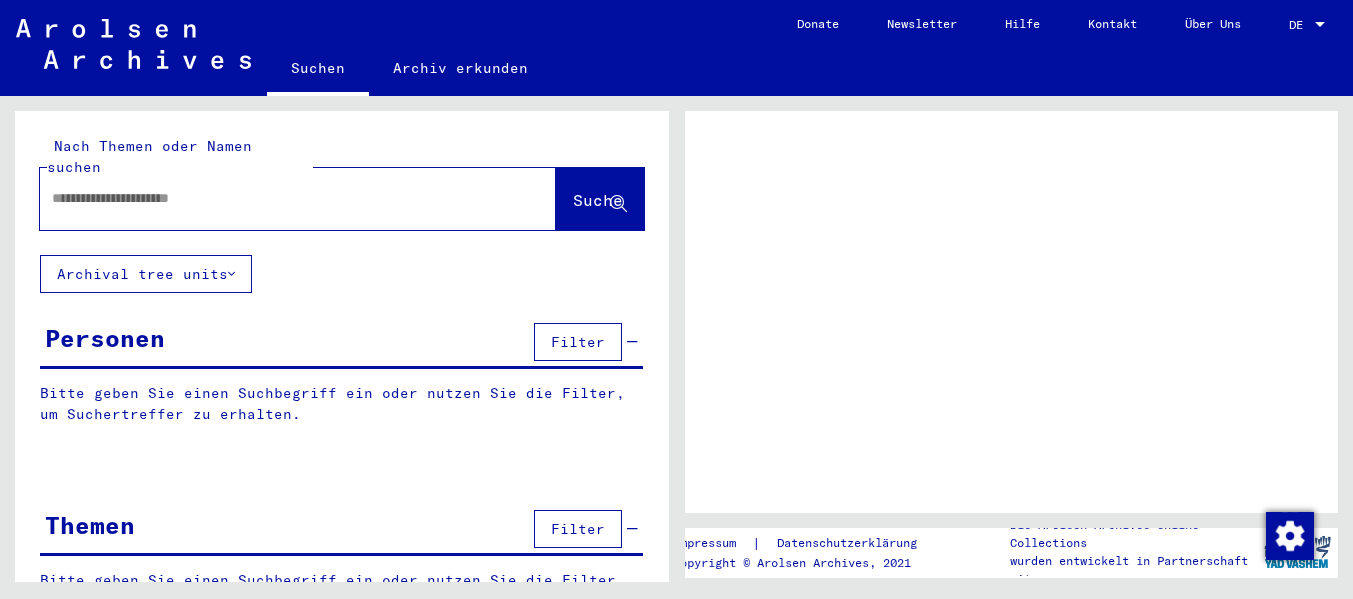 scroll, scrollTop: 0, scrollLeft: 0, axis: both 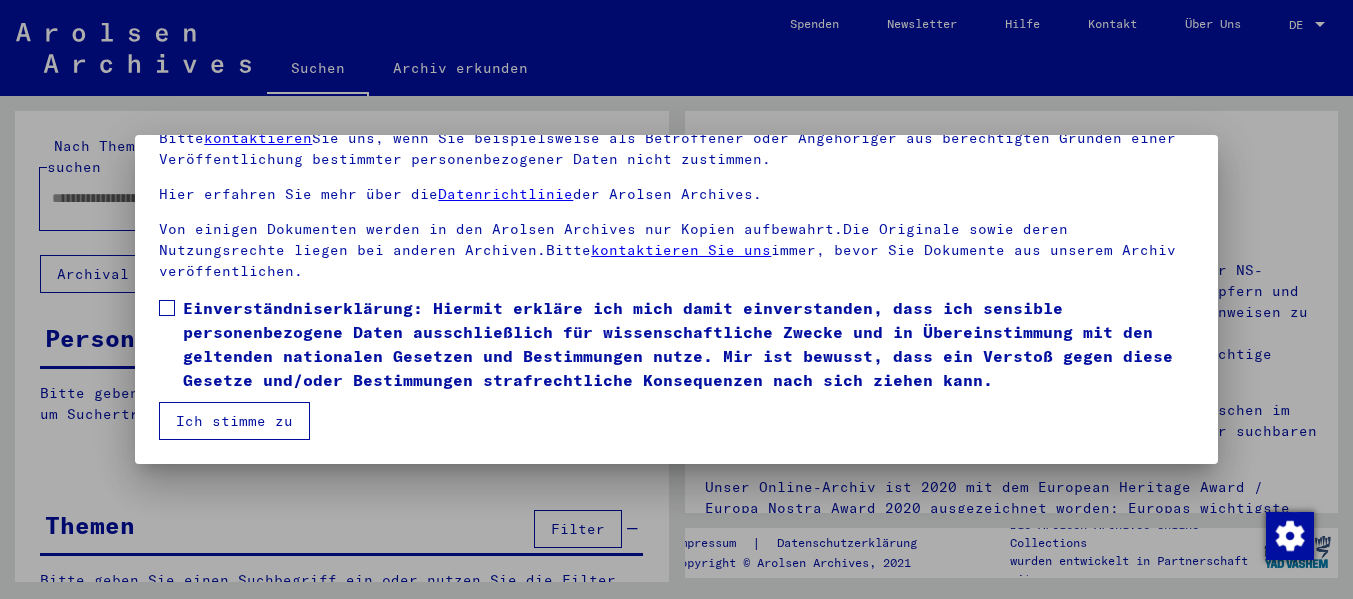 click on "Unsere  Nutzungsbedingungen  wurden durch den Internationalen Ausschuss als oberstes Leitungsgremium der Arolsen Archives festgelegt und entsprechen nicht deutschem oder anderem nationalen Archivrecht. Bitte beachten Sie, dass dieses Portal über NS - Verfolgte sensible Daten zu identifizierten oder identifizierbaren Personen enthält.Als [PERSON_NAME] dieses Portals sind Sie persönlich dafür verantwortlich, dass Sie das Recht auf die Privatsphäre und sonstige Gesetze und die schutzwürdigen Belange Dritter oder Betroffener sowie allgemein anerkannte Praktiken in Bezug auf personenbezogene Daten respektieren.Die Arolsen Archives können nicht für Veröffentlichungen Dritter, die durch die Nutzung der Sammlungen erscheinen, verantwortlich gemacht werden. Bitte  kontaktieren  Sie uns, wenn Sie beispielsweise als Betroffener oder Angehöriger aus berechtigten Gründen einer Veröffentlichung bestimmter personenbezogener Daten nicht zustimmen. Hier erfahren Sie mehr über die  Datenrichtlinie  der Arolsen Archives." at bounding box center [676, 245] 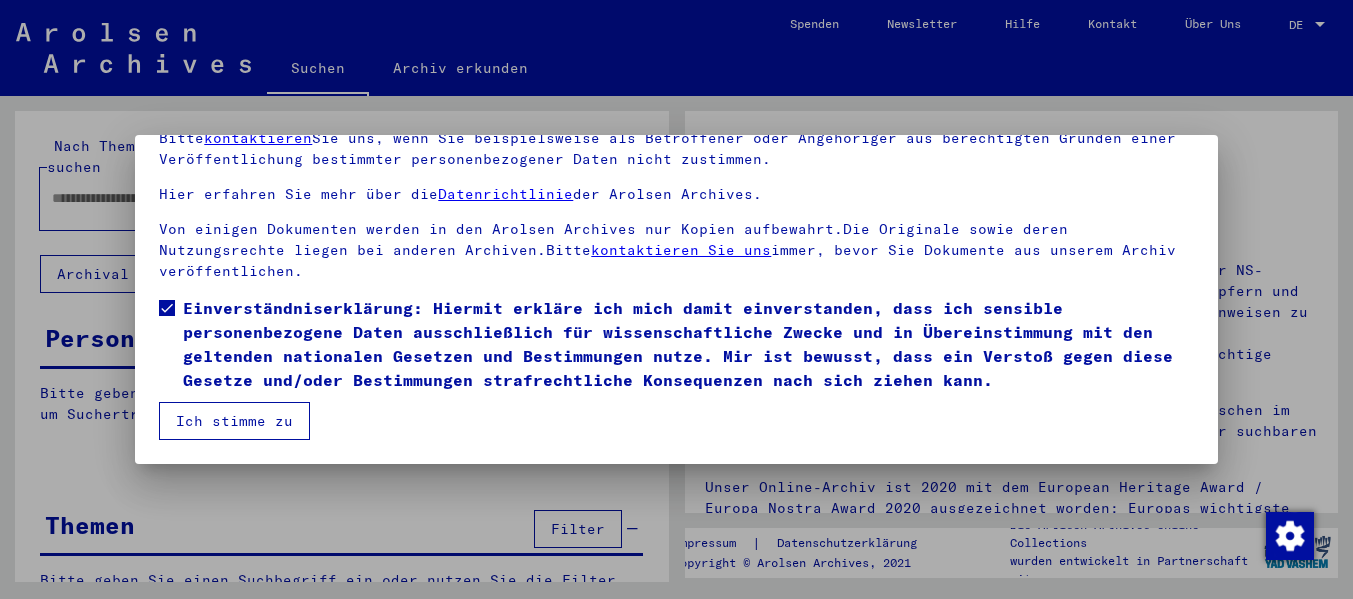 click on "Ich stimme zu" at bounding box center [234, 421] 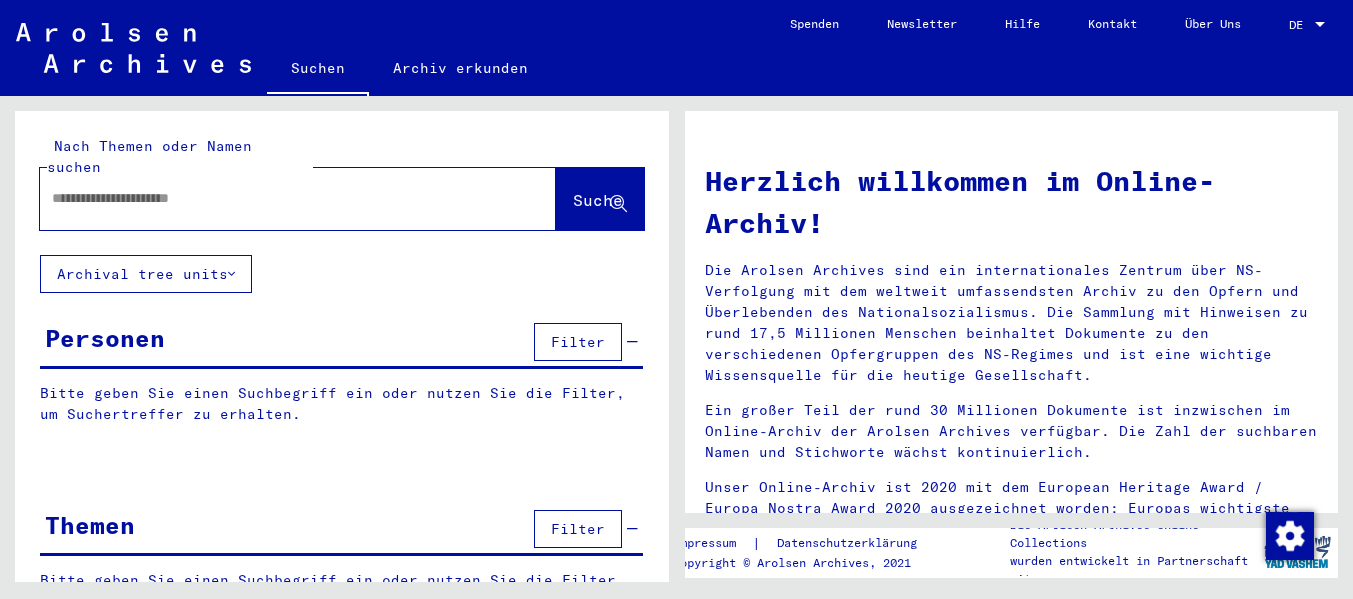 click at bounding box center [274, 198] 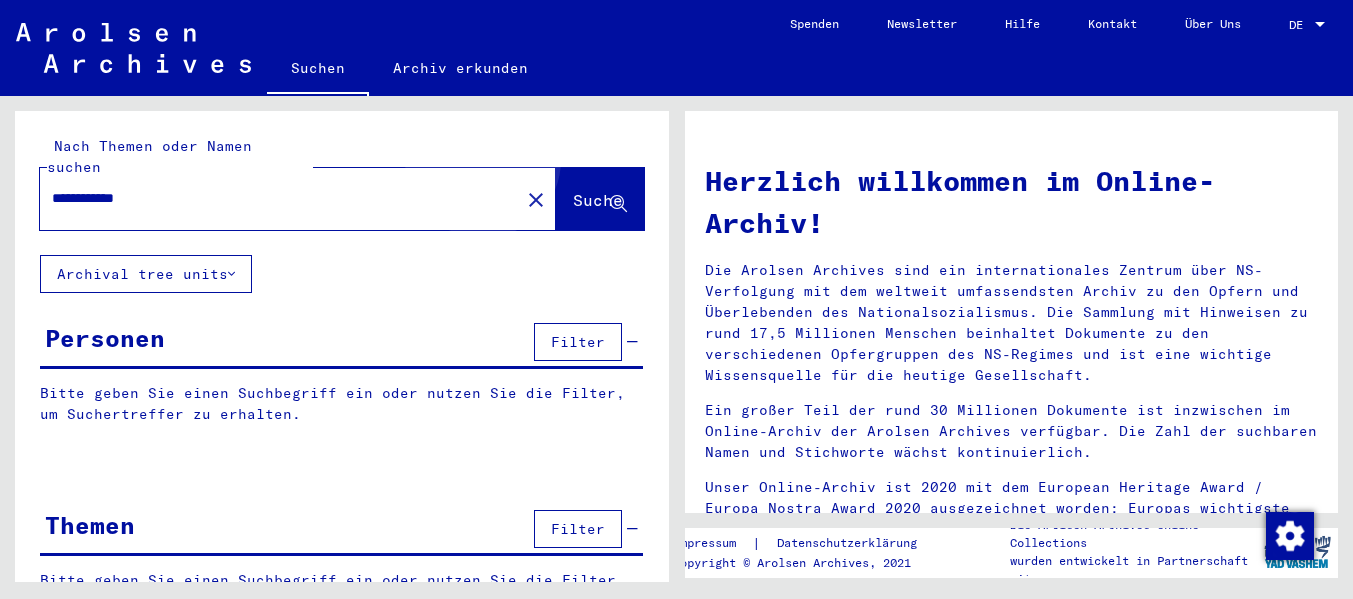 click on "Suche" 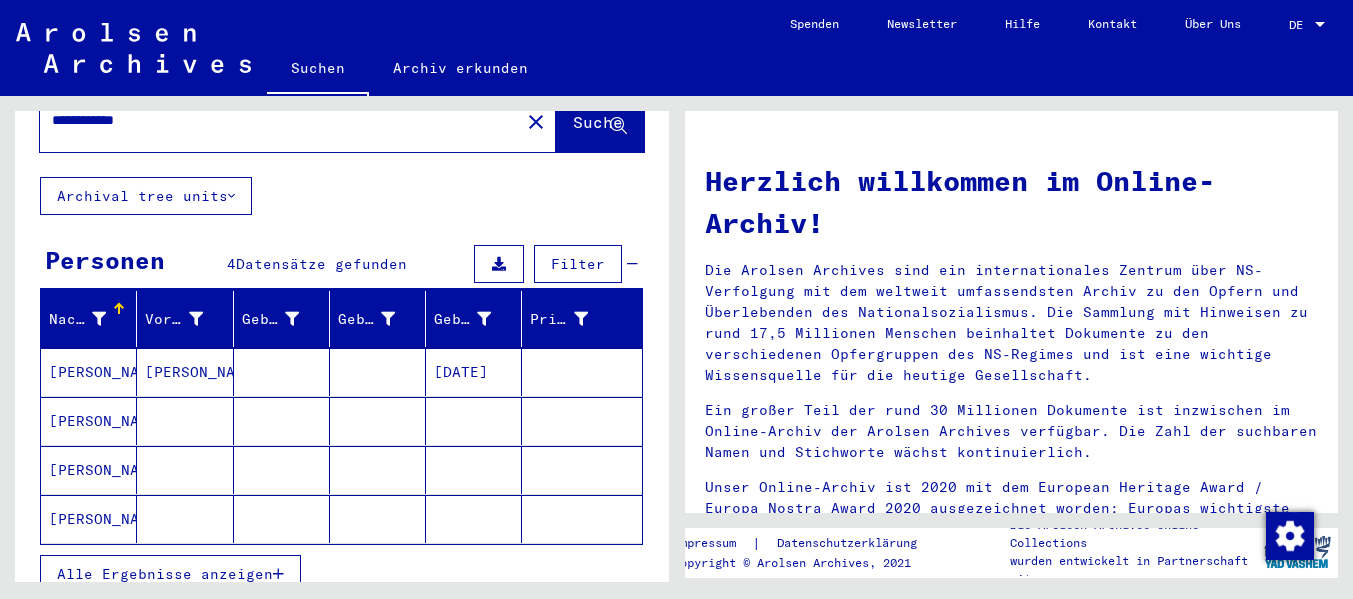 scroll, scrollTop: 100, scrollLeft: 0, axis: vertical 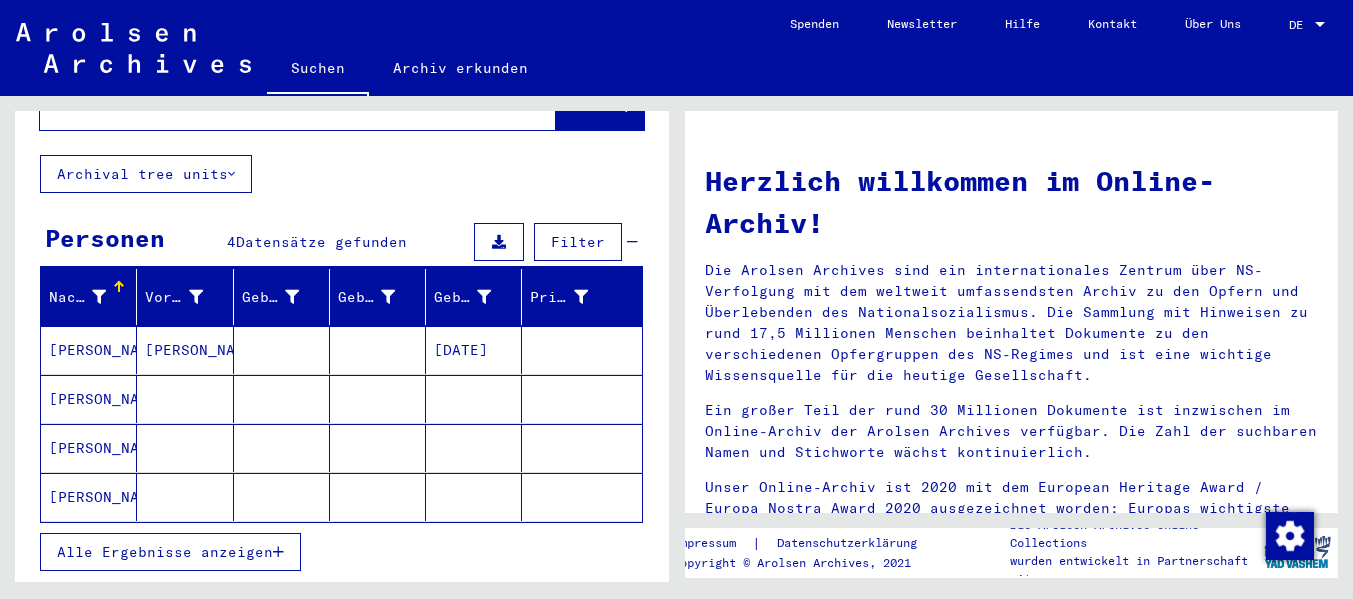 click on "[PERSON_NAME]" at bounding box center [185, 399] 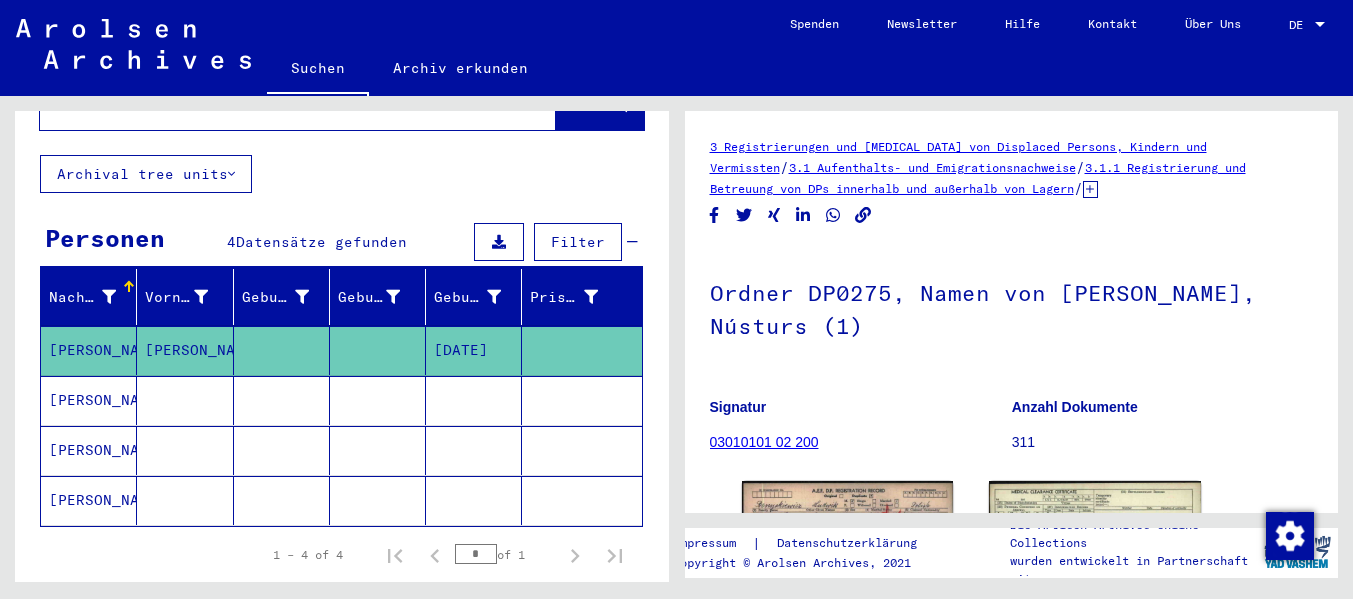 scroll, scrollTop: 200, scrollLeft: 0, axis: vertical 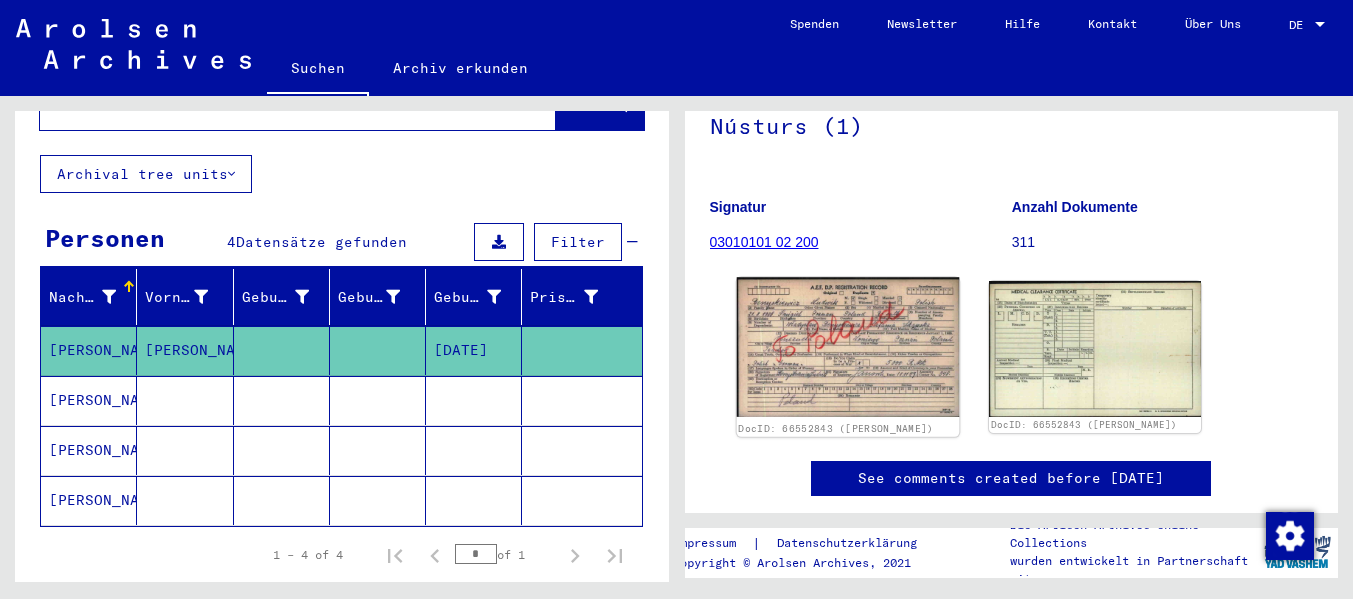 click 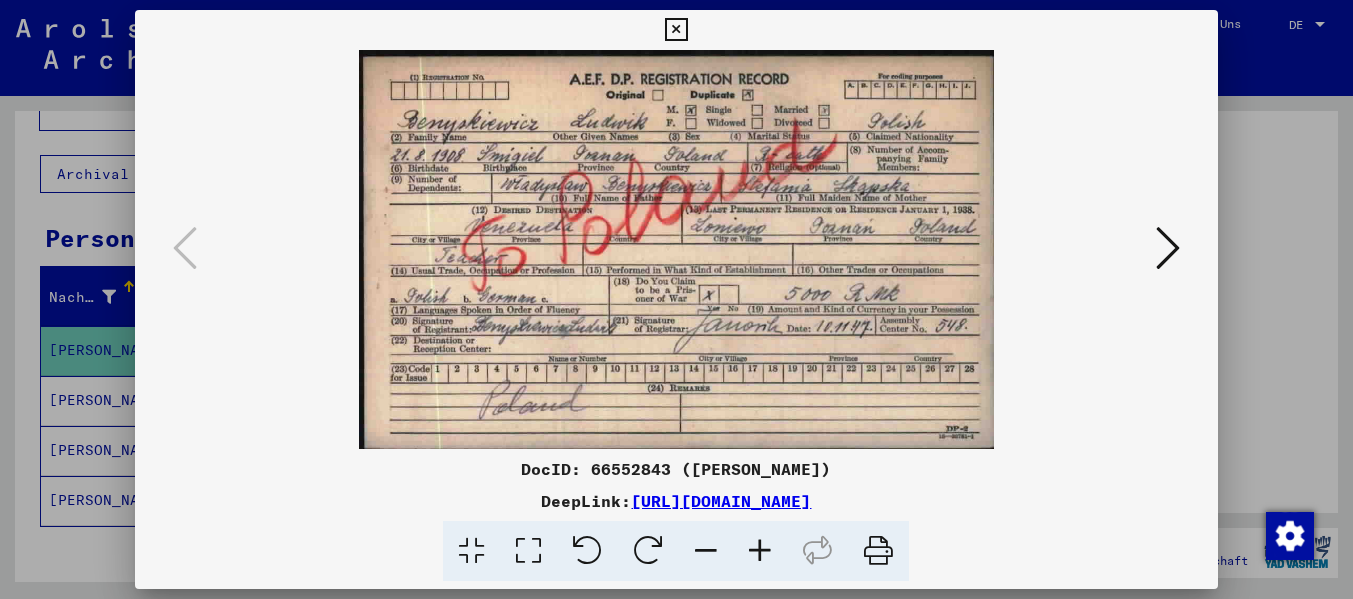 click at bounding box center [1168, 248] 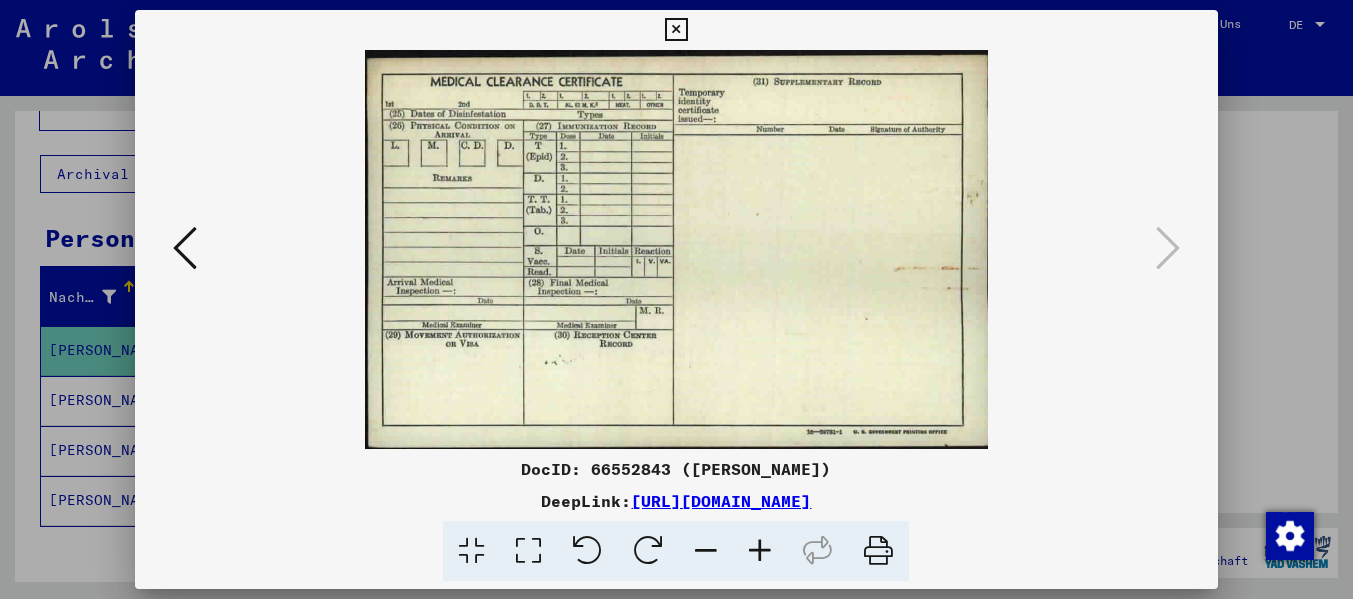 click at bounding box center [676, 30] 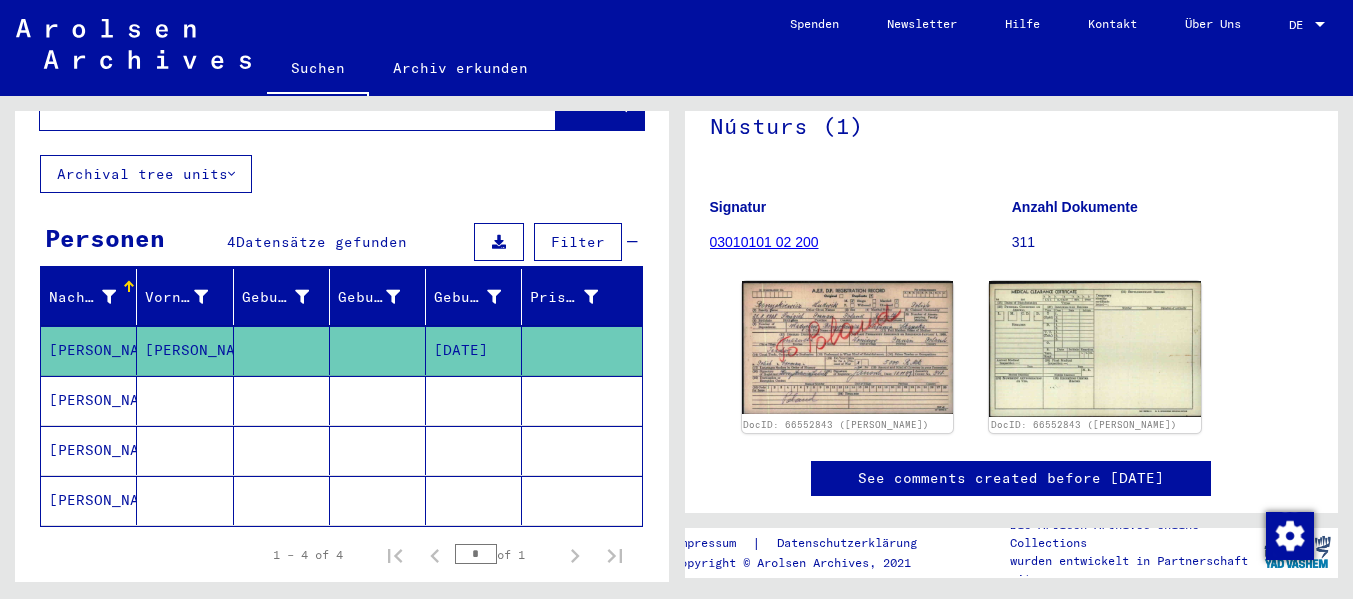 click on "[PERSON_NAME]" at bounding box center [89, 450] 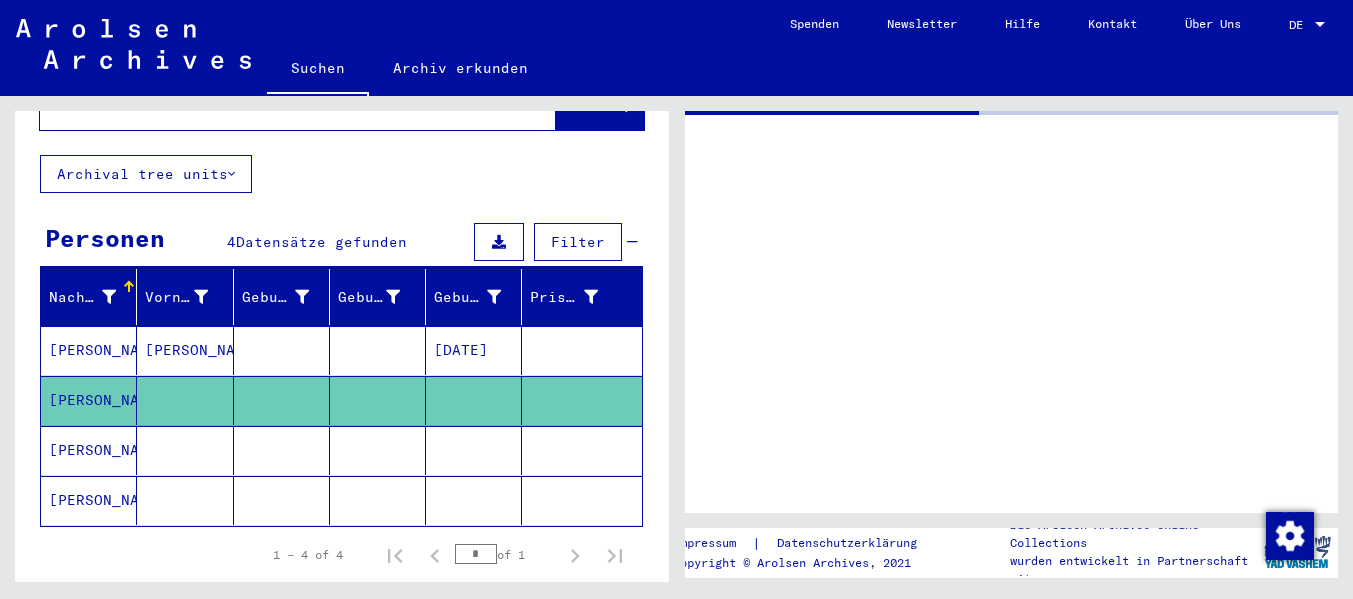 scroll, scrollTop: 0, scrollLeft: 0, axis: both 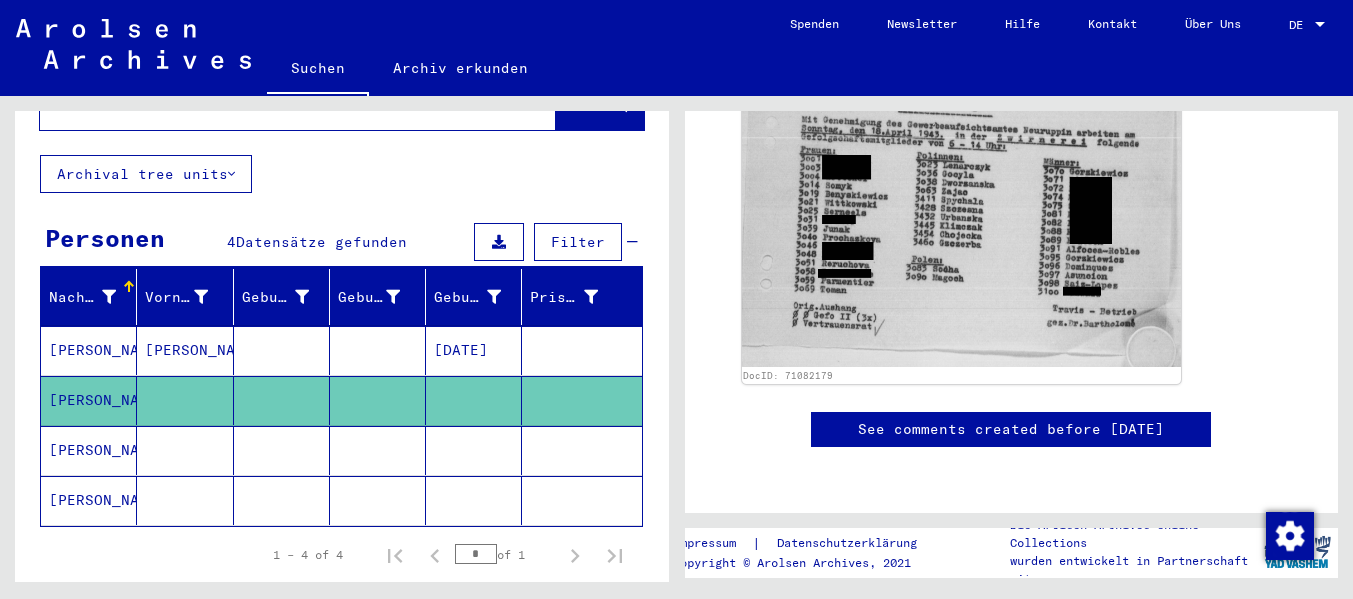click on "[PERSON_NAME]" at bounding box center [89, 500] 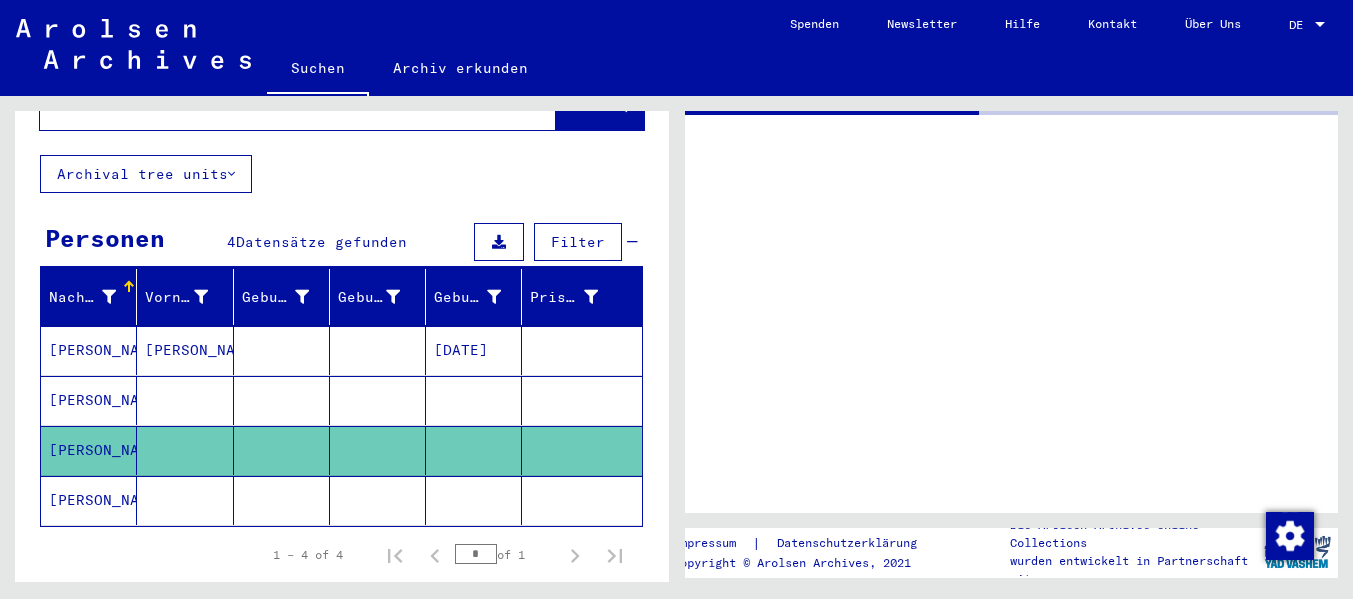 scroll, scrollTop: 0, scrollLeft: 0, axis: both 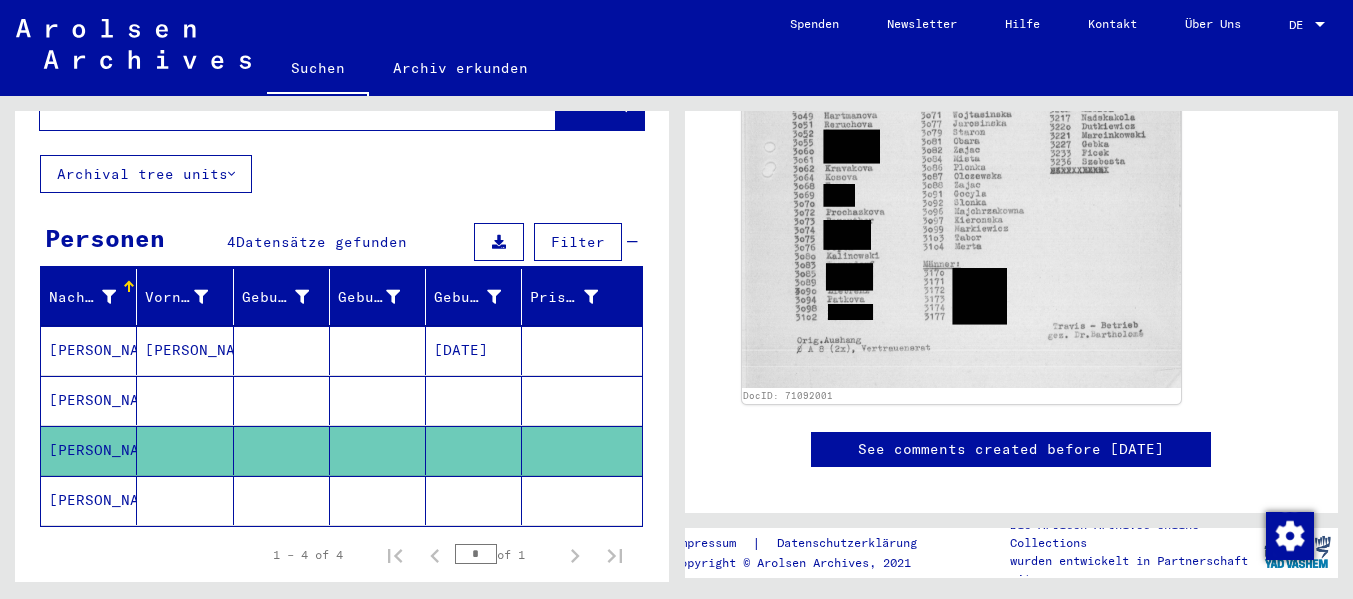 click 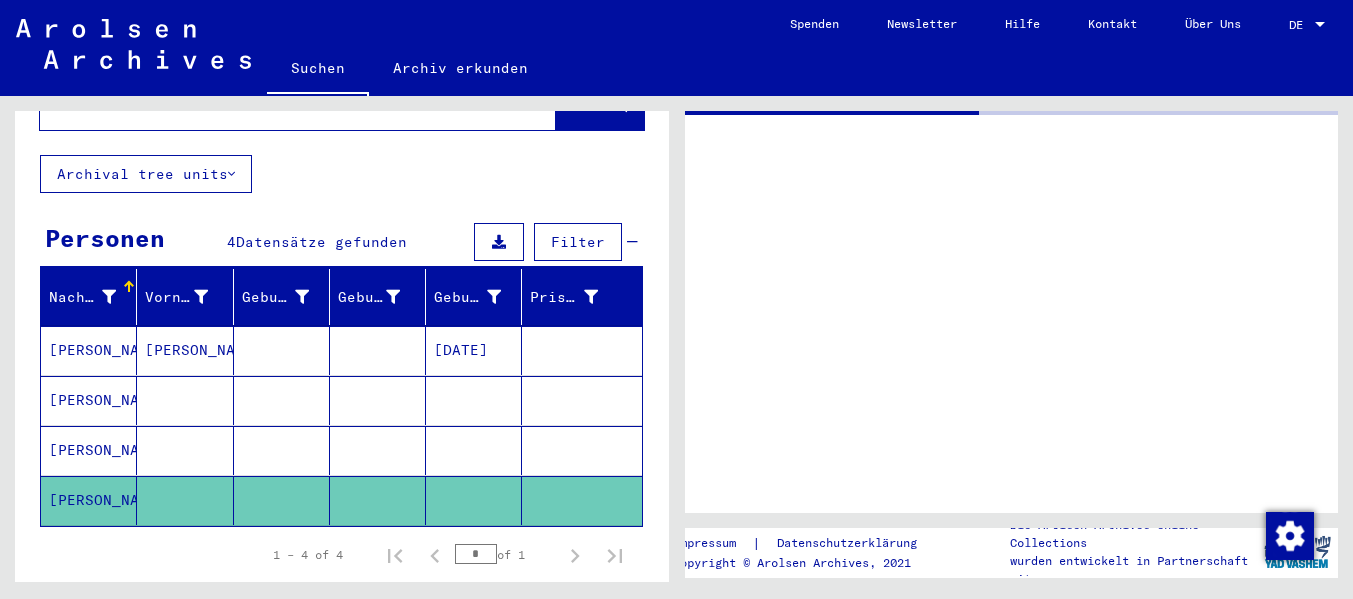 scroll, scrollTop: 0, scrollLeft: 0, axis: both 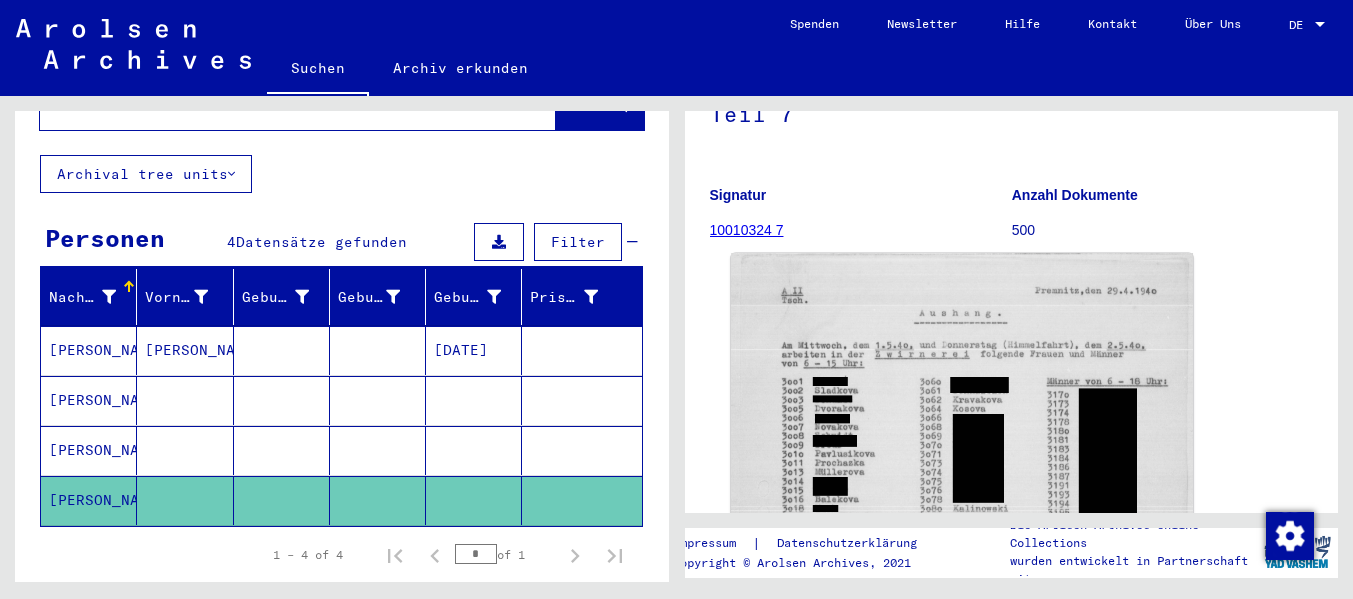 click 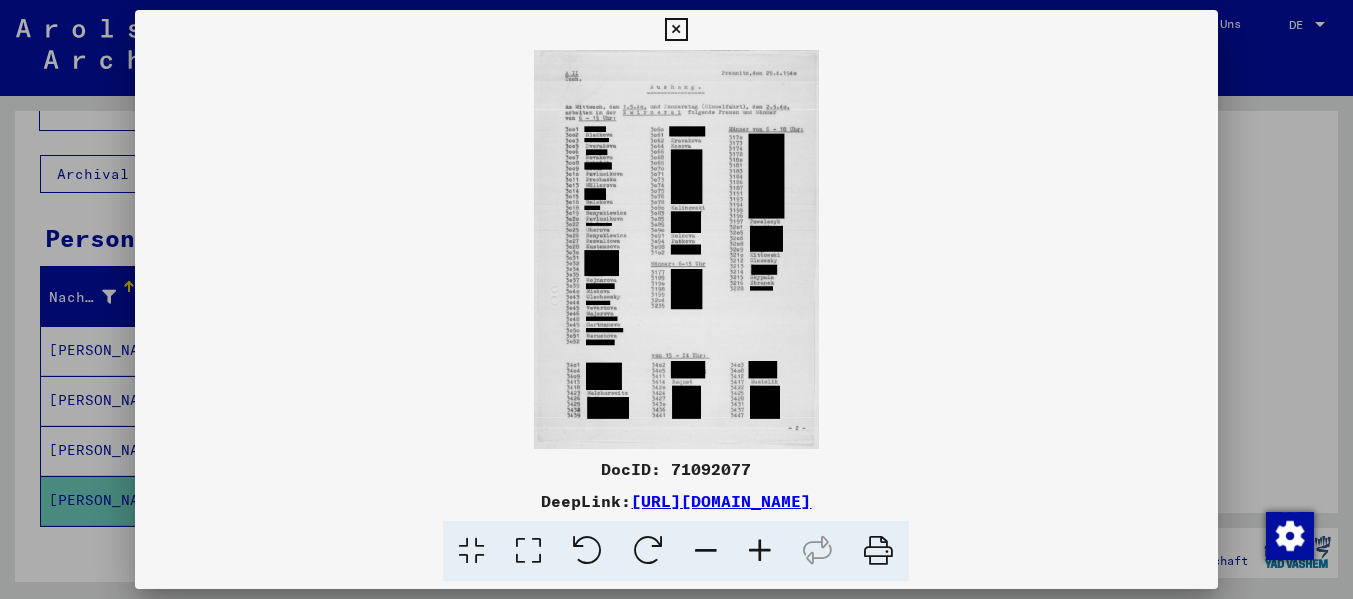 click at bounding box center [760, 551] 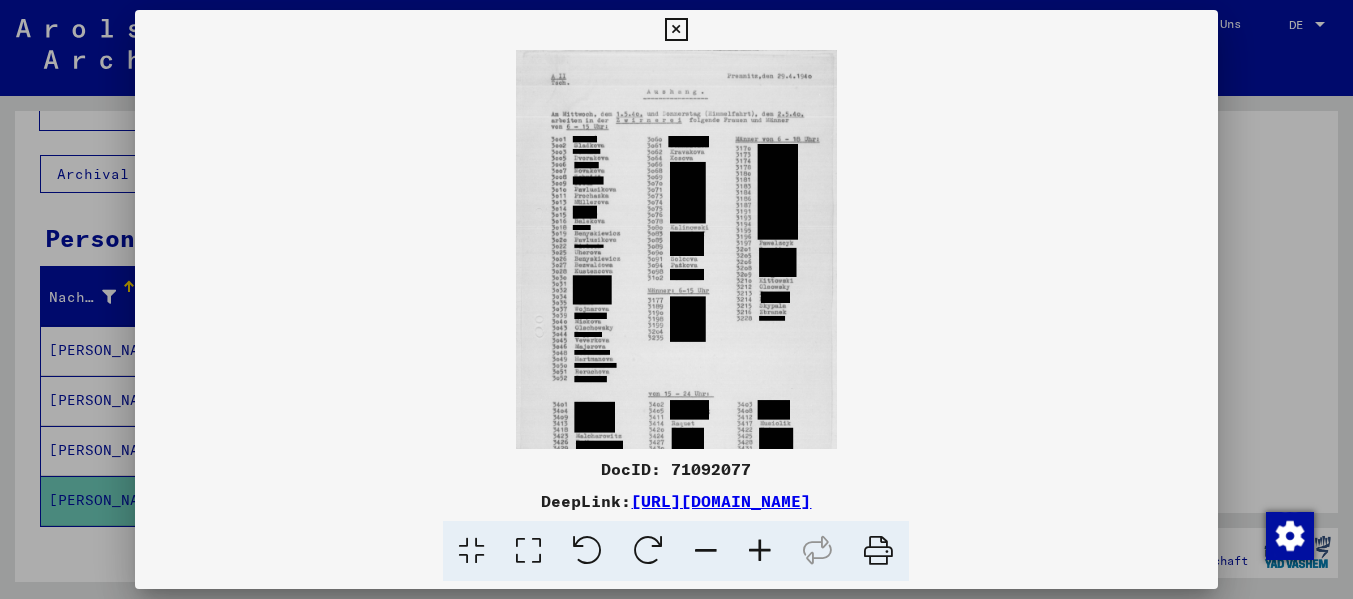 click at bounding box center (760, 551) 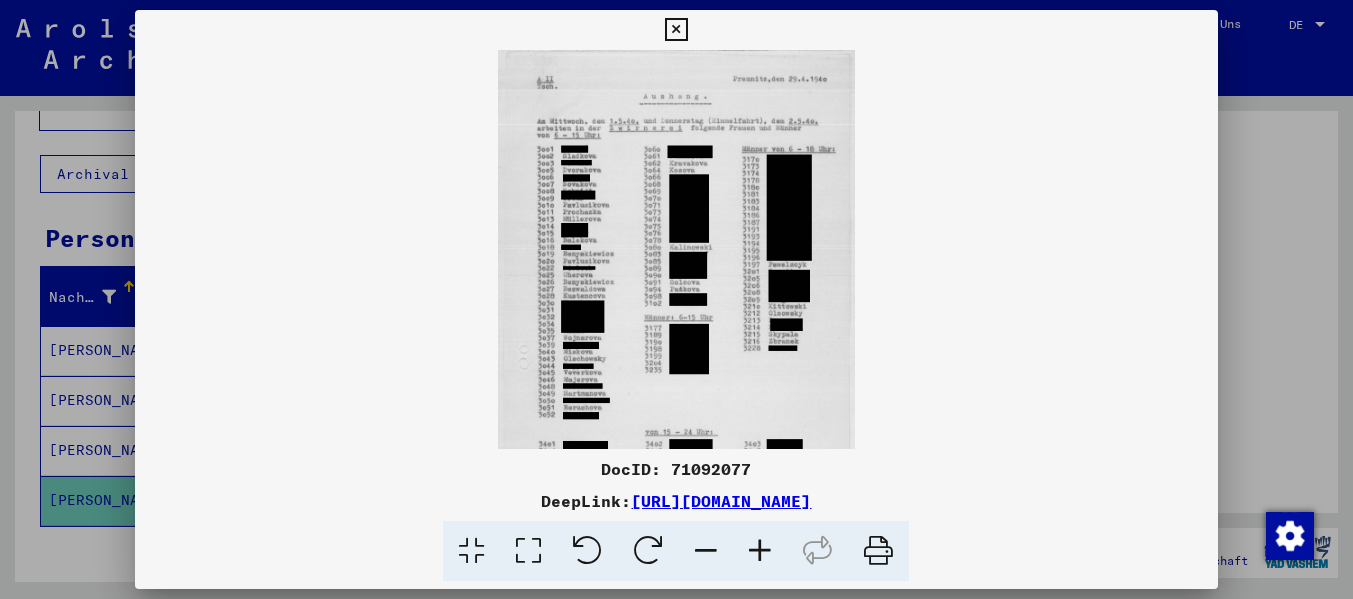 click at bounding box center (760, 551) 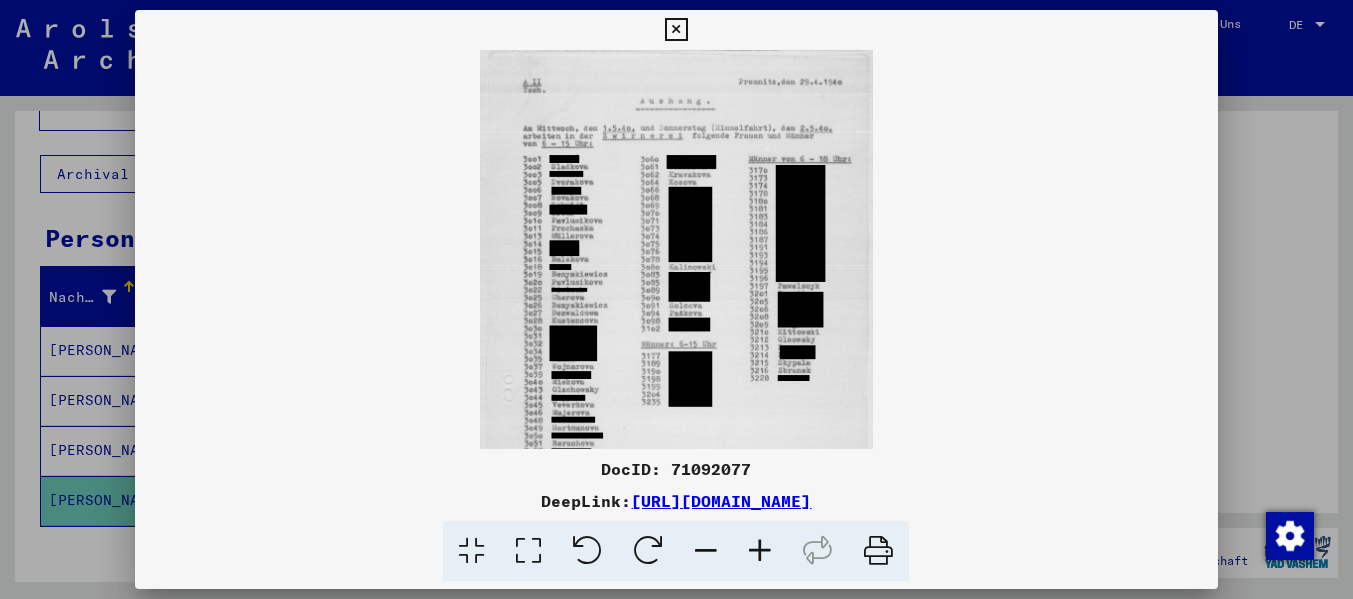 click at bounding box center (760, 551) 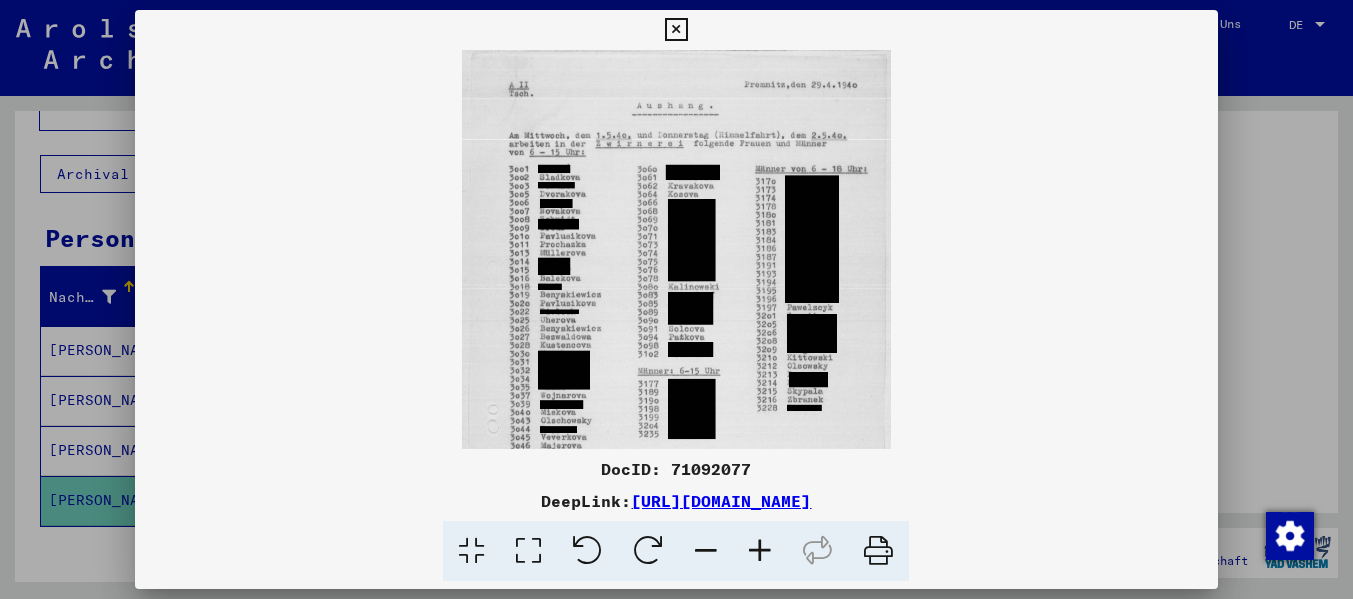 click at bounding box center (760, 551) 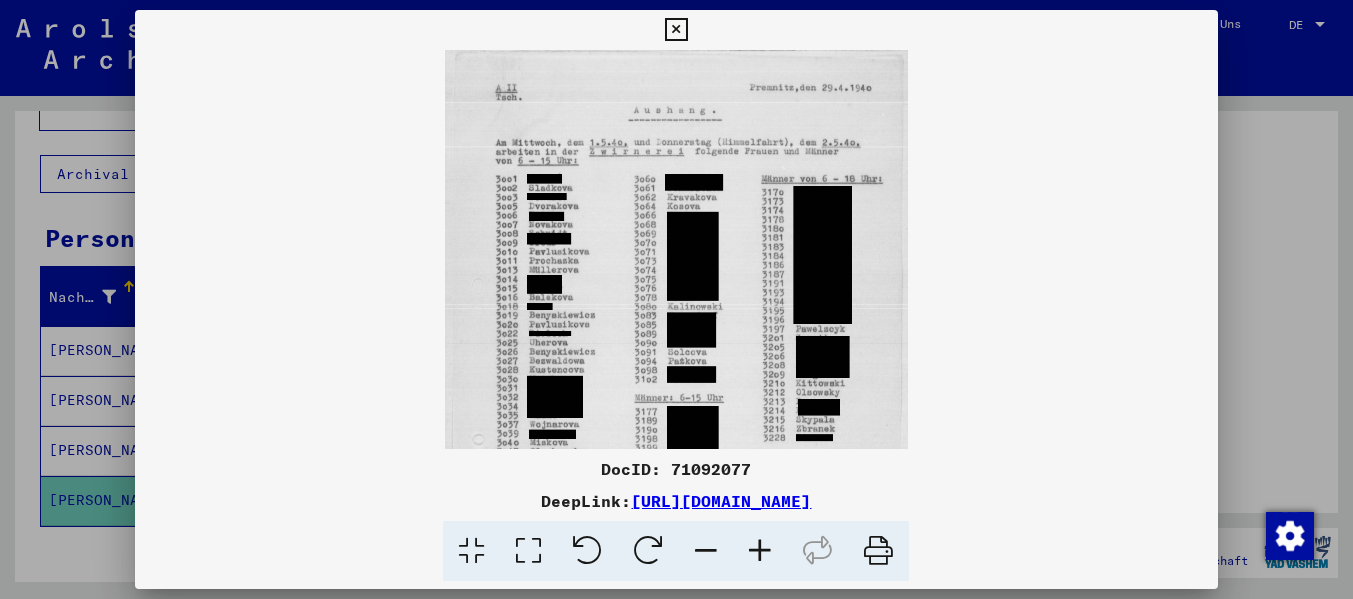 click at bounding box center [760, 551] 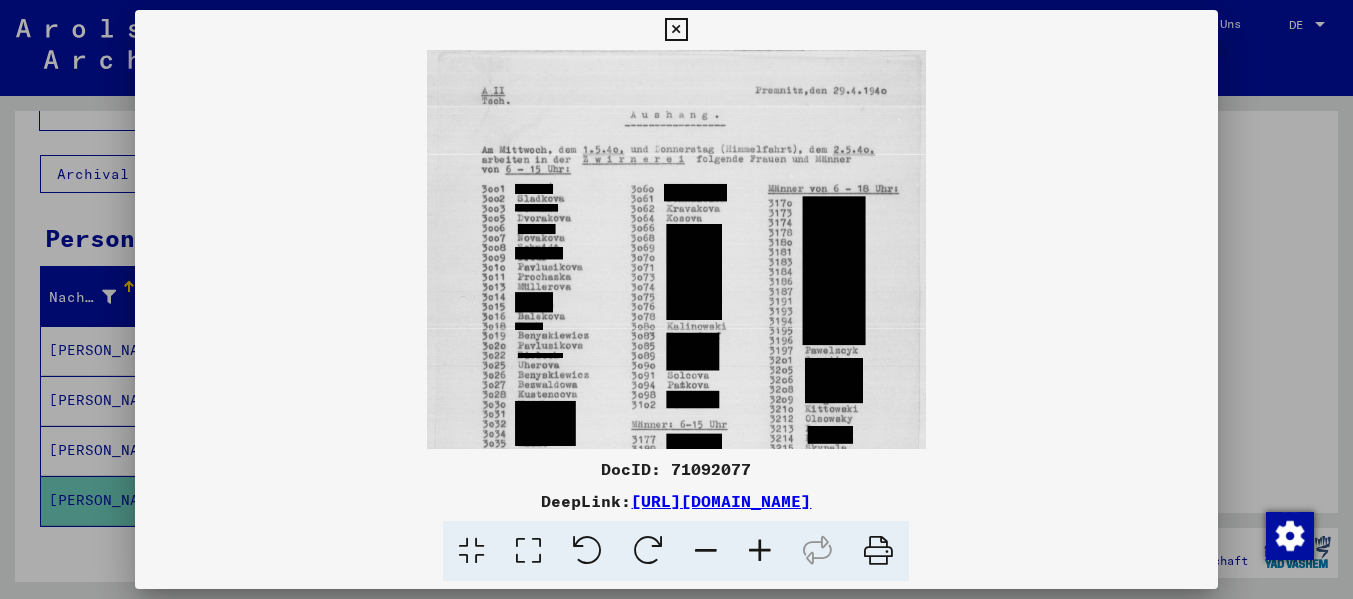 click at bounding box center (760, 551) 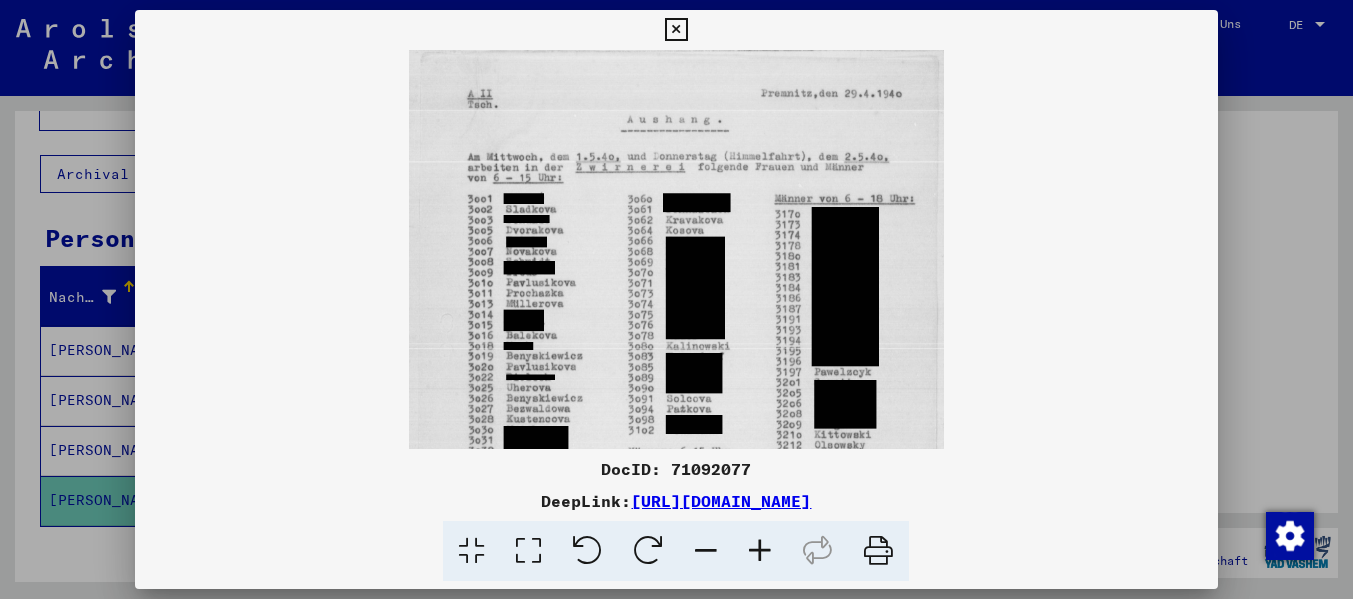 click at bounding box center (760, 551) 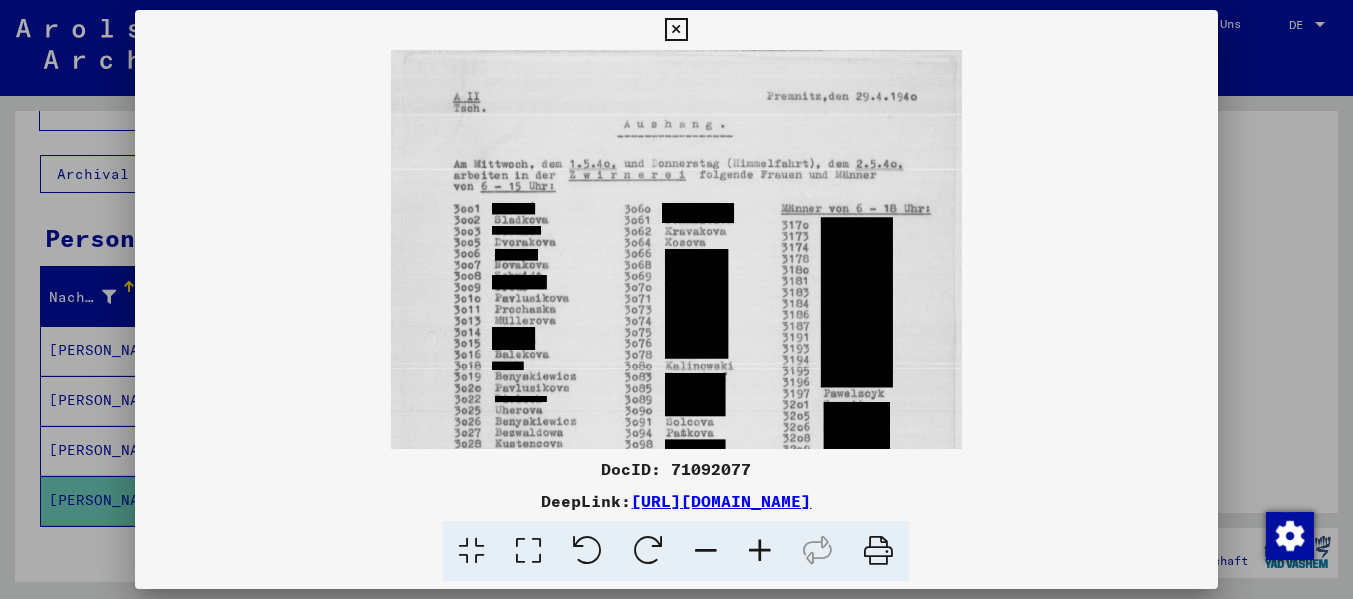 click at bounding box center [760, 551] 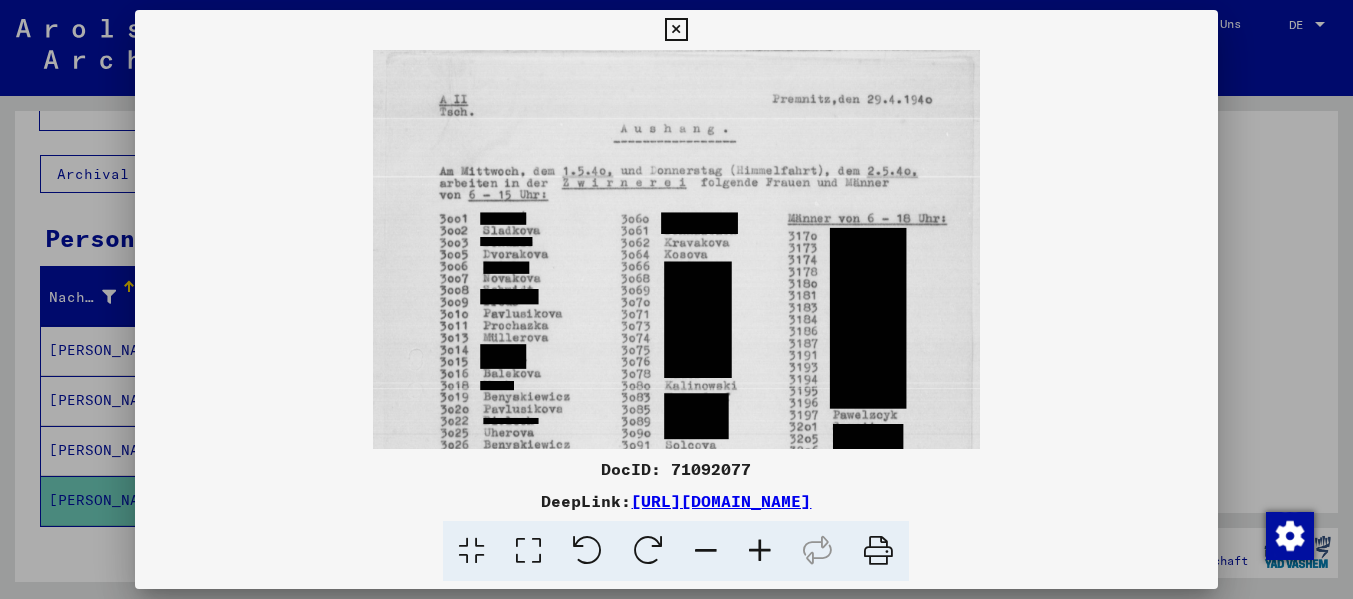 click at bounding box center (760, 551) 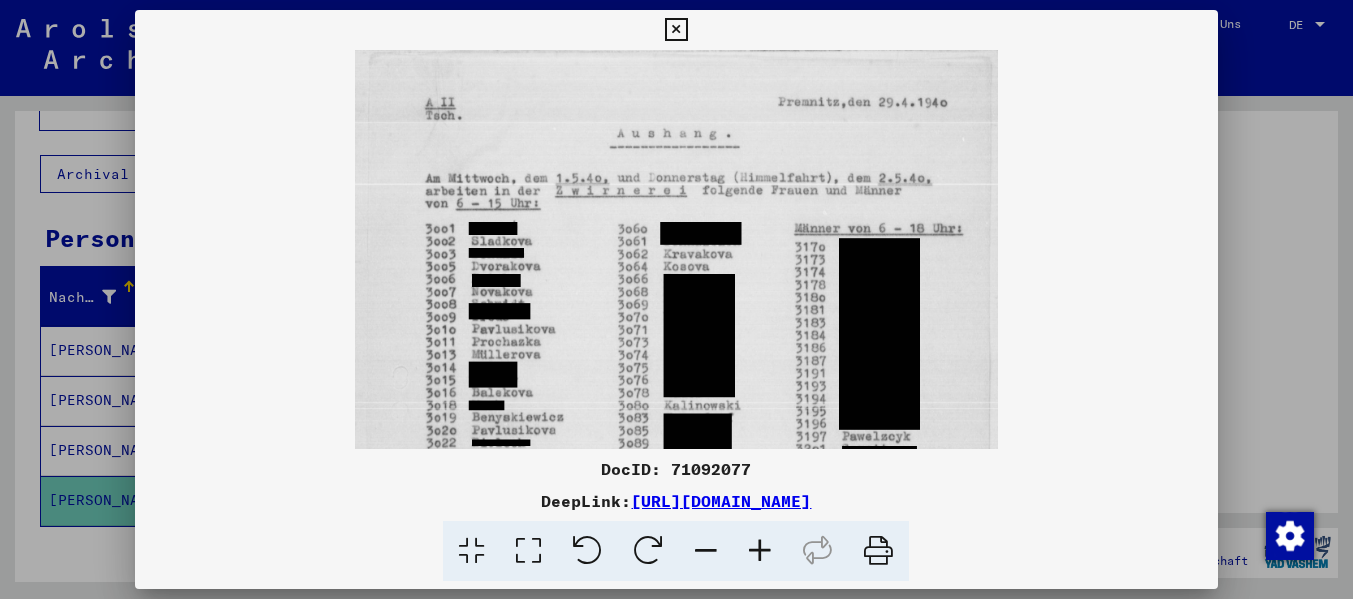 click at bounding box center [760, 551] 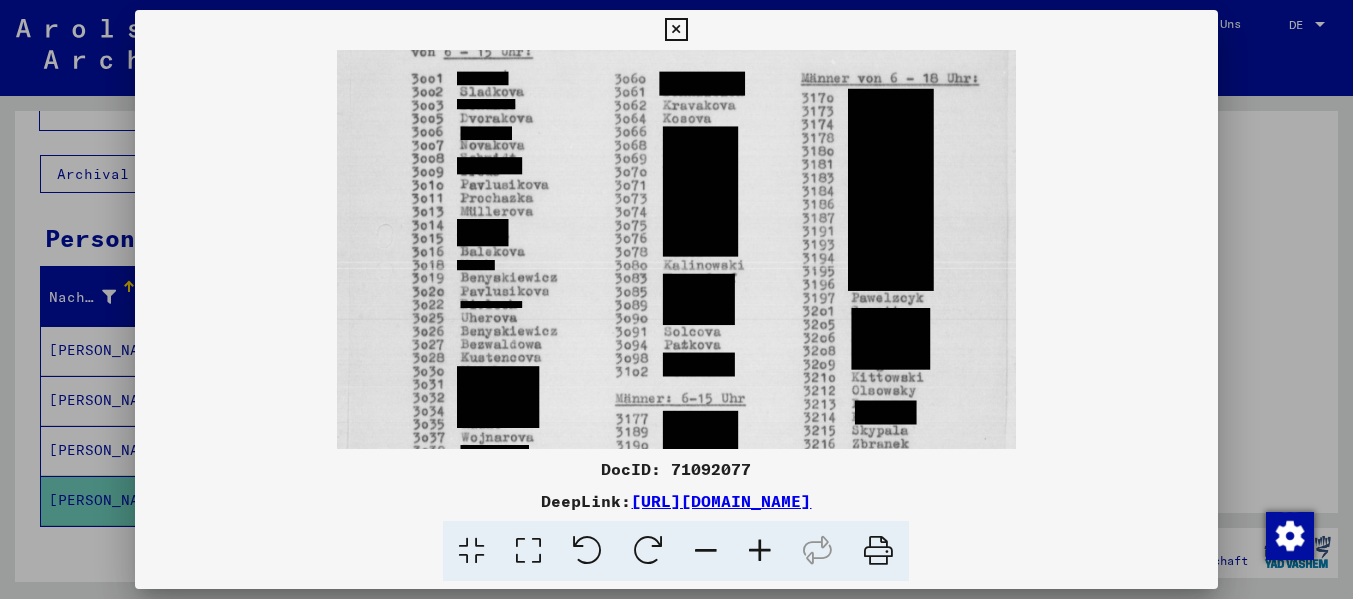 drag, startPoint x: 775, startPoint y: 344, endPoint x: 745, endPoint y: 180, distance: 166.72133 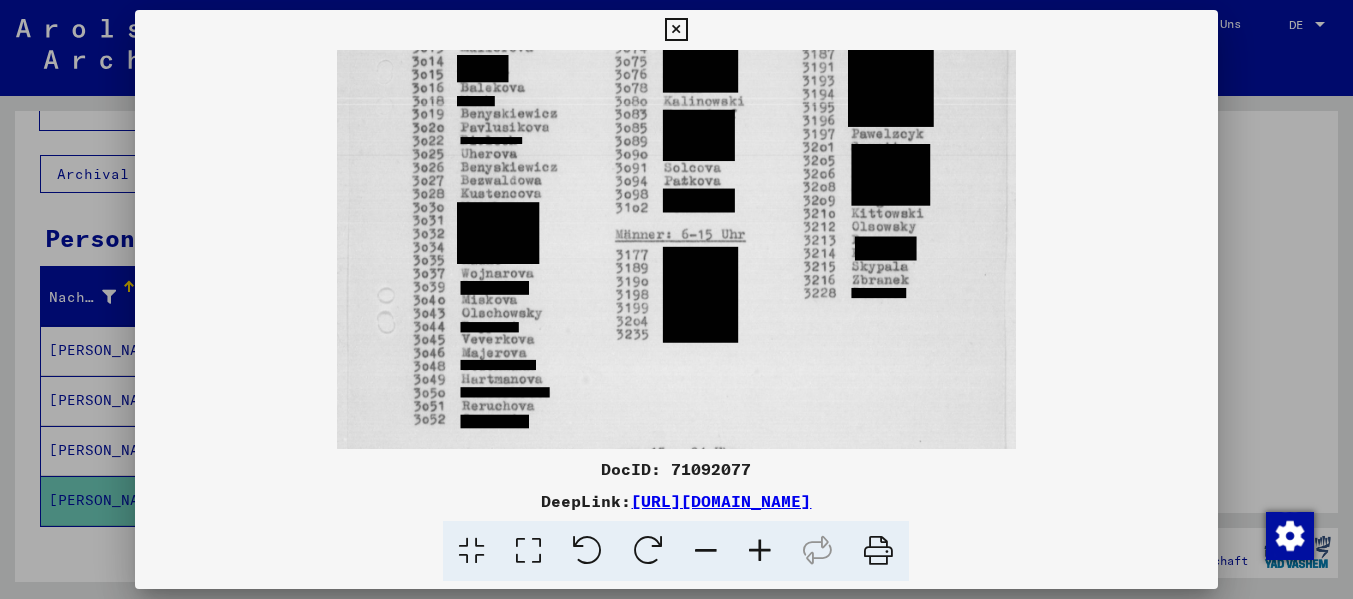 scroll, scrollTop: 332, scrollLeft: 0, axis: vertical 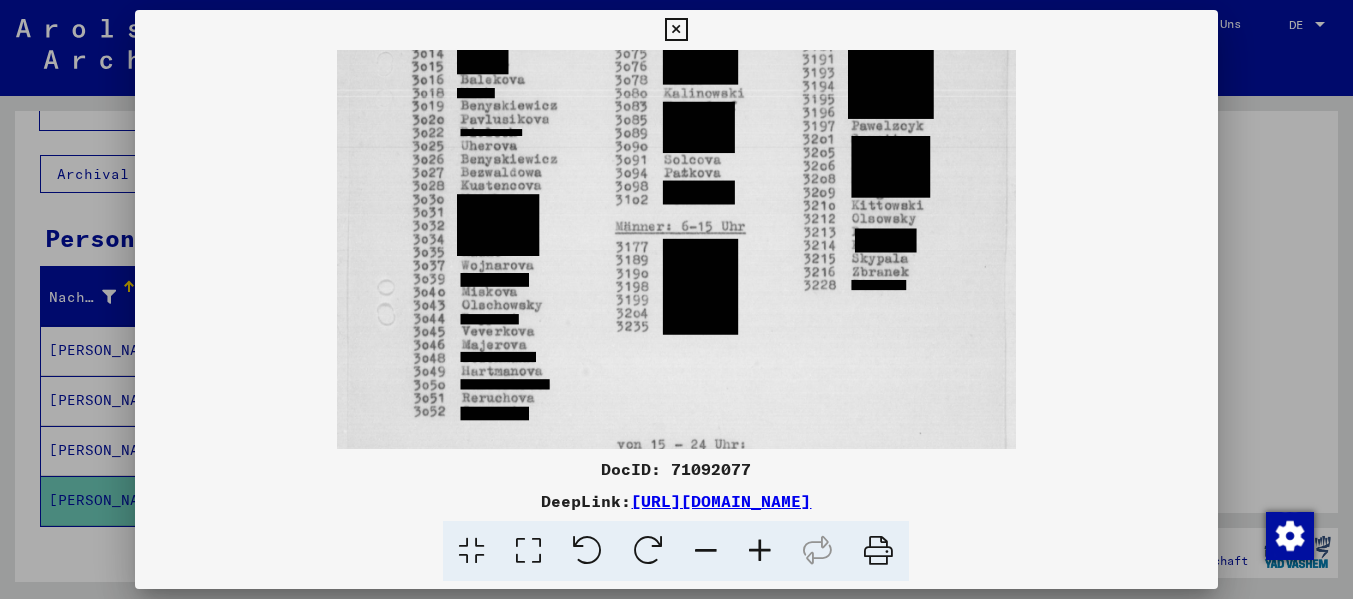 drag, startPoint x: 572, startPoint y: 366, endPoint x: 589, endPoint y: 198, distance: 168.85793 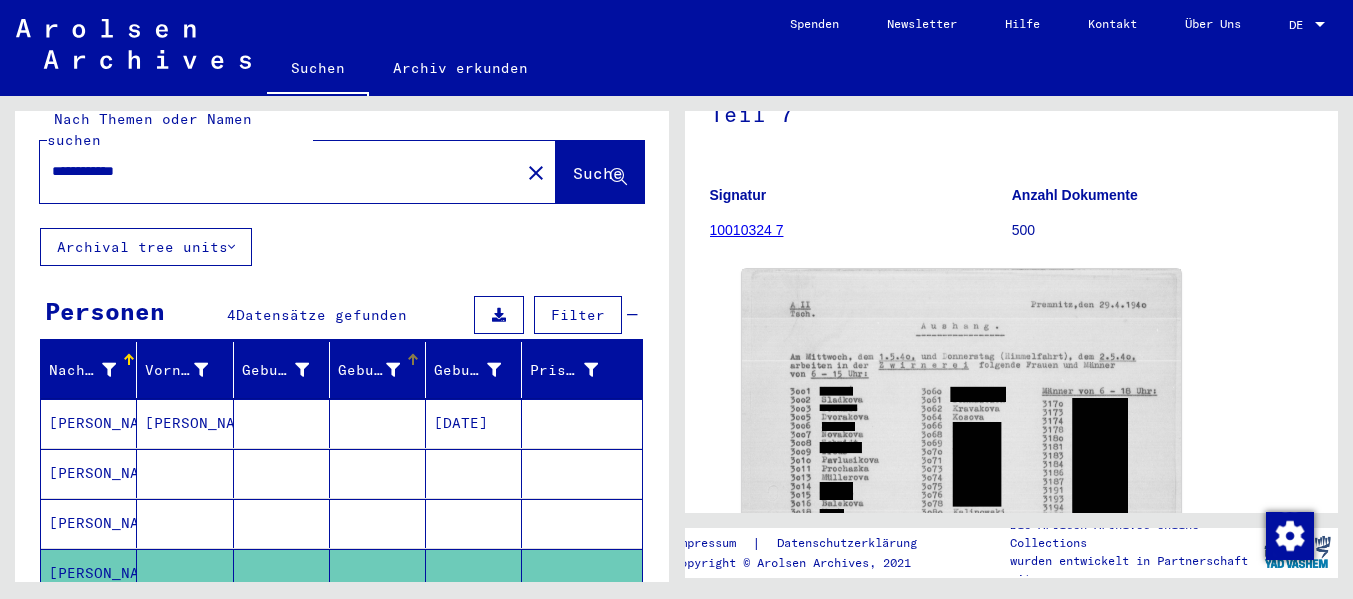 scroll, scrollTop: 0, scrollLeft: 0, axis: both 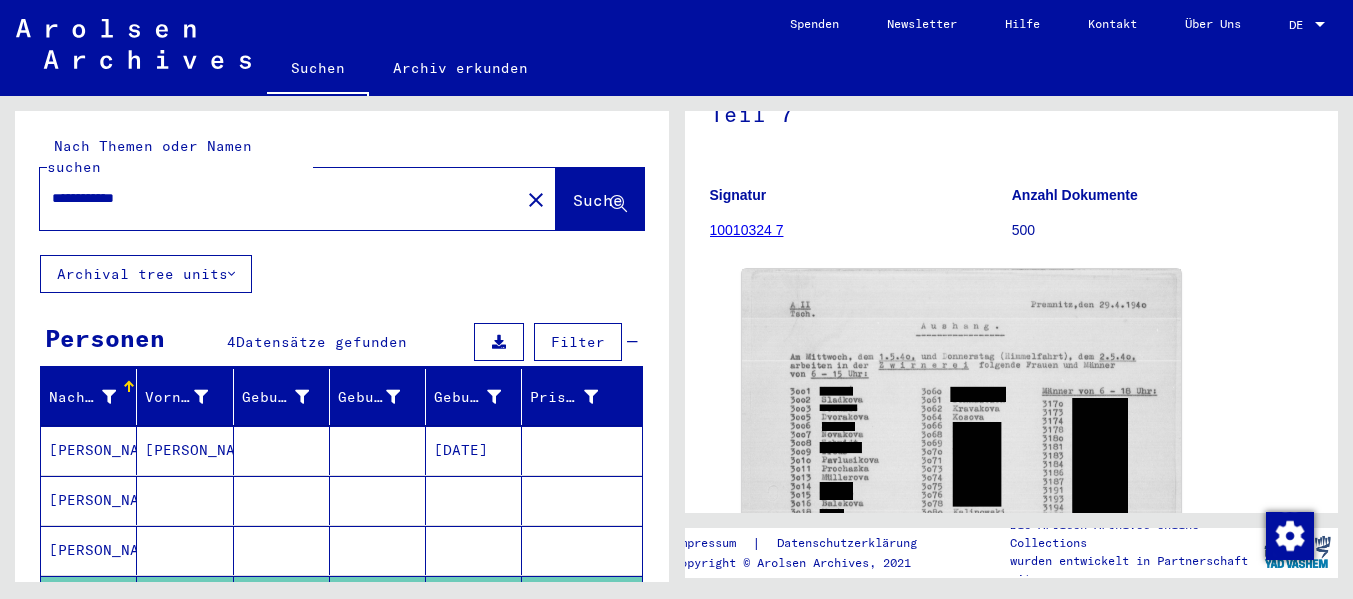 click on "**********" at bounding box center [280, 198] 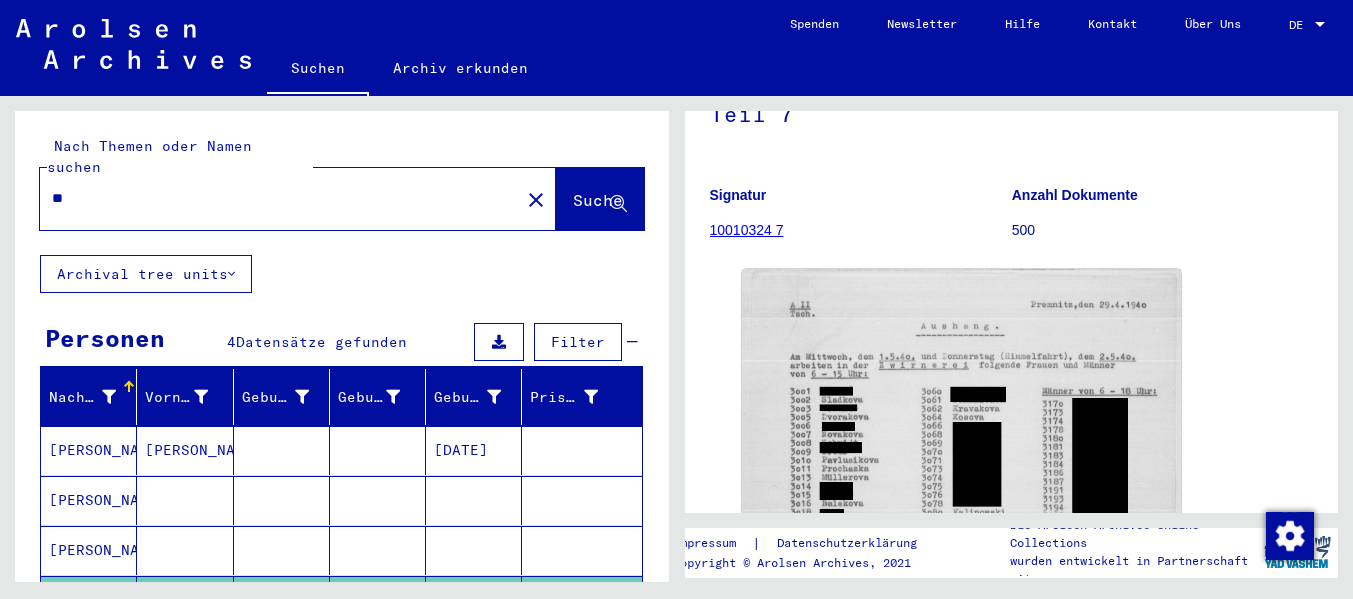 type on "*" 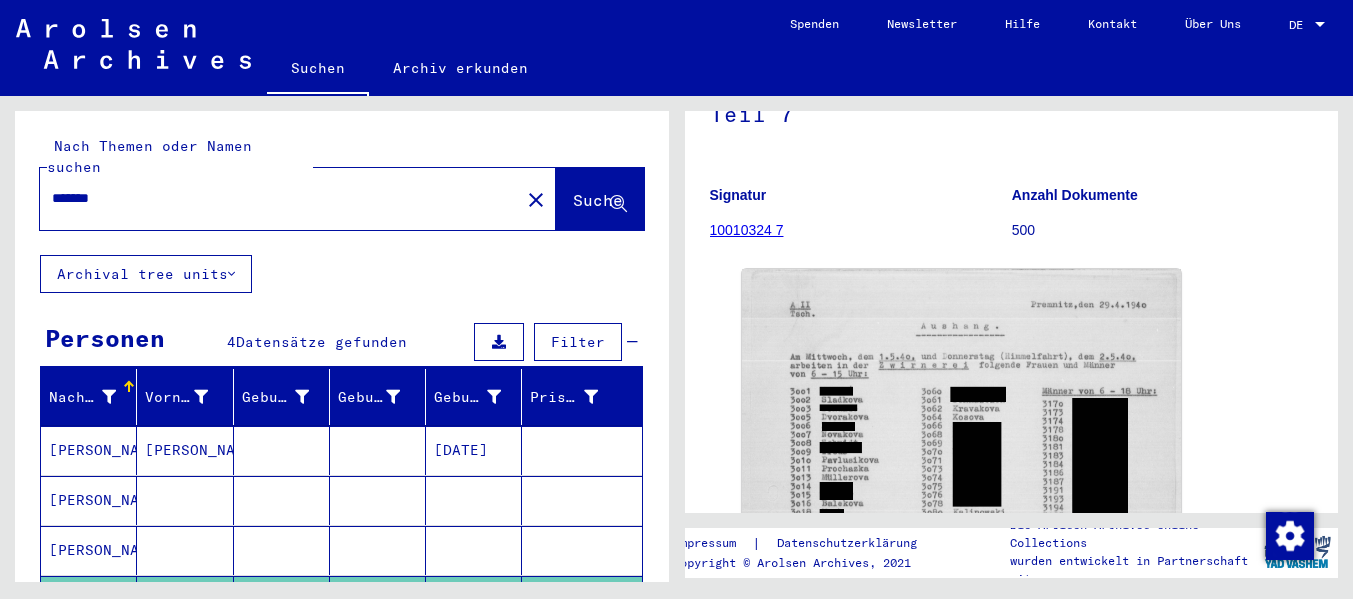 type on "*******" 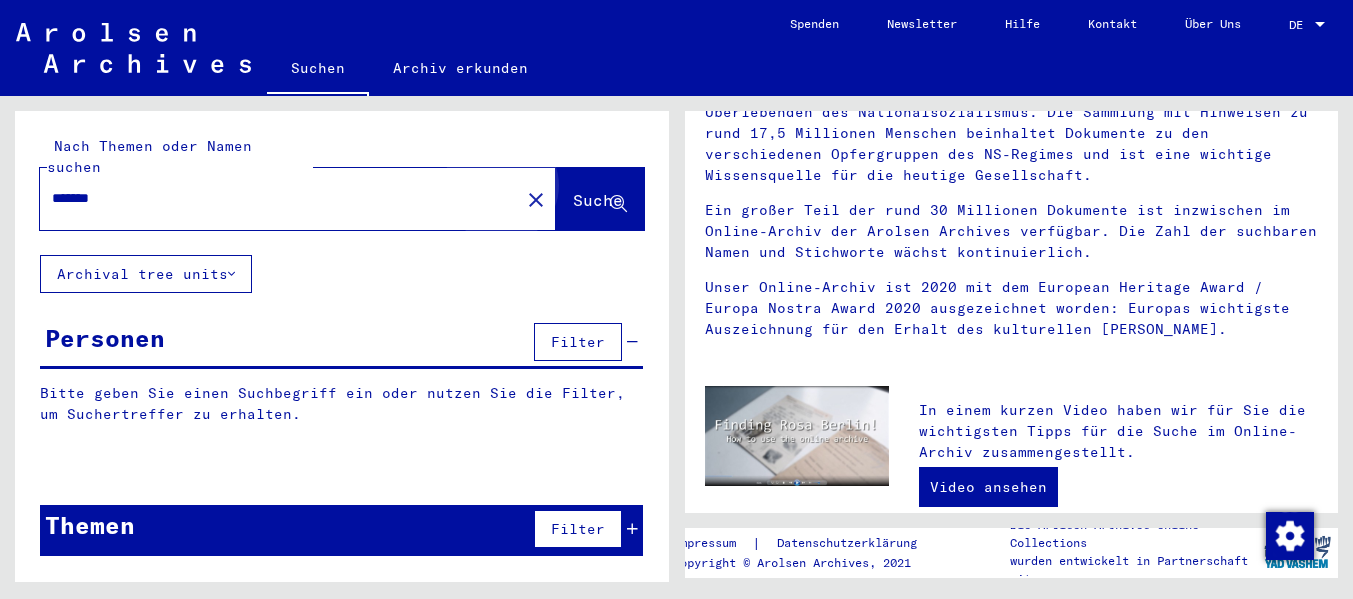 scroll, scrollTop: 0, scrollLeft: 0, axis: both 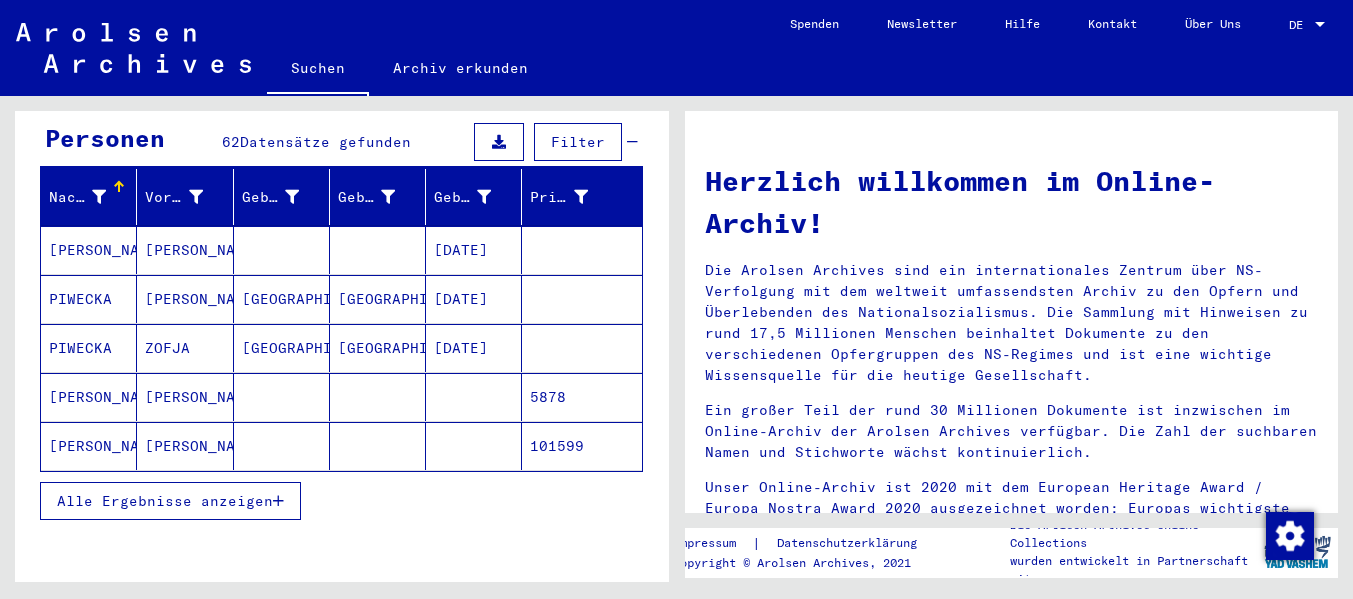 click on "[PERSON_NAME]" 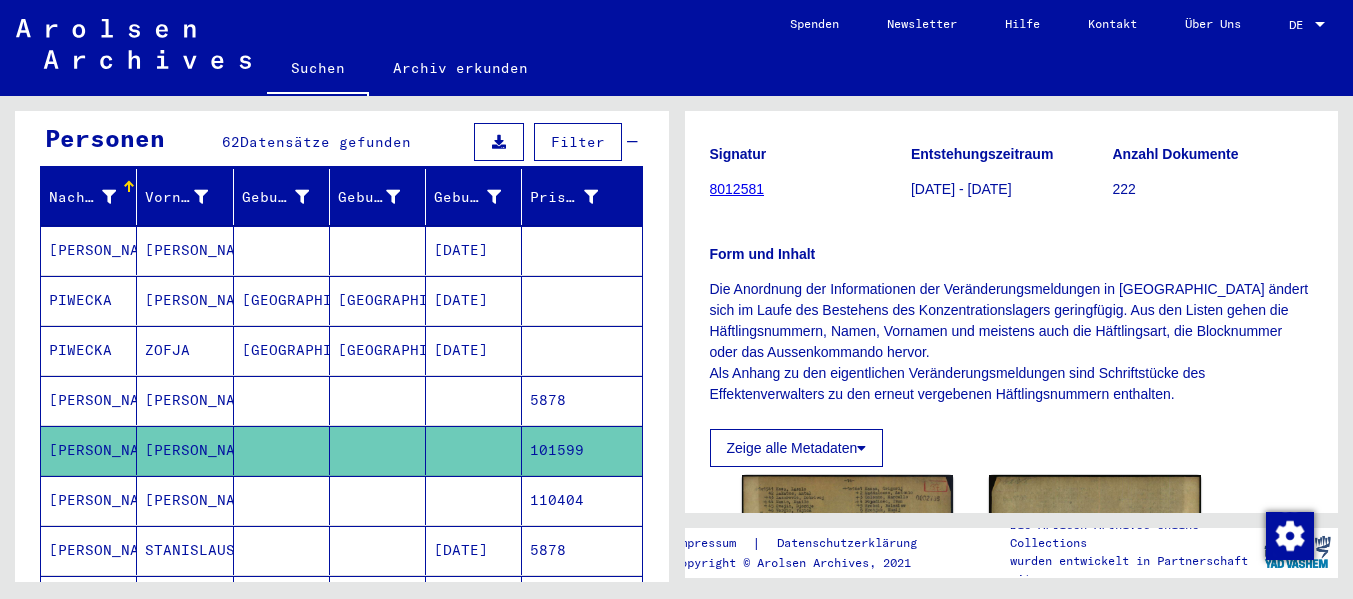 scroll, scrollTop: 200, scrollLeft: 0, axis: vertical 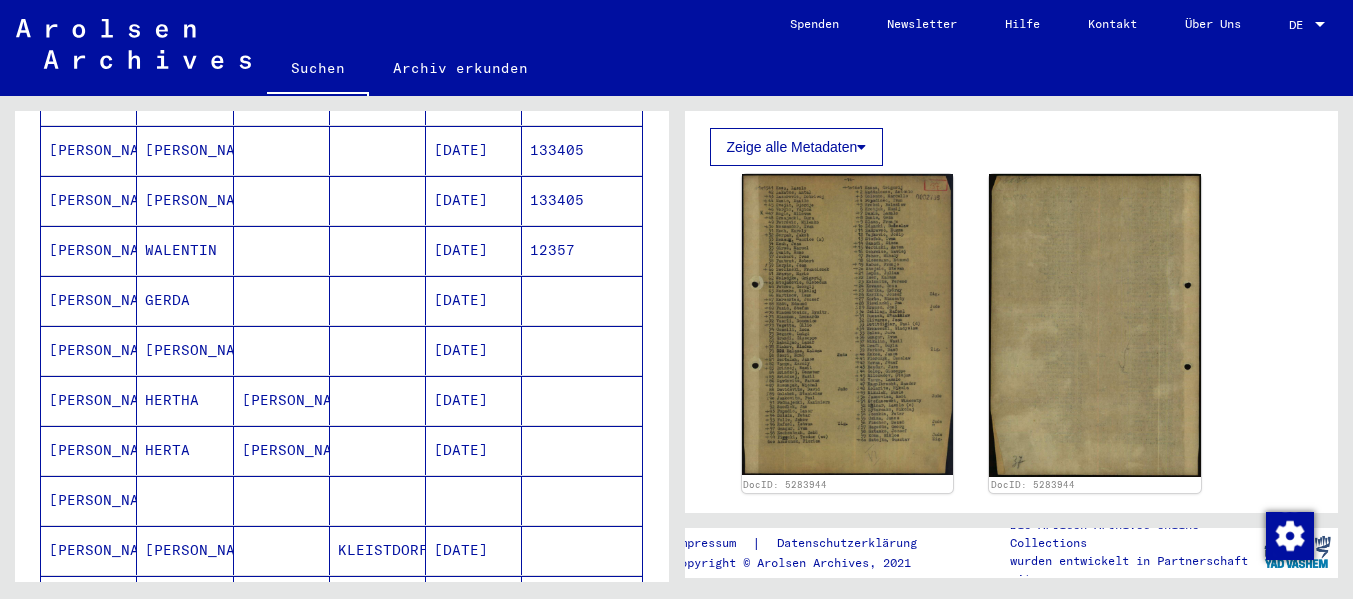 click on "[PERSON_NAME]" at bounding box center [185, 400] 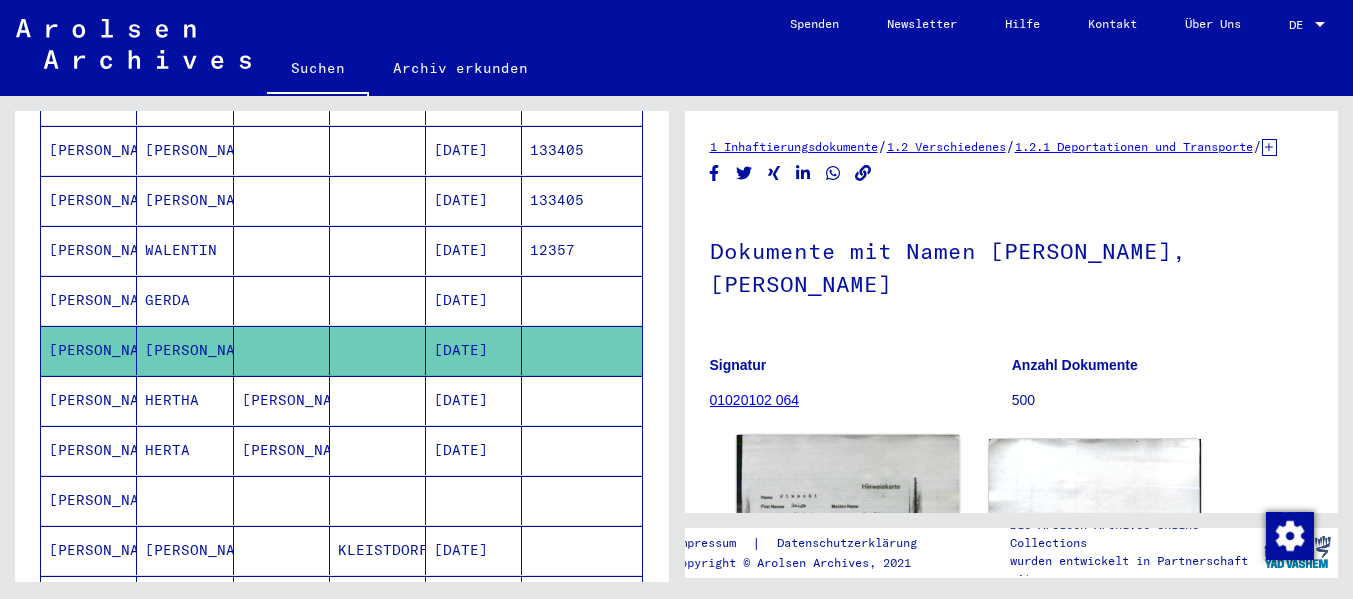 scroll, scrollTop: 100, scrollLeft: 0, axis: vertical 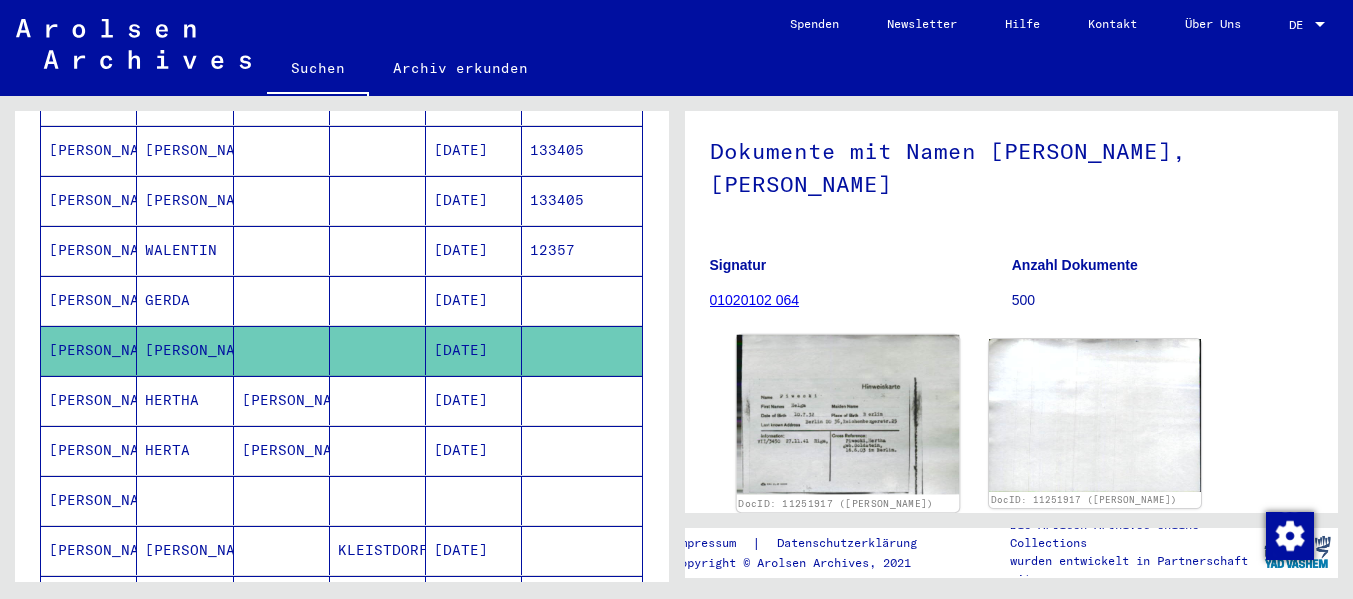 click 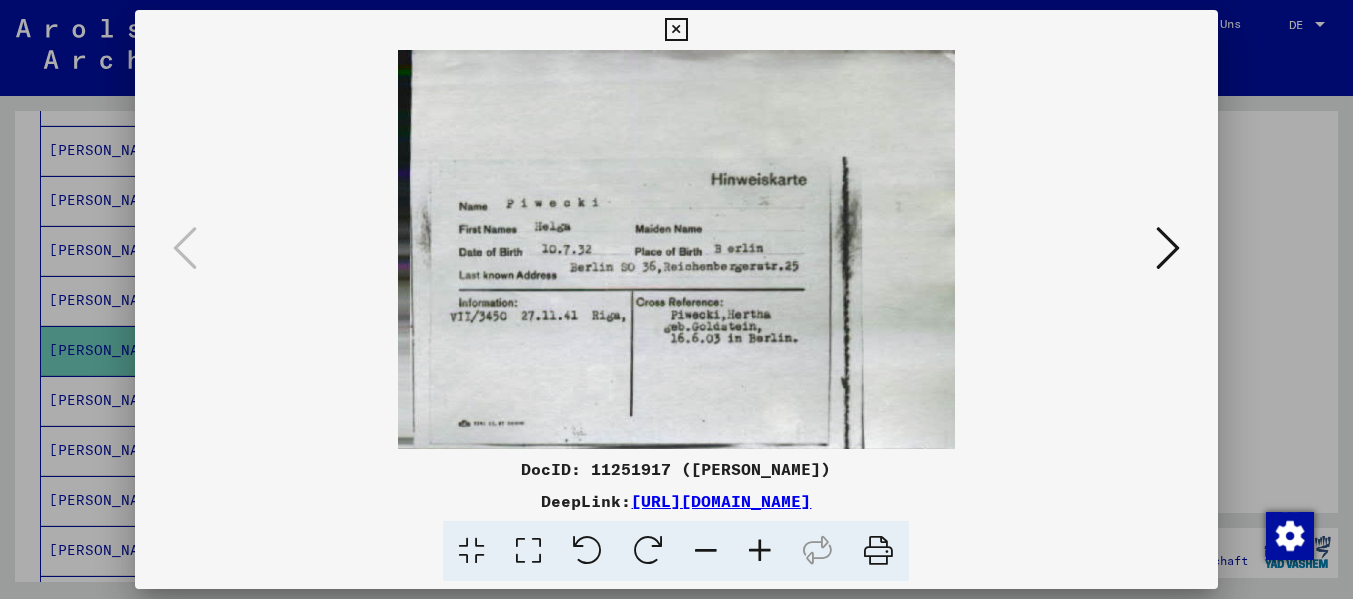 click at bounding box center [676, 30] 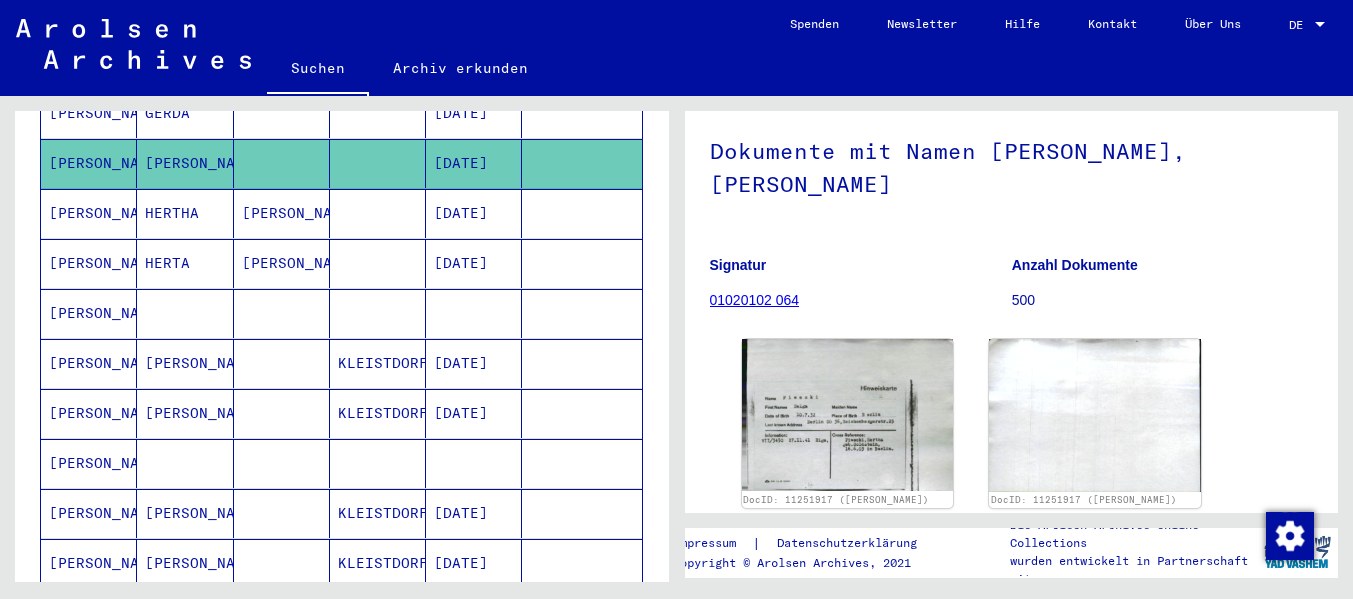 scroll, scrollTop: 900, scrollLeft: 0, axis: vertical 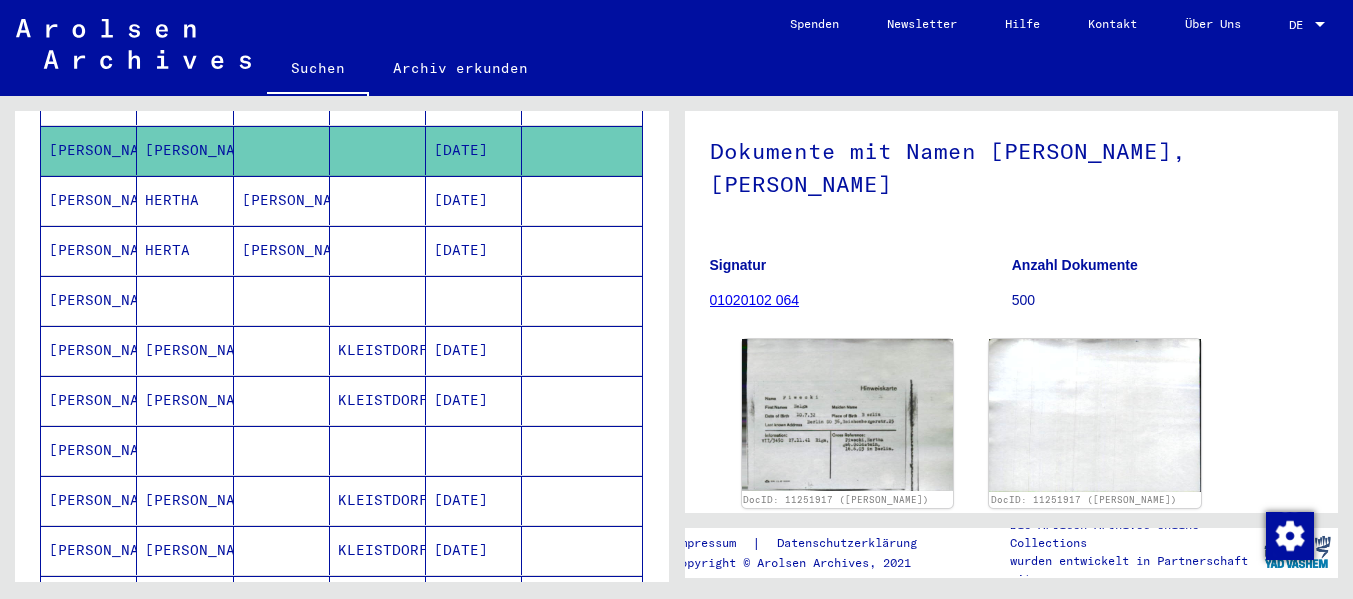 click on "[PERSON_NAME]" at bounding box center (185, 400) 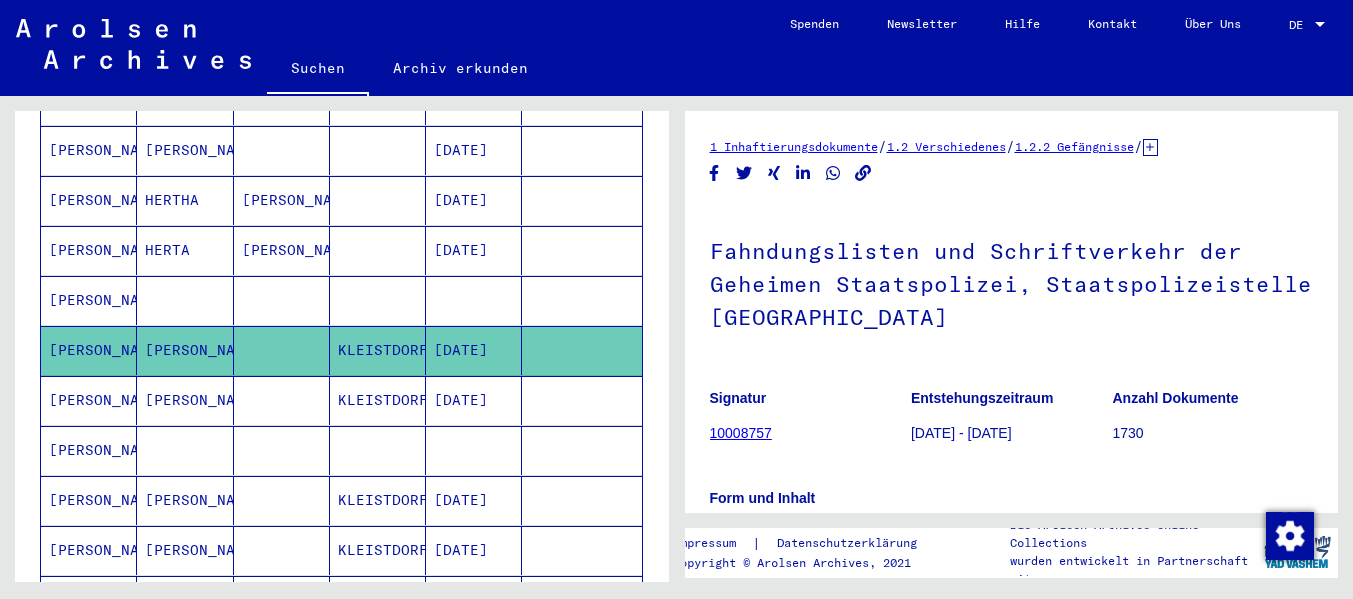 scroll, scrollTop: 0, scrollLeft: 0, axis: both 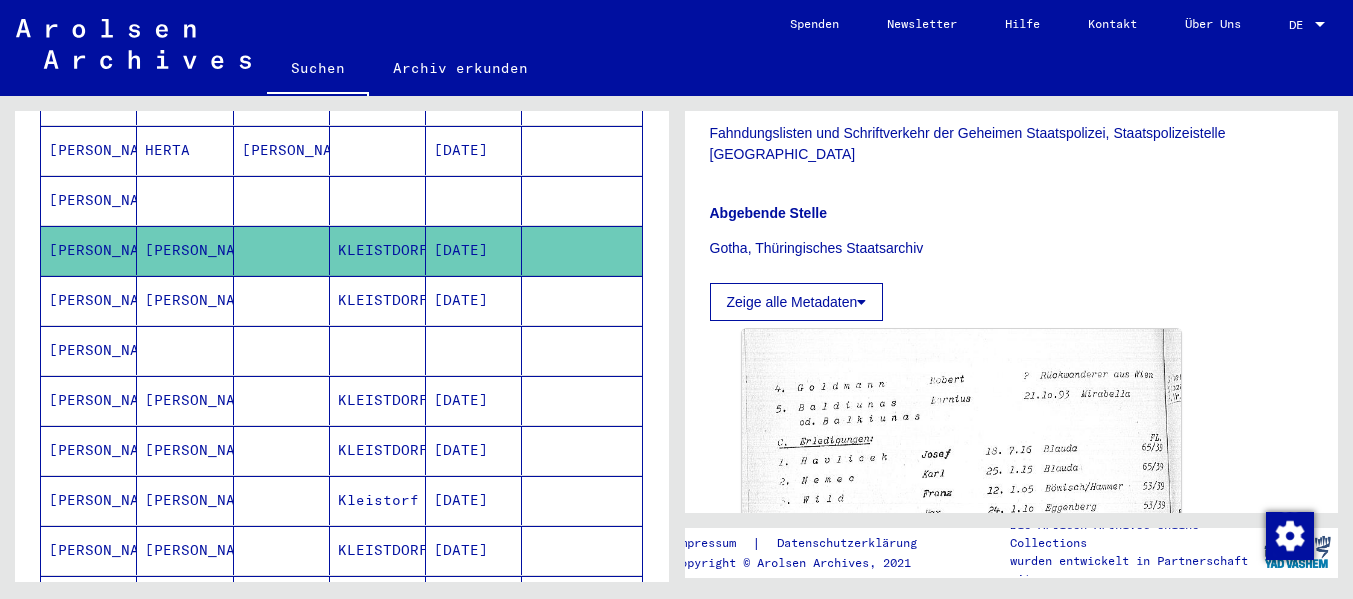 click on "[DATE]" at bounding box center (474, 450) 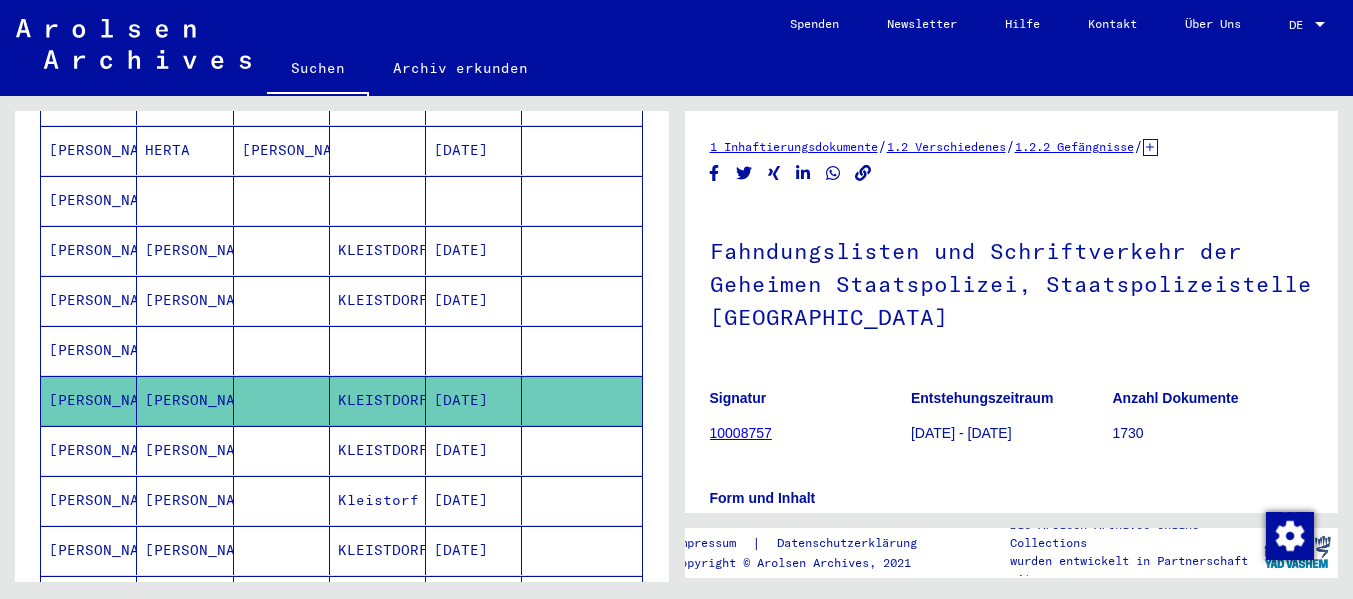 scroll, scrollTop: 0, scrollLeft: 0, axis: both 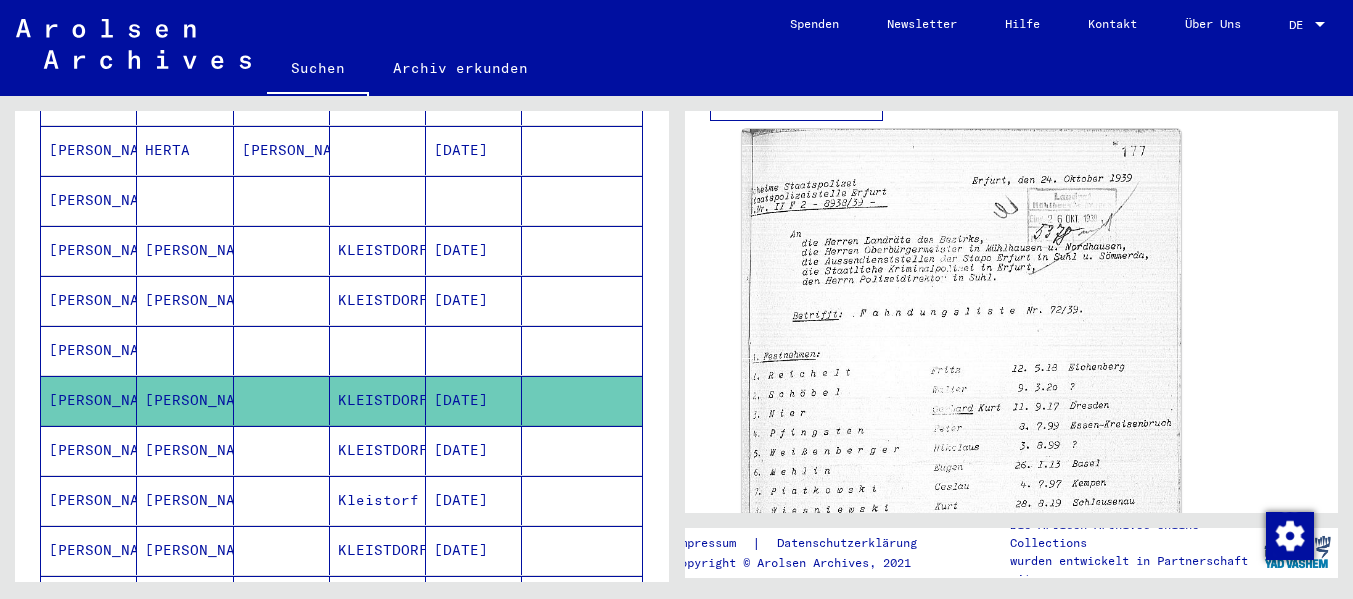 click on "[DATE]" at bounding box center (474, 500) 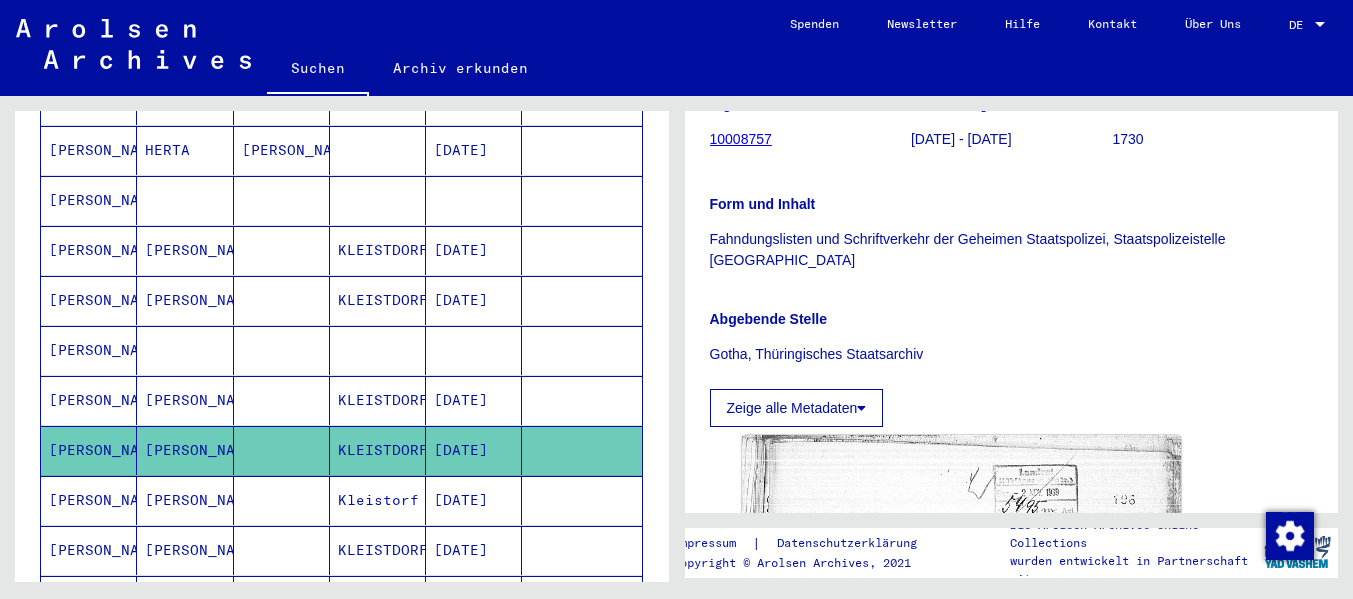 scroll, scrollTop: 300, scrollLeft: 0, axis: vertical 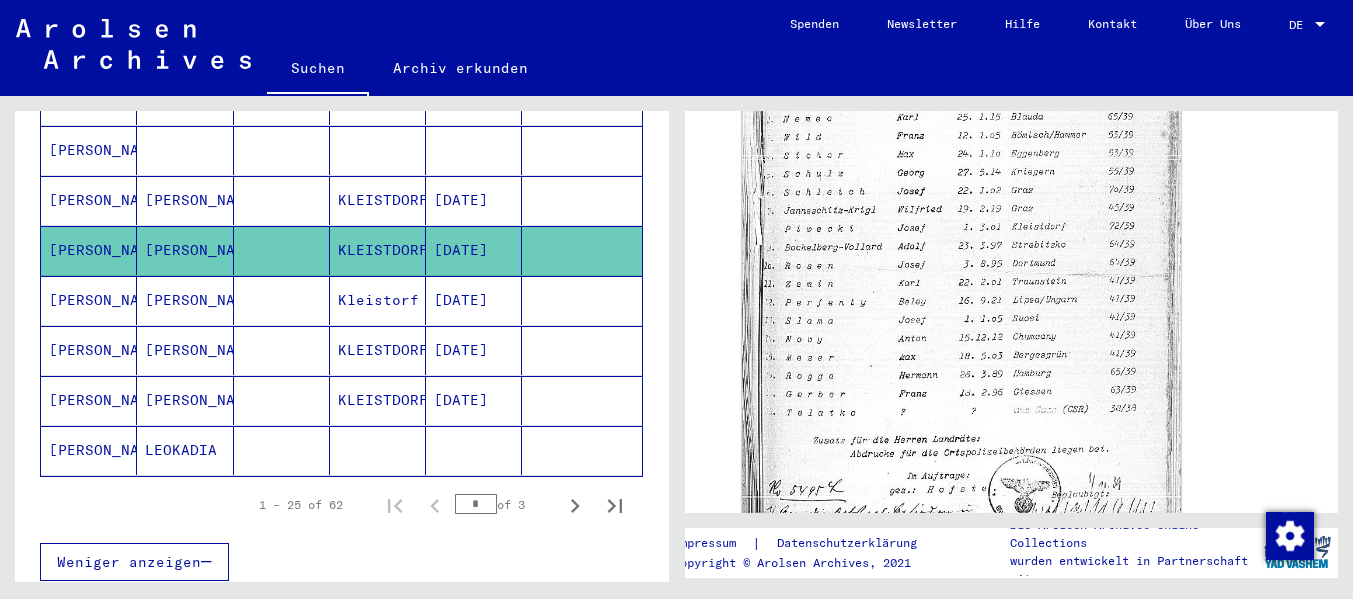 click on "[DATE]" at bounding box center [474, 400] 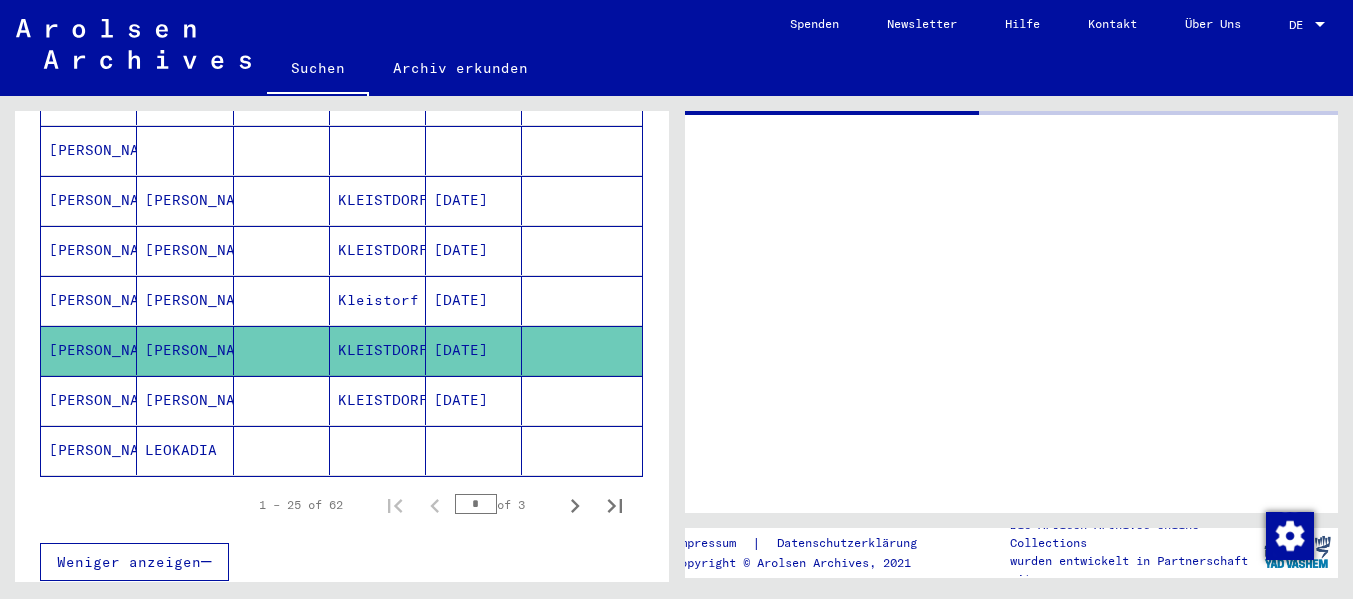 scroll 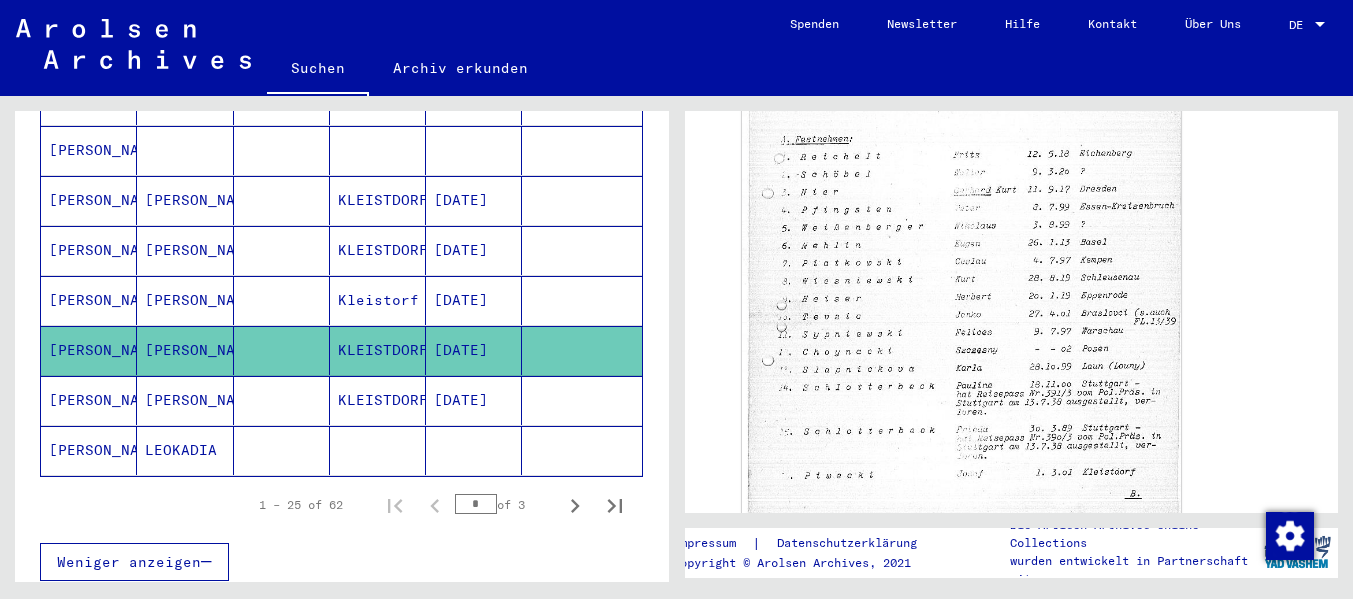 click on "LEOKADIA" 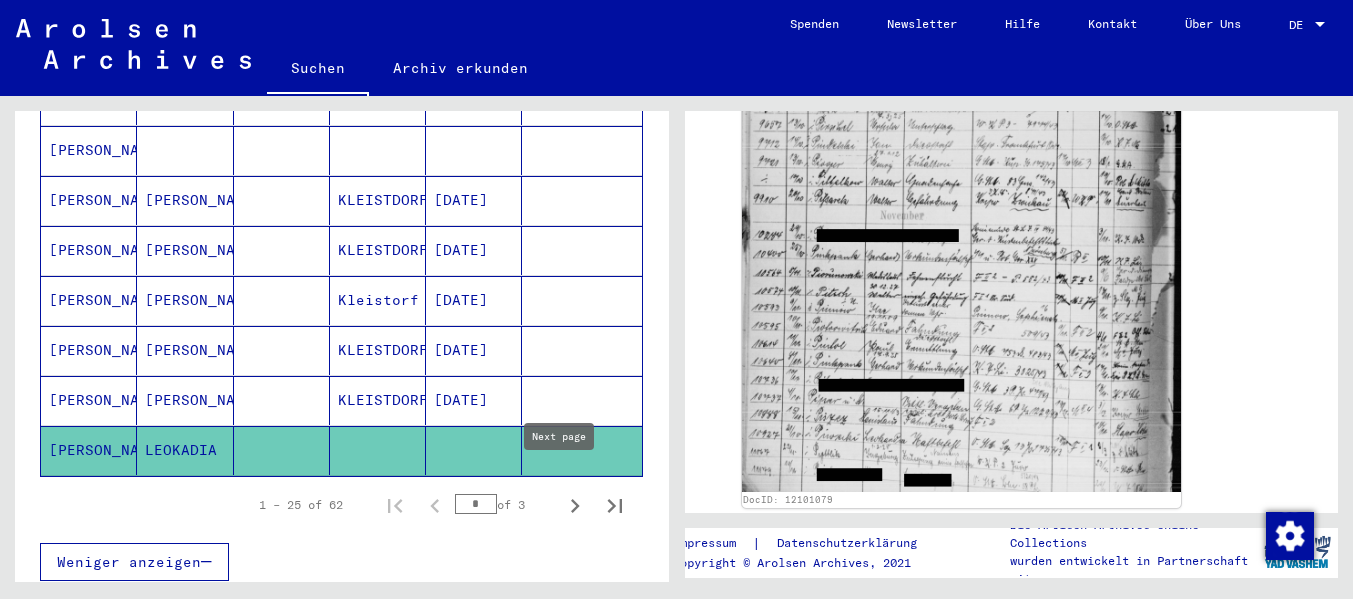 click 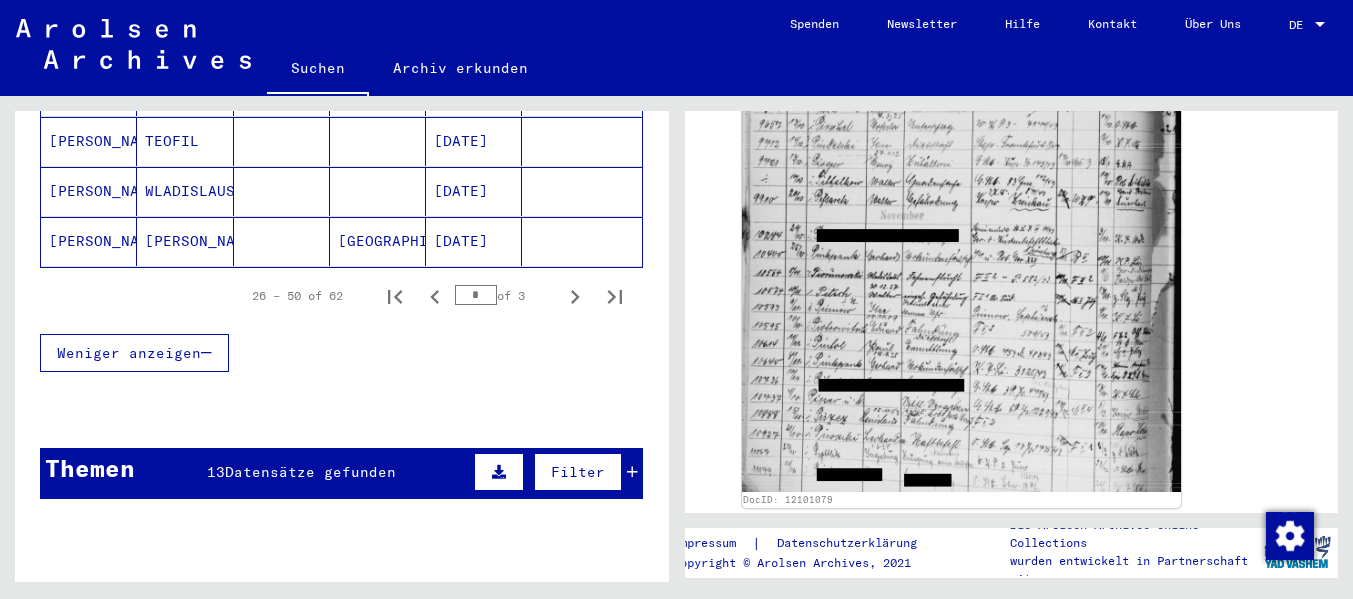 scroll, scrollTop: 1400, scrollLeft: 0, axis: vertical 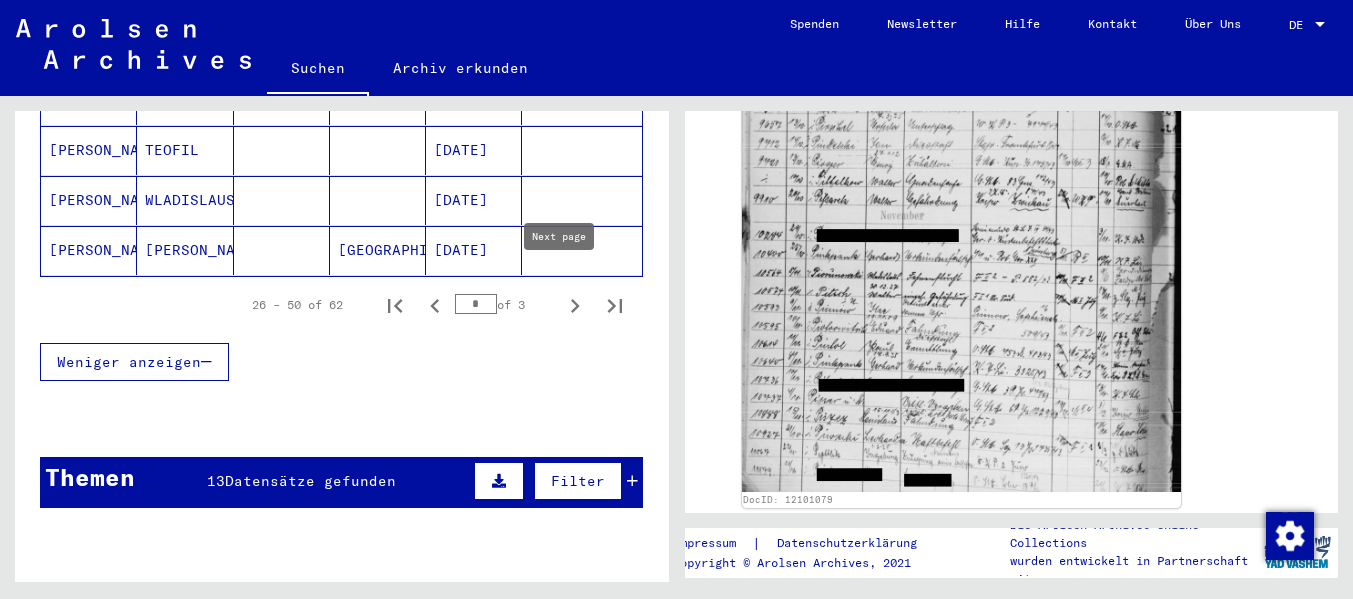 click 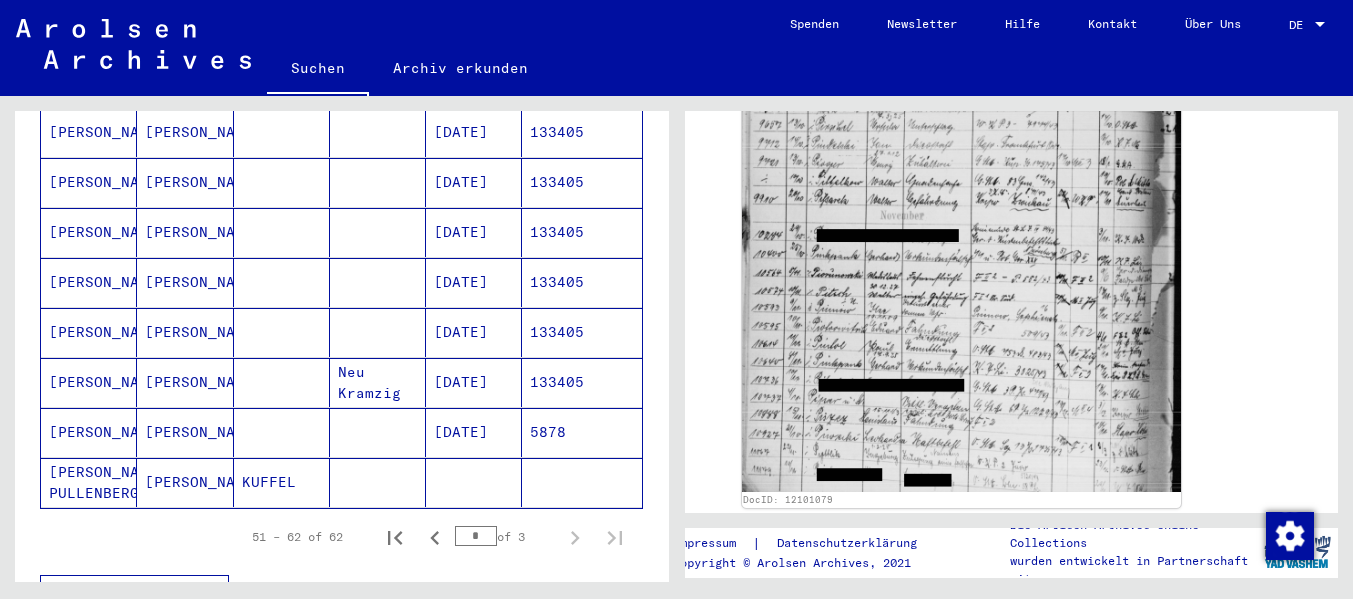 scroll, scrollTop: 495, scrollLeft: 0, axis: vertical 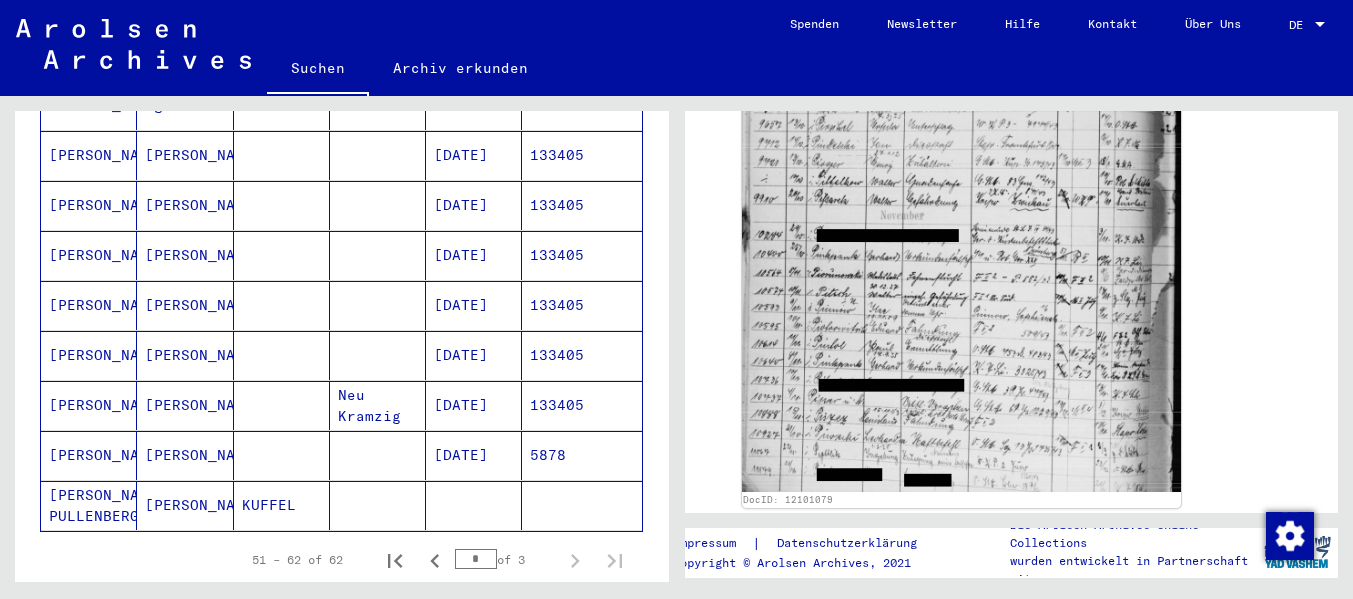 click on "[PERSON_NAME]" at bounding box center (185, 405) 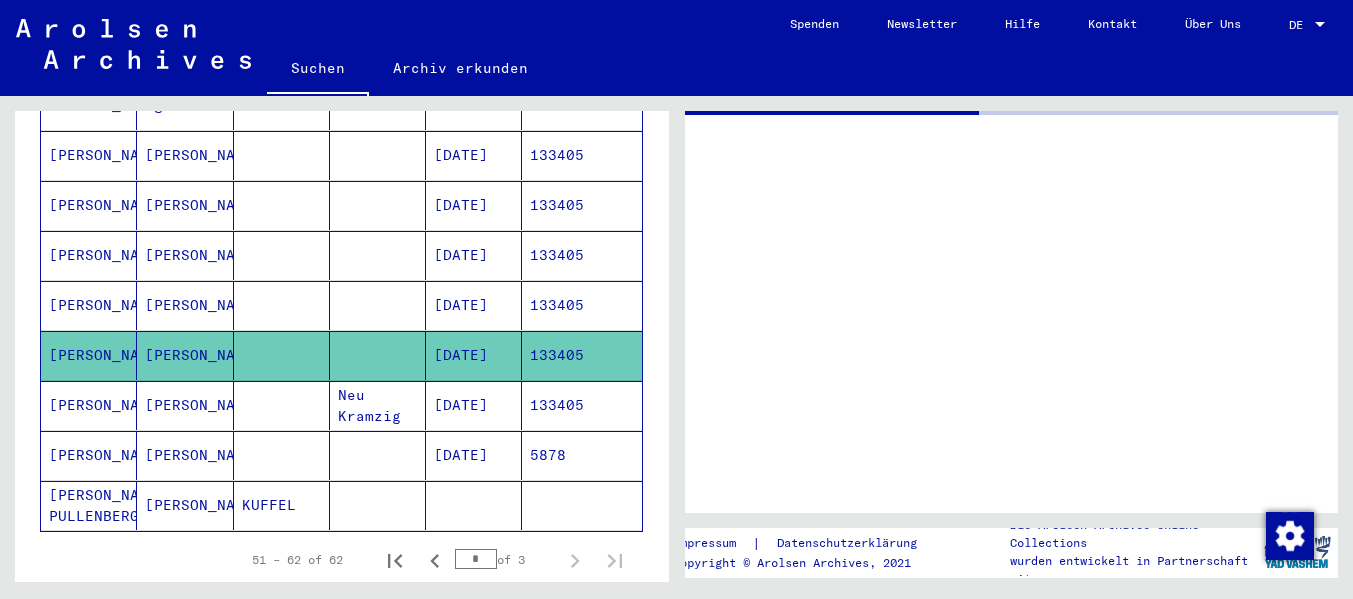 scroll, scrollTop: 0, scrollLeft: 0, axis: both 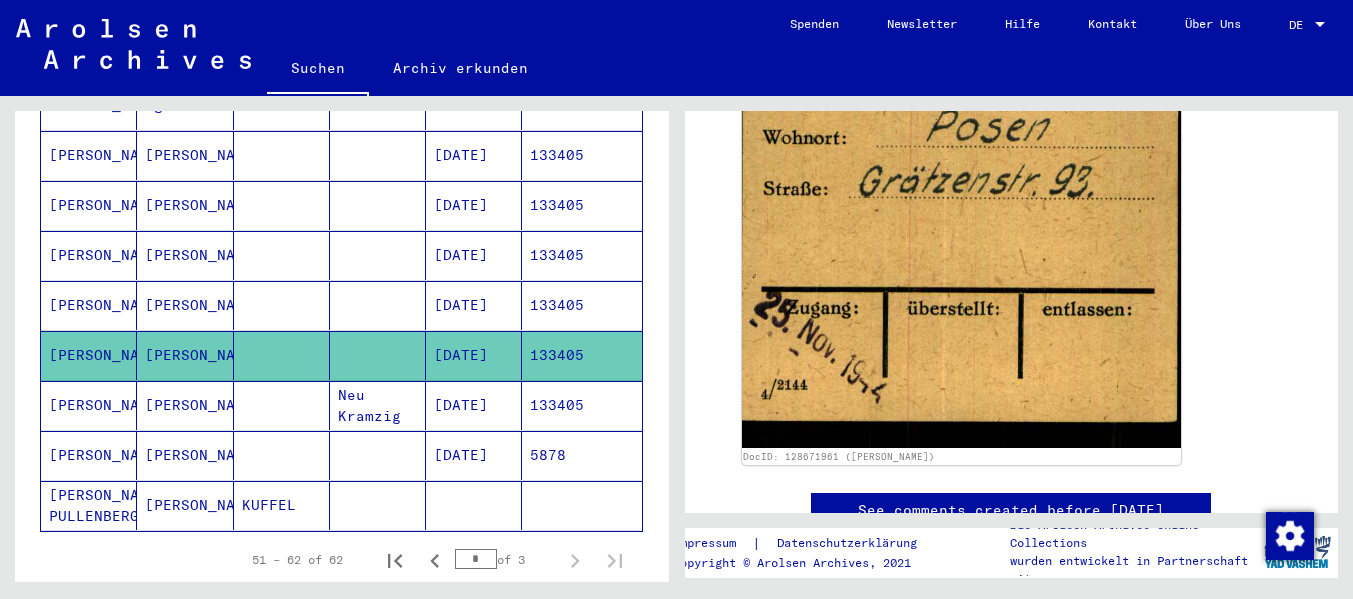 click on "[PERSON_NAME]" at bounding box center (185, 355) 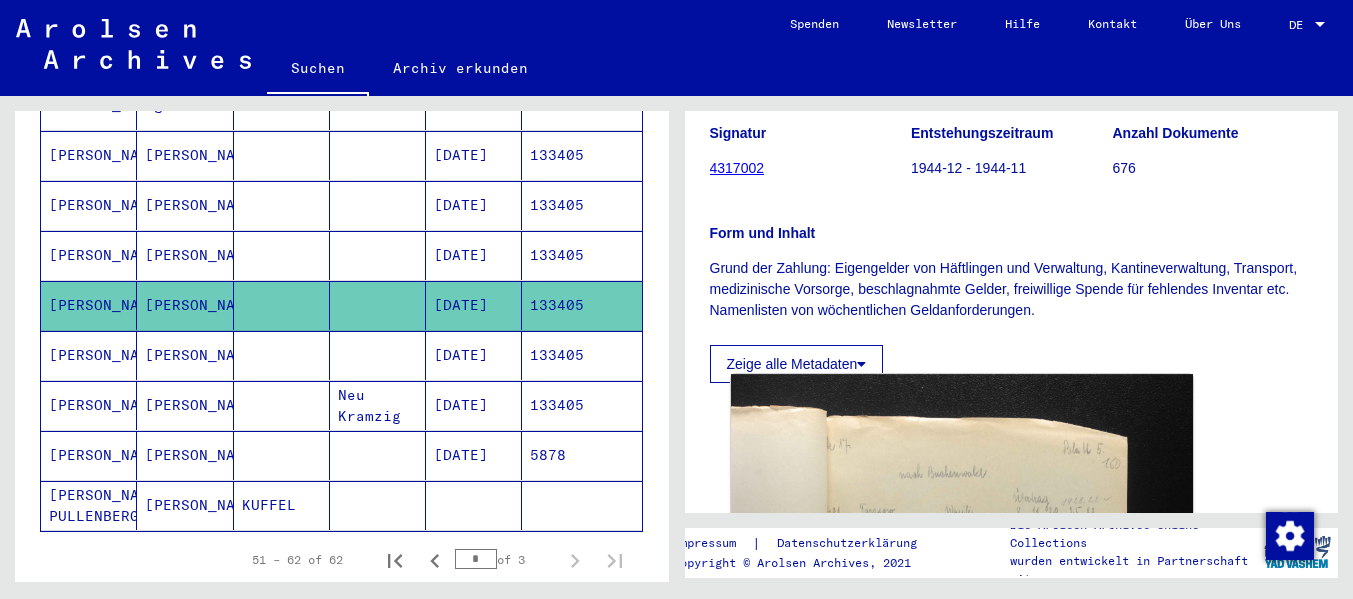 scroll, scrollTop: 300, scrollLeft: 0, axis: vertical 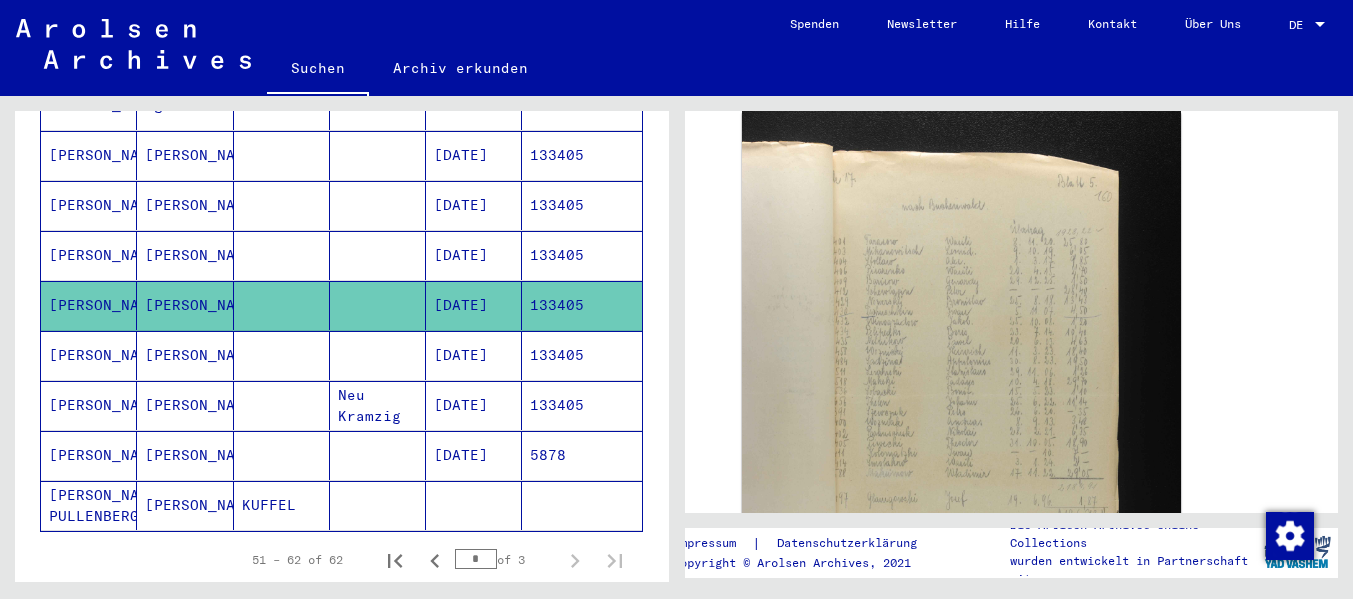 click on "[PERSON_NAME]" at bounding box center [185, 305] 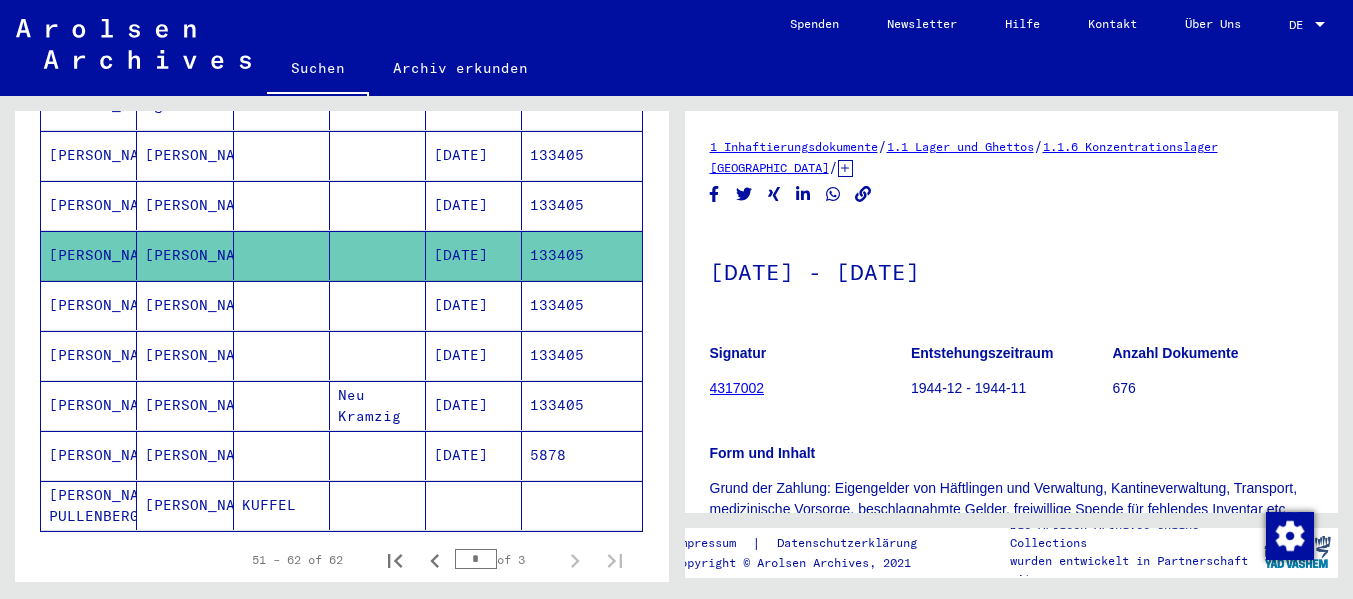scroll, scrollTop: 0, scrollLeft: 0, axis: both 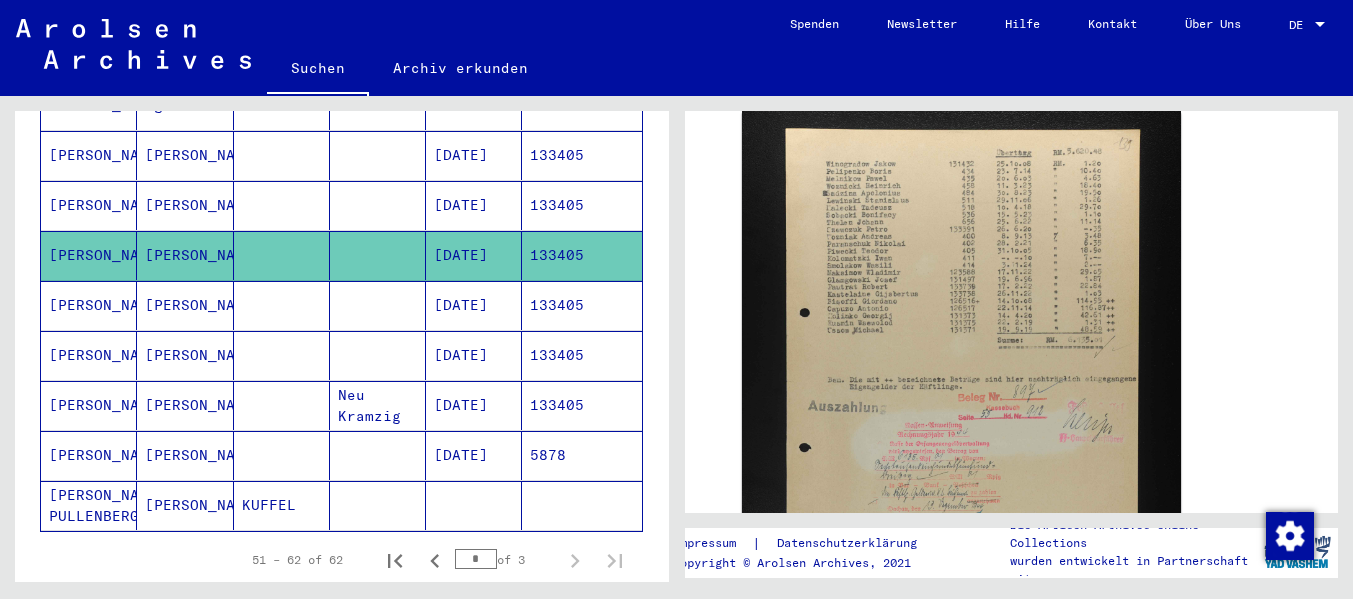 click on "[PERSON_NAME]" at bounding box center [185, 255] 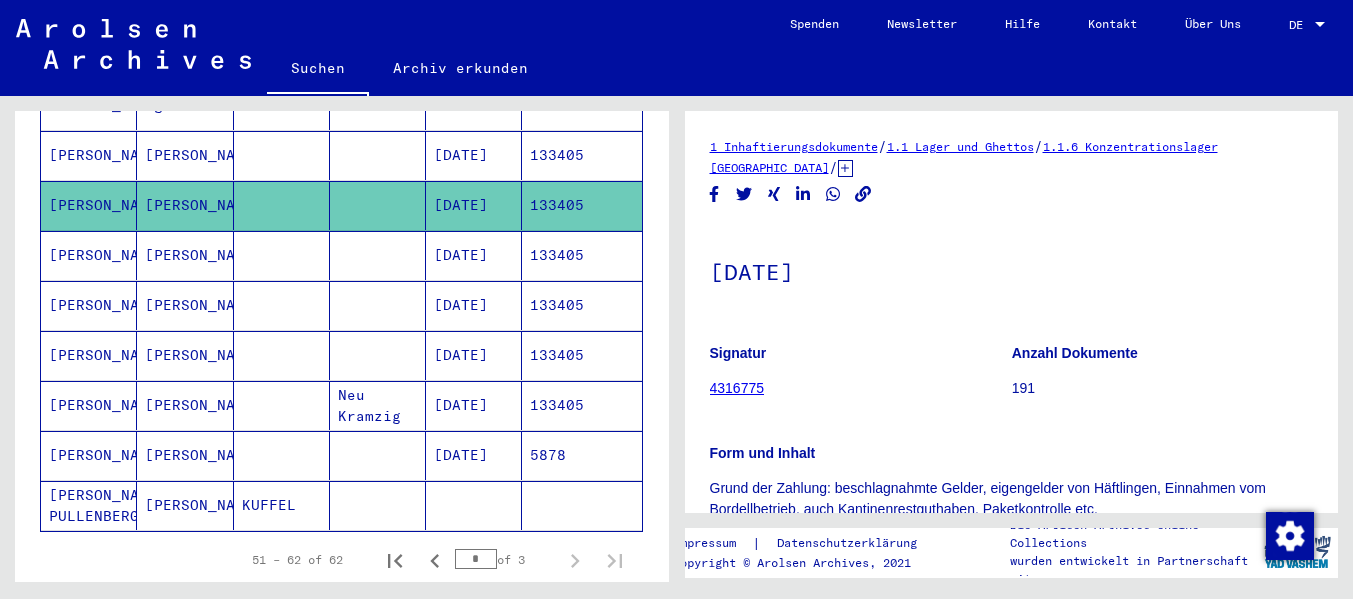scroll, scrollTop: 300, scrollLeft: 0, axis: vertical 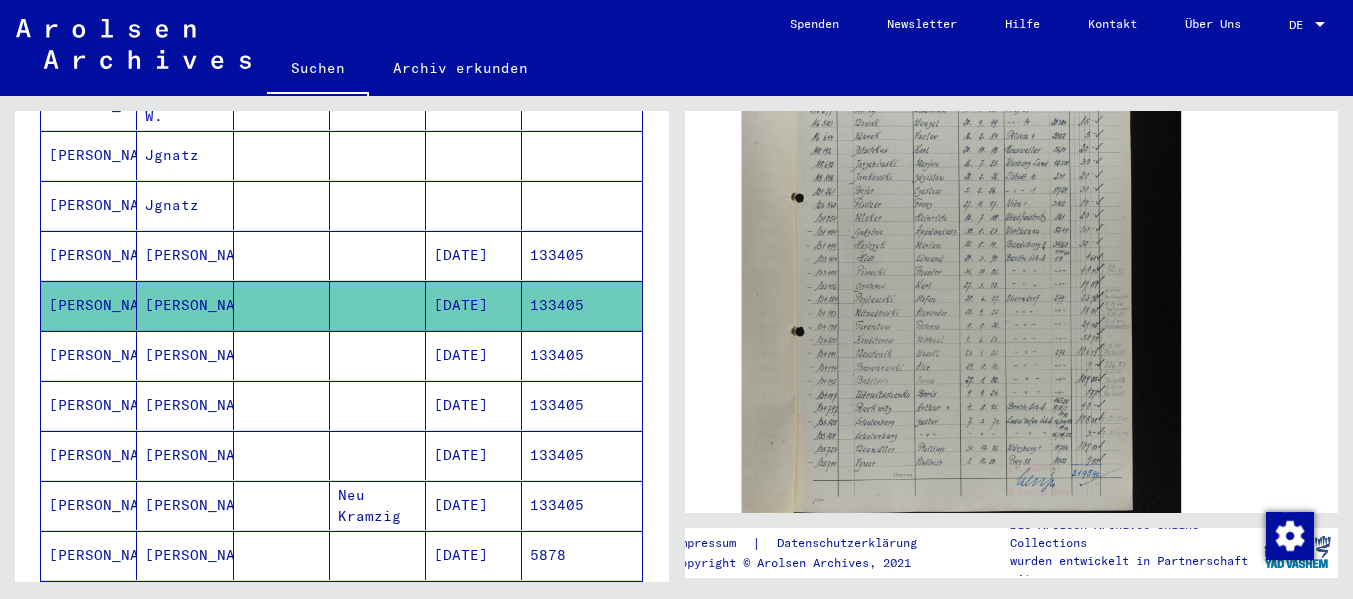 click on "[PERSON_NAME]" at bounding box center [185, 305] 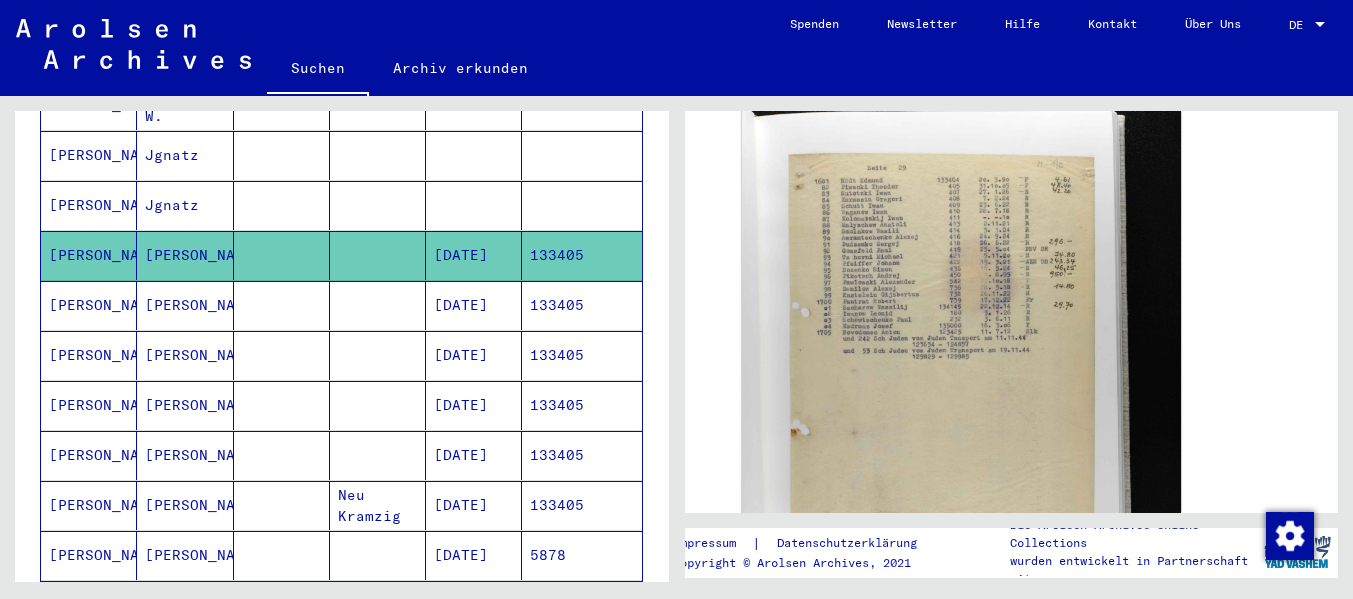 click on "Jgnatz" at bounding box center (185, 255) 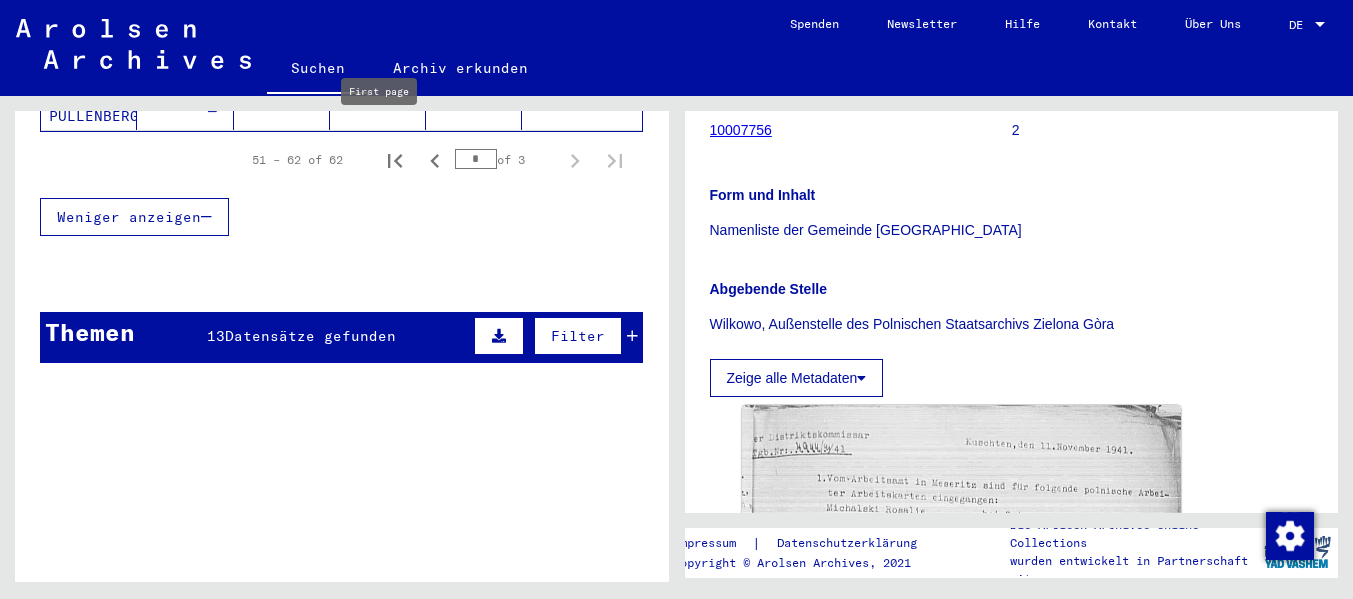 click 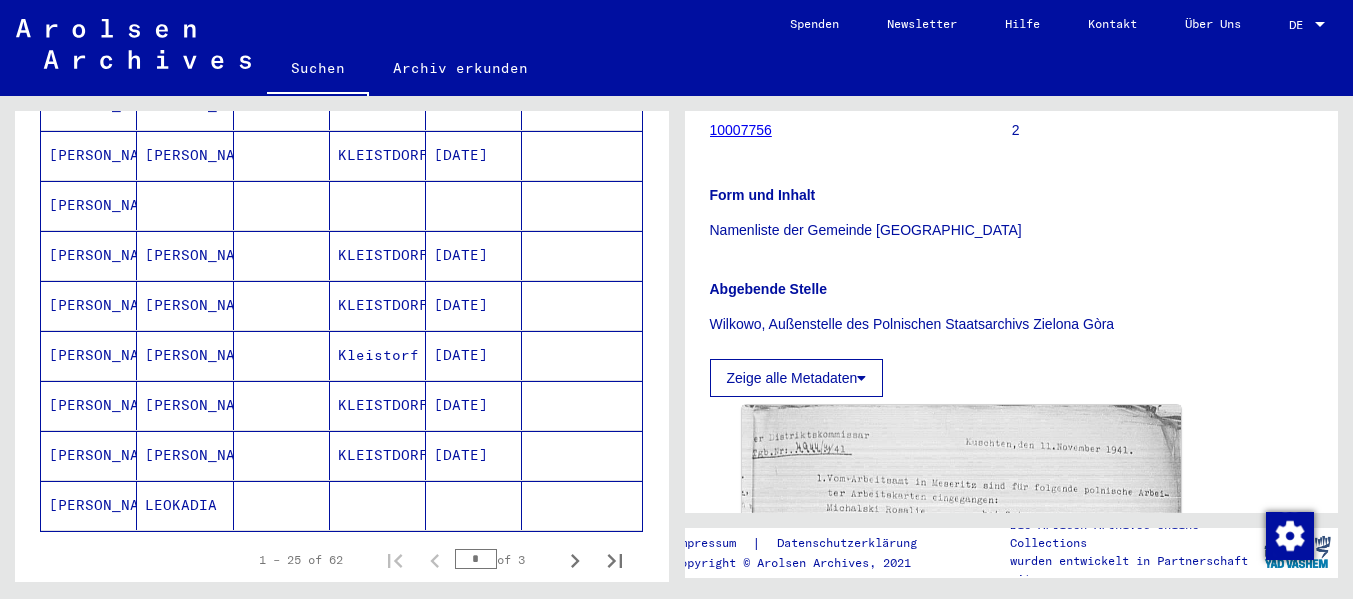 click on "KLEISTDORF" at bounding box center (378, 505) 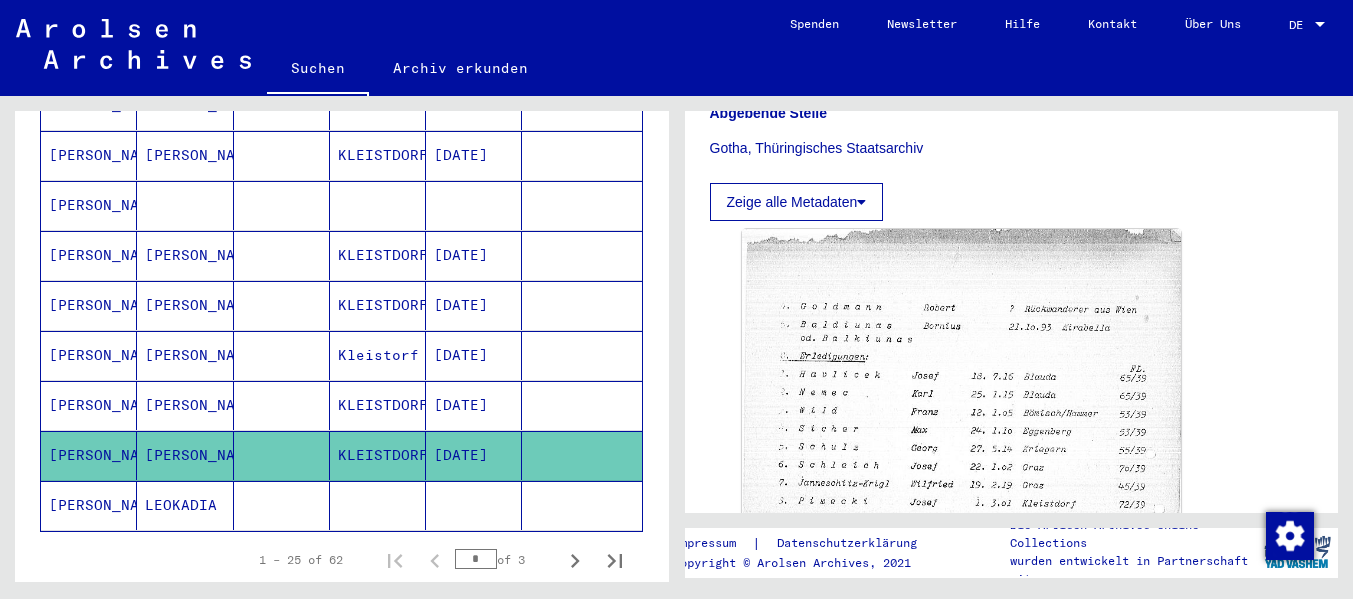 scroll, scrollTop: 1045, scrollLeft: 0, axis: vertical 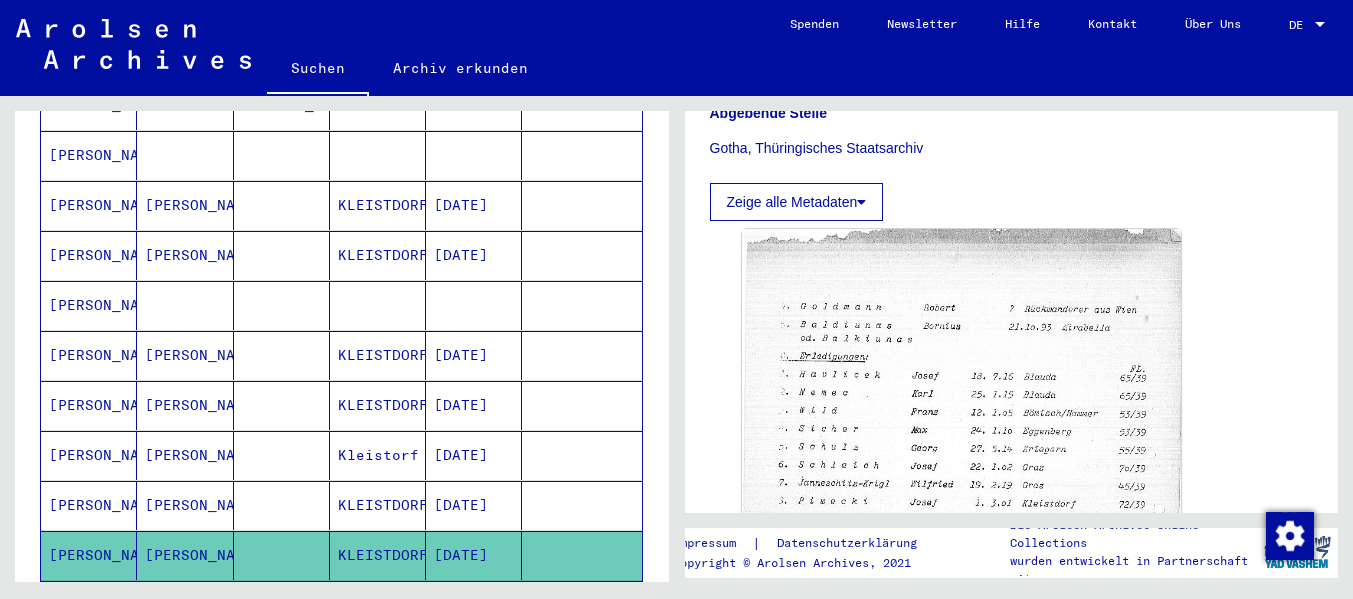 click on "[DATE]" at bounding box center [474, 305] 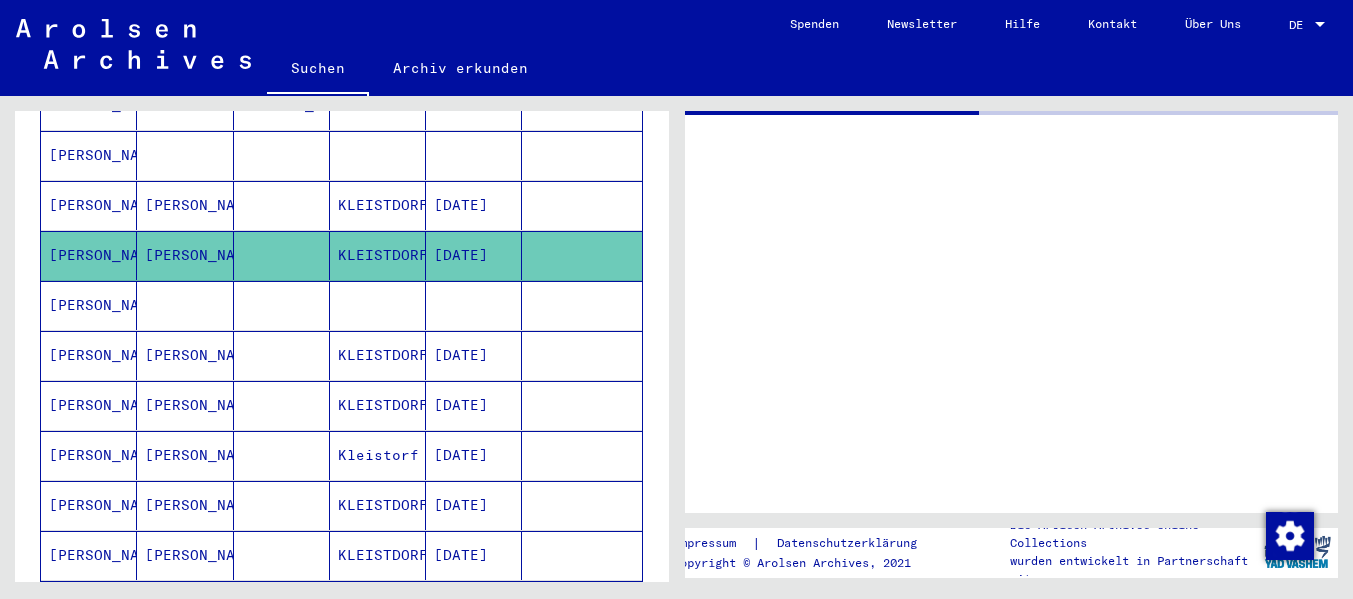 scroll, scrollTop: 0, scrollLeft: 0, axis: both 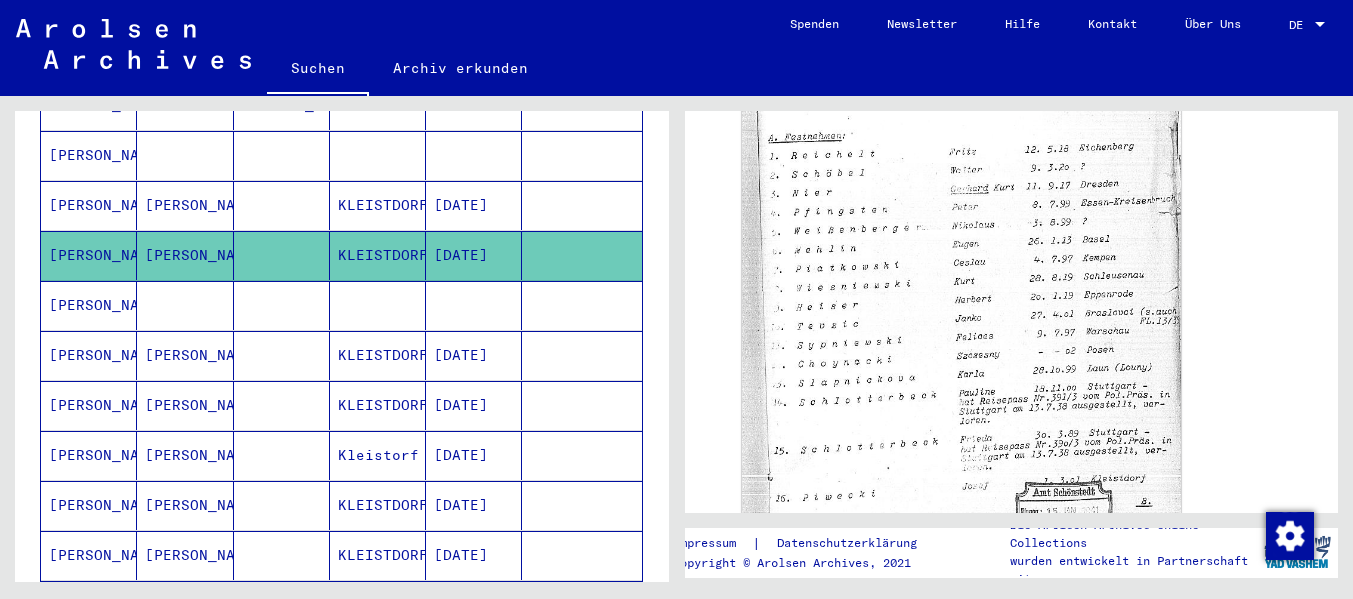 click on "KLEISTDORF" at bounding box center (378, 255) 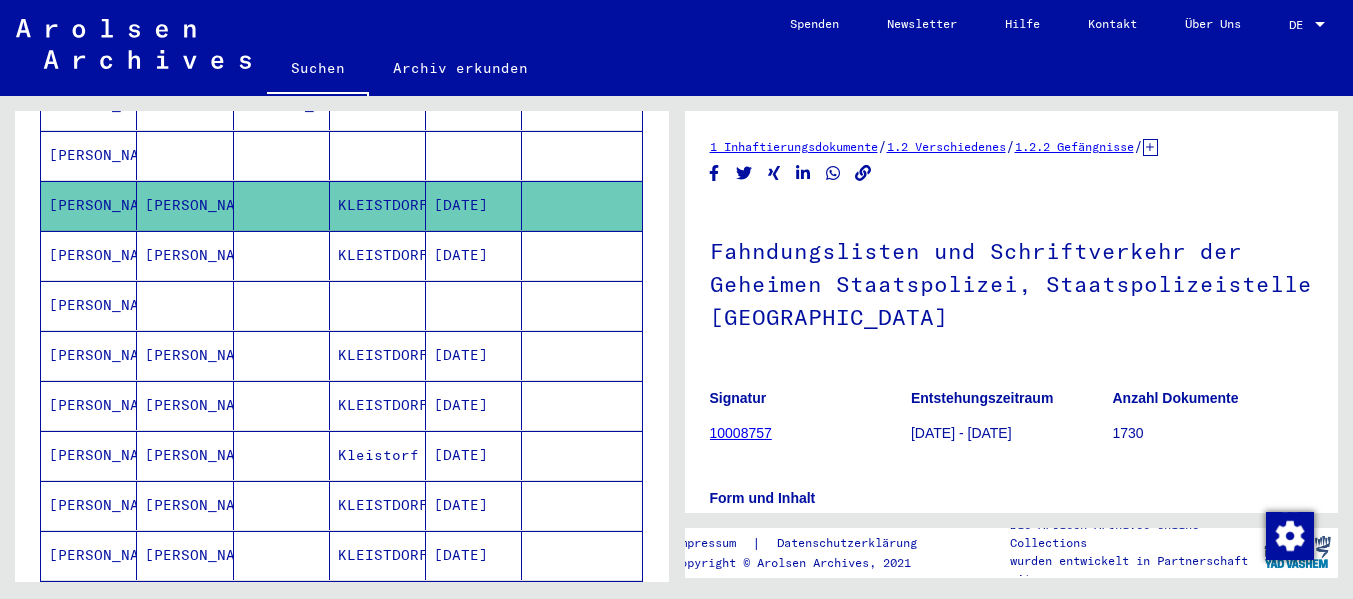 scroll, scrollTop: 400, scrollLeft: 0, axis: vertical 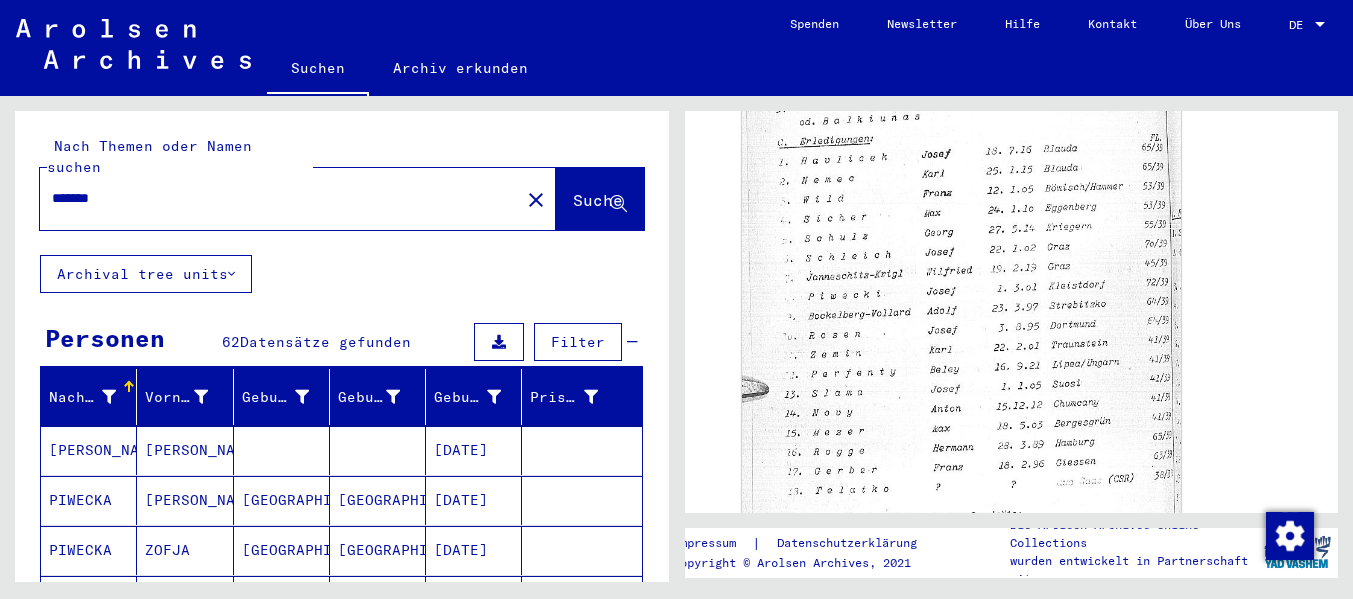 click on "*******" at bounding box center (280, 198) 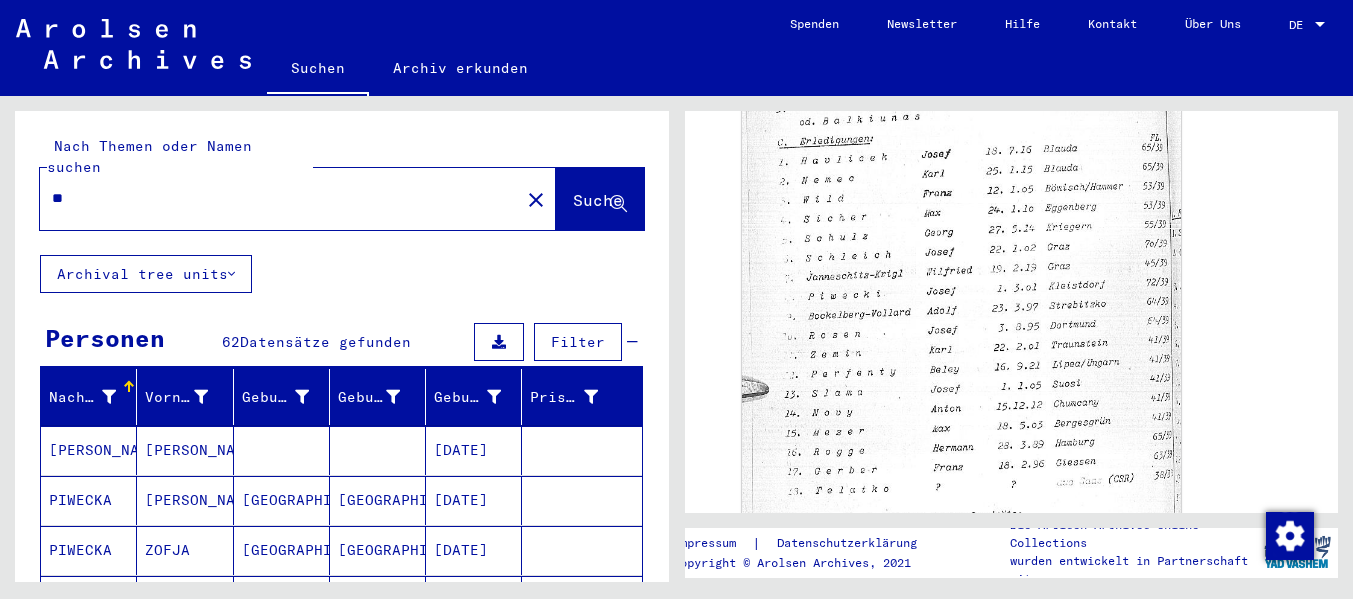 type on "*" 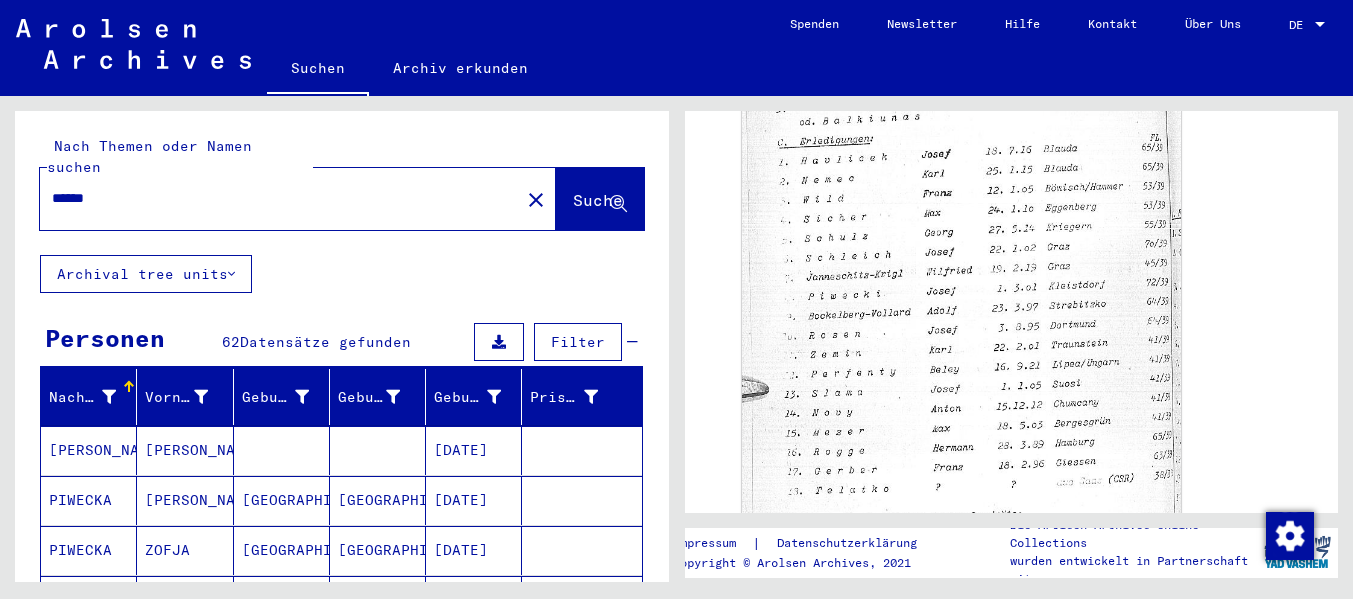 click on "Suche" 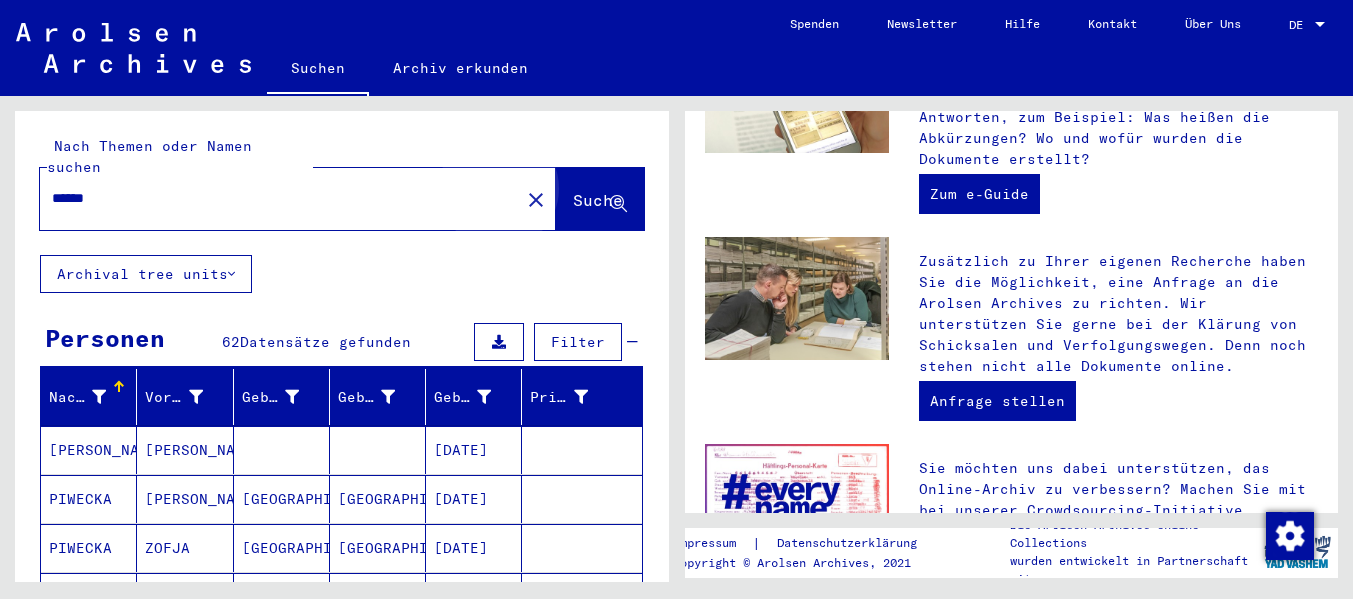 scroll, scrollTop: 0, scrollLeft: 0, axis: both 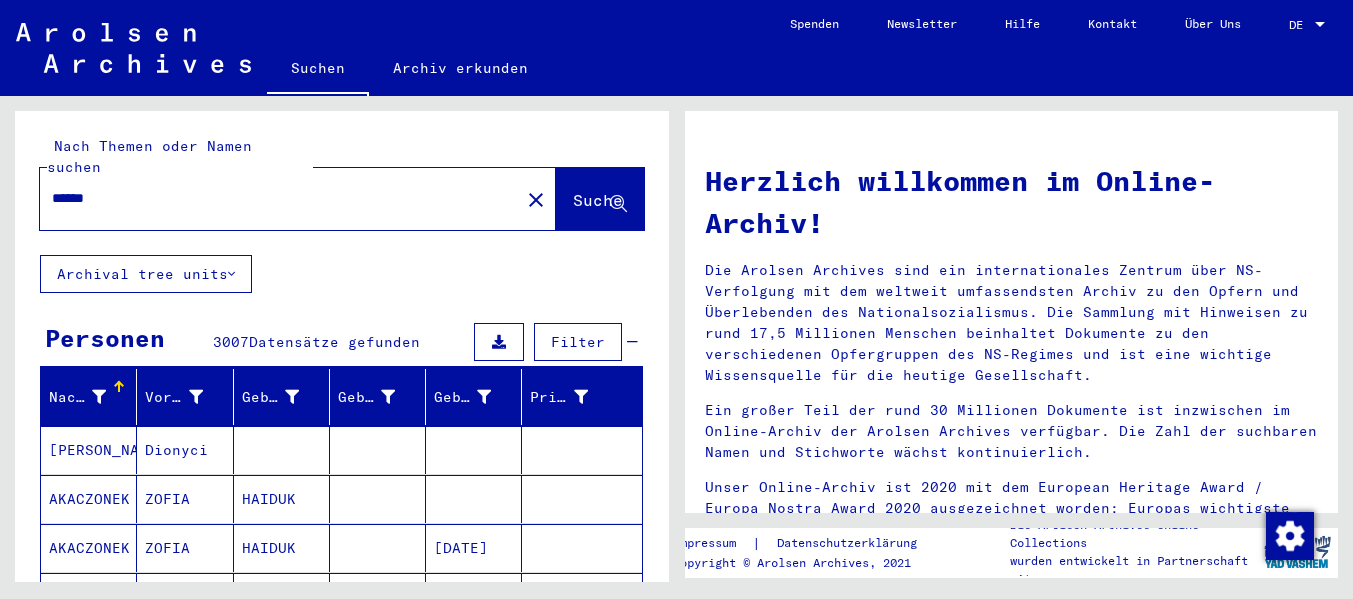 click on "******" at bounding box center (274, 198) 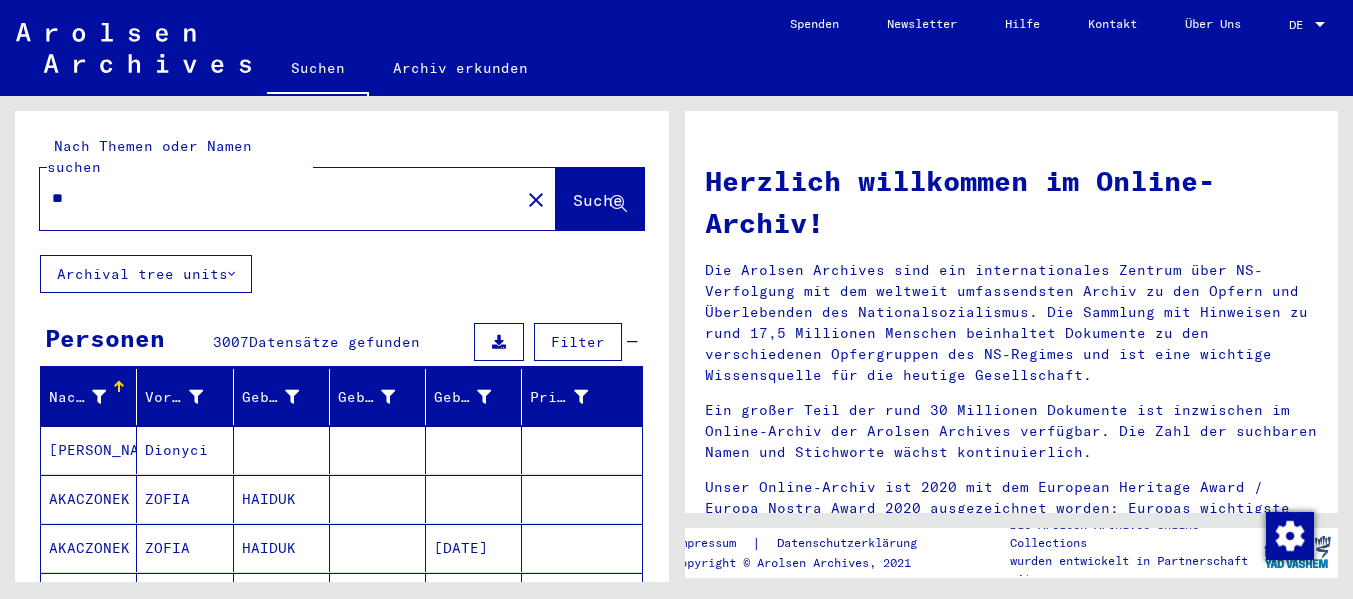 type on "*" 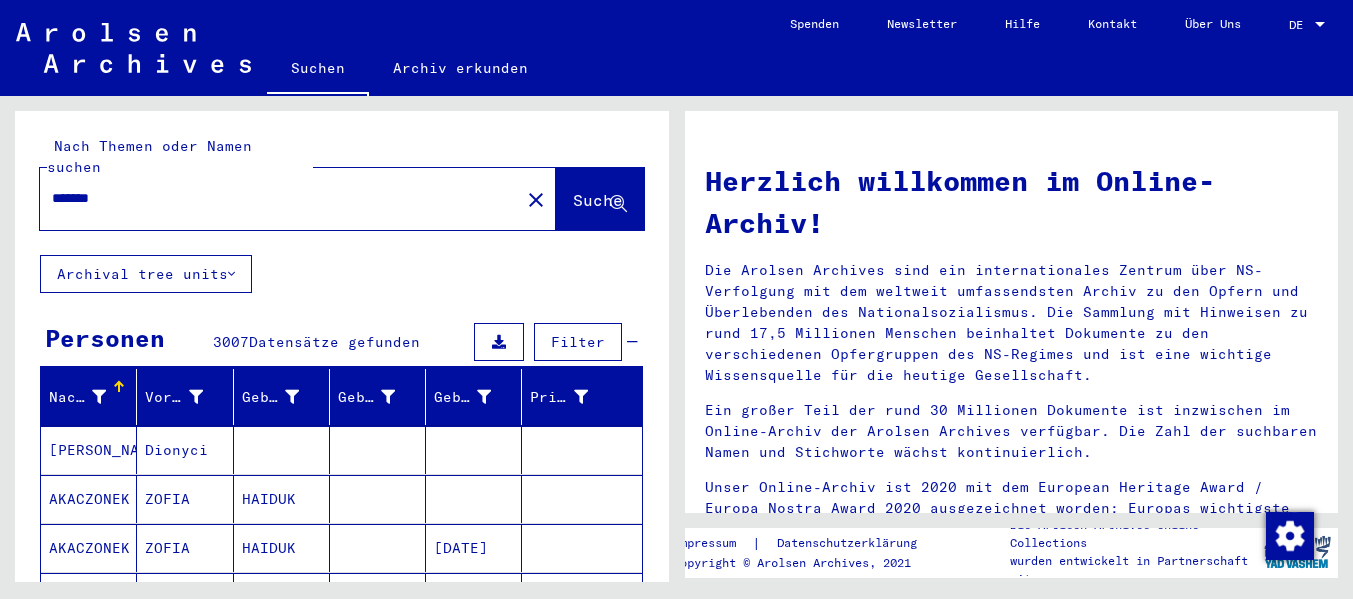 type on "*******" 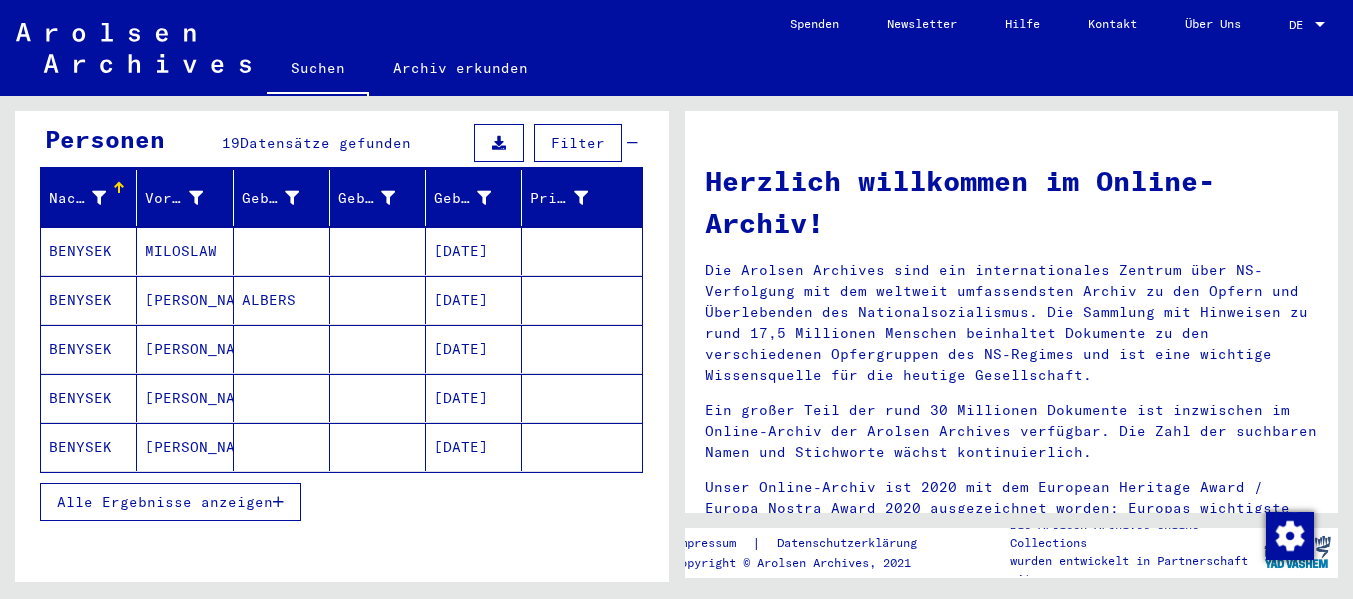 scroll, scrollTop: 200, scrollLeft: 0, axis: vertical 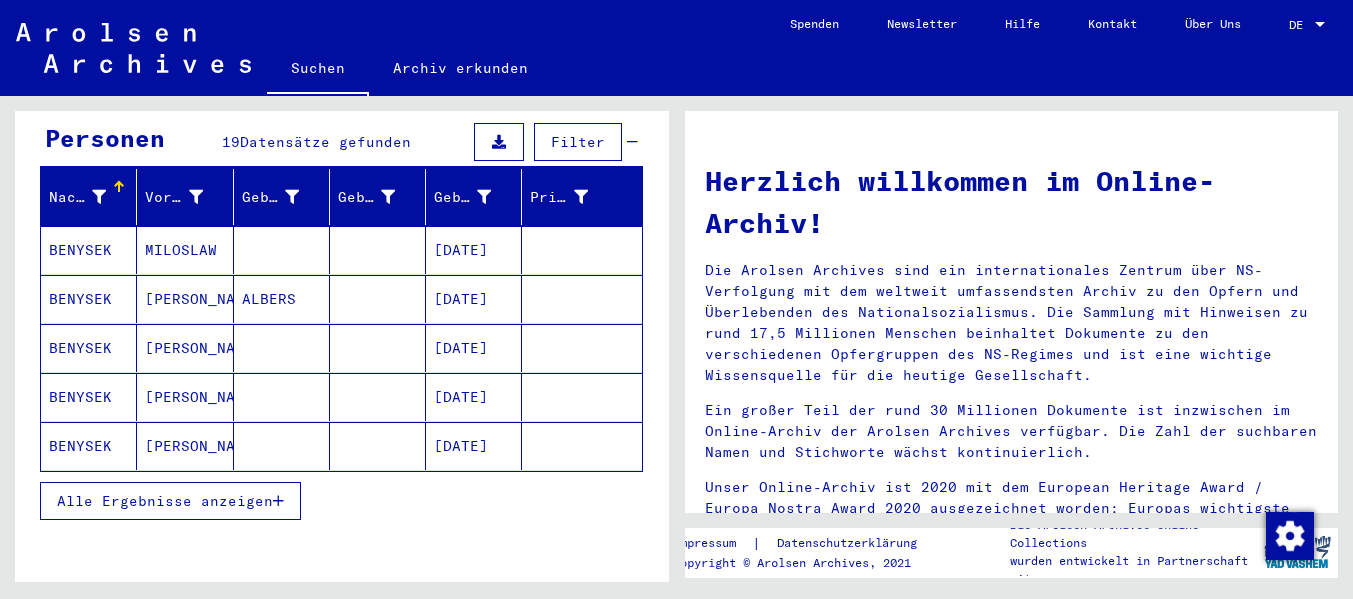click on "[PERSON_NAME]" at bounding box center (185, 446) 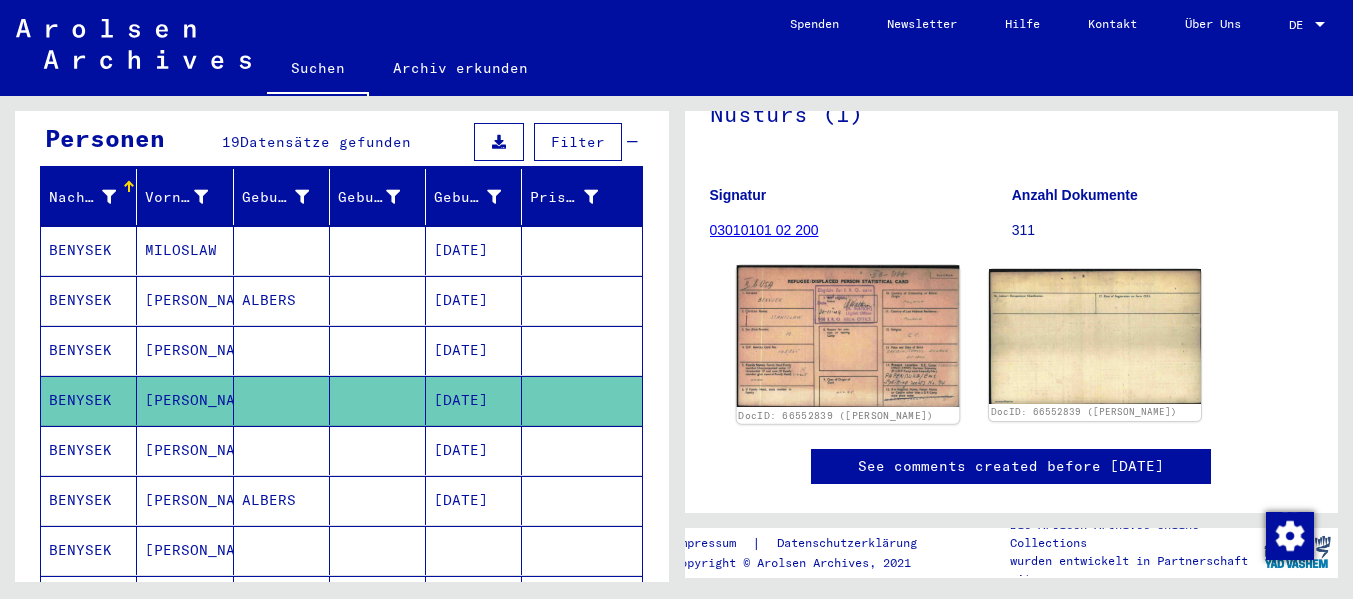 scroll, scrollTop: 300, scrollLeft: 0, axis: vertical 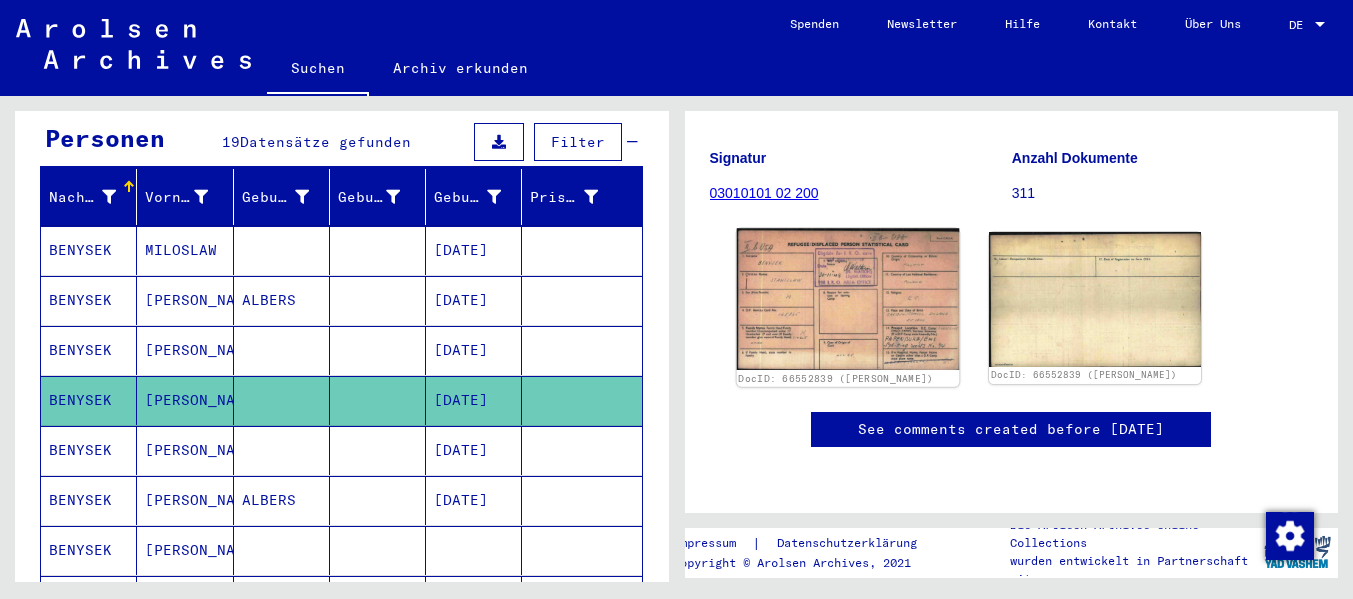 click 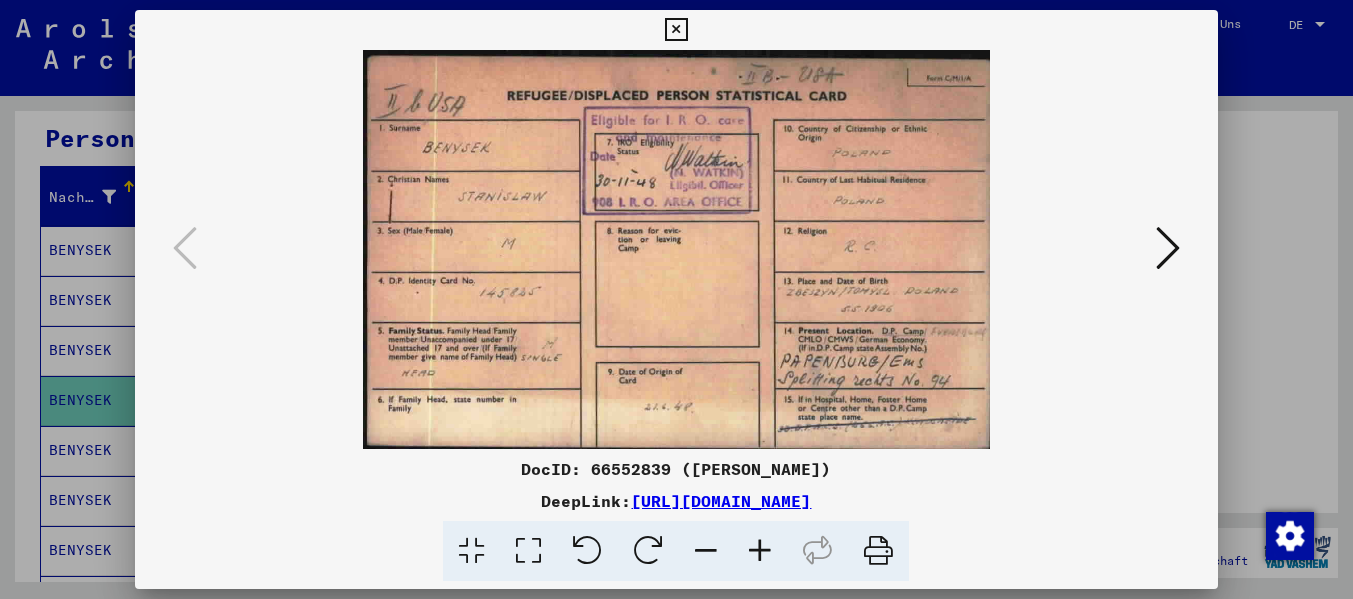 click at bounding box center (1168, 248) 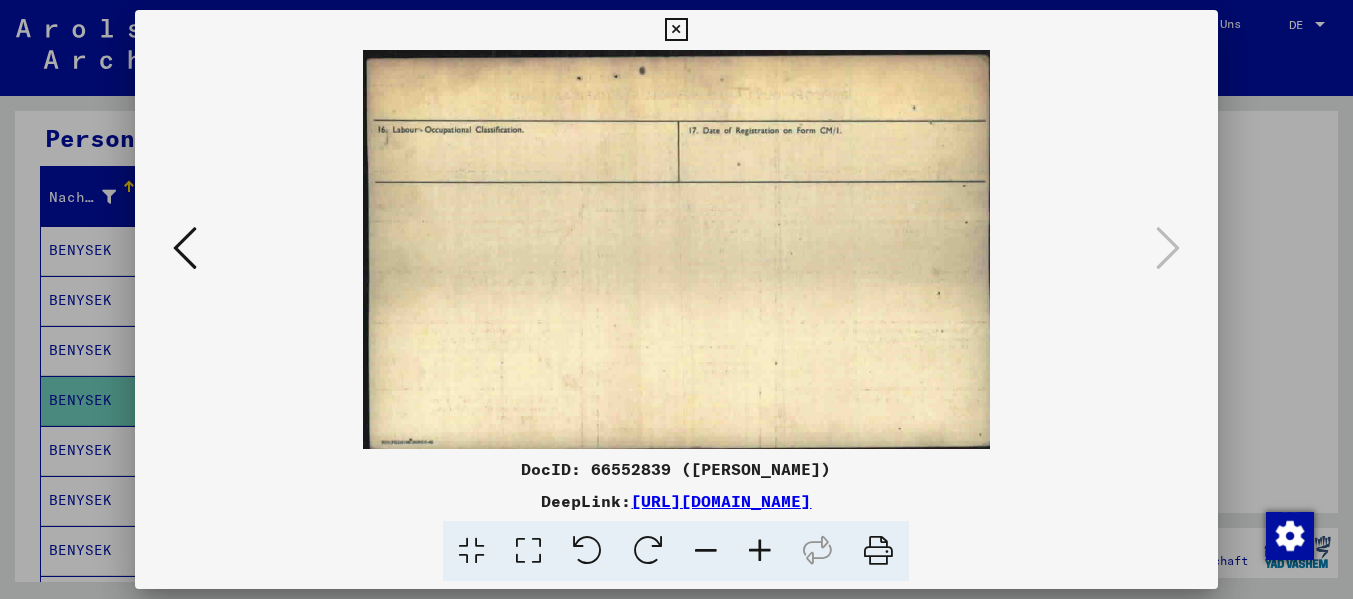 click at bounding box center [676, 30] 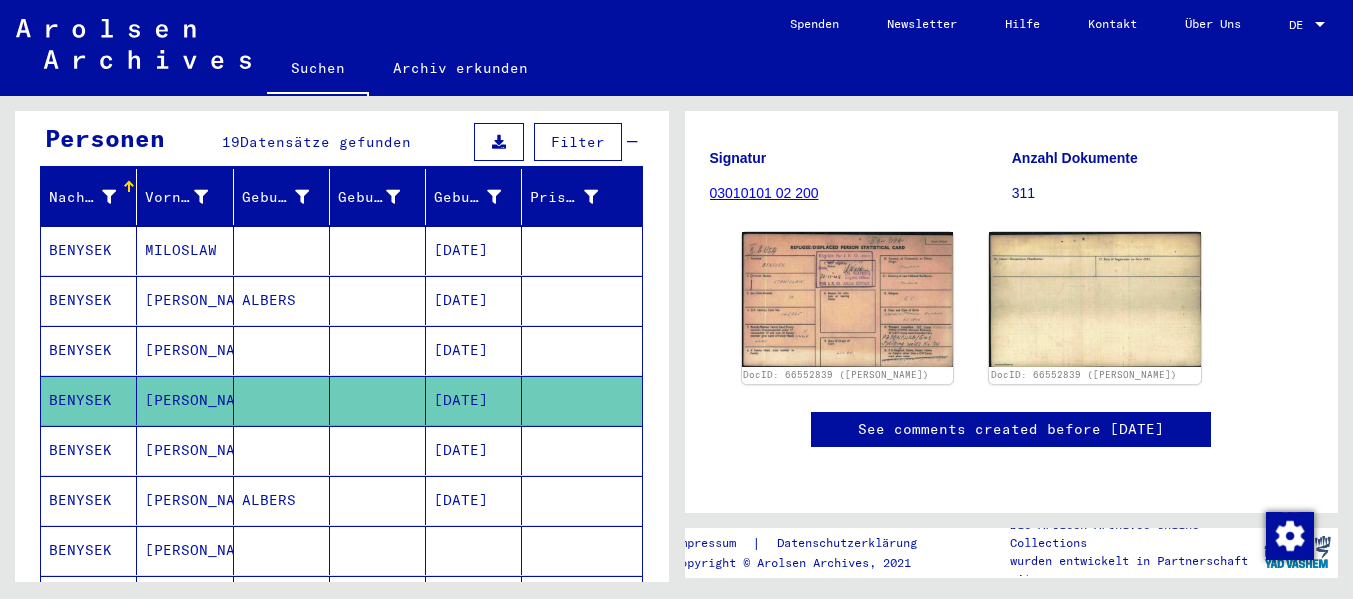 click on "[PERSON_NAME]" at bounding box center [185, 500] 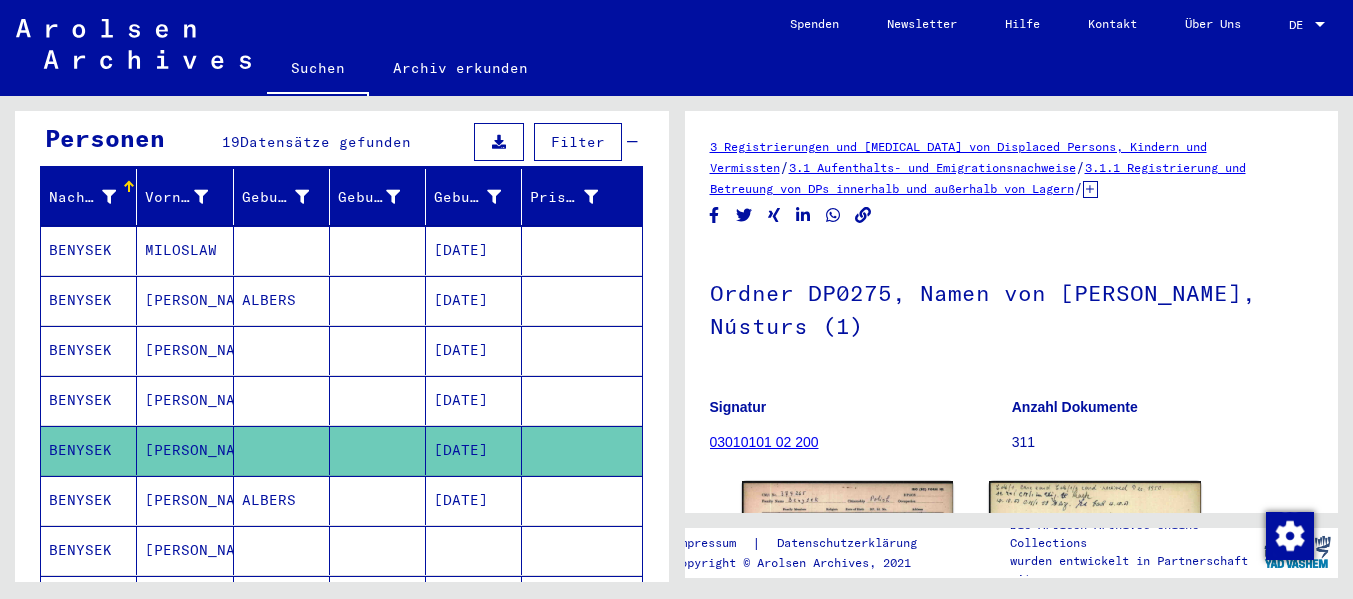 scroll, scrollTop: 100, scrollLeft: 0, axis: vertical 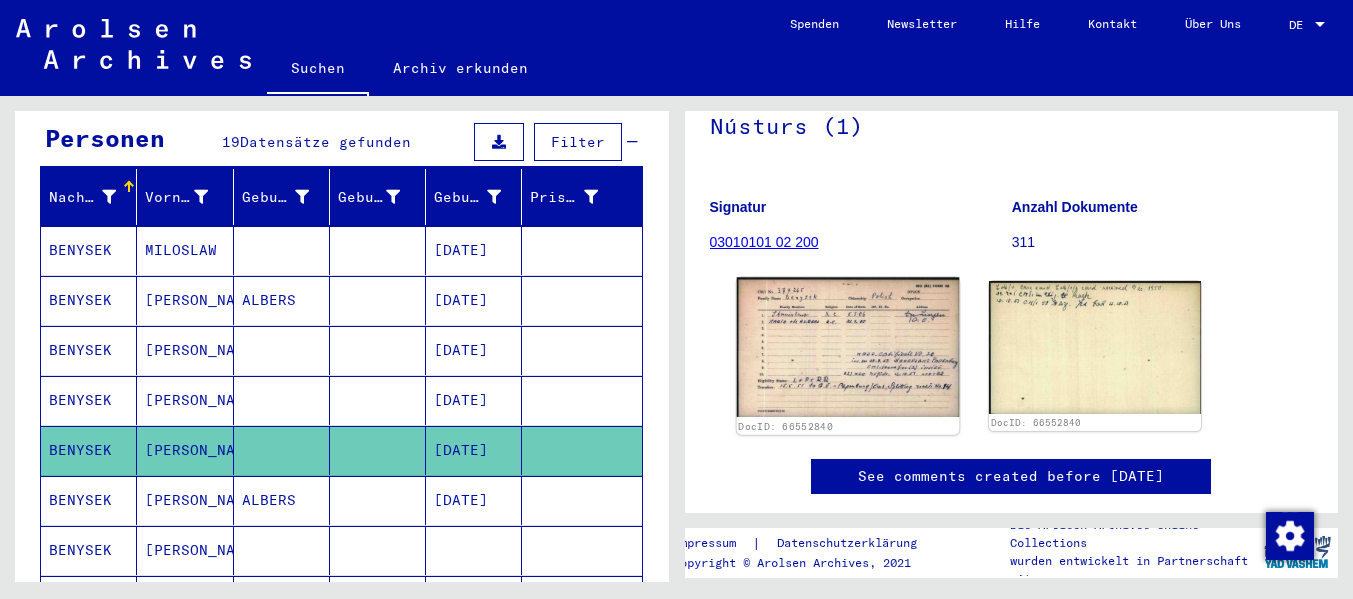 click 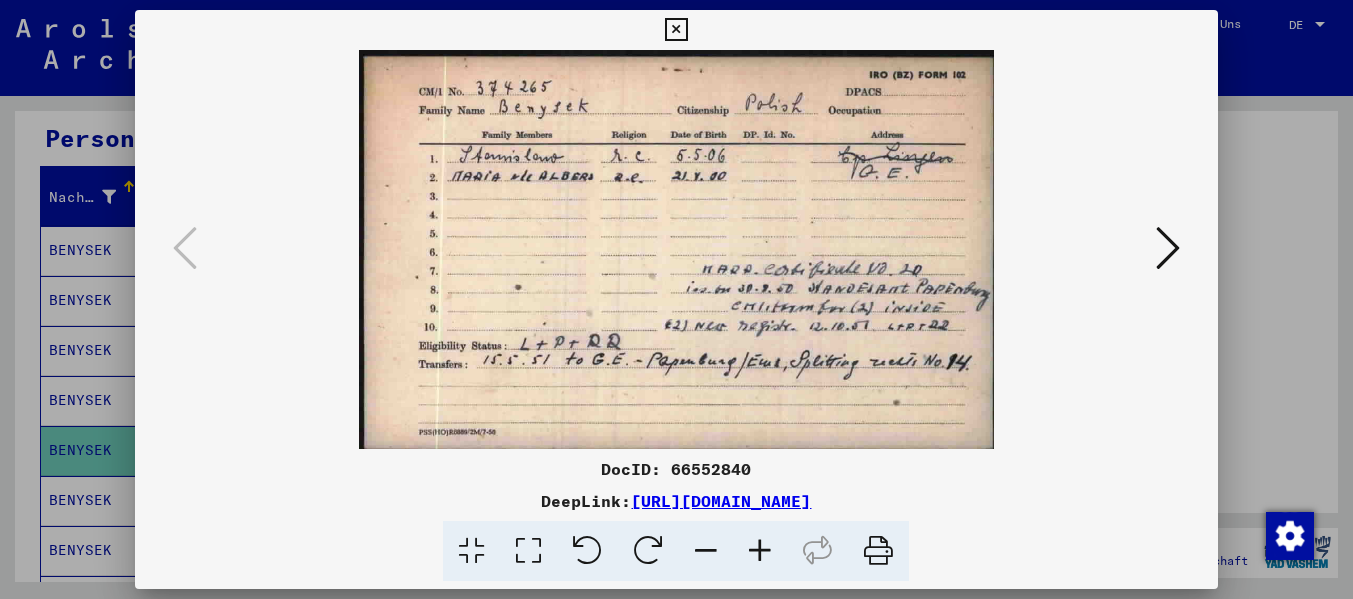 click at bounding box center [676, 30] 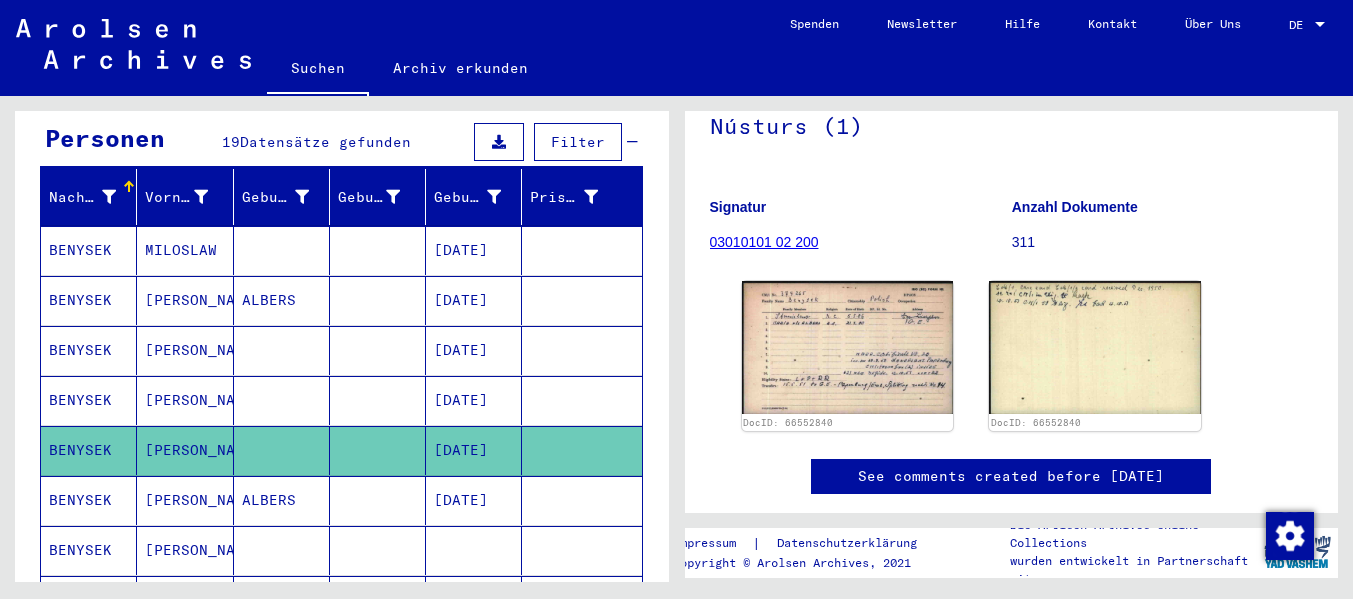 scroll, scrollTop: 300, scrollLeft: 0, axis: vertical 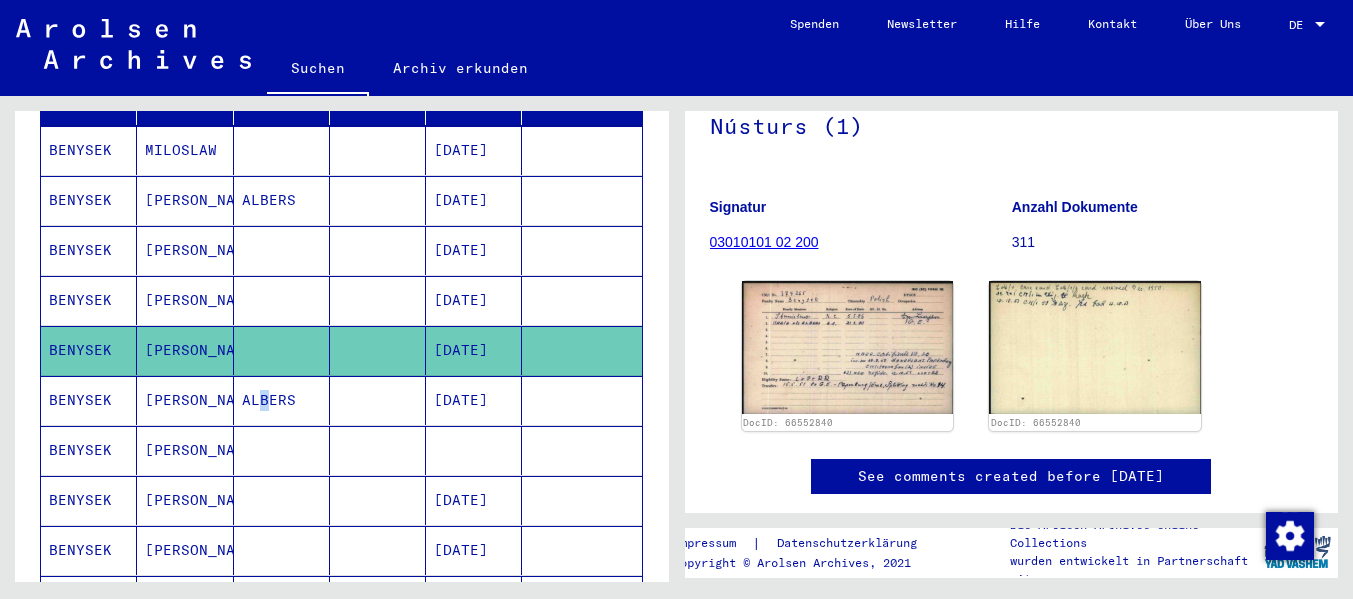 click on "ALBERS" at bounding box center (282, 450) 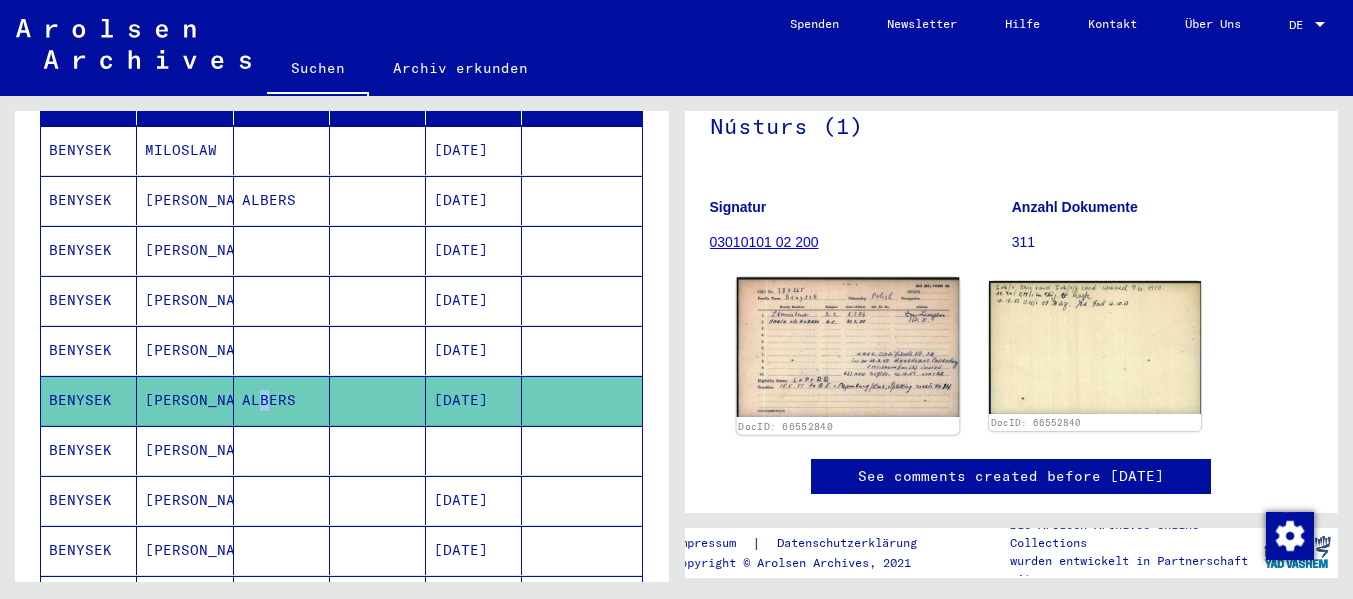 click 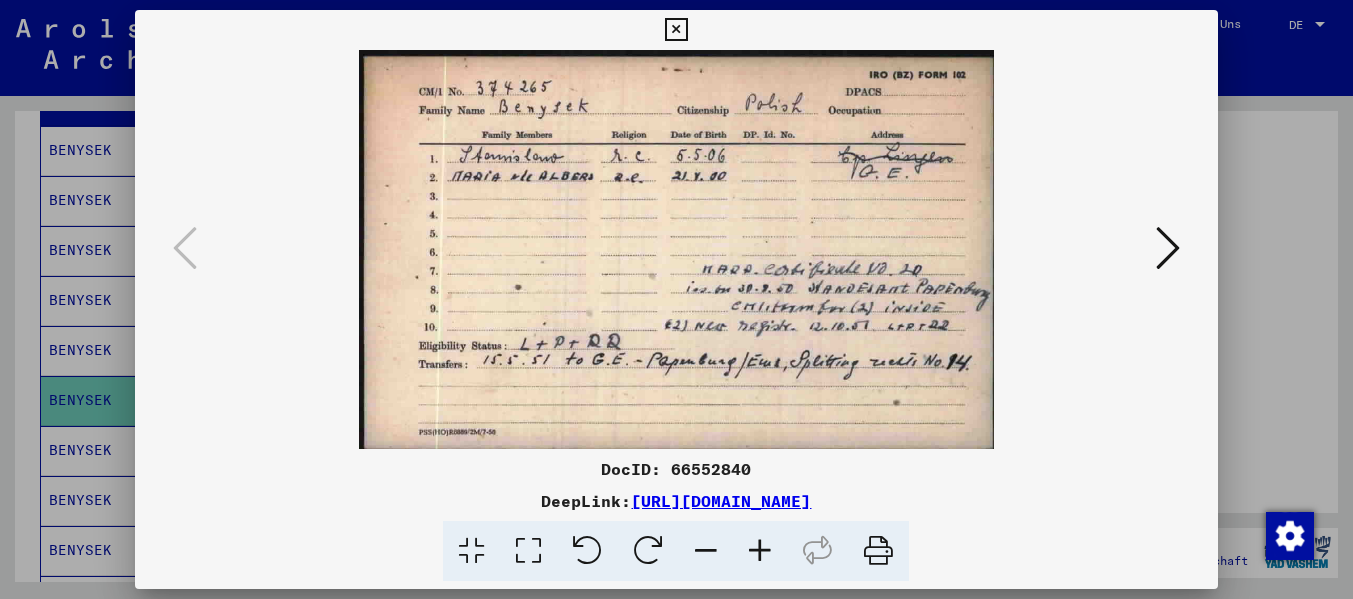 click at bounding box center [676, 30] 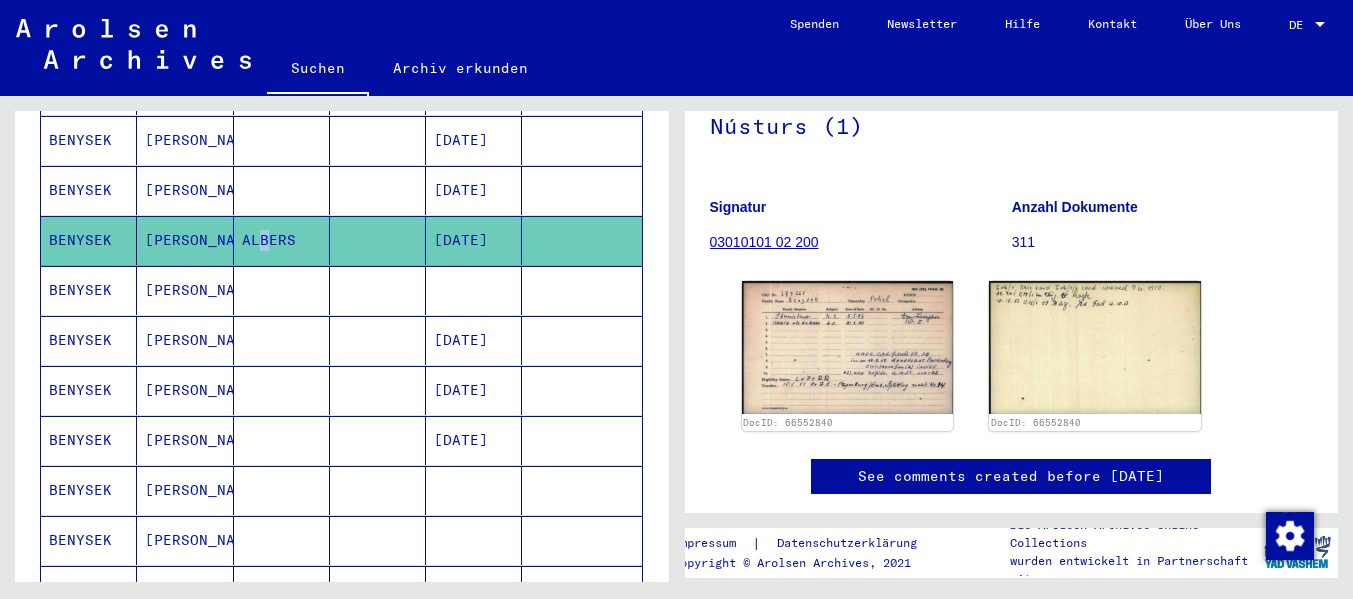 scroll, scrollTop: 500, scrollLeft: 0, axis: vertical 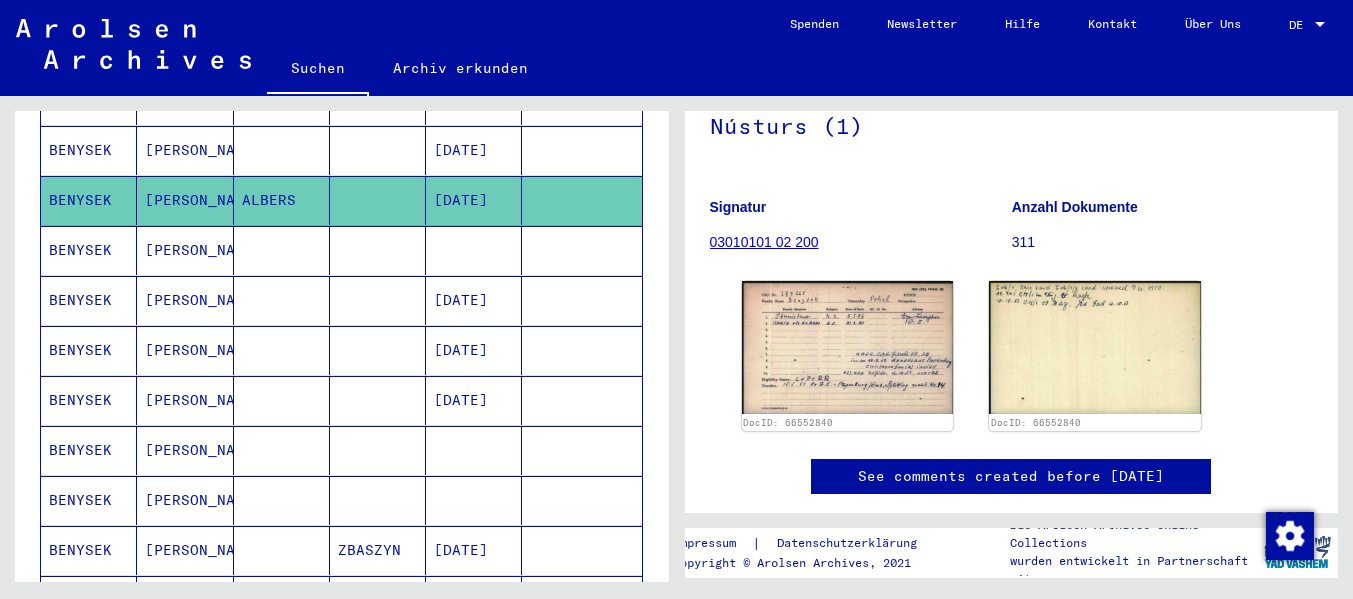 click on "[PERSON_NAME]" at bounding box center [185, 350] 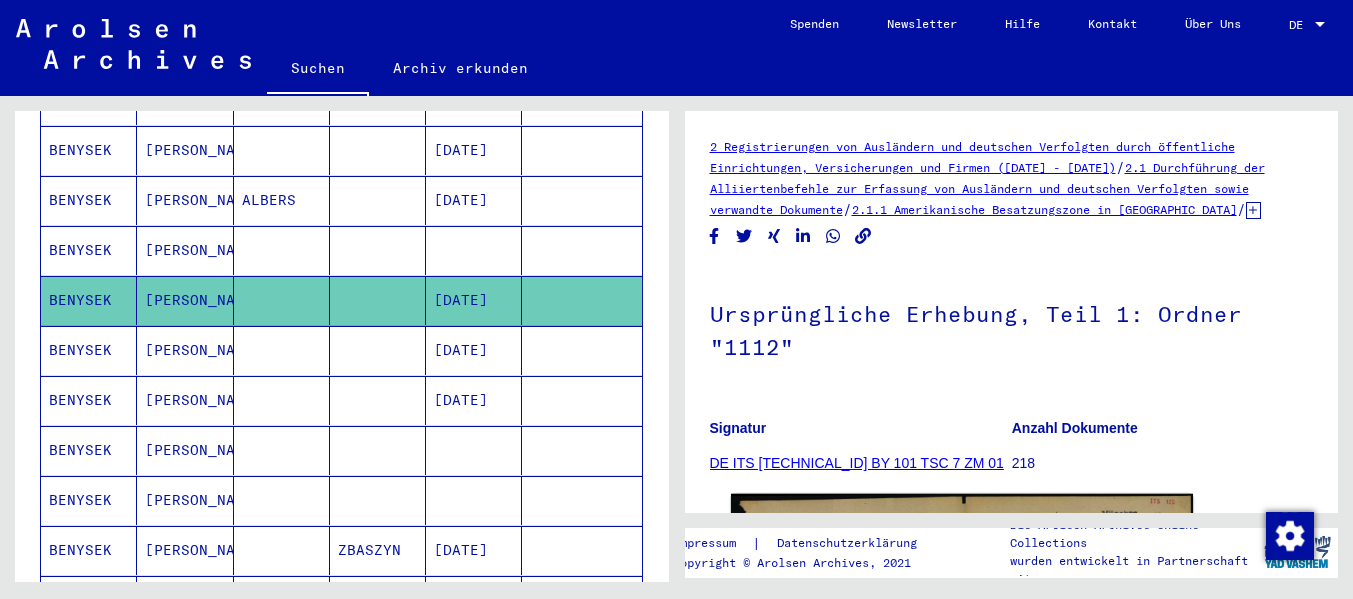 scroll, scrollTop: 400, scrollLeft: 0, axis: vertical 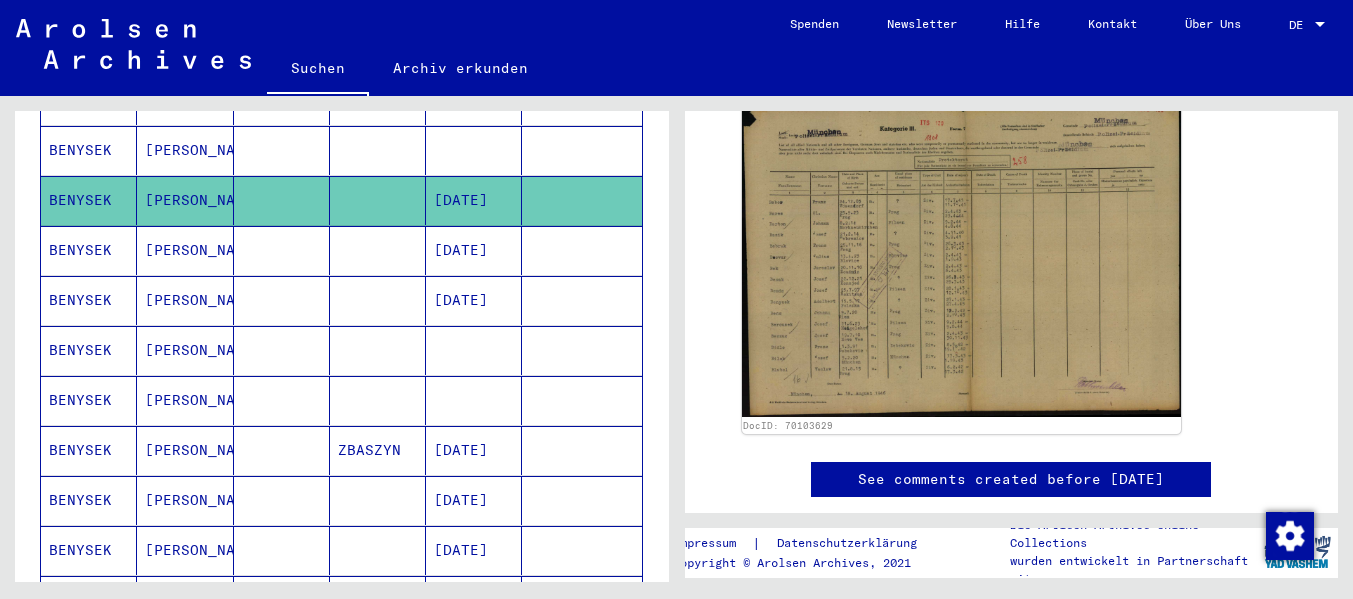 click on "[PERSON_NAME]" at bounding box center [185, 500] 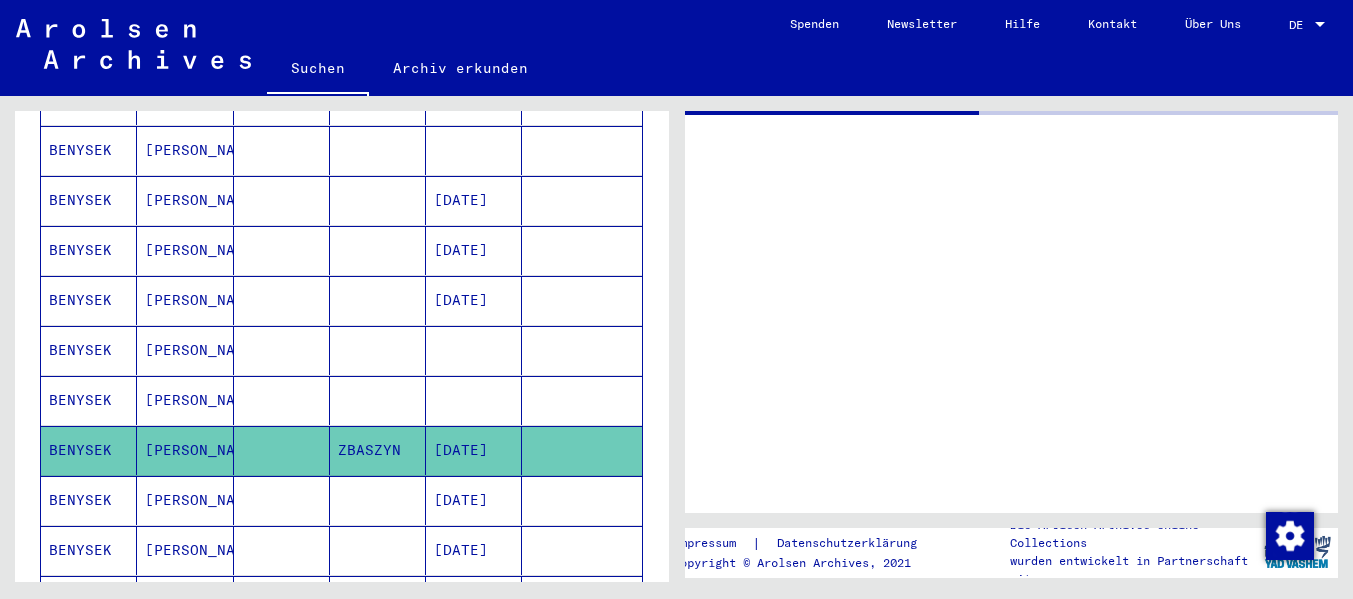 scroll, scrollTop: 0, scrollLeft: 0, axis: both 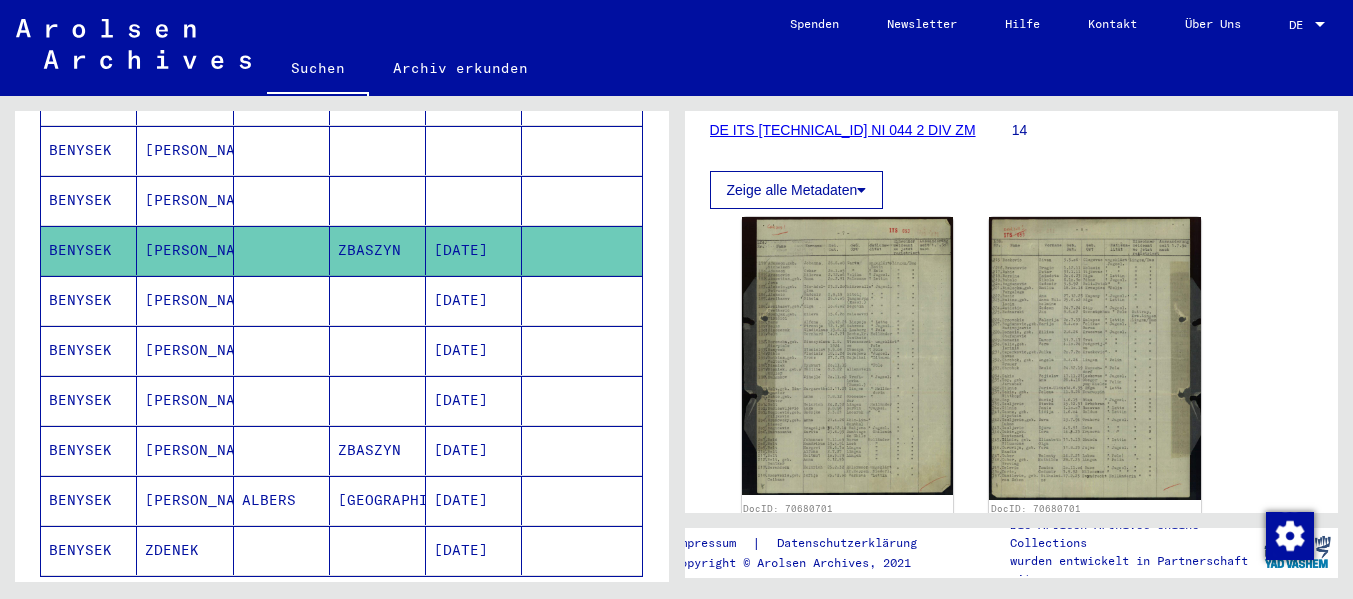 click on "ZBASZYN" at bounding box center [378, 500] 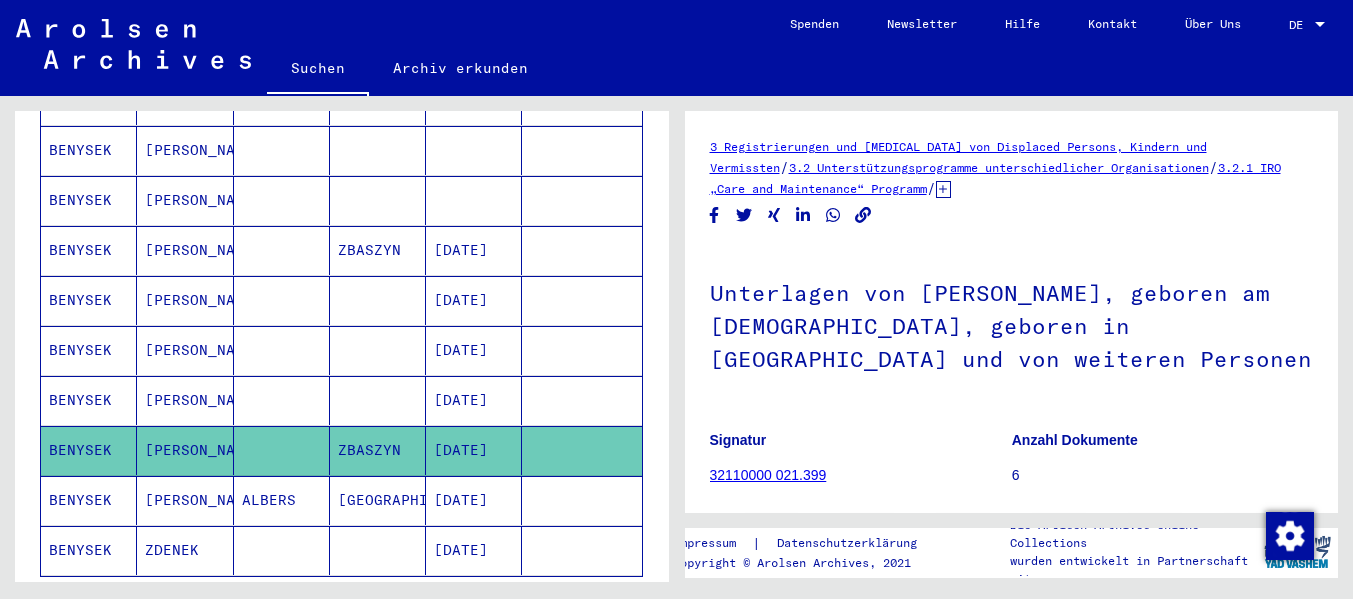 scroll, scrollTop: 500, scrollLeft: 0, axis: vertical 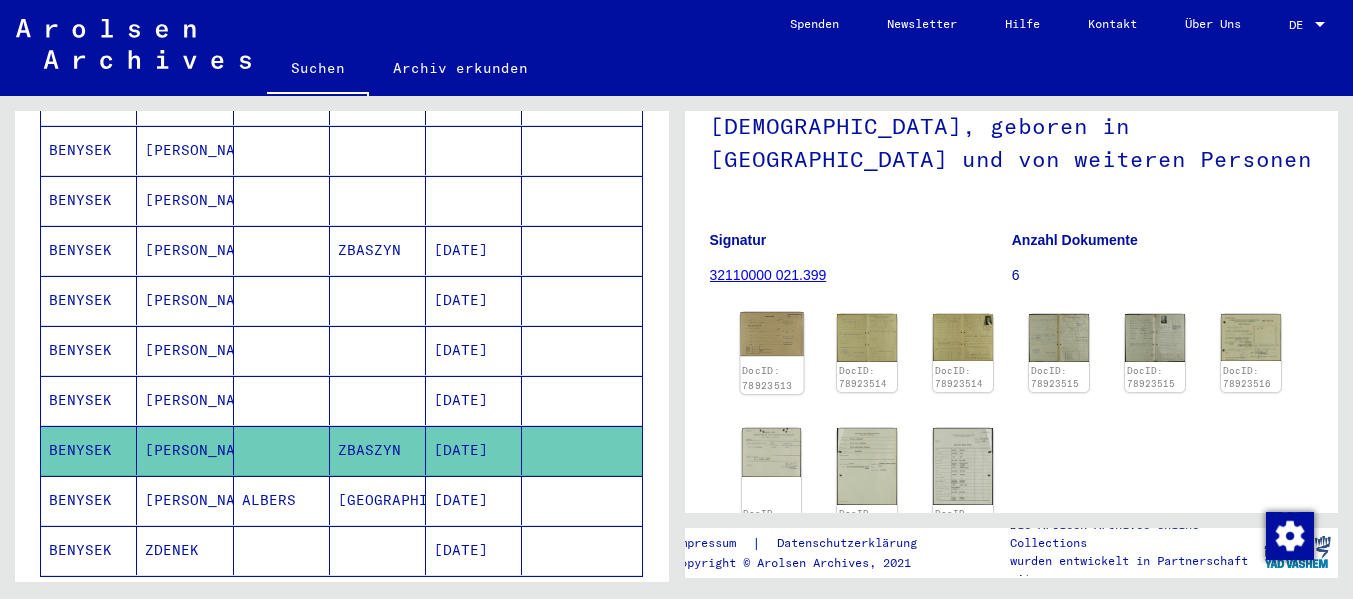 click 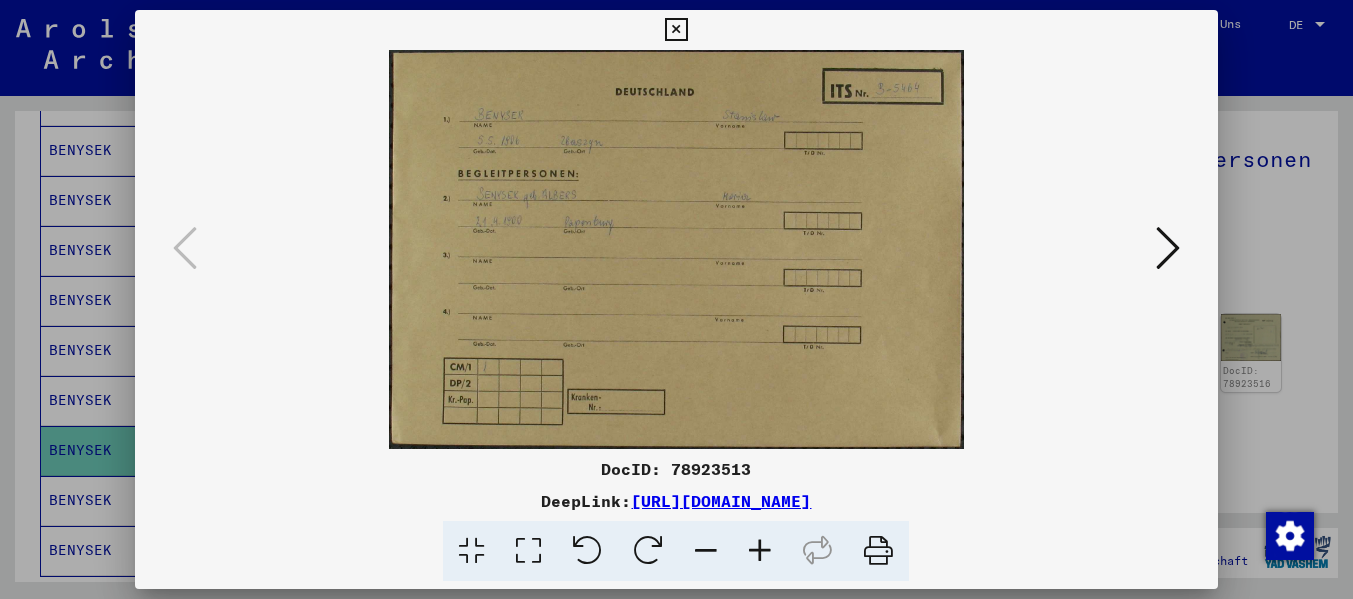 click at bounding box center (760, 551) 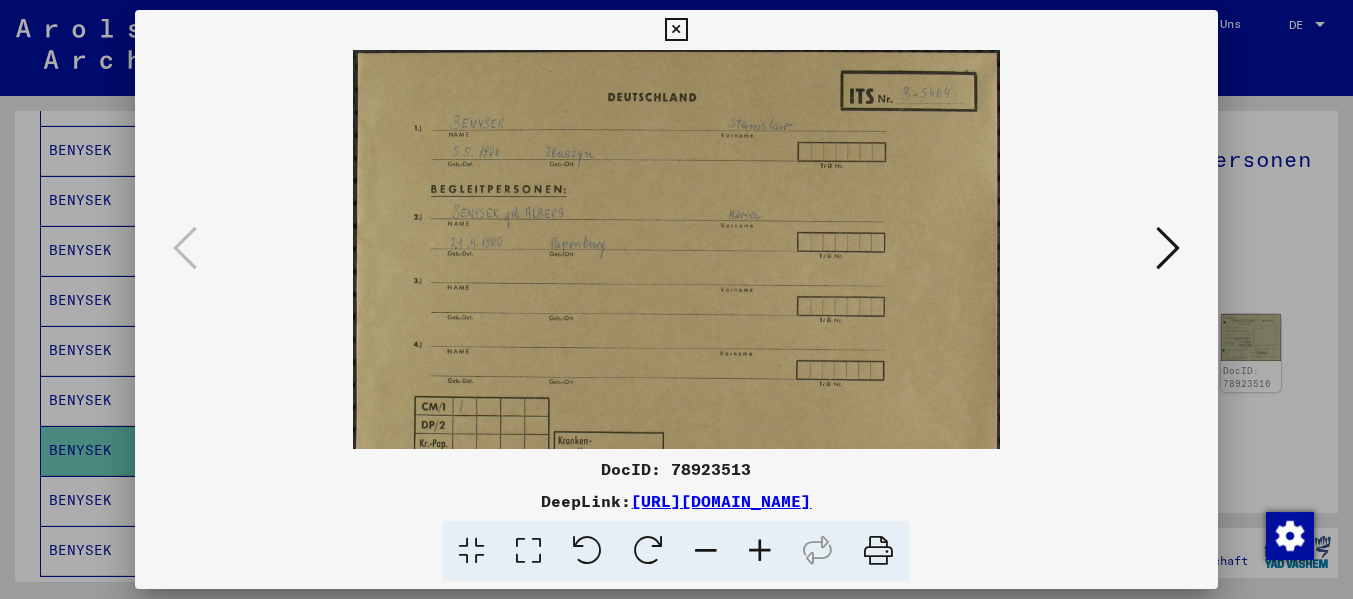 click at bounding box center [760, 551] 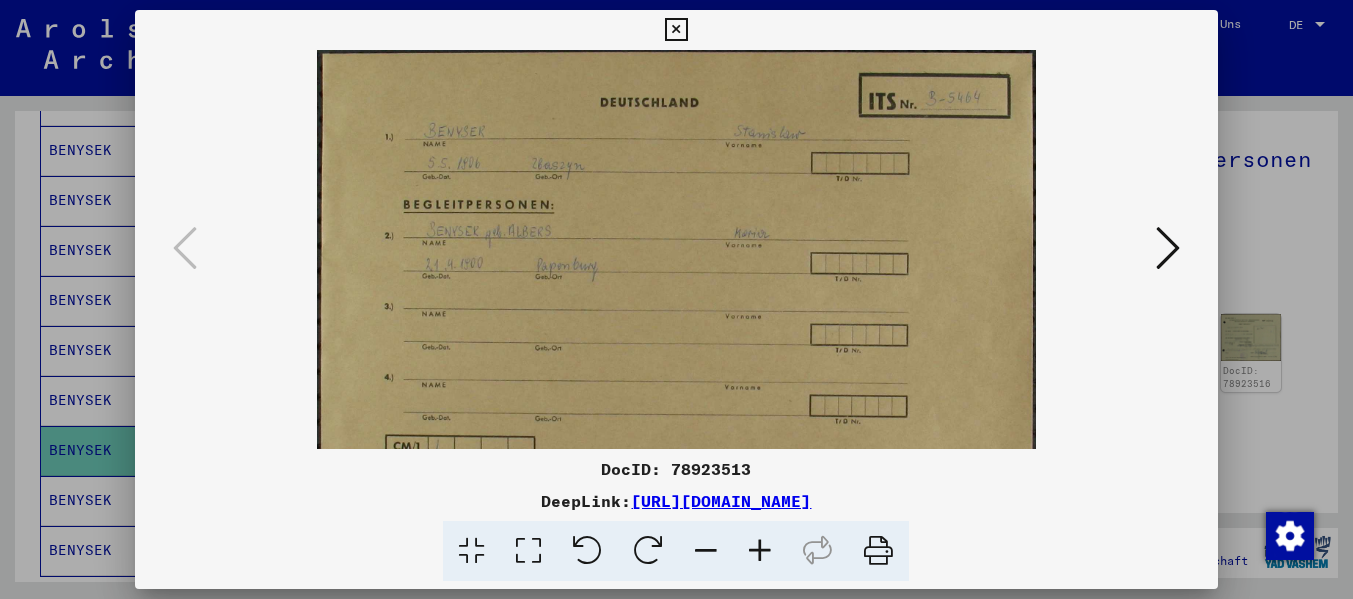 click at bounding box center (760, 551) 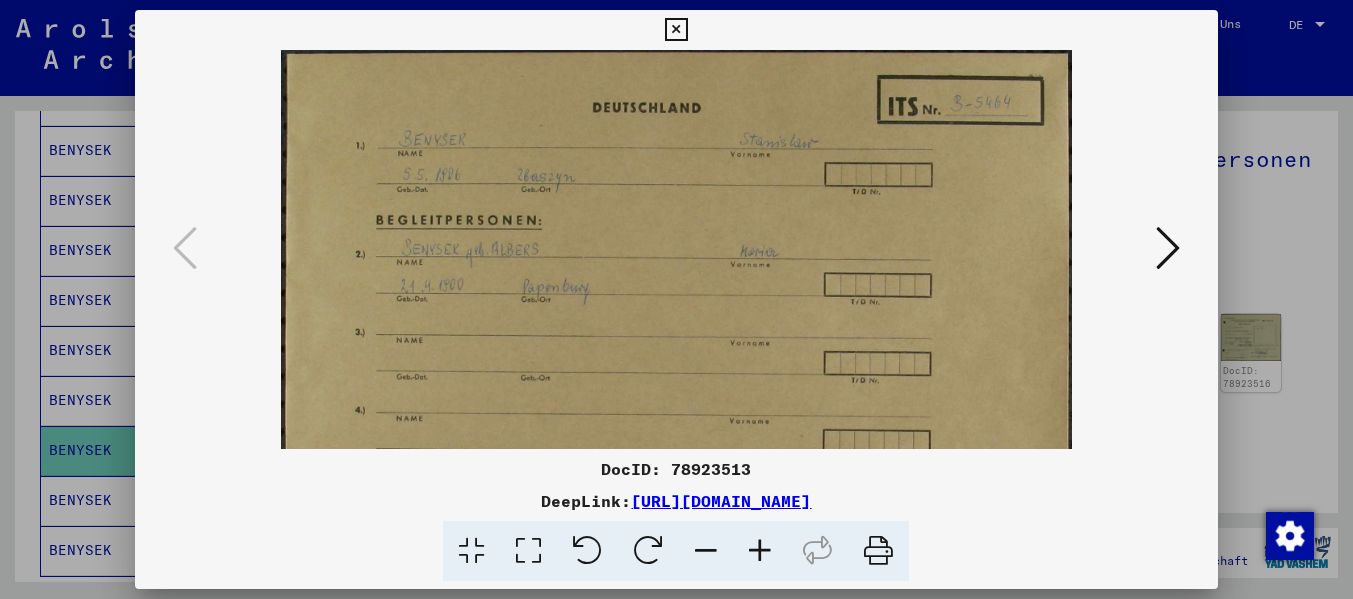 click at bounding box center [760, 551] 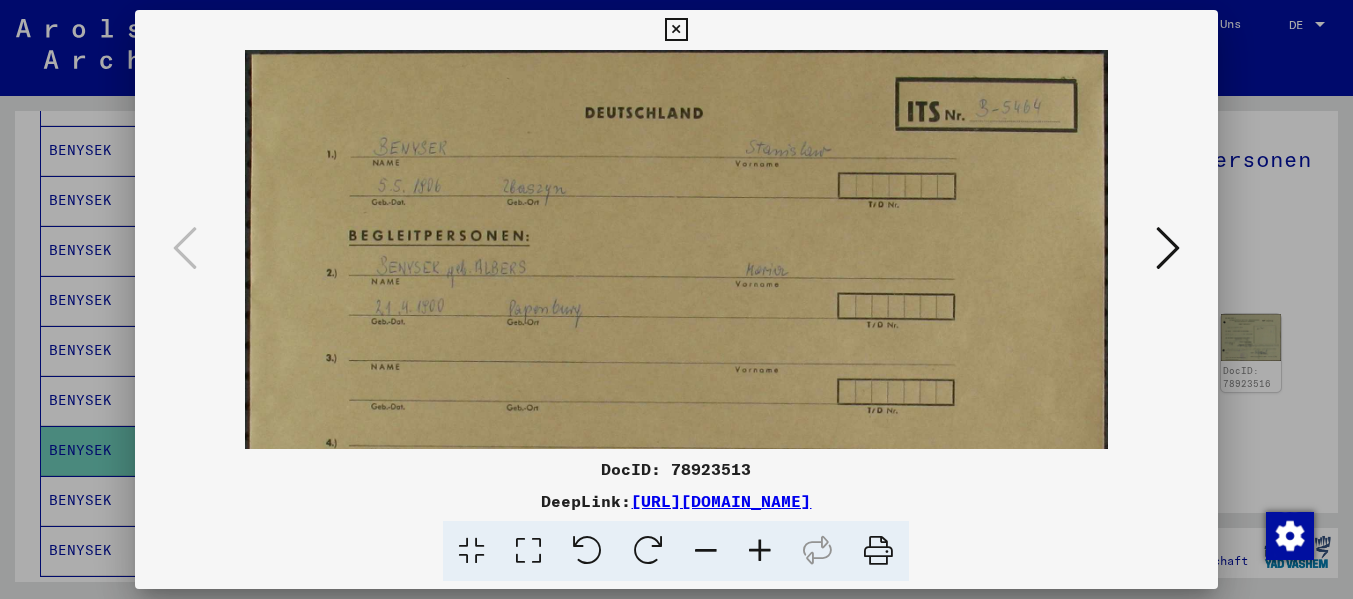 click at bounding box center (1168, 248) 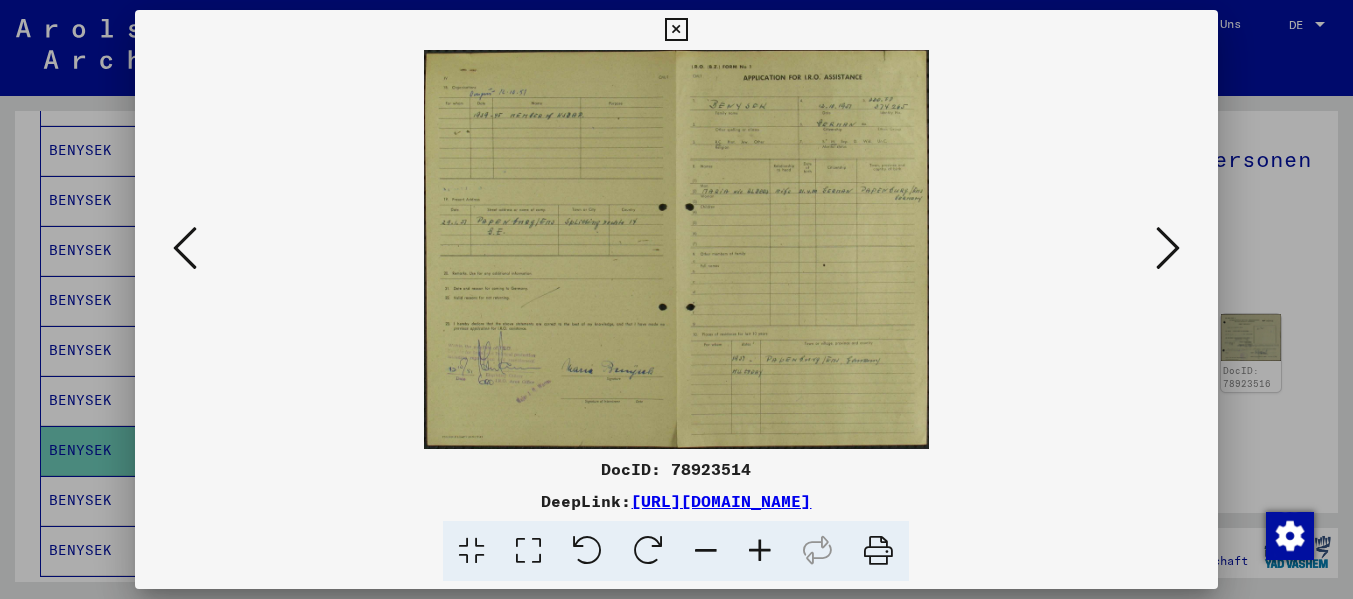 click at bounding box center (760, 551) 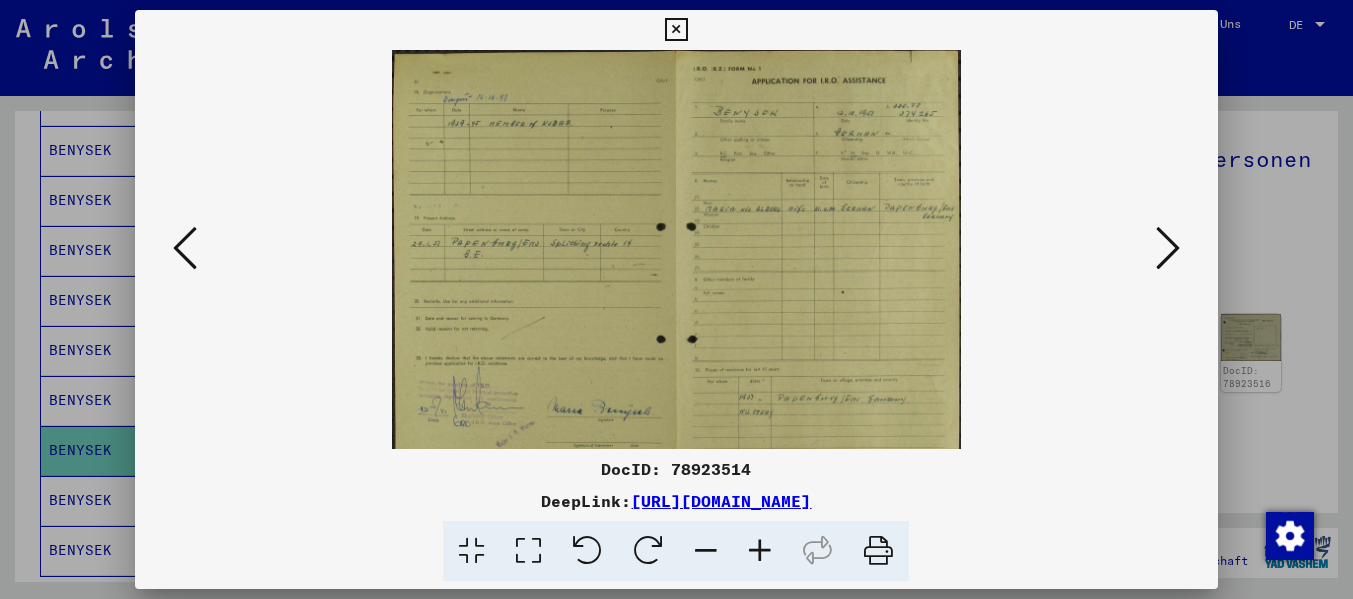 click at bounding box center [760, 551] 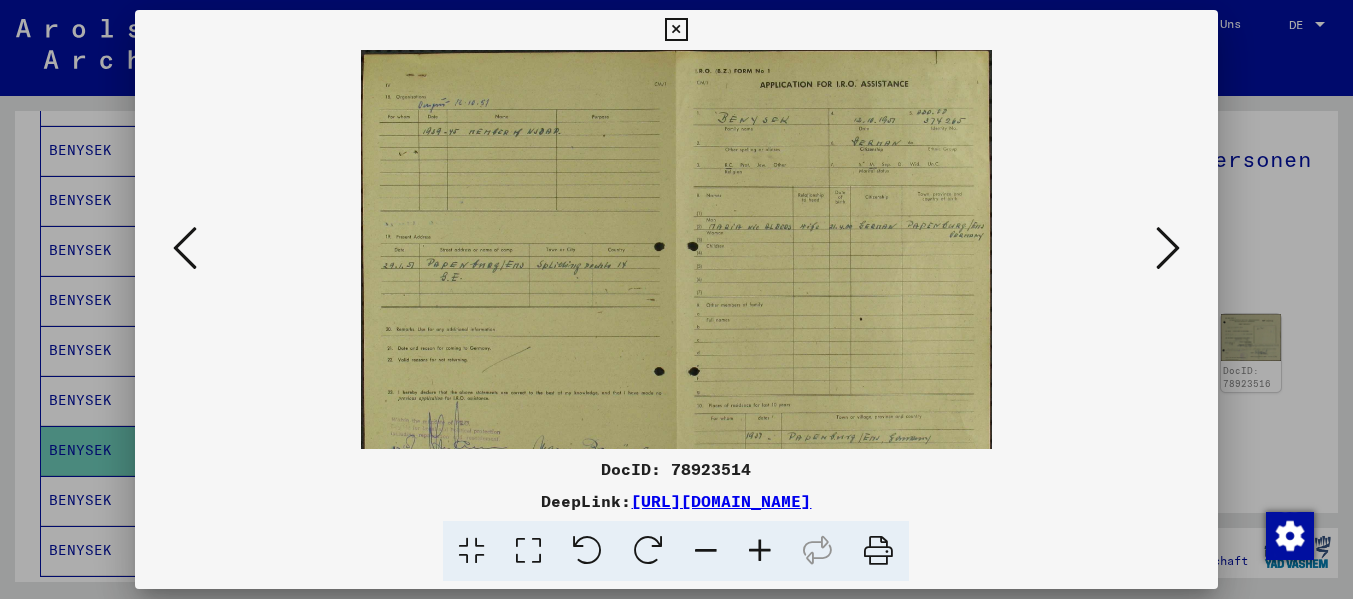 click at bounding box center (760, 551) 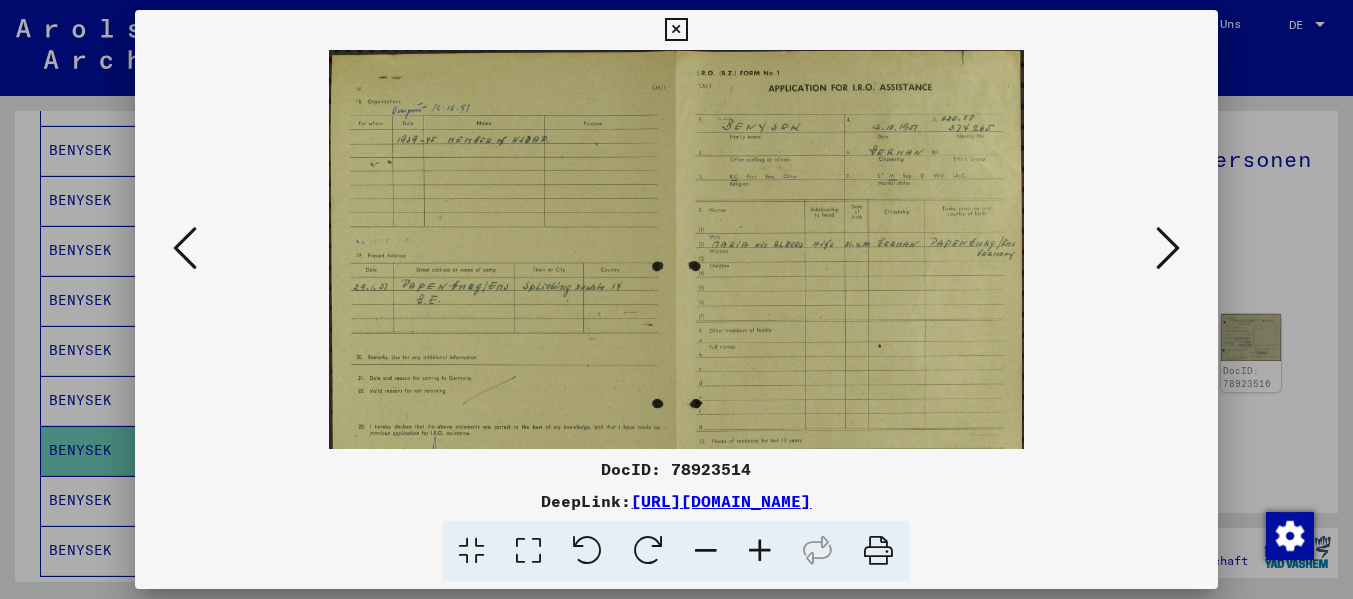 click at bounding box center [760, 551] 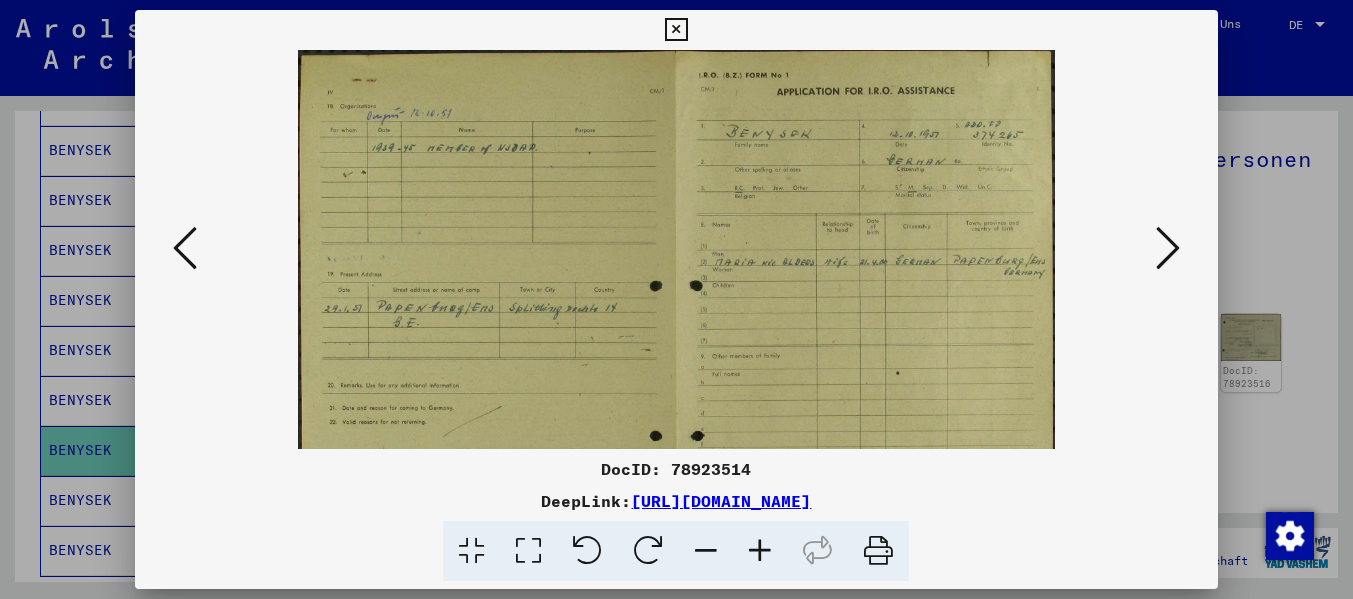 click at bounding box center [760, 551] 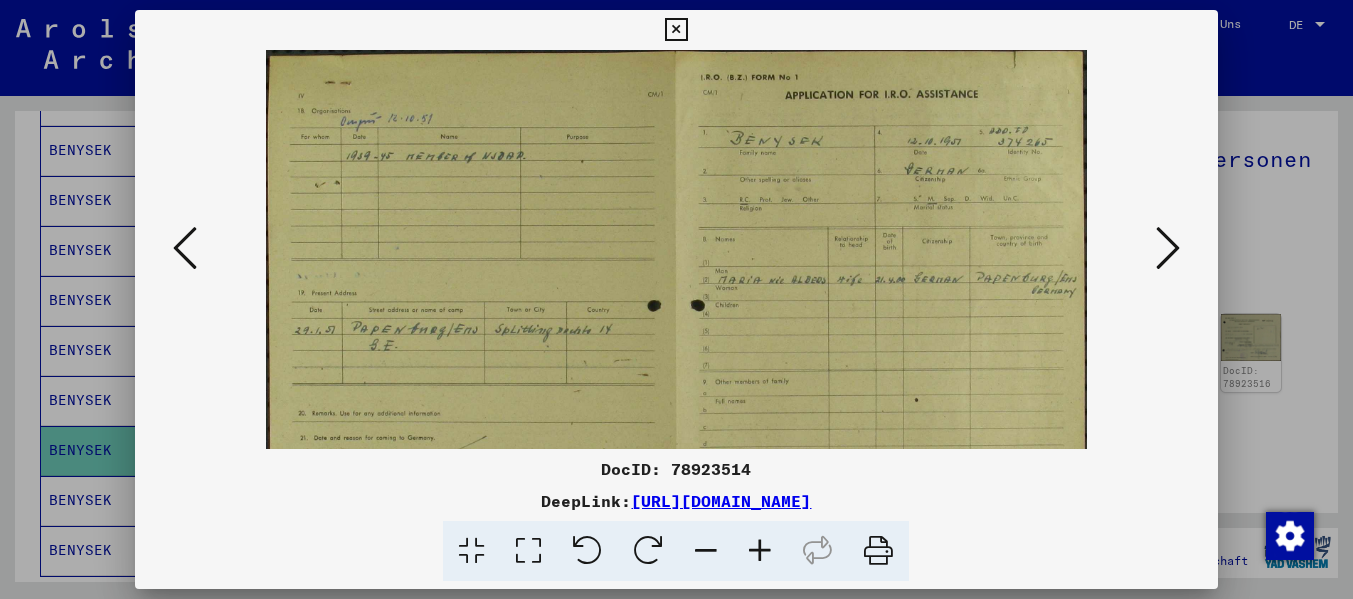 click at bounding box center (760, 551) 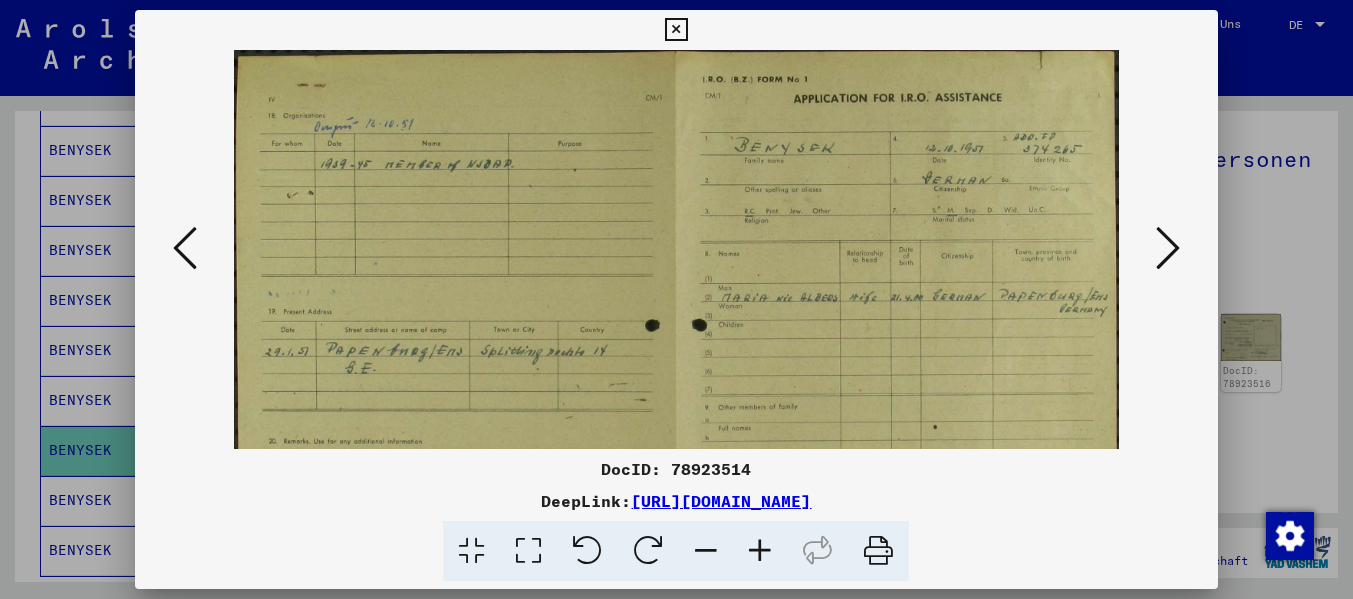 click at bounding box center [1168, 248] 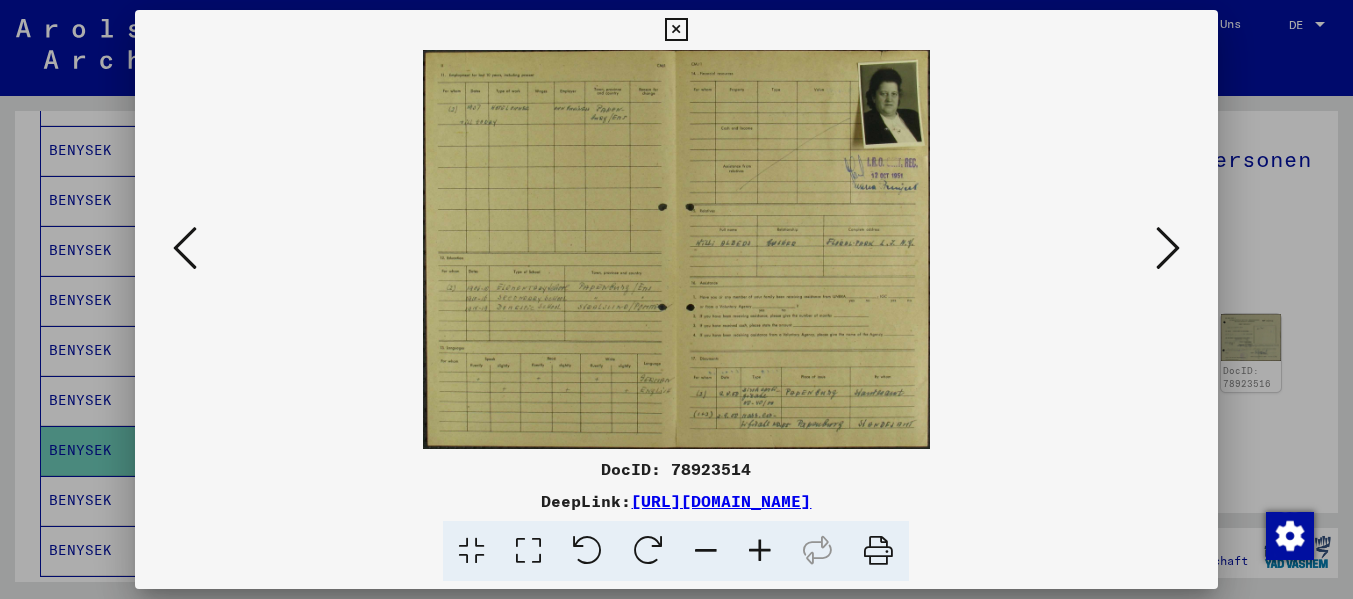 click at bounding box center [760, 551] 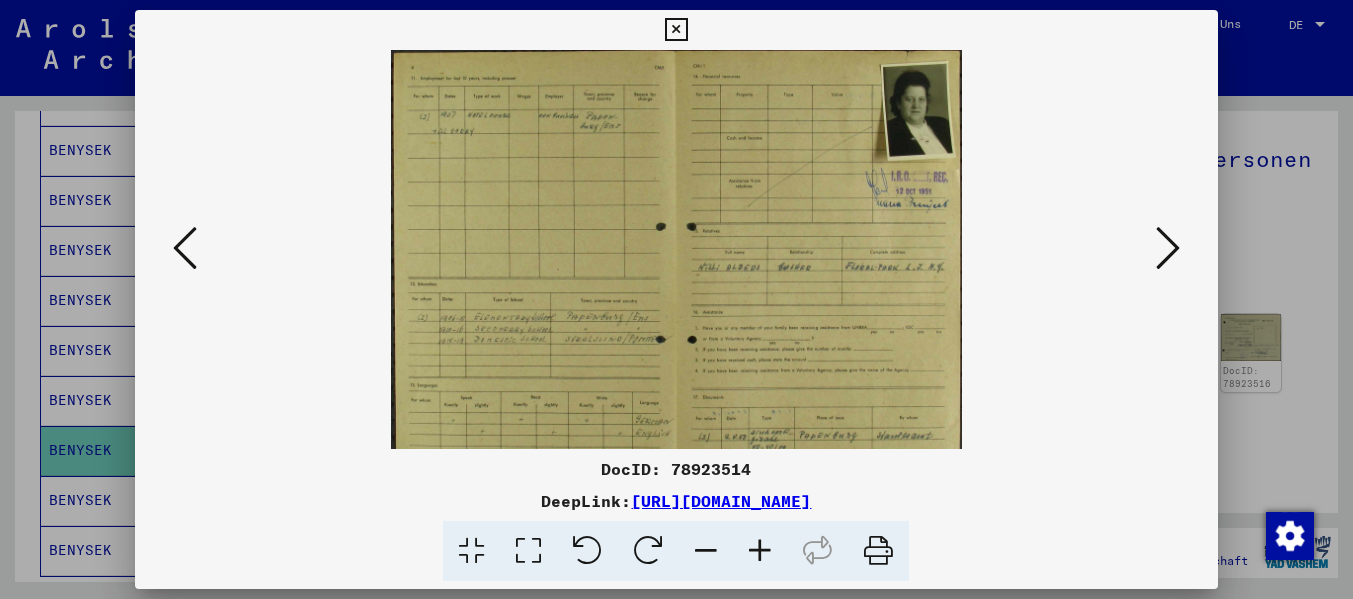 click at bounding box center [760, 551] 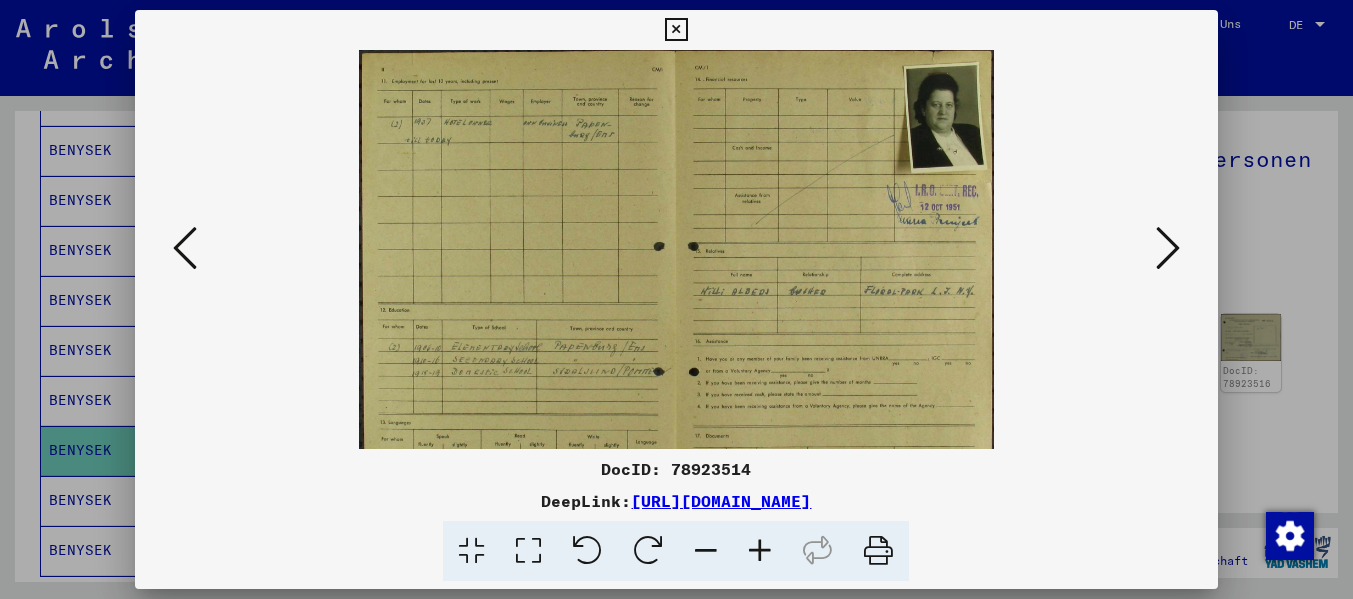 click at bounding box center [760, 551] 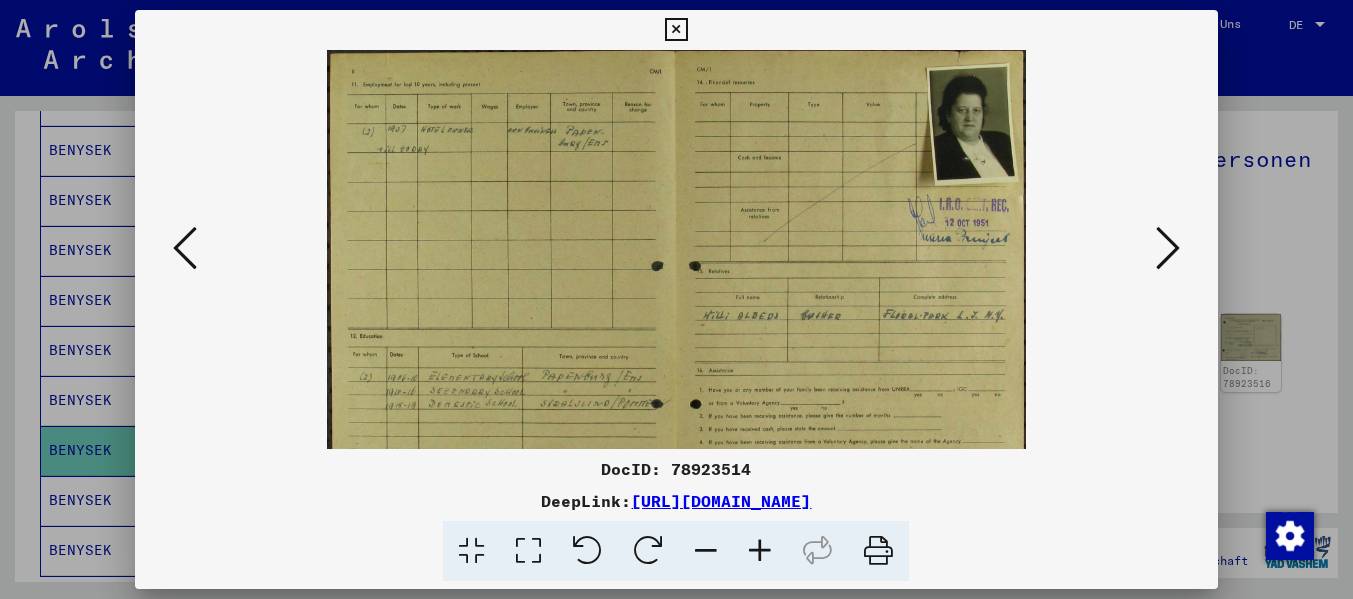 click at bounding box center [760, 551] 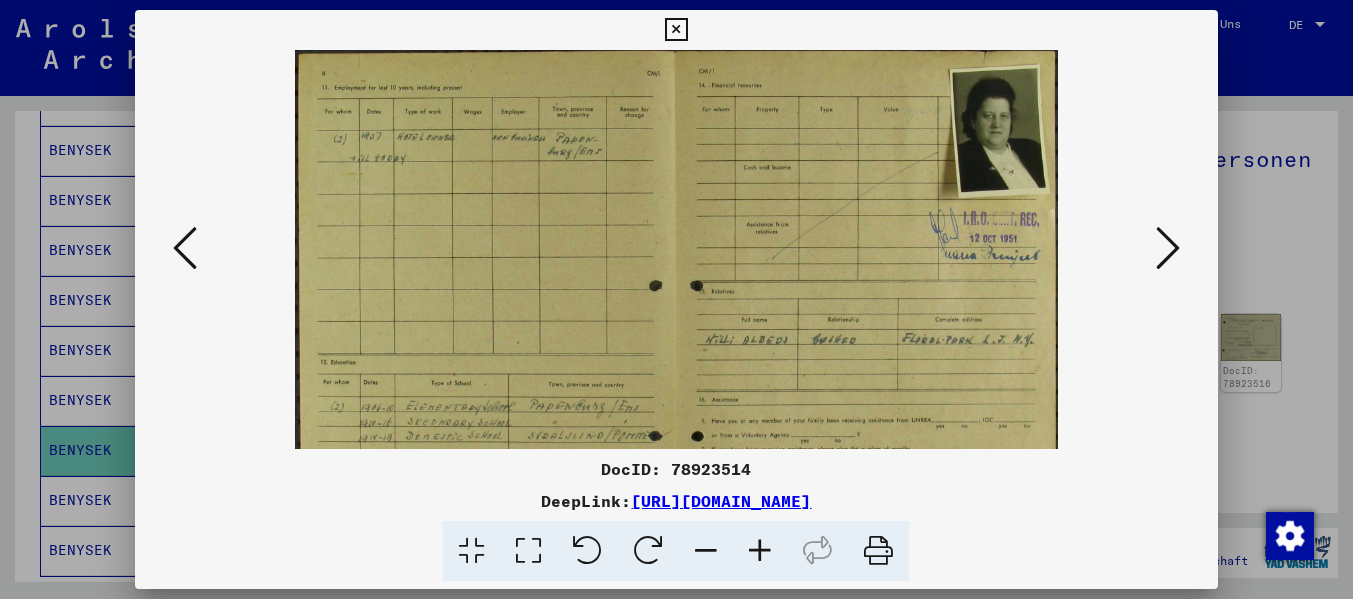 click at bounding box center (760, 551) 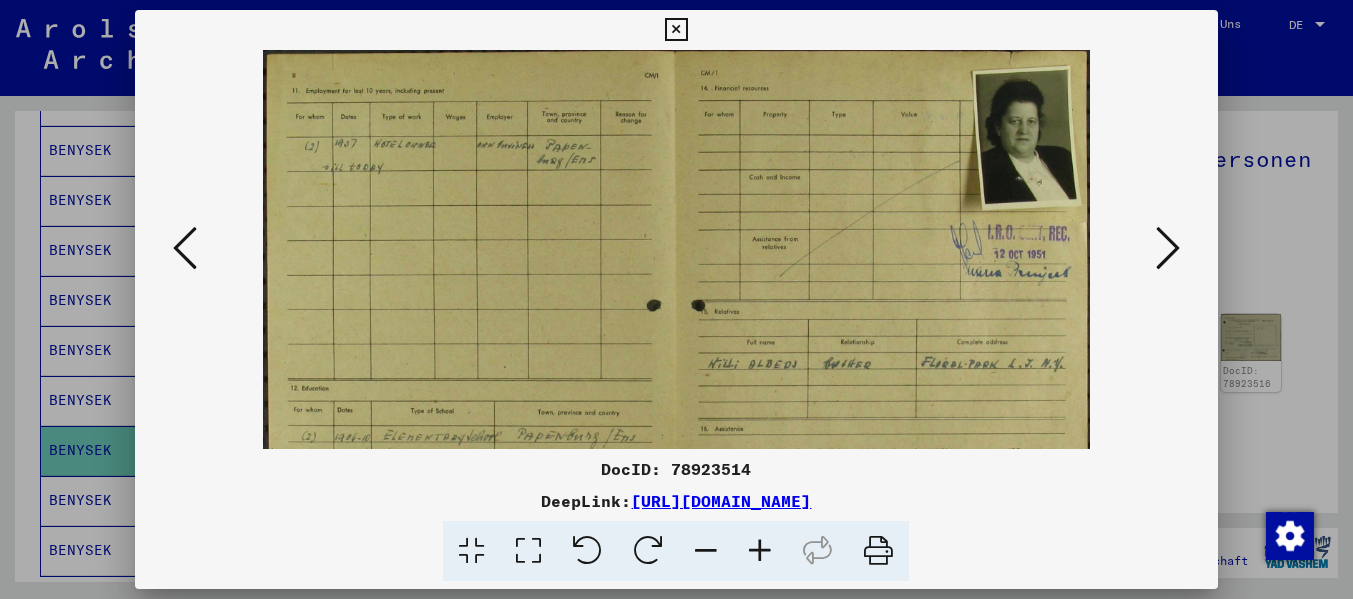 click at bounding box center (760, 551) 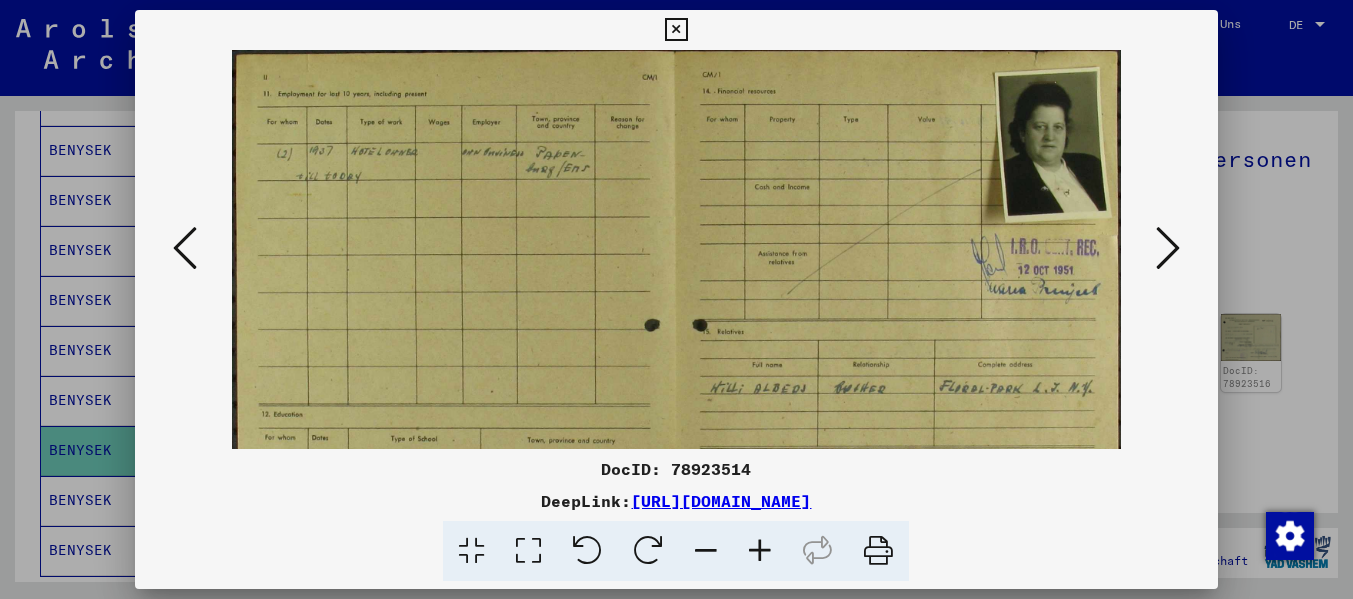 click at bounding box center (760, 551) 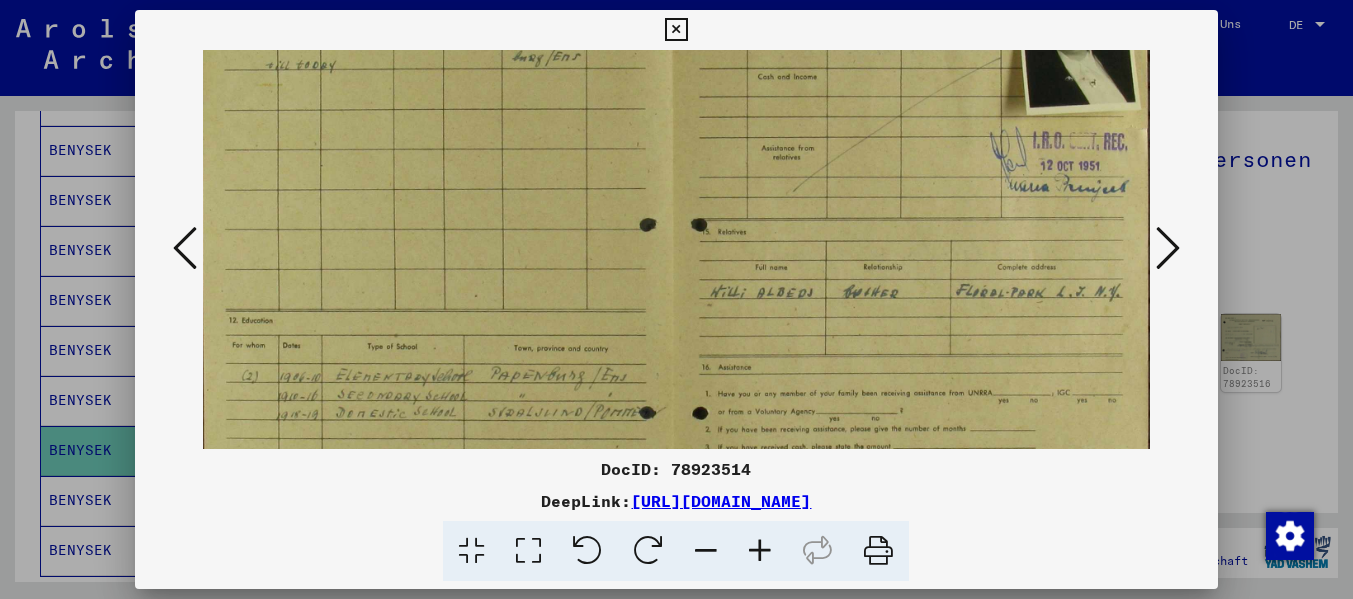 scroll, scrollTop: 155, scrollLeft: 2, axis: both 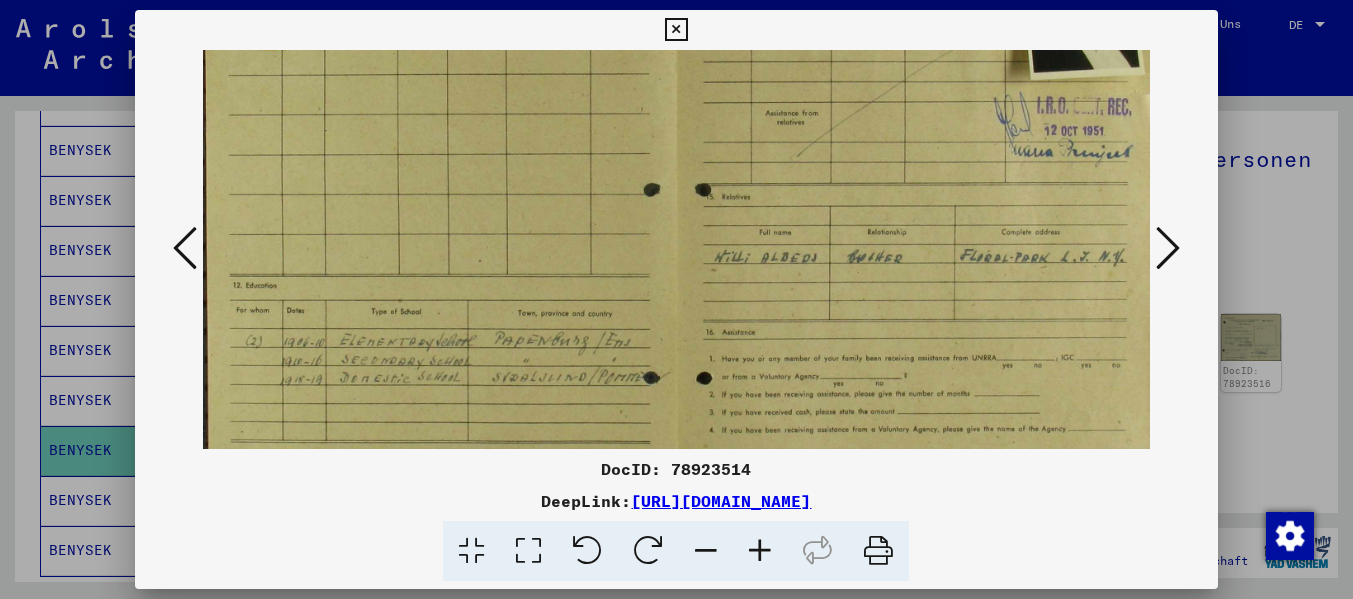 drag, startPoint x: 884, startPoint y: 303, endPoint x: 869, endPoint y: 148, distance: 155.72412 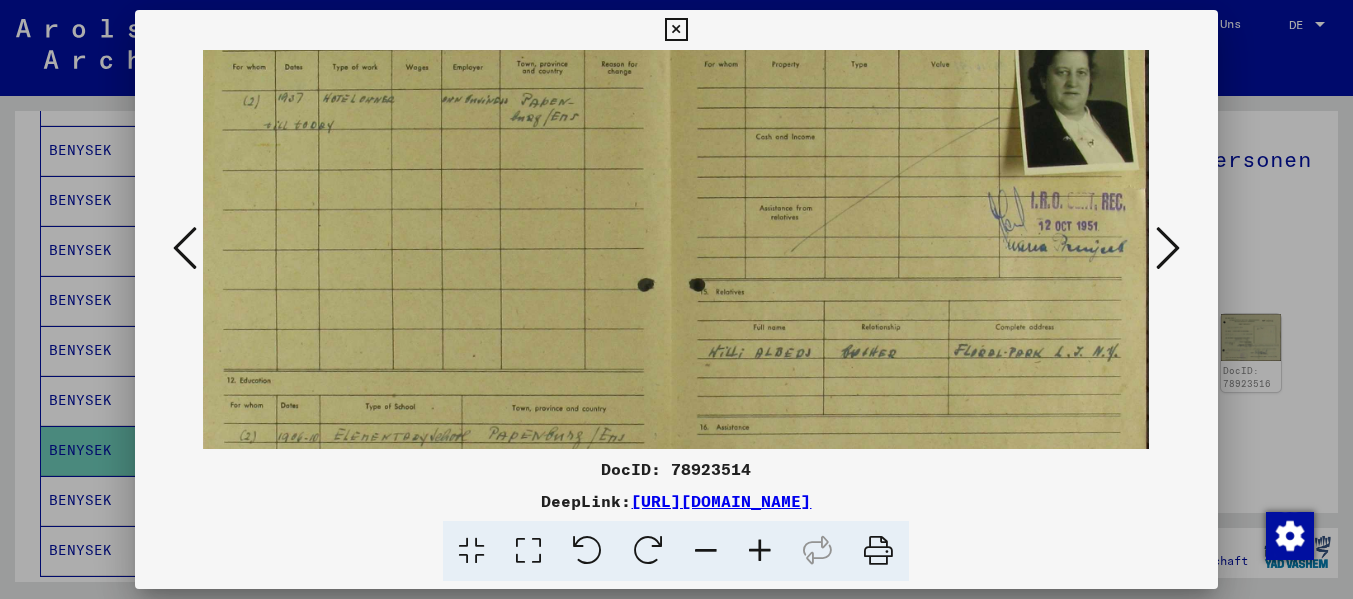 scroll, scrollTop: 0, scrollLeft: 8, axis: horizontal 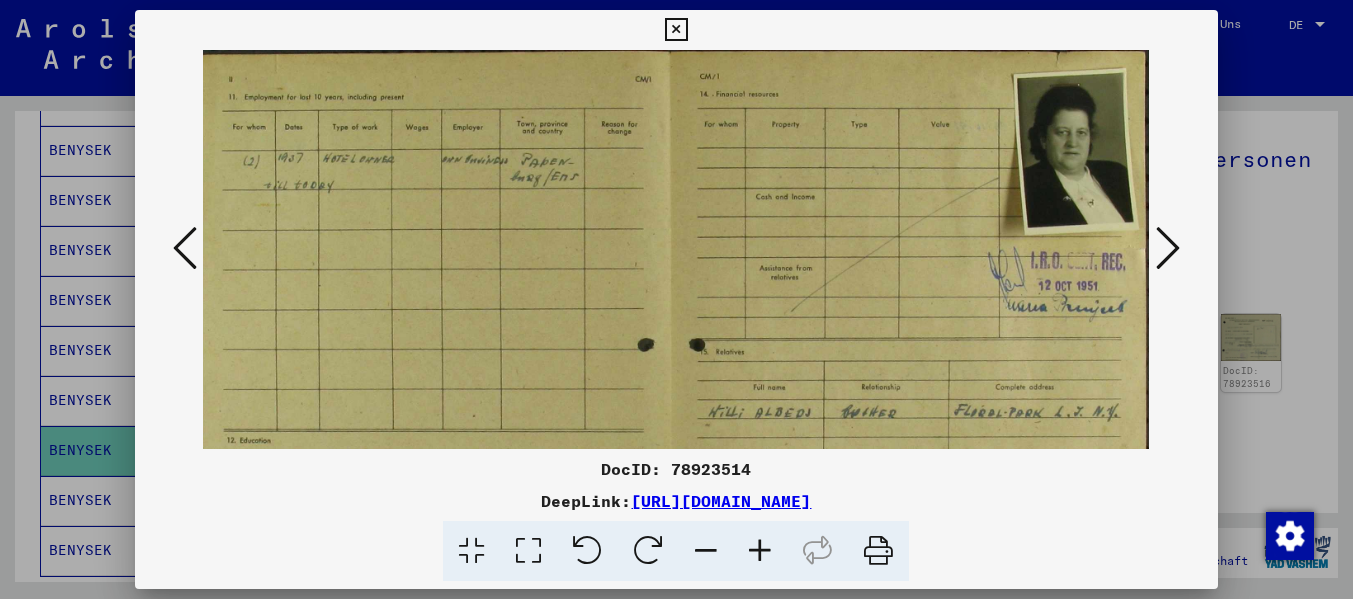drag, startPoint x: 873, startPoint y: 183, endPoint x: 794, endPoint y: 374, distance: 206.69301 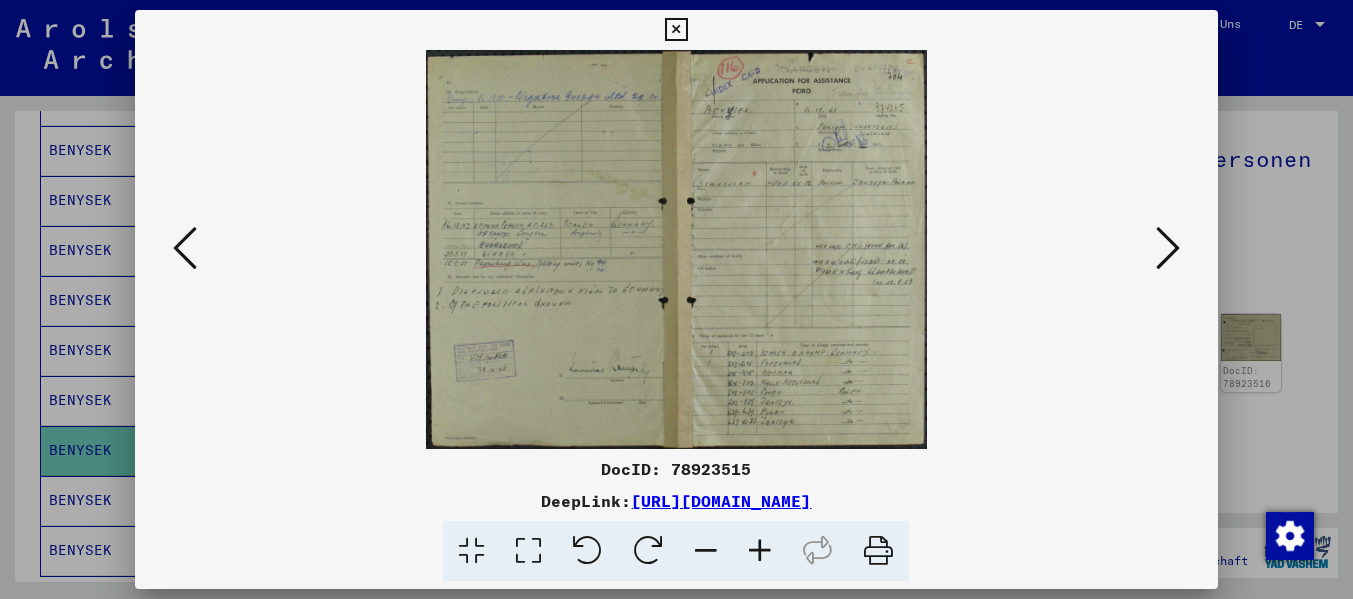 click at bounding box center [676, 249] 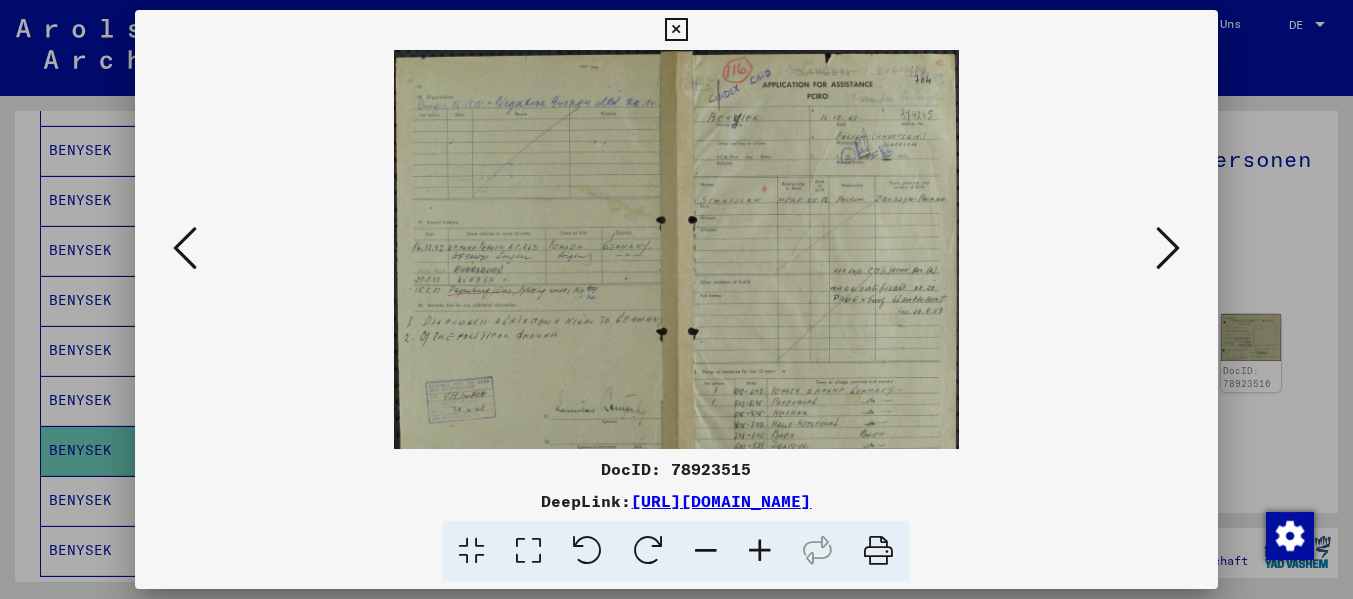 click at bounding box center [760, 551] 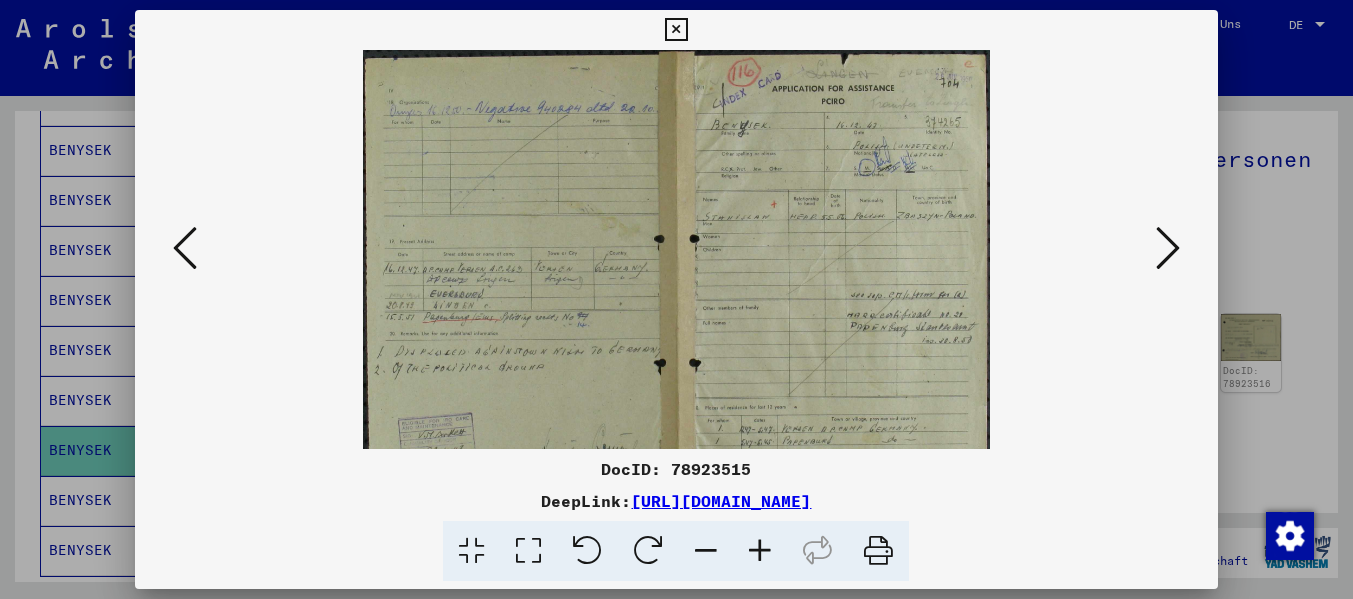 click at bounding box center (760, 551) 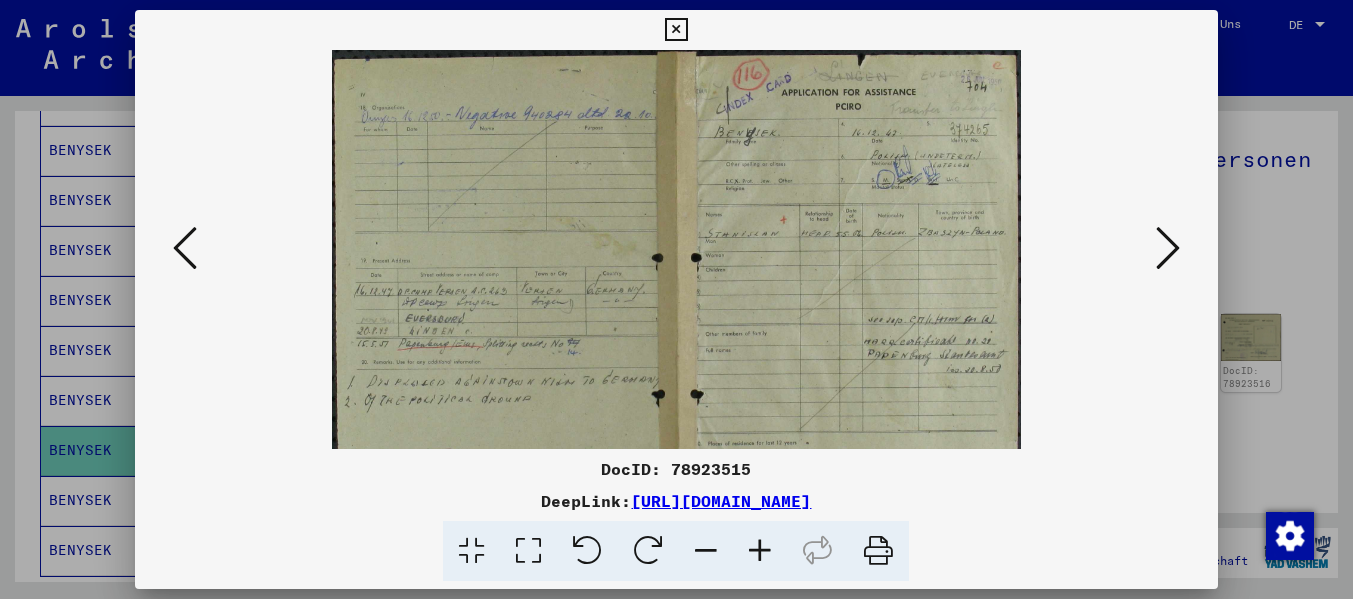 click at bounding box center (760, 551) 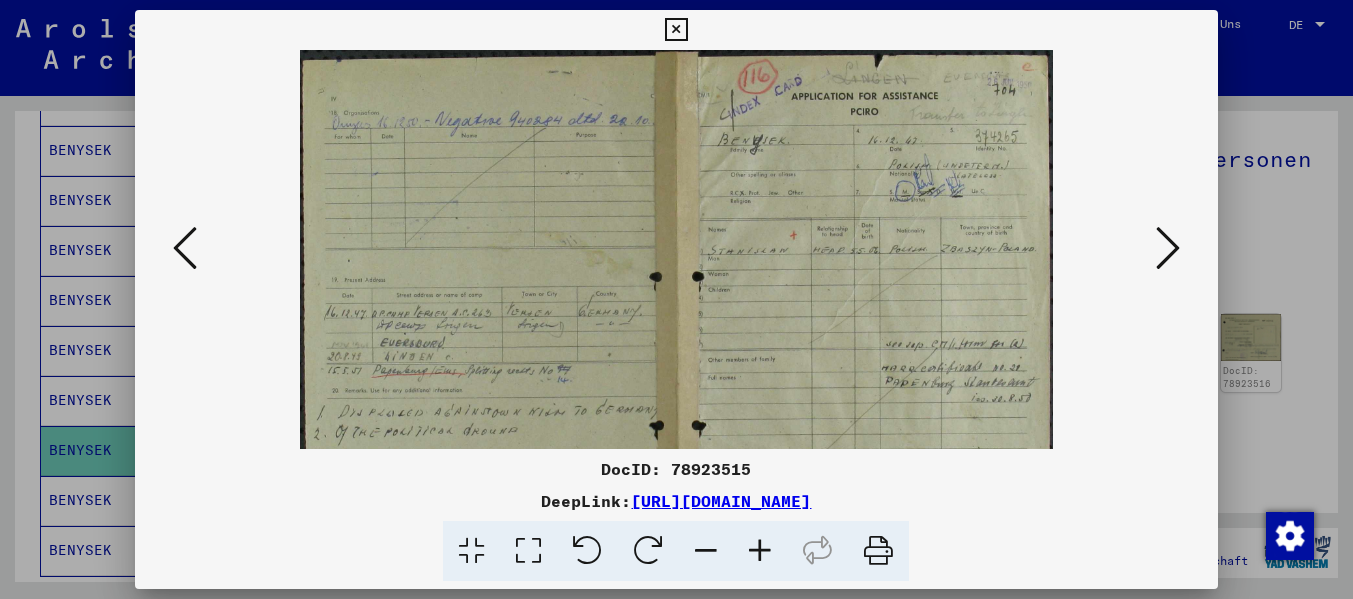 click at bounding box center [760, 551] 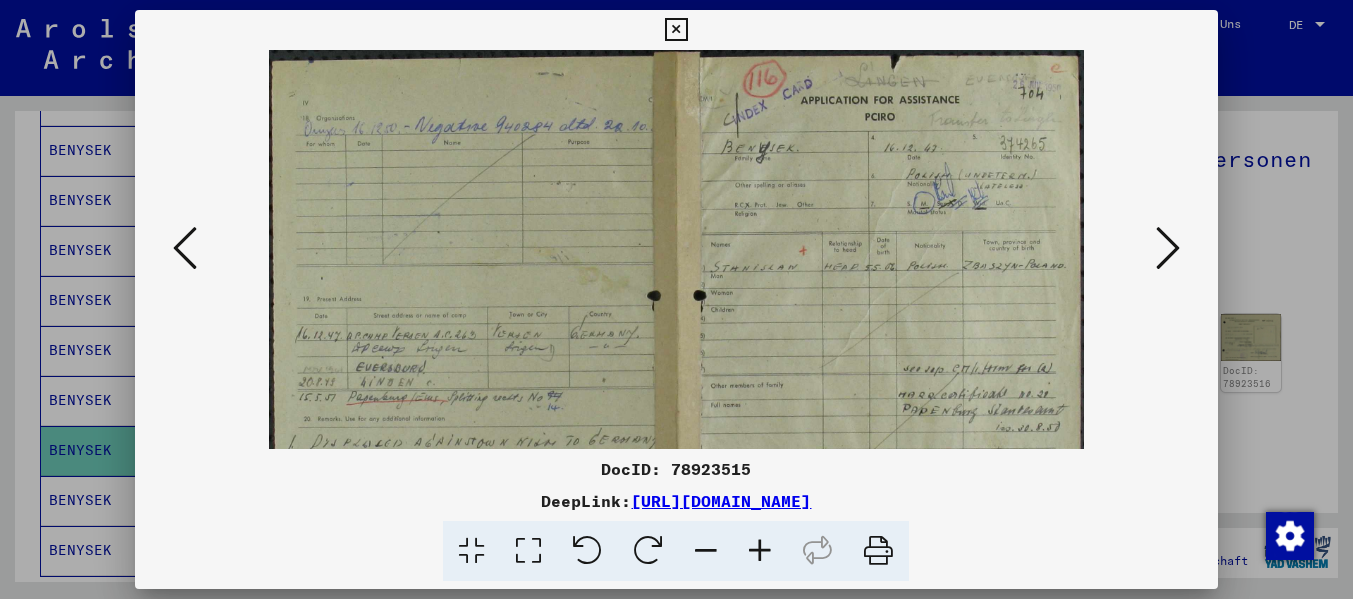click at bounding box center (760, 551) 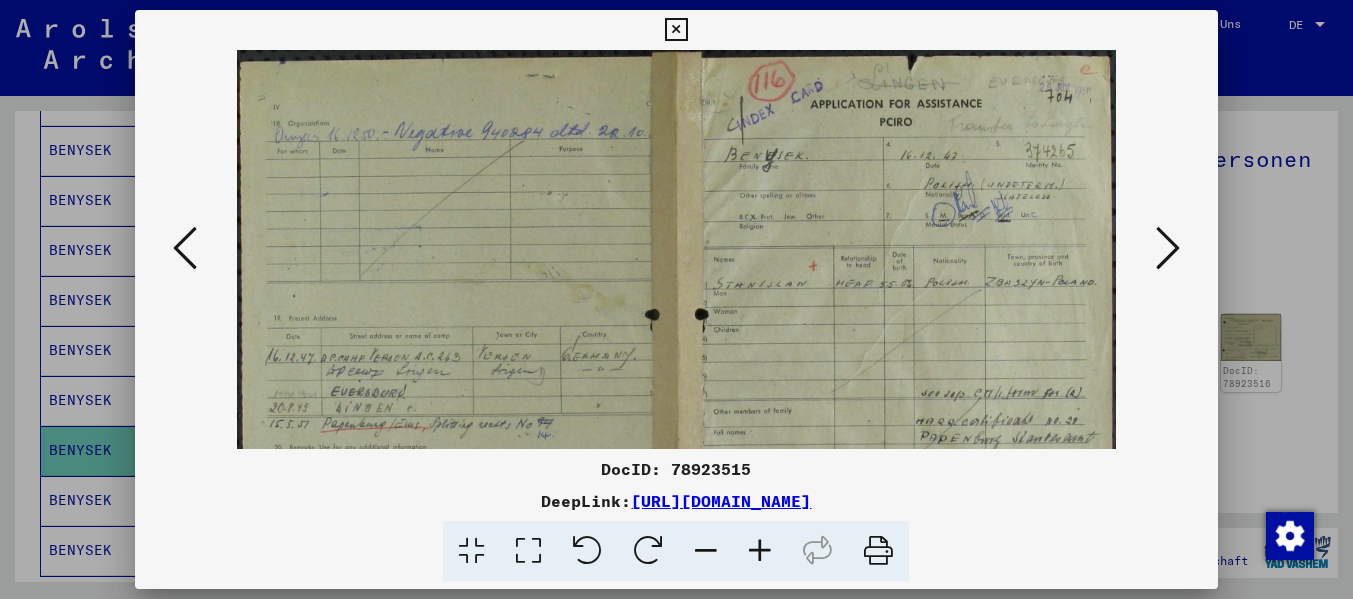 click at bounding box center (760, 551) 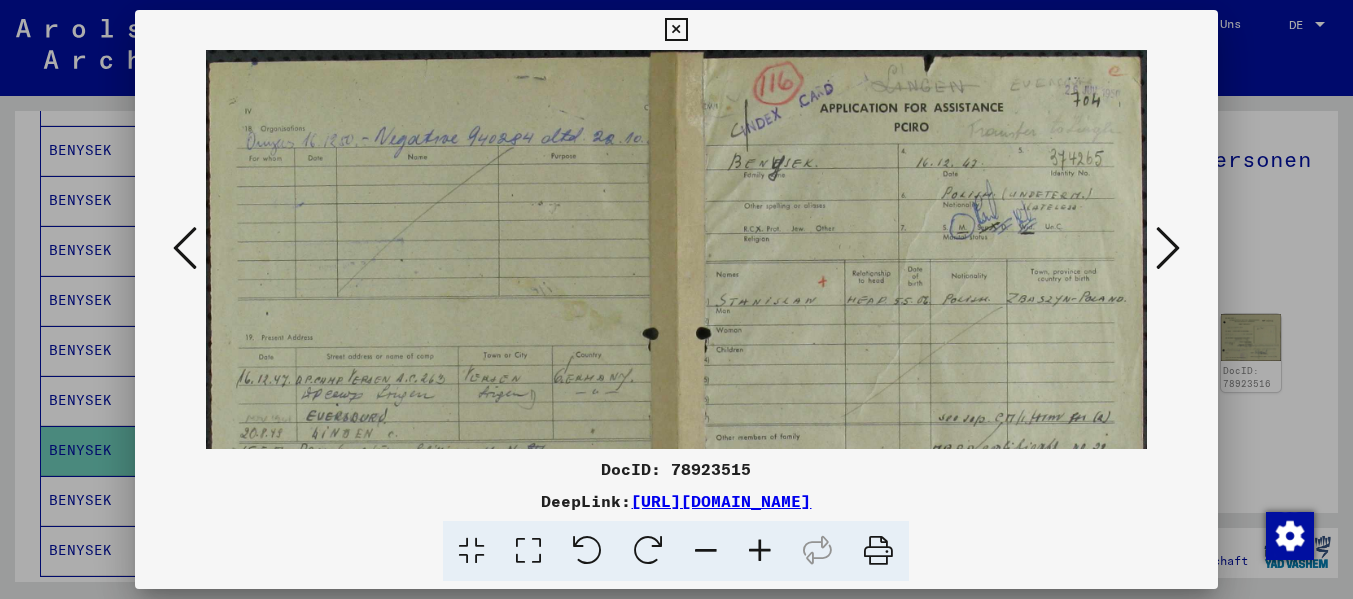 click at bounding box center [760, 551] 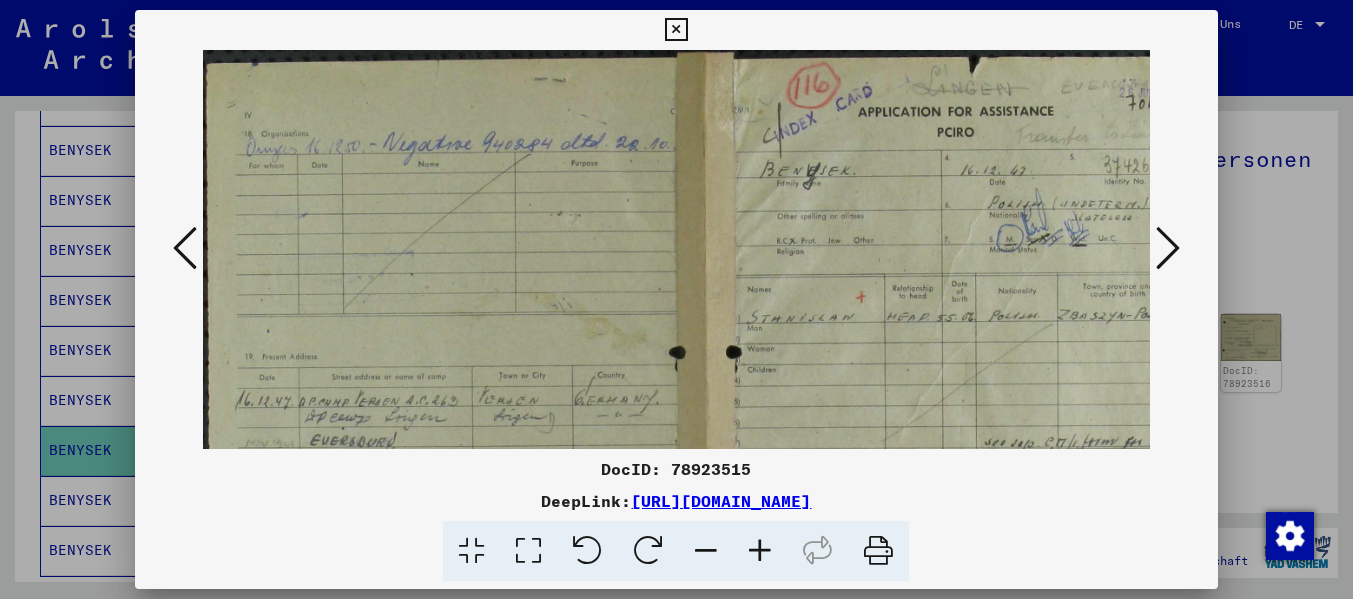 click at bounding box center (760, 551) 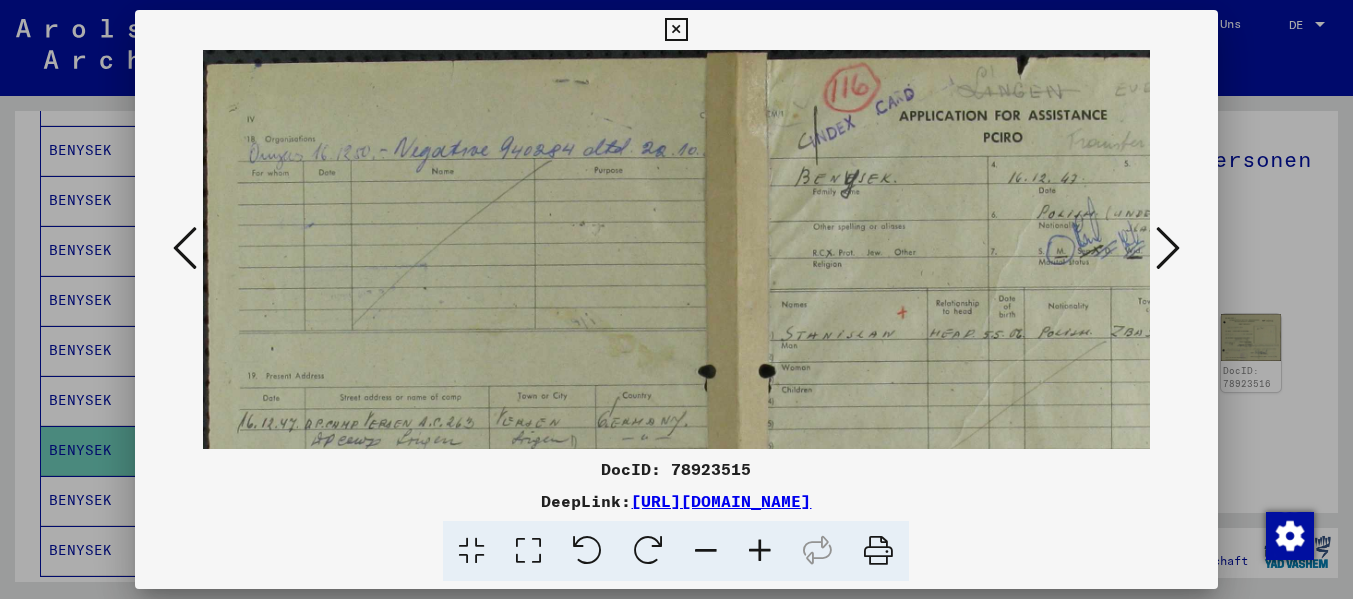click at bounding box center (760, 551) 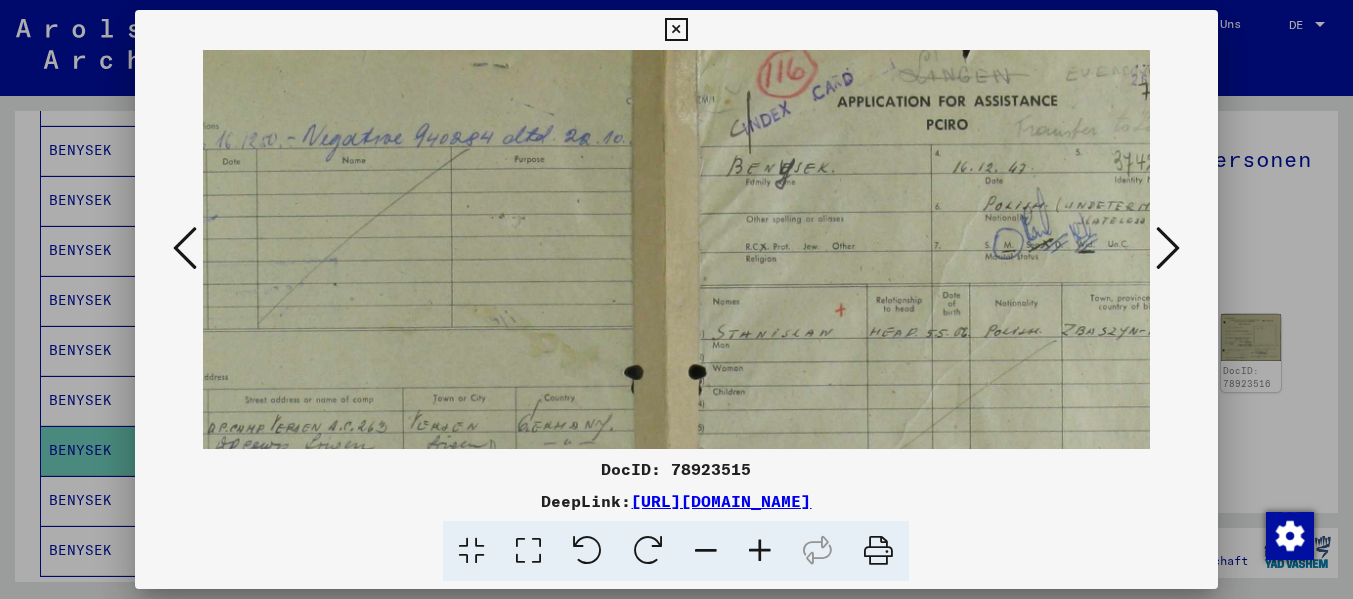 scroll, scrollTop: 0, scrollLeft: 184, axis: horizontal 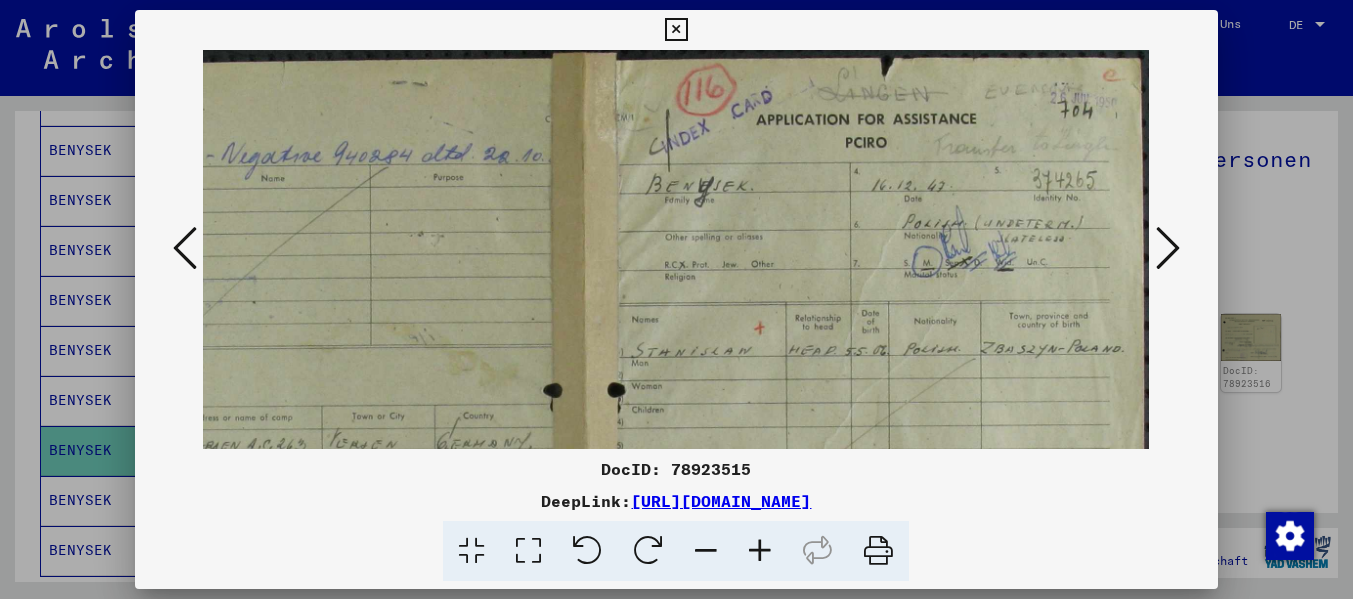 drag, startPoint x: 959, startPoint y: 280, endPoint x: 619, endPoint y: 304, distance: 340.846 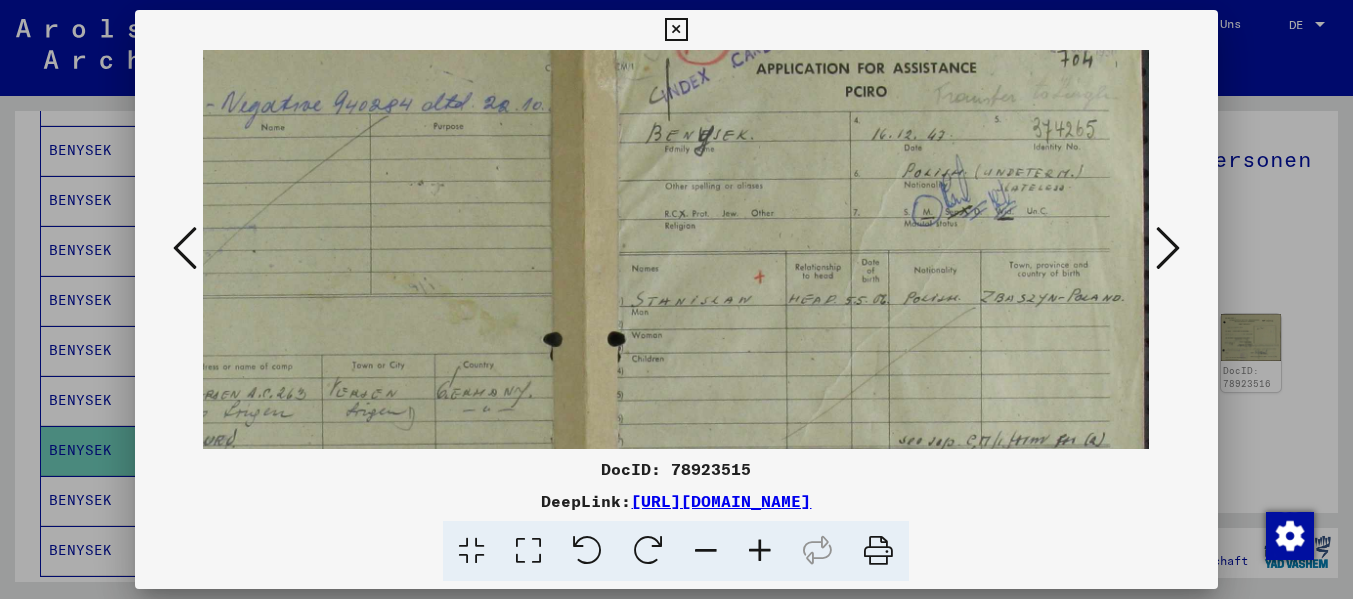 scroll, scrollTop: 60, scrollLeft: 184, axis: both 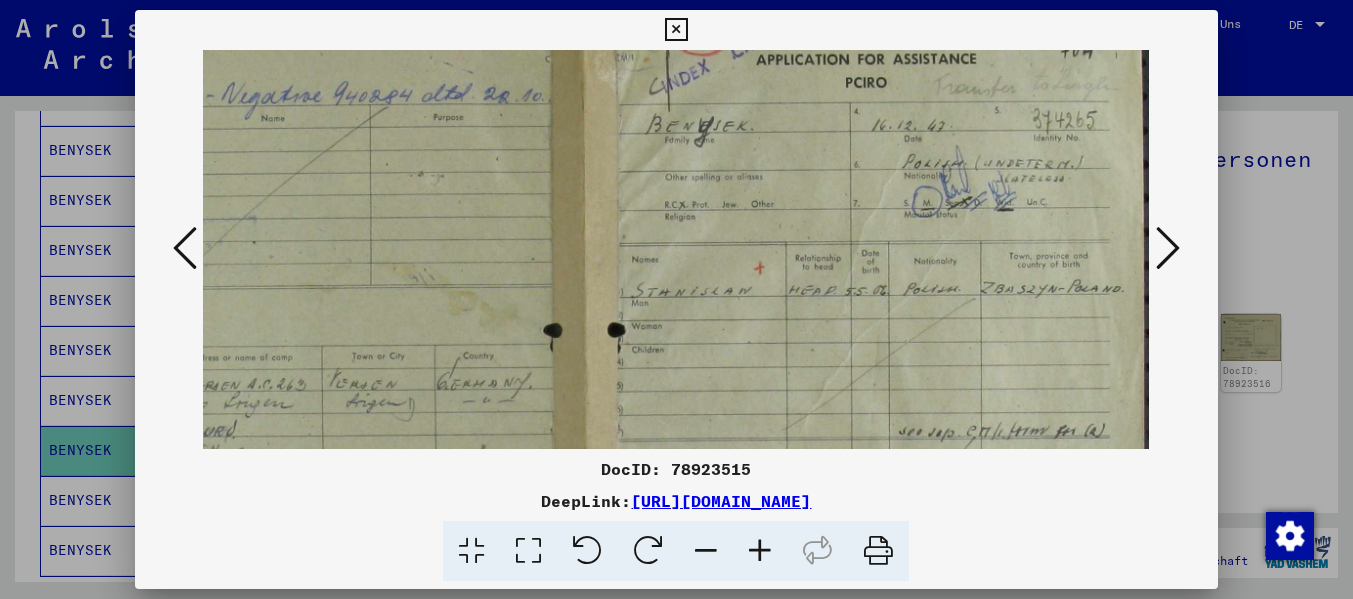 drag, startPoint x: 803, startPoint y: 260, endPoint x: 791, endPoint y: 200, distance: 61.188232 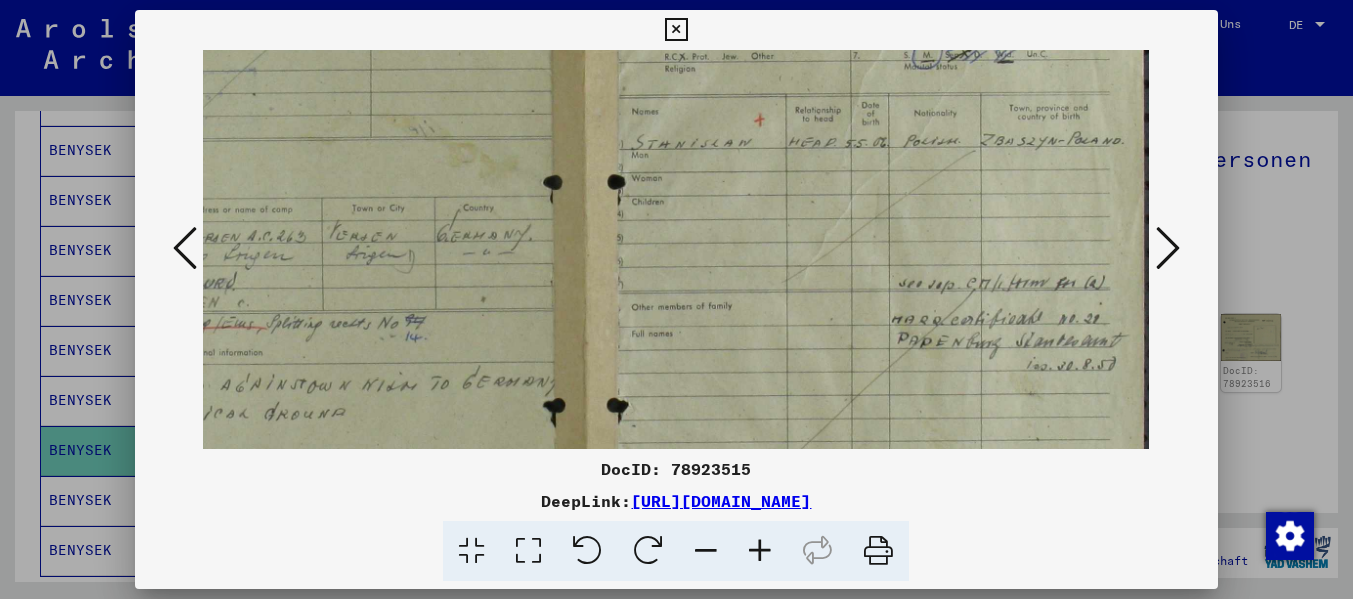 scroll, scrollTop: 210, scrollLeft: 184, axis: both 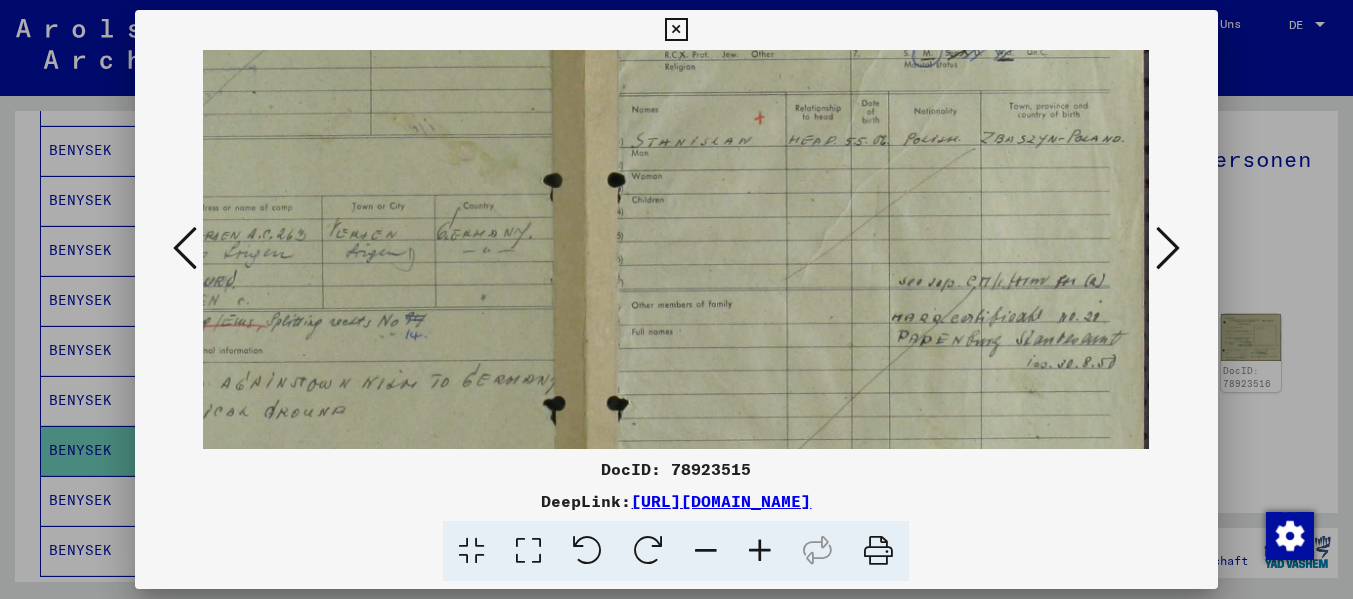 drag, startPoint x: 852, startPoint y: 326, endPoint x: 796, endPoint y: 176, distance: 160.11246 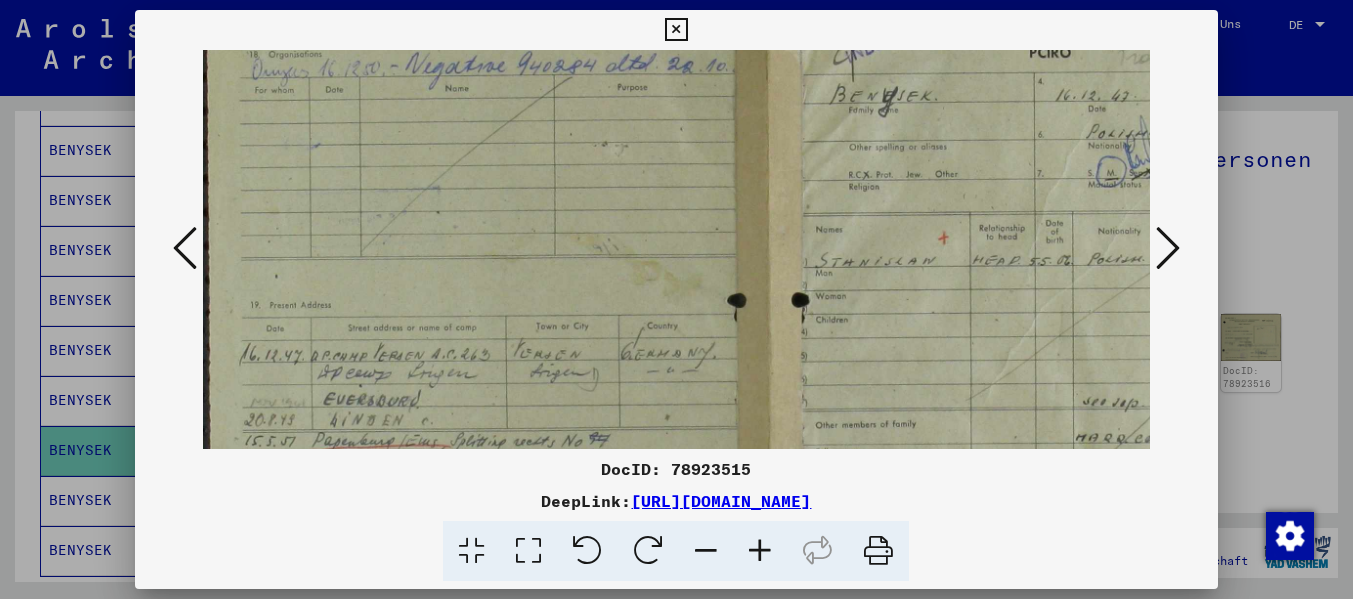scroll, scrollTop: 63, scrollLeft: 0, axis: vertical 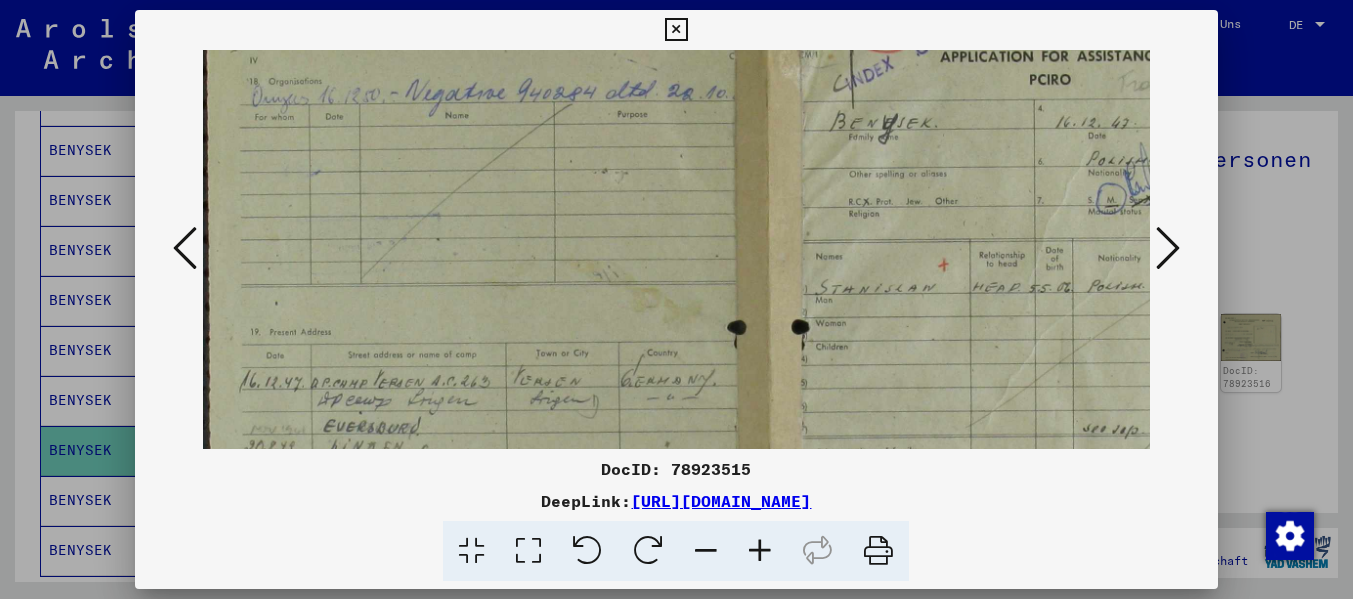 drag, startPoint x: 658, startPoint y: 231, endPoint x: 938, endPoint y: 378, distance: 316.242 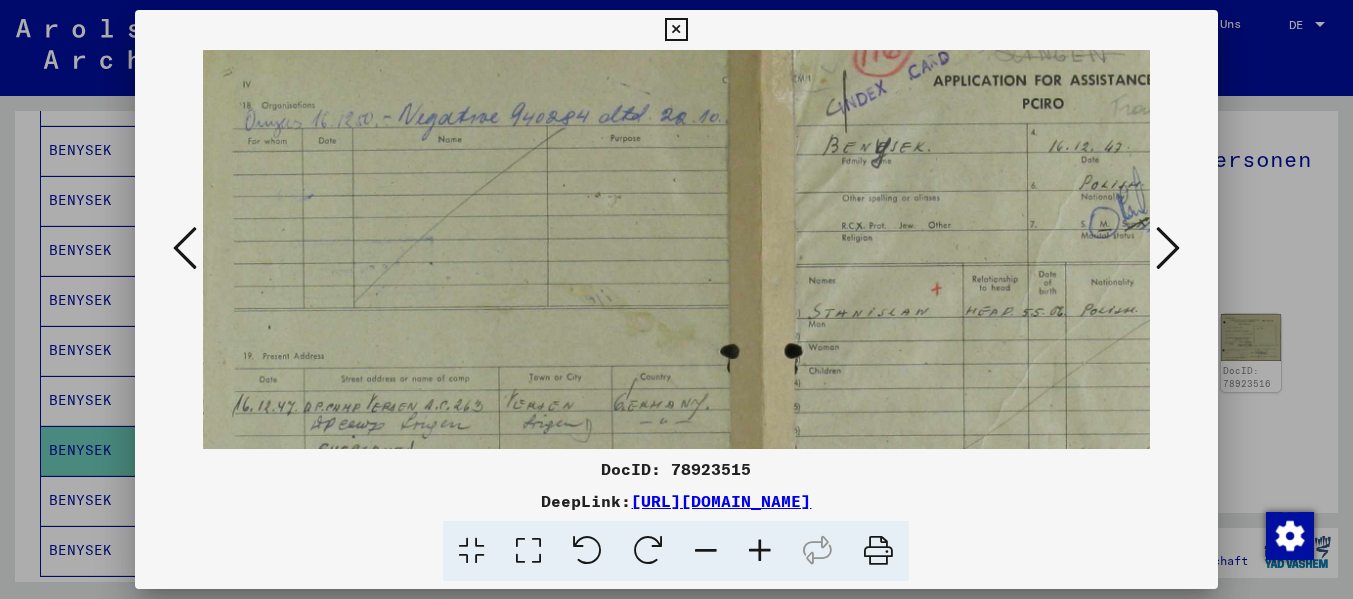 scroll, scrollTop: 0, scrollLeft: 22, axis: horizontal 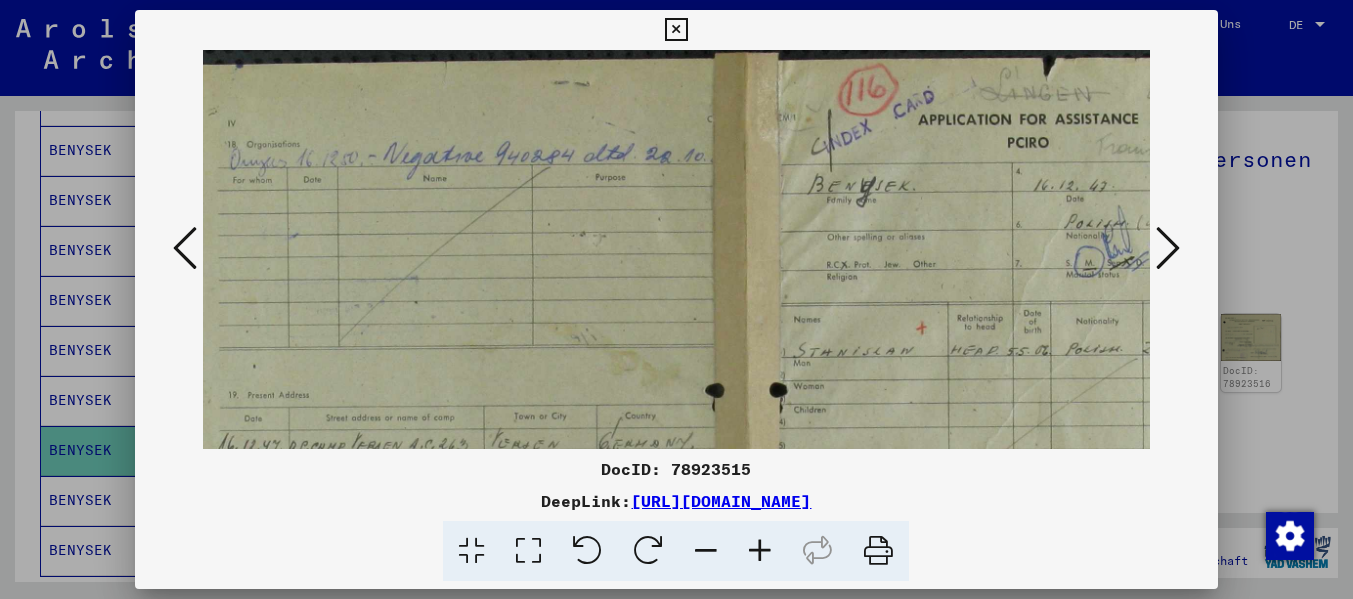 drag, startPoint x: 660, startPoint y: 173, endPoint x: 638, endPoint y: 323, distance: 151.60475 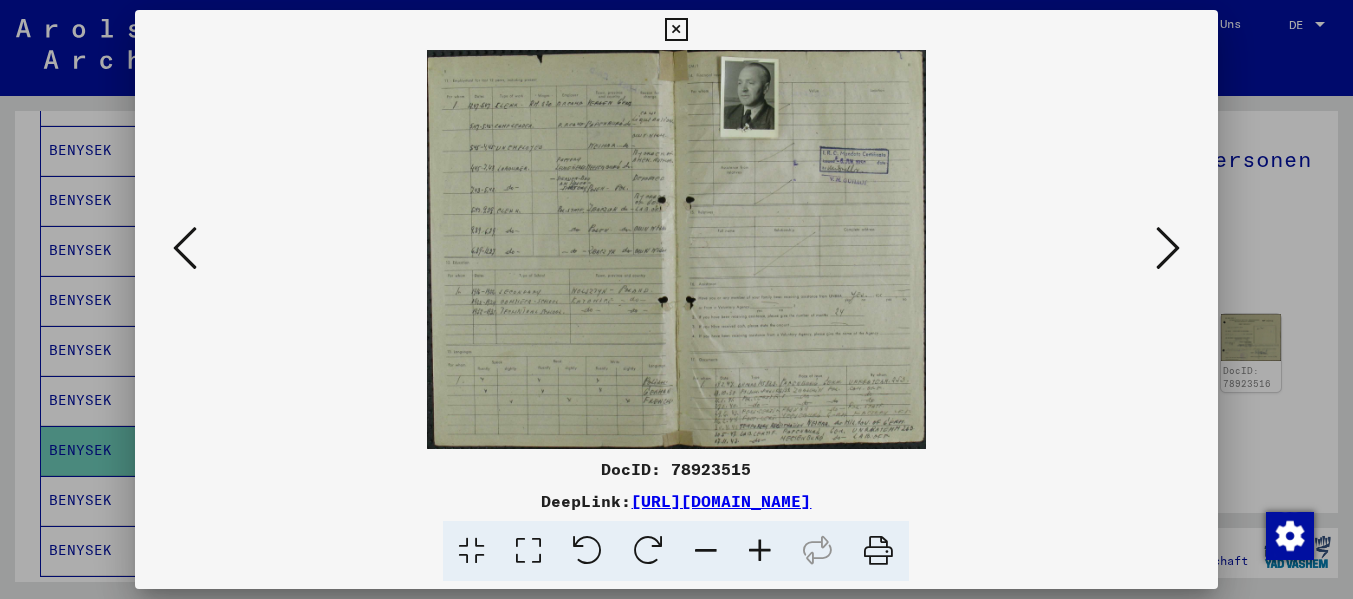 click at bounding box center (760, 551) 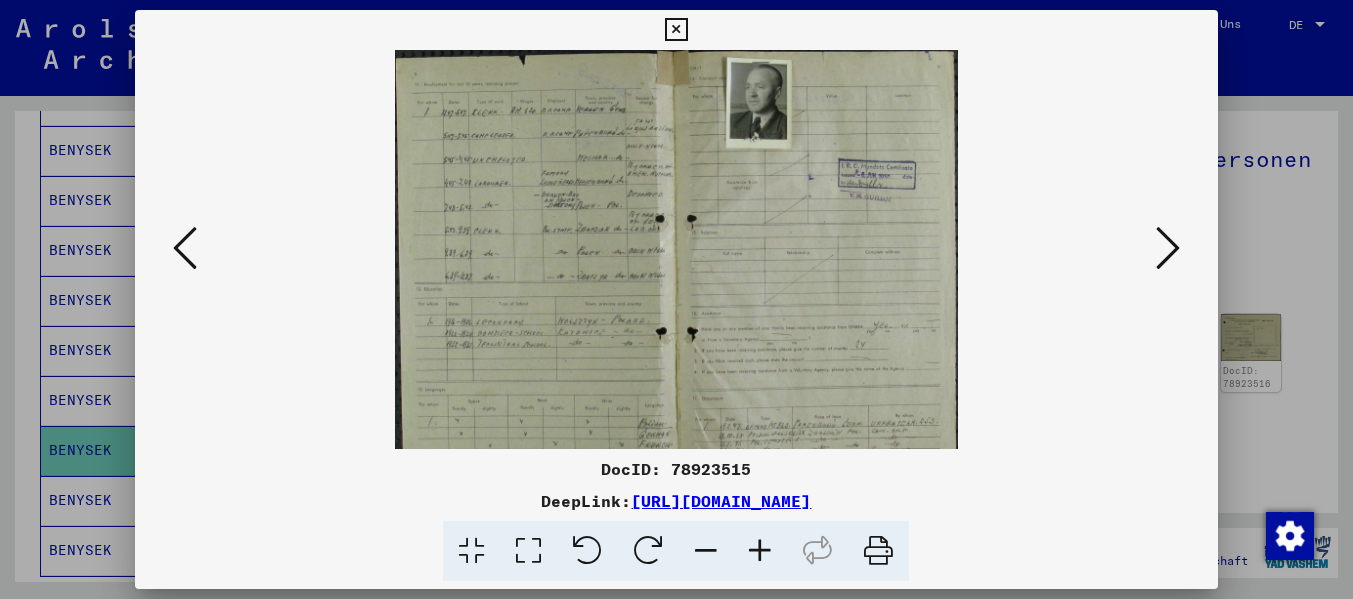 click at bounding box center (760, 551) 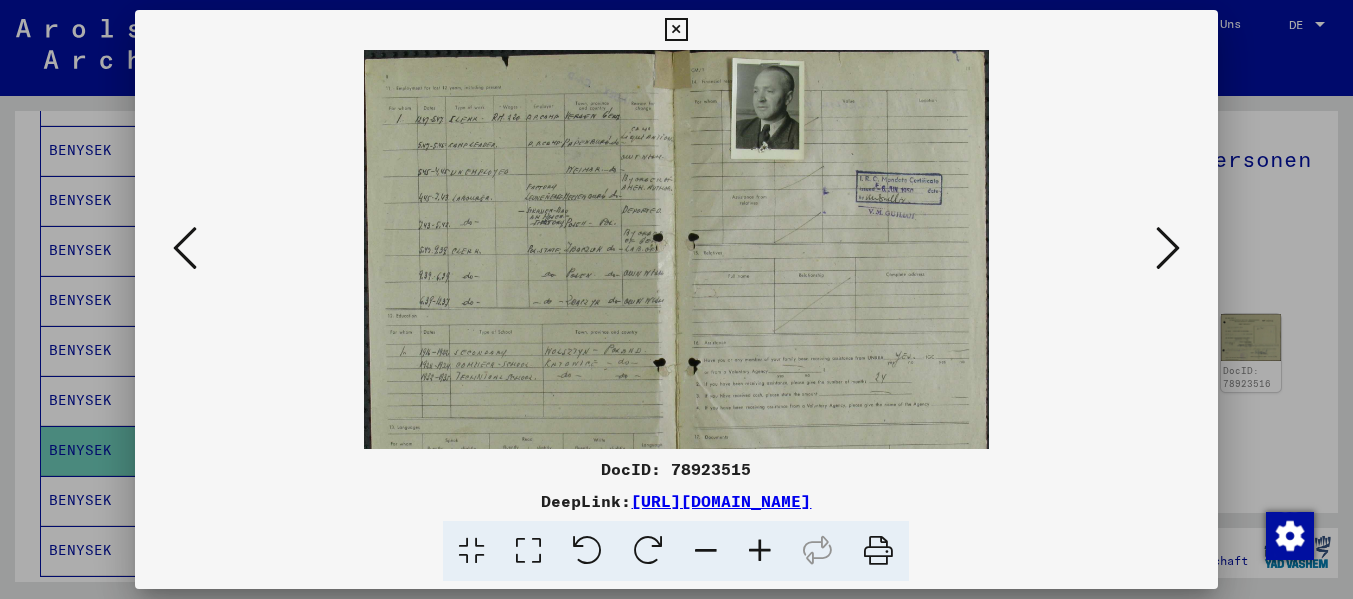 click at bounding box center [760, 551] 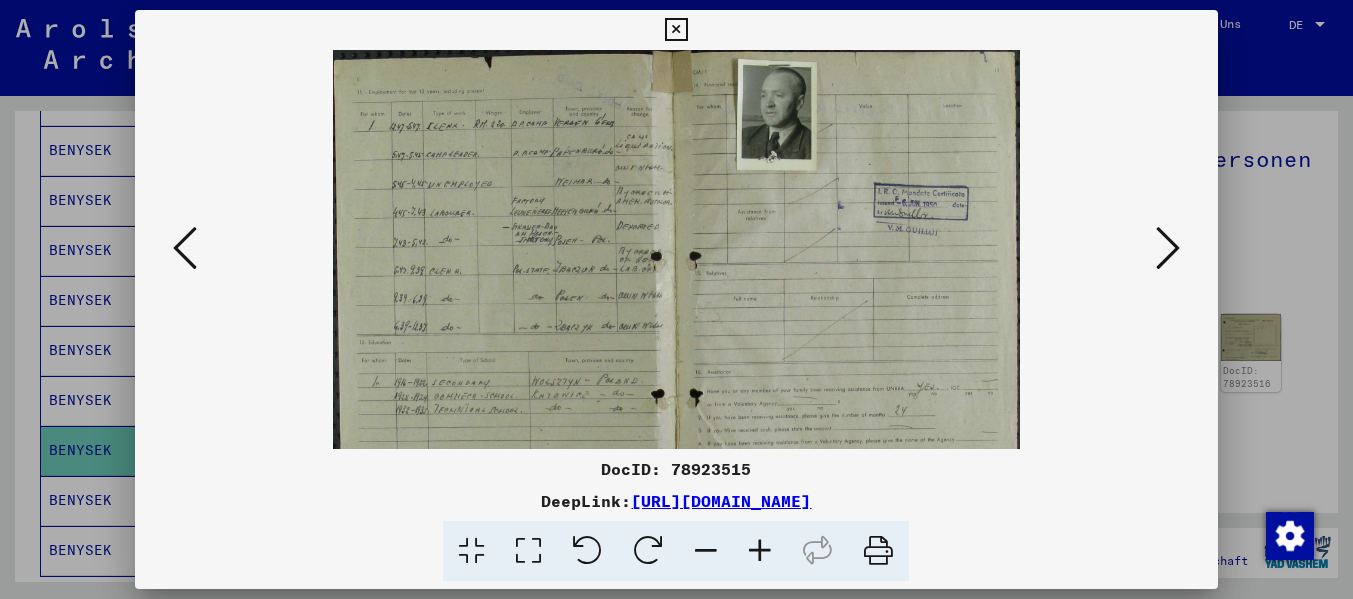 click at bounding box center [760, 551] 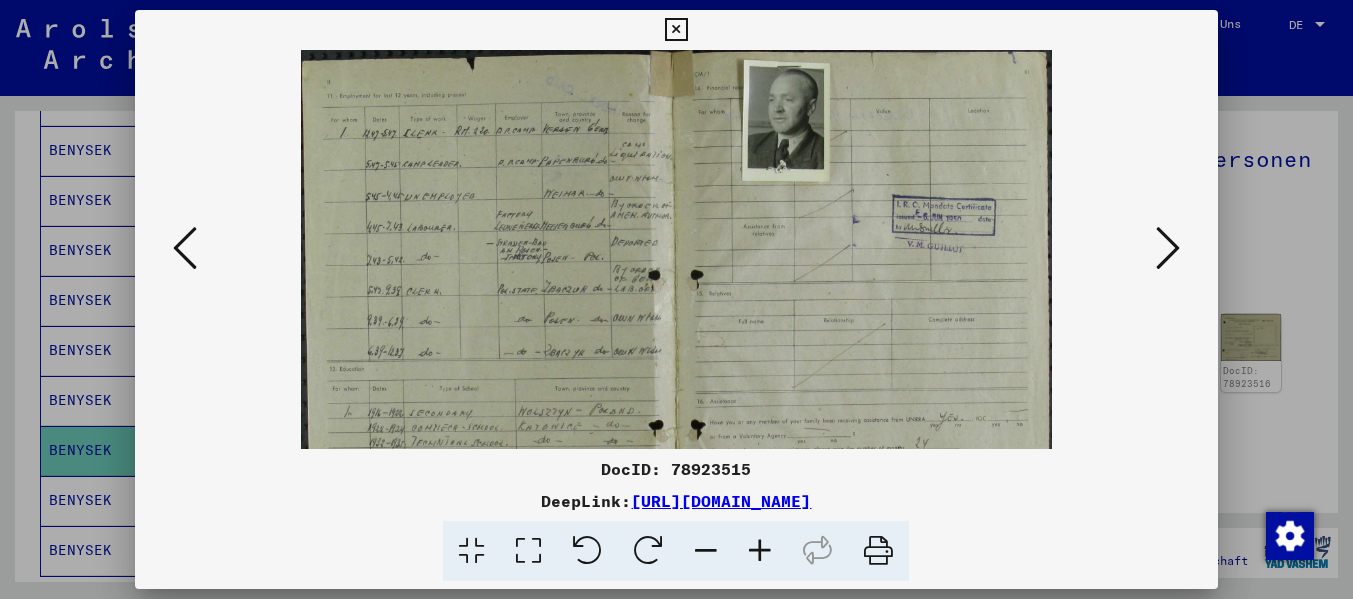 click at bounding box center [760, 551] 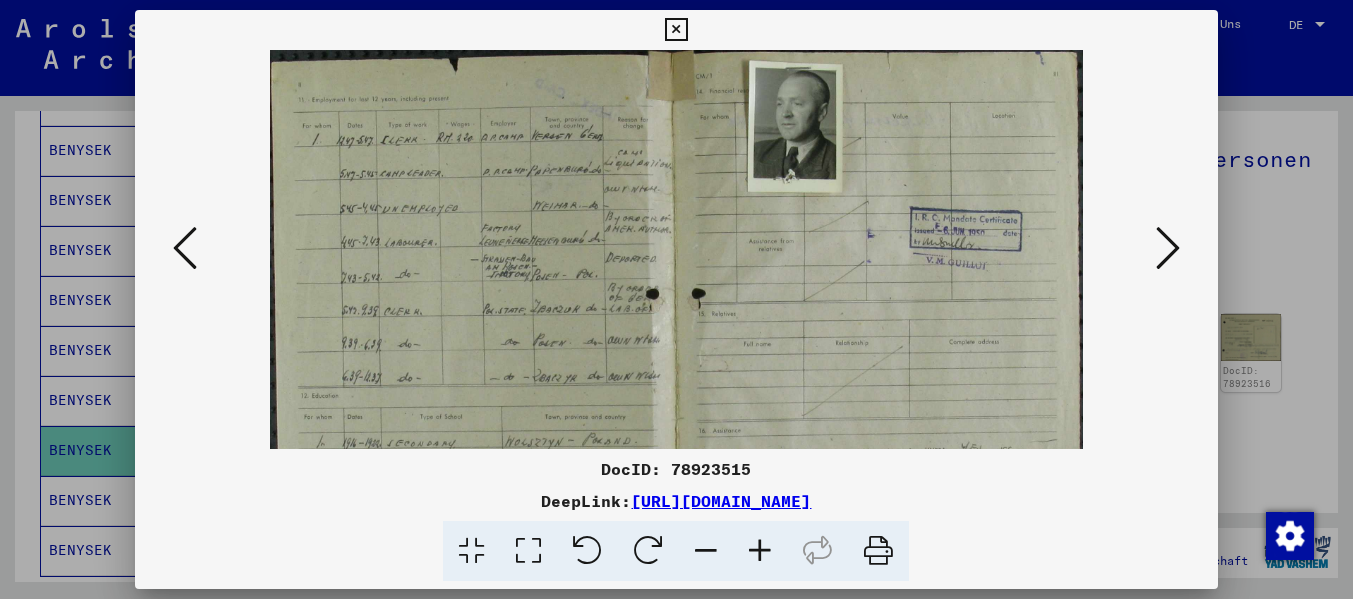 click at bounding box center (760, 551) 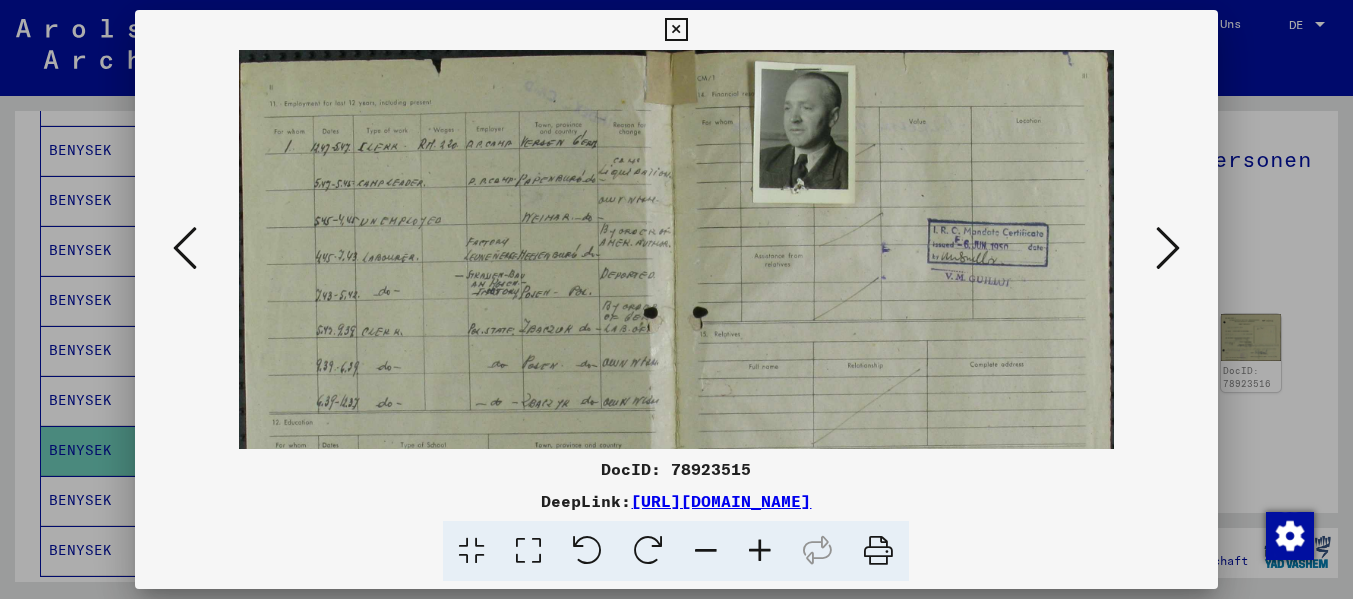 click at bounding box center (760, 551) 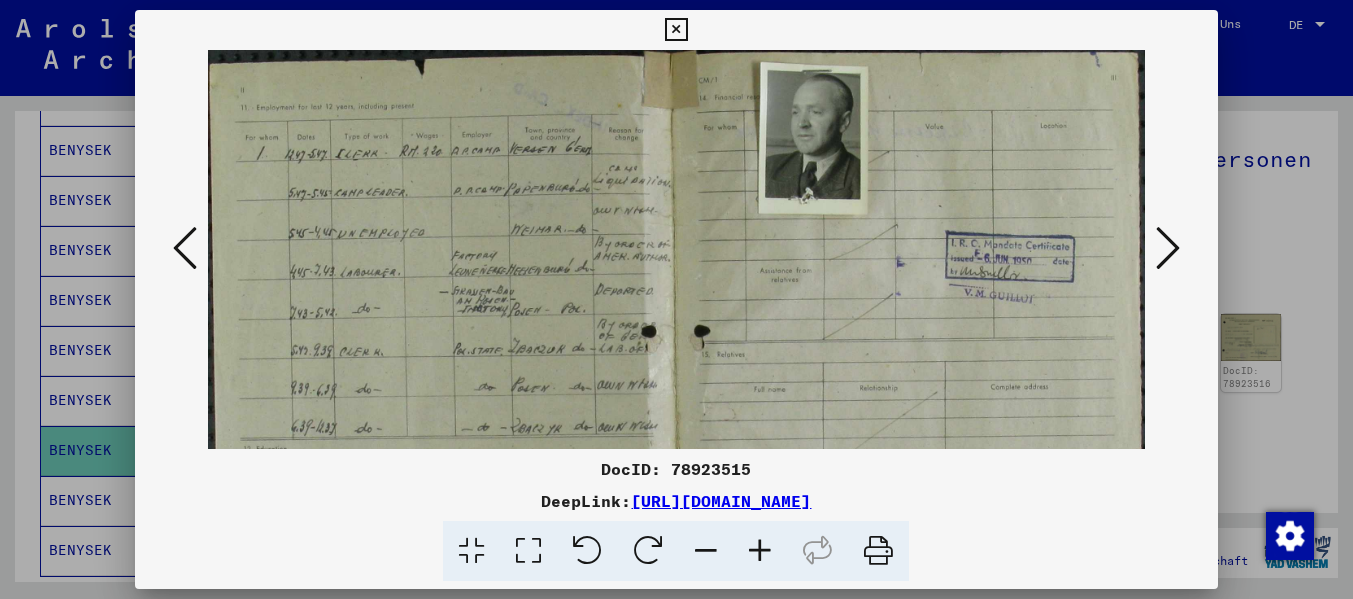 click at bounding box center (760, 551) 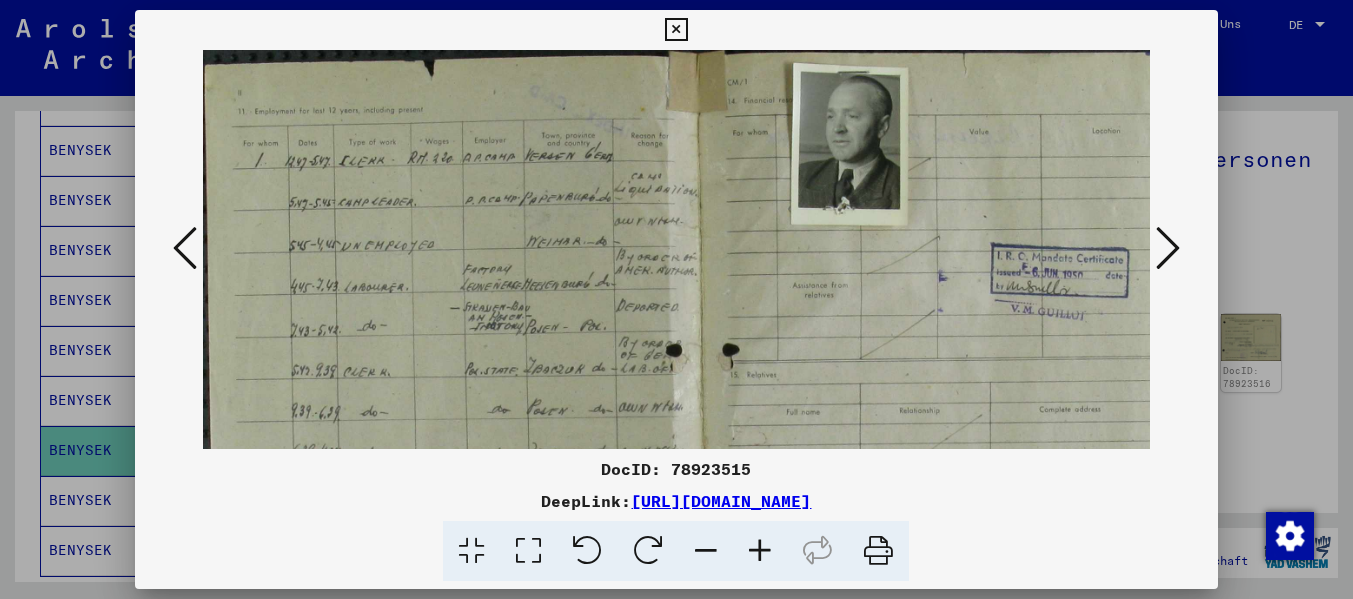 click at bounding box center [760, 551] 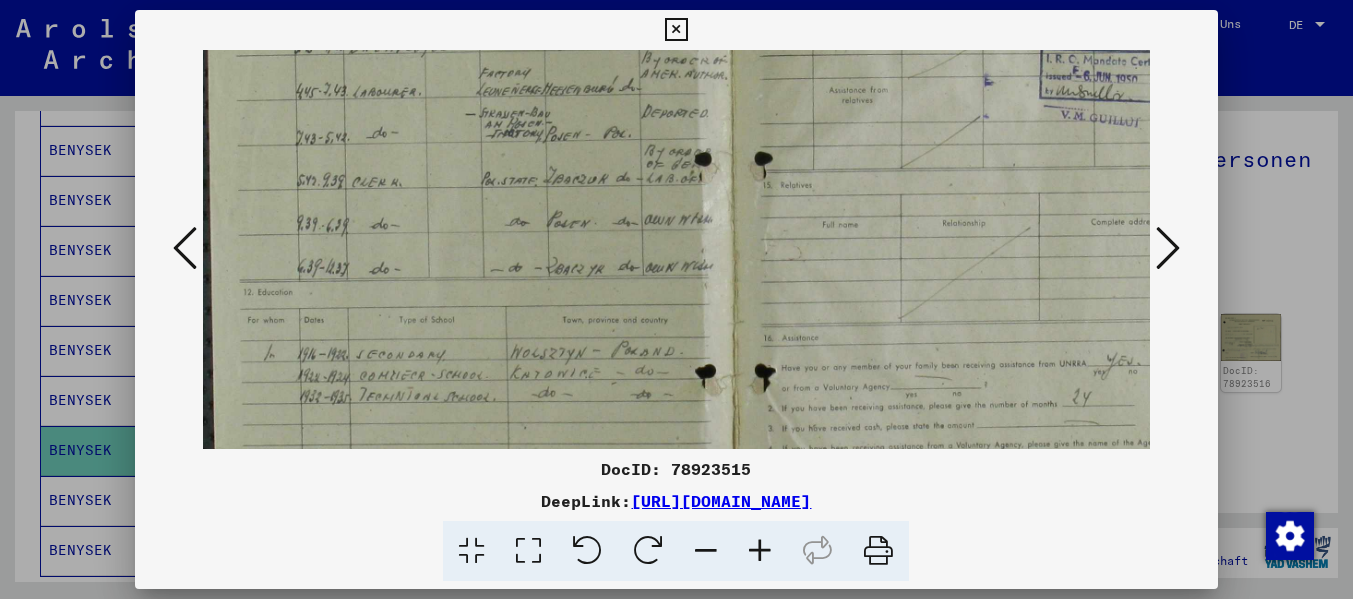 scroll, scrollTop: 211, scrollLeft: 0, axis: vertical 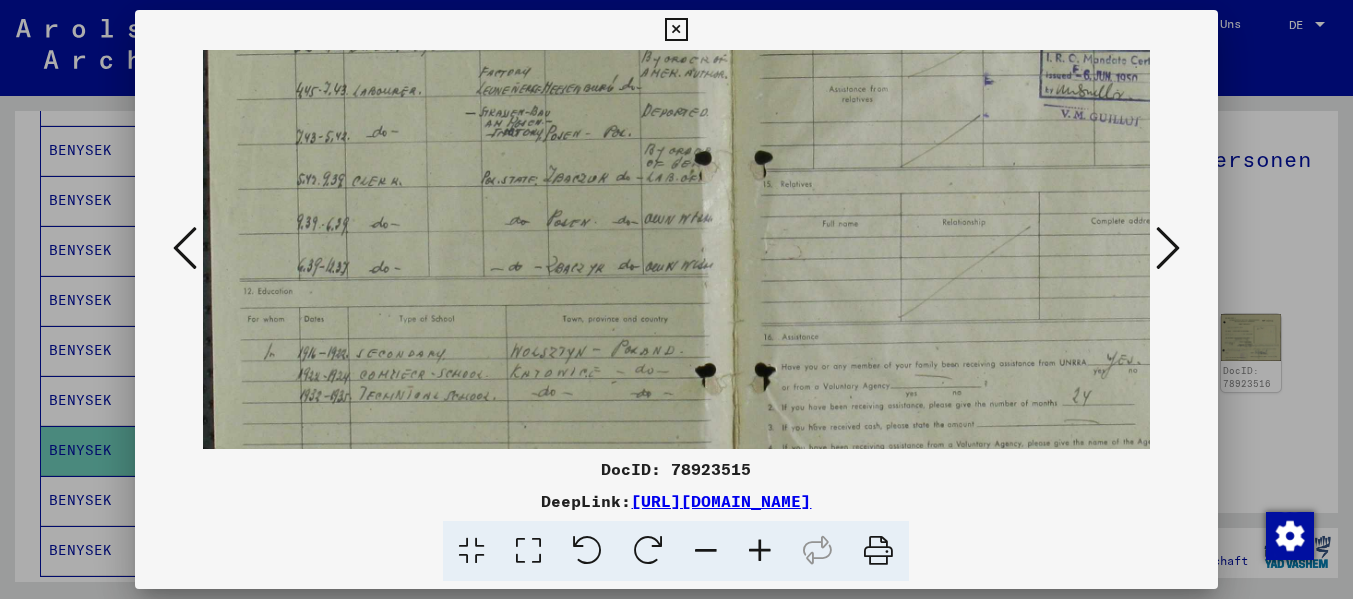 drag, startPoint x: 654, startPoint y: 331, endPoint x: 670, endPoint y: 120, distance: 211.60576 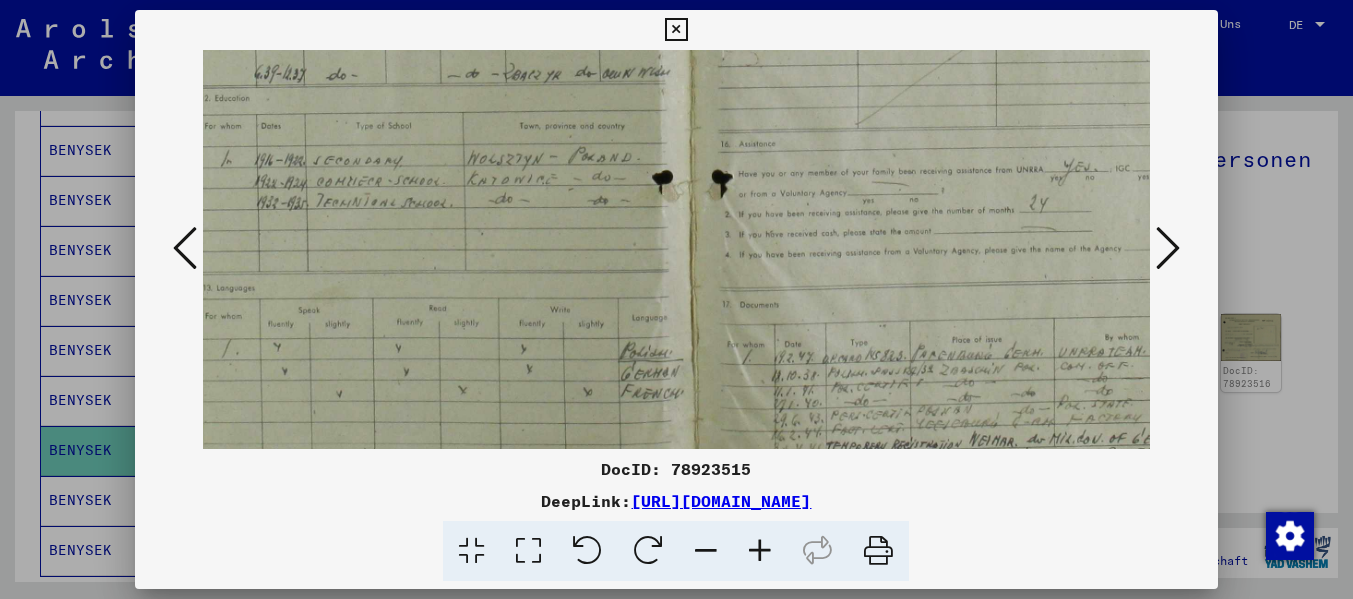 drag, startPoint x: 612, startPoint y: 248, endPoint x: 584, endPoint y: 105, distance: 145.71547 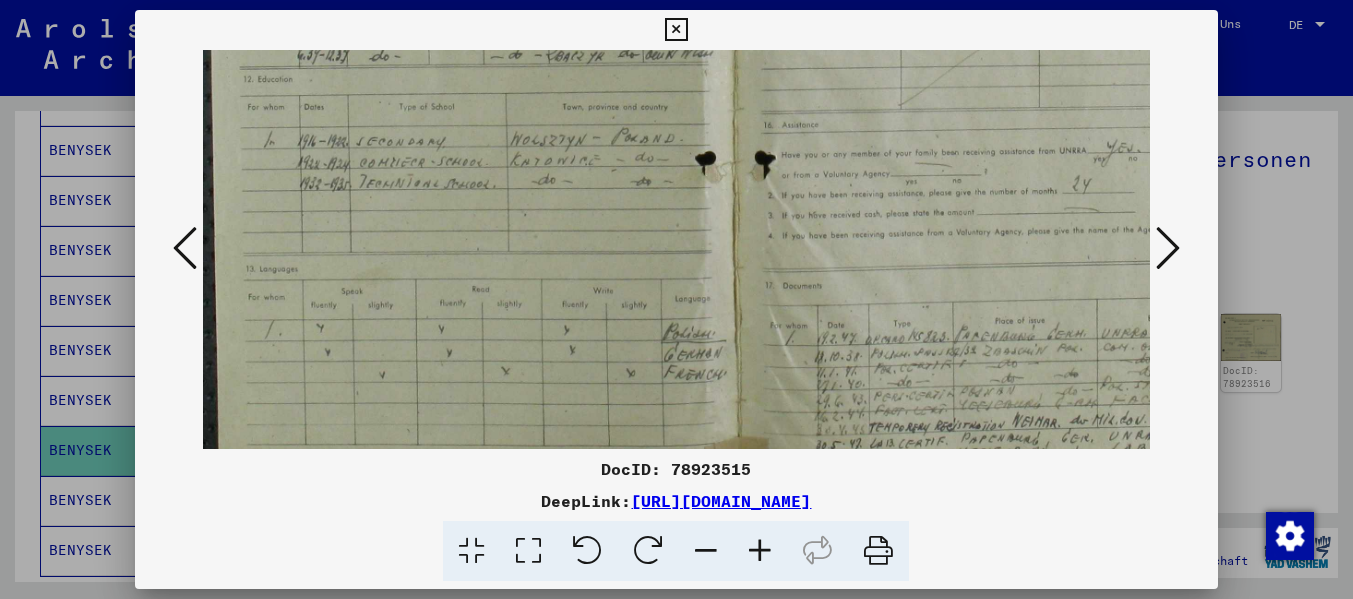 scroll, scrollTop: 450, scrollLeft: 0, axis: vertical 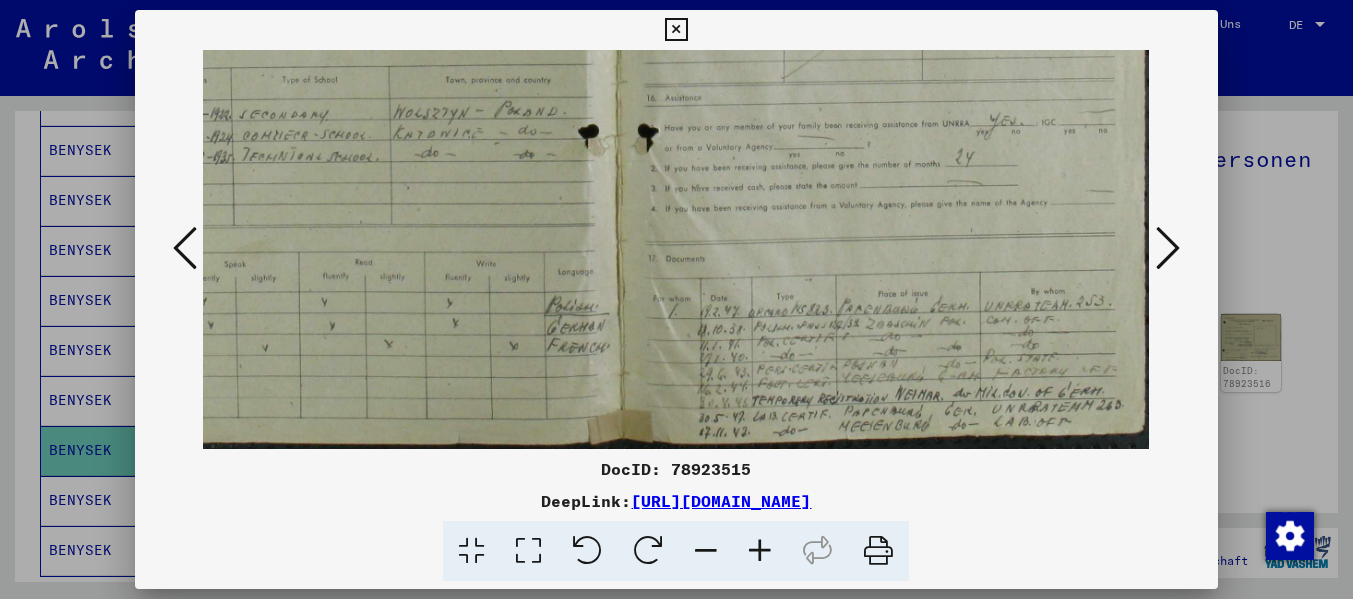 drag, startPoint x: 700, startPoint y: 297, endPoint x: 646, endPoint y: 191, distance: 118.96218 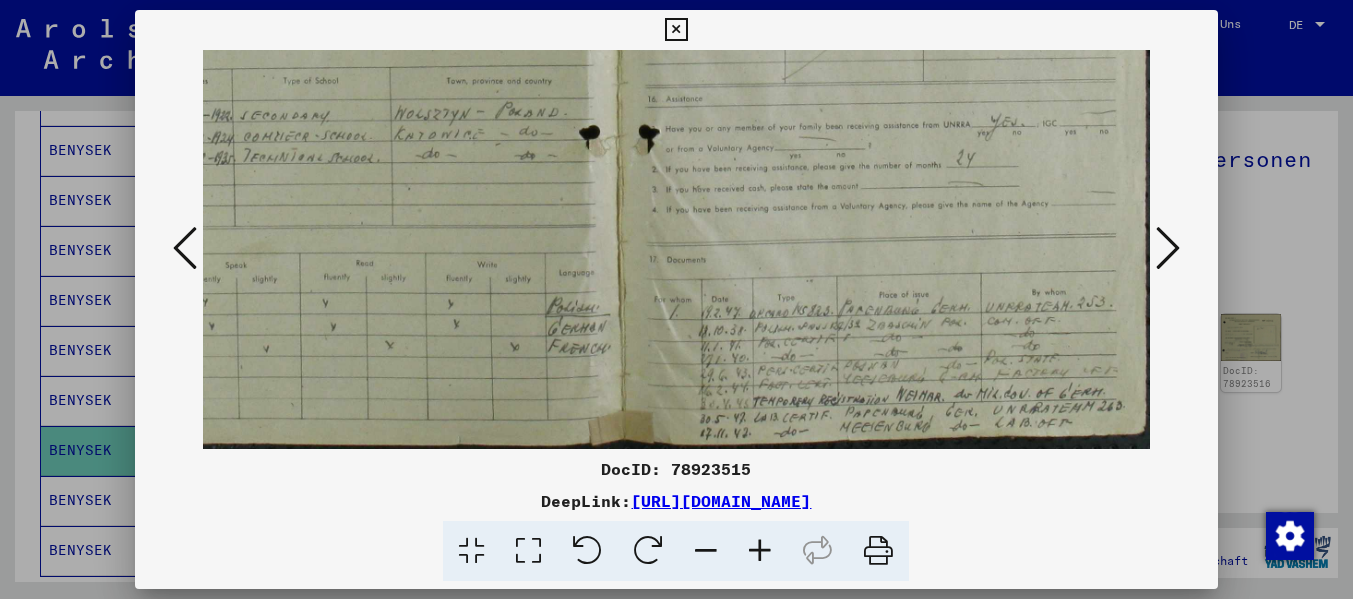 click at bounding box center (760, 551) 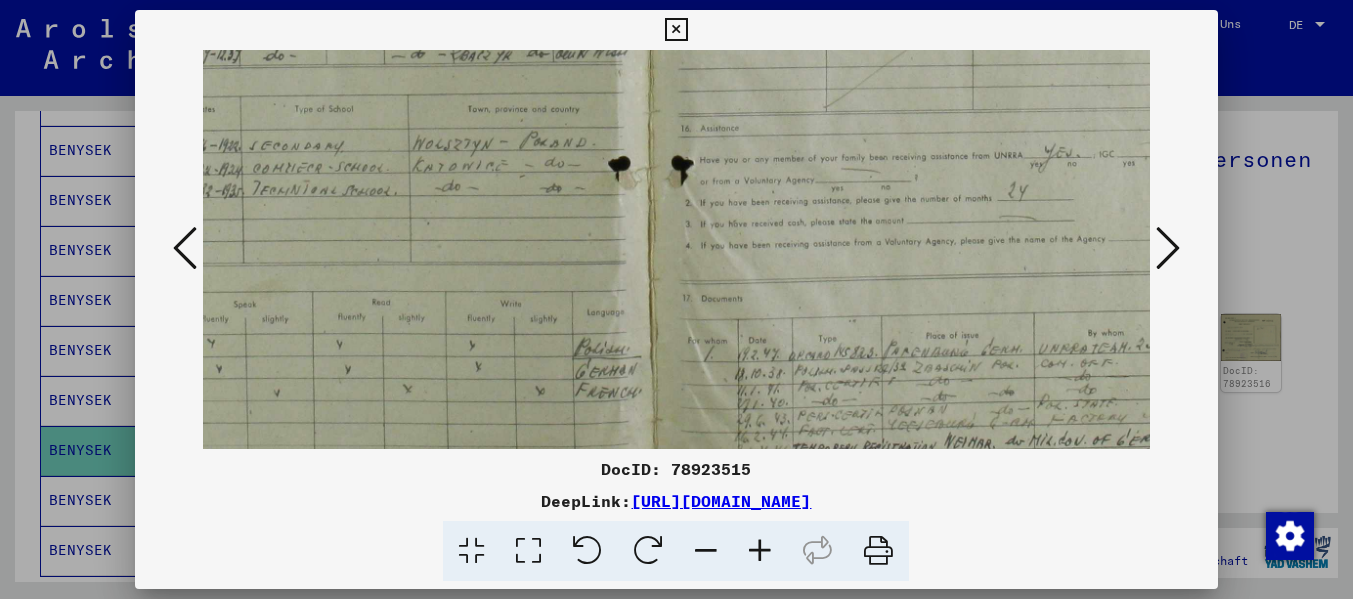 click at bounding box center (760, 551) 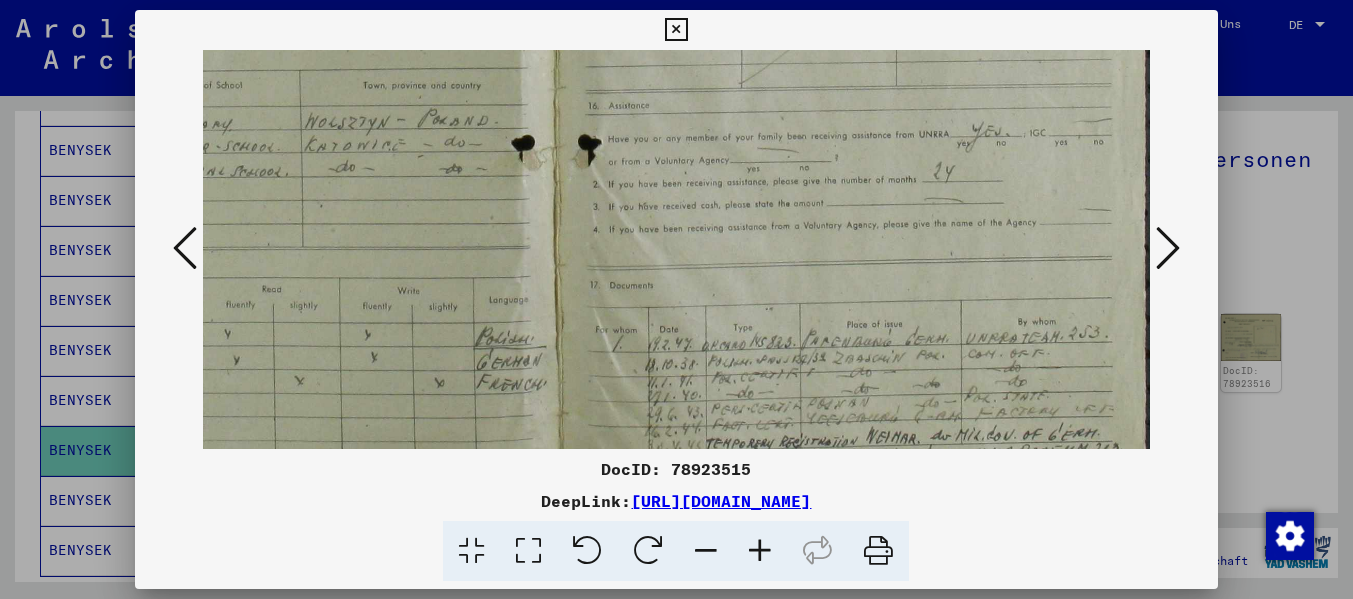 scroll, scrollTop: 550, scrollLeft: 242, axis: both 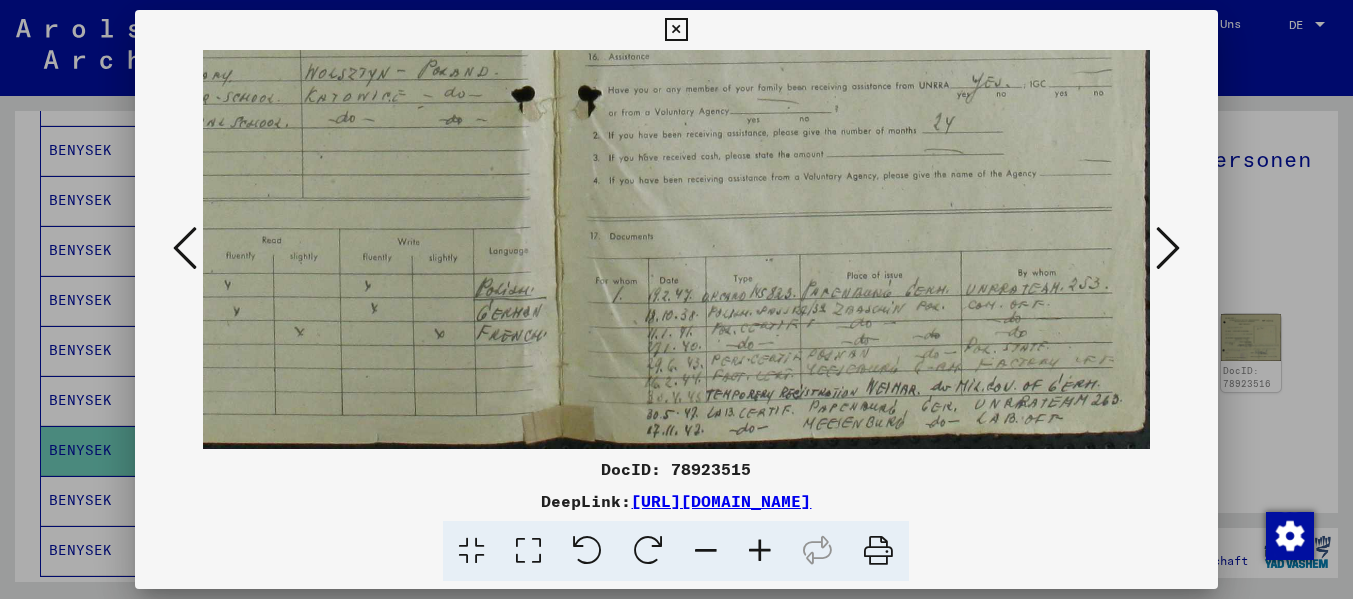 drag, startPoint x: 949, startPoint y: 310, endPoint x: 665, endPoint y: 167, distance: 317.97012 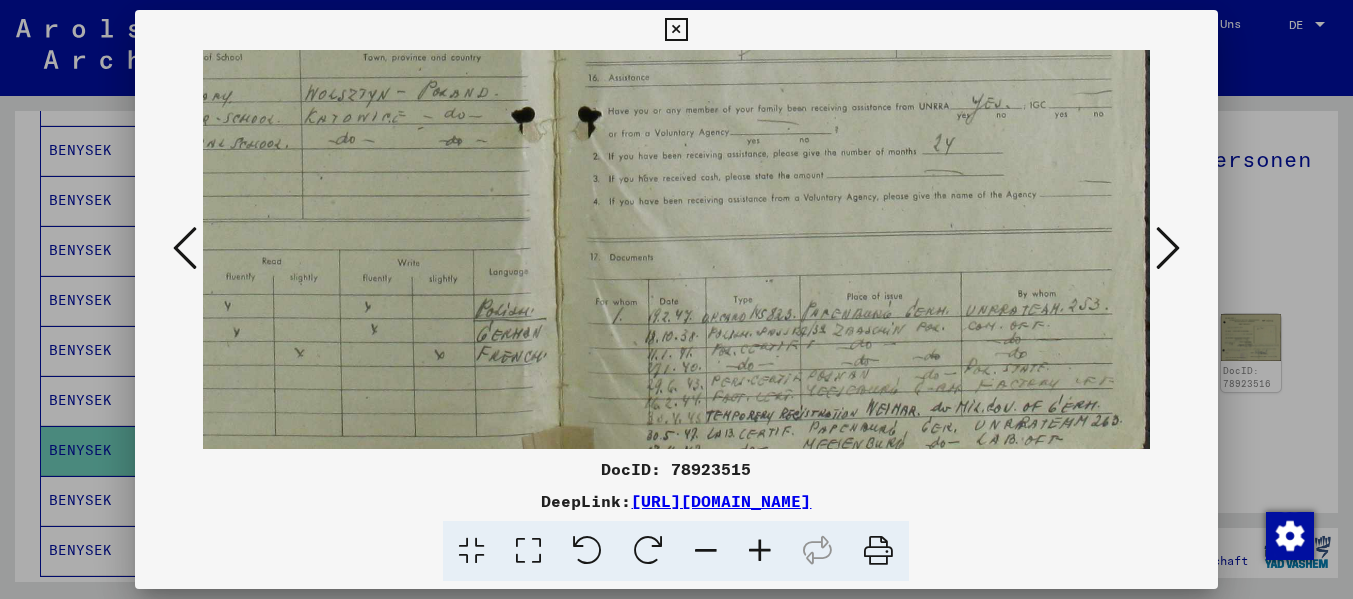 scroll, scrollTop: 527, scrollLeft: 242, axis: both 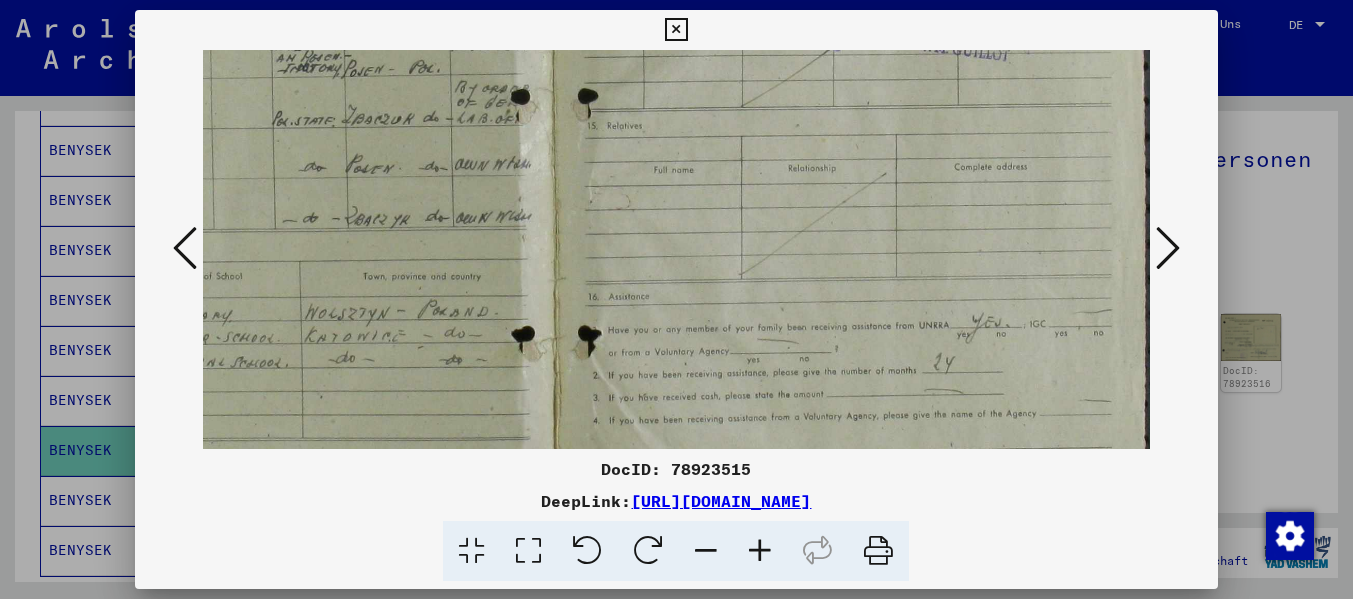 drag, startPoint x: 800, startPoint y: 195, endPoint x: 701, endPoint y: 440, distance: 264.2461 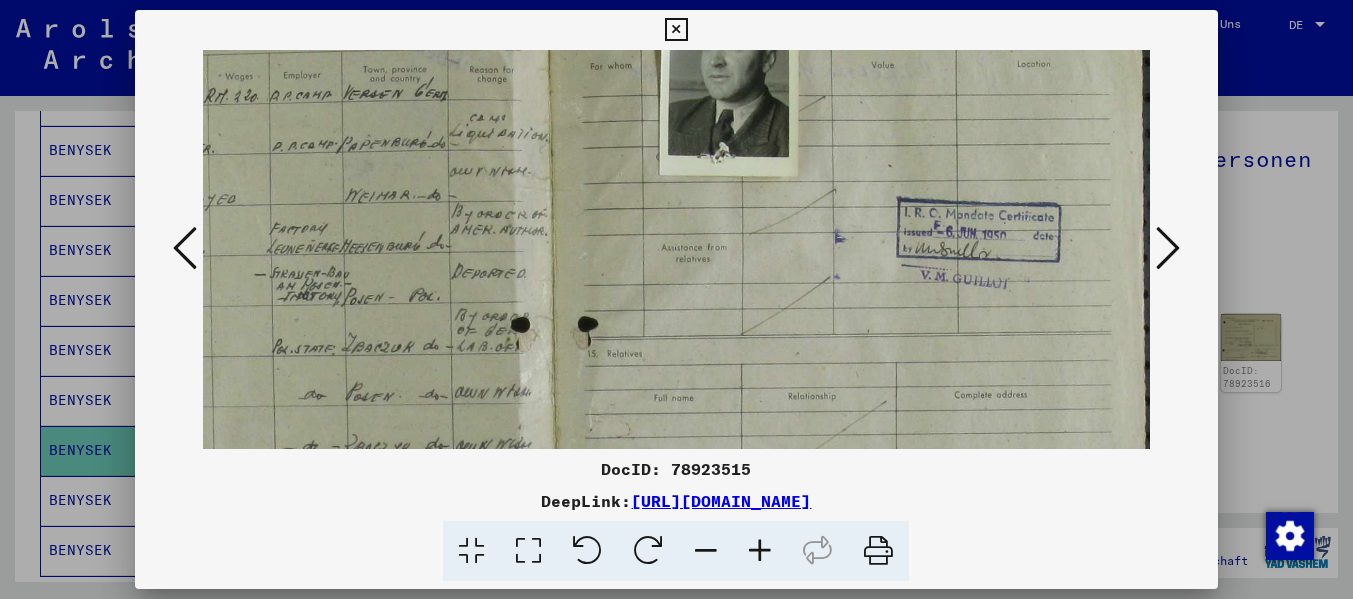 drag, startPoint x: 800, startPoint y: 135, endPoint x: 755, endPoint y: 362, distance: 231.41737 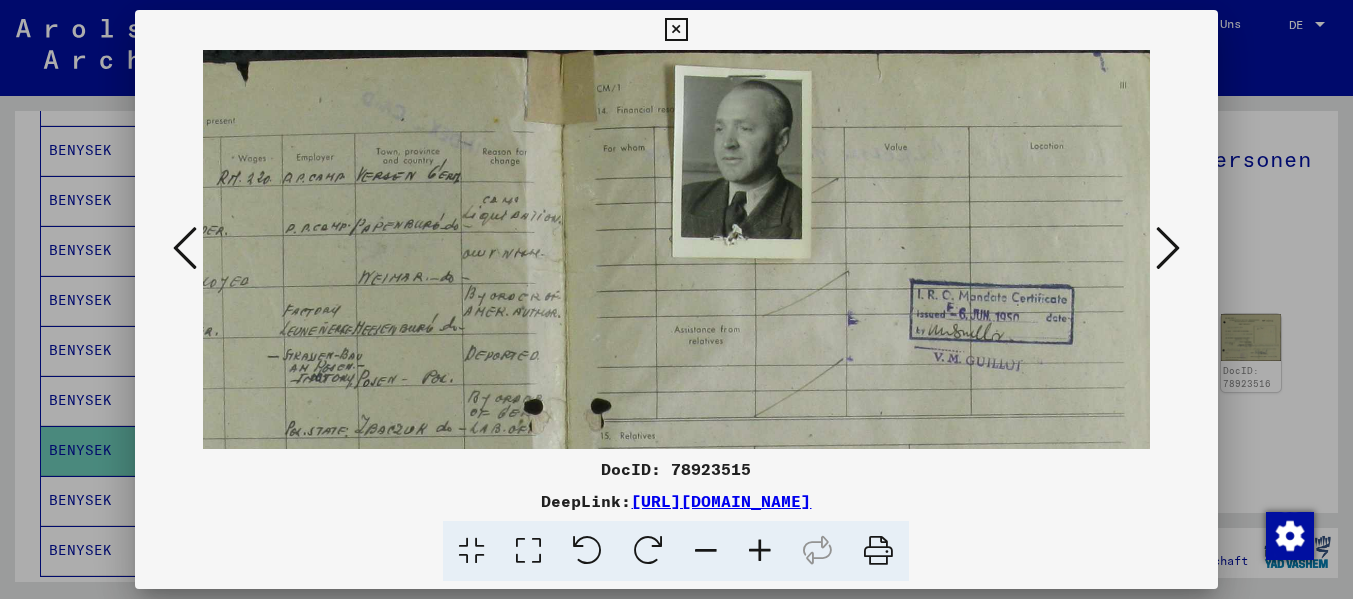 scroll, scrollTop: 0, scrollLeft: 199, axis: horizontal 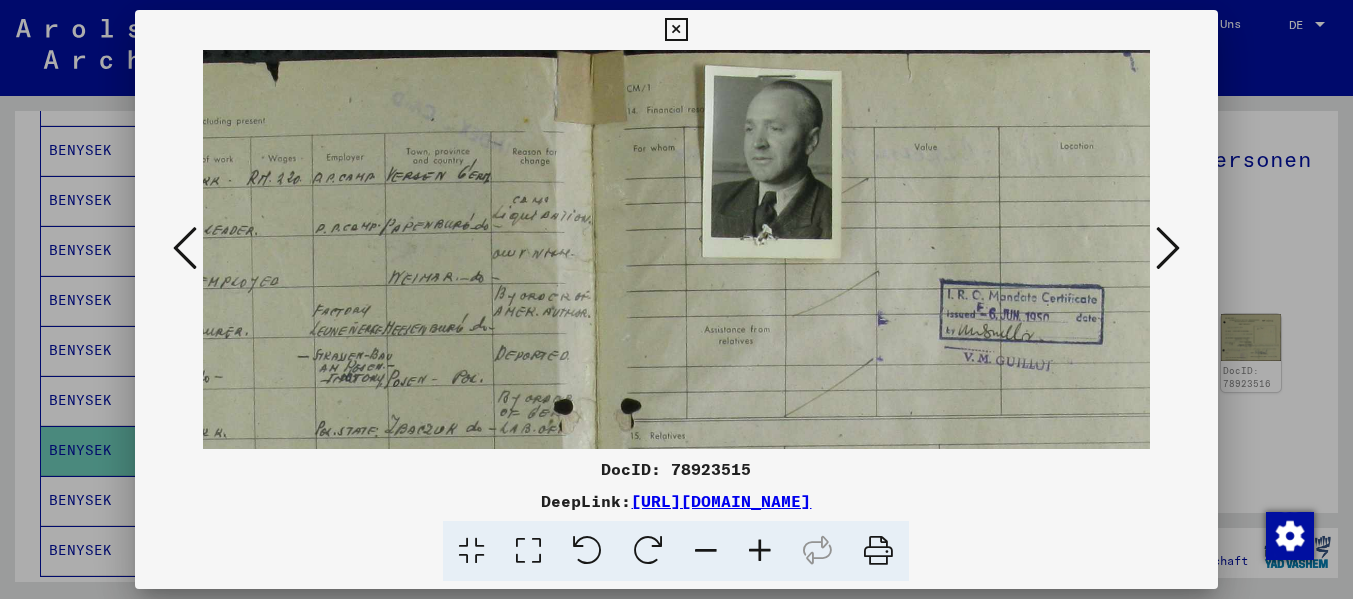 drag, startPoint x: 800, startPoint y: 199, endPoint x: 843, endPoint y: 377, distance: 183.12018 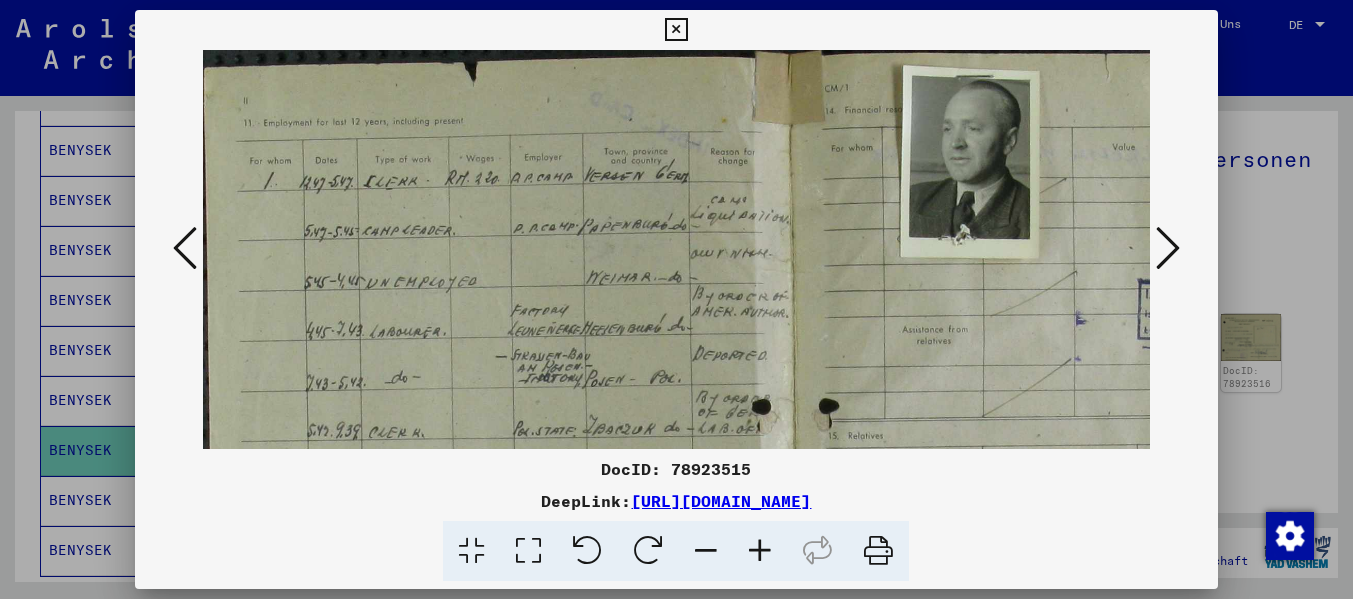 scroll, scrollTop: 0, scrollLeft: 0, axis: both 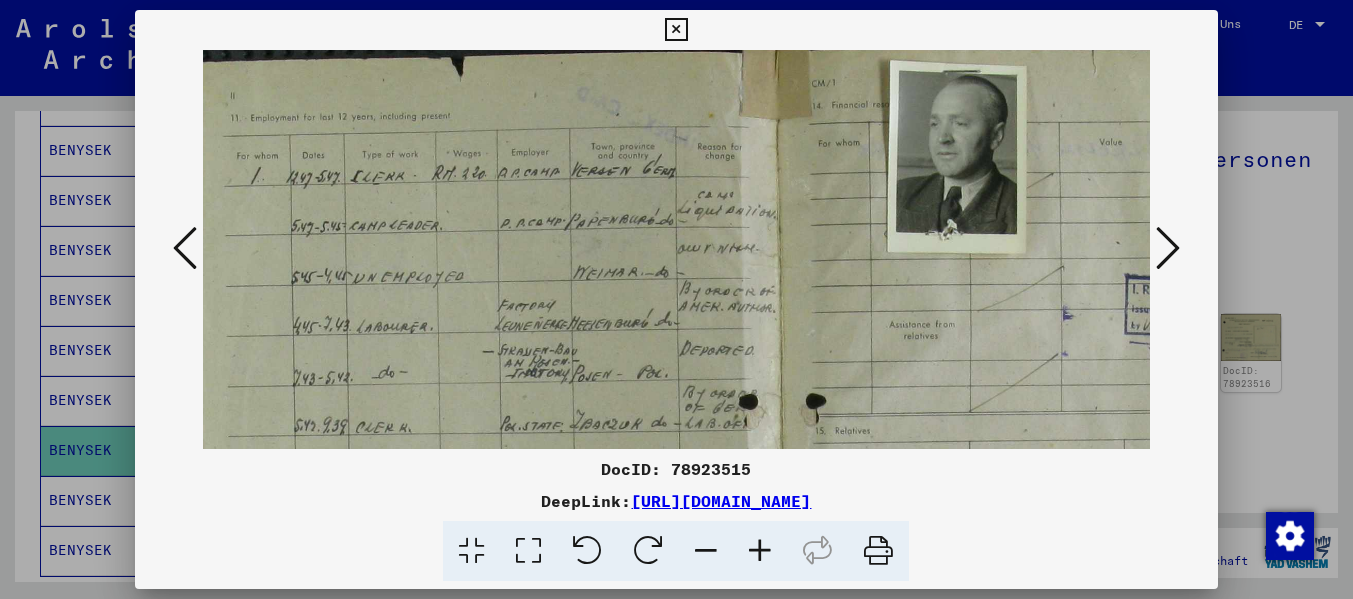 drag, startPoint x: 585, startPoint y: 244, endPoint x: 926, endPoint y: 254, distance: 341.1466 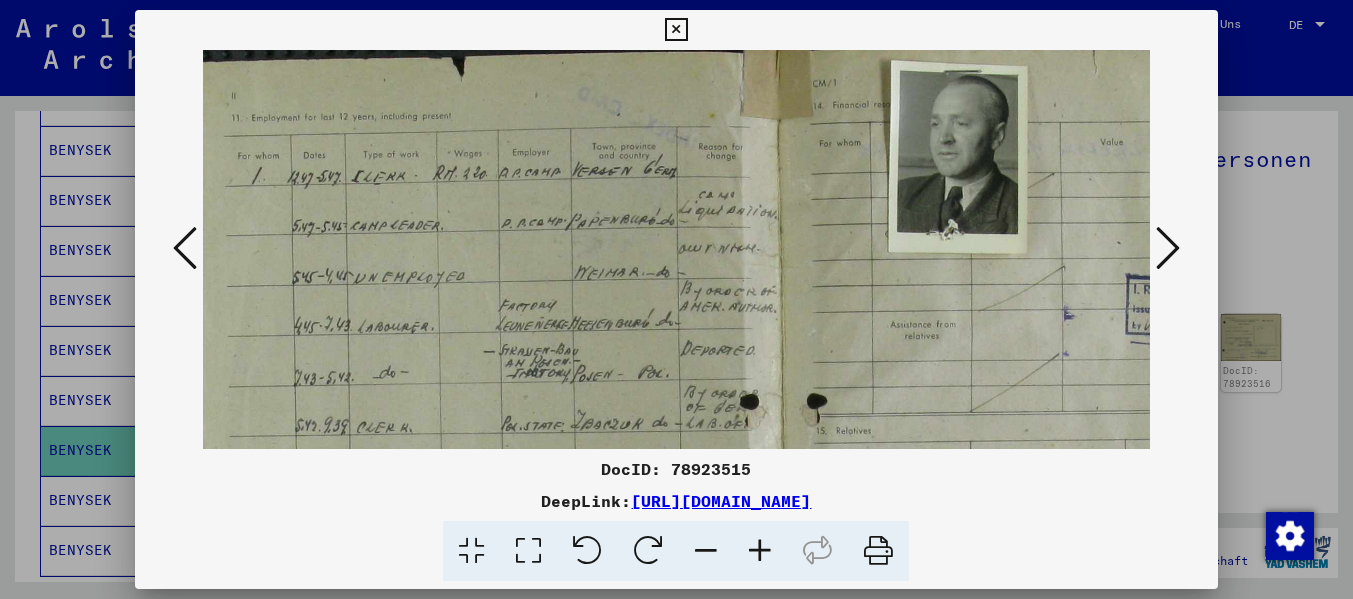click at bounding box center (1168, 248) 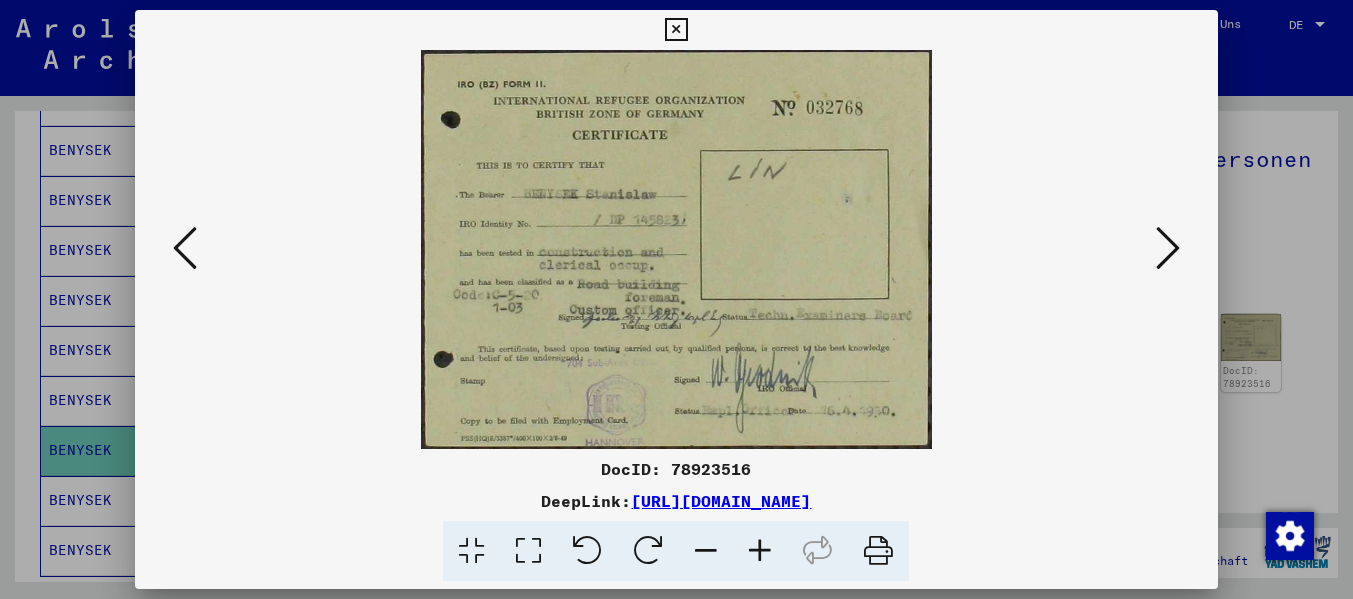 scroll, scrollTop: 0, scrollLeft: 0, axis: both 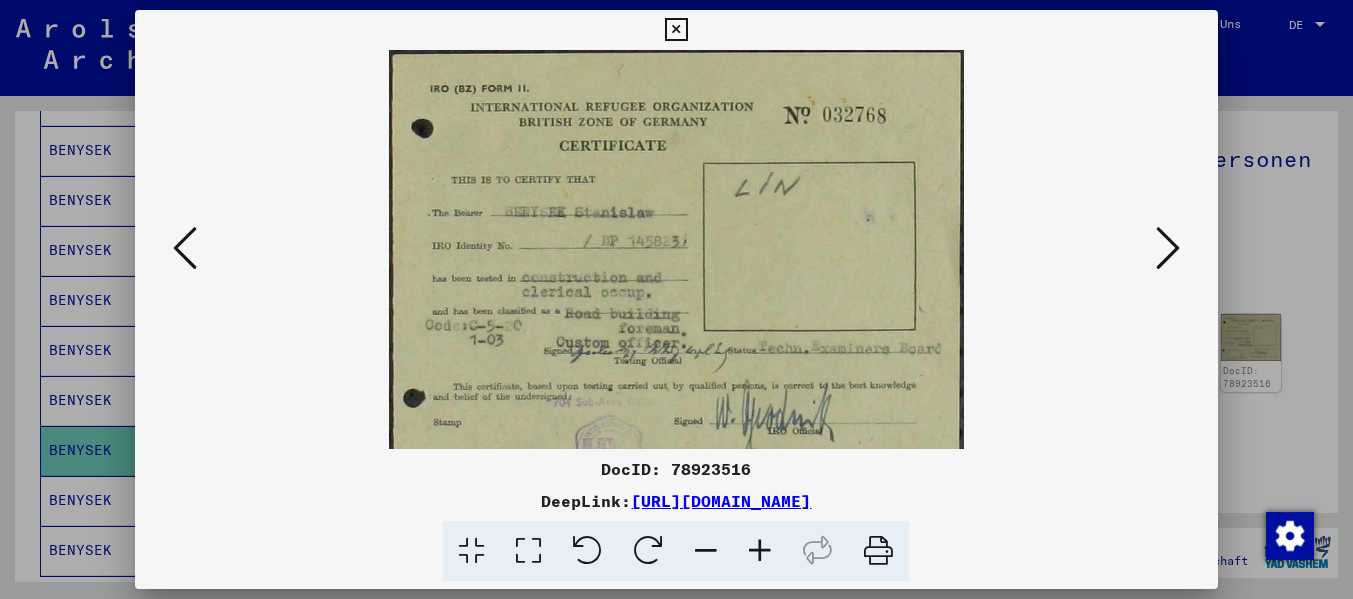 click at bounding box center (760, 551) 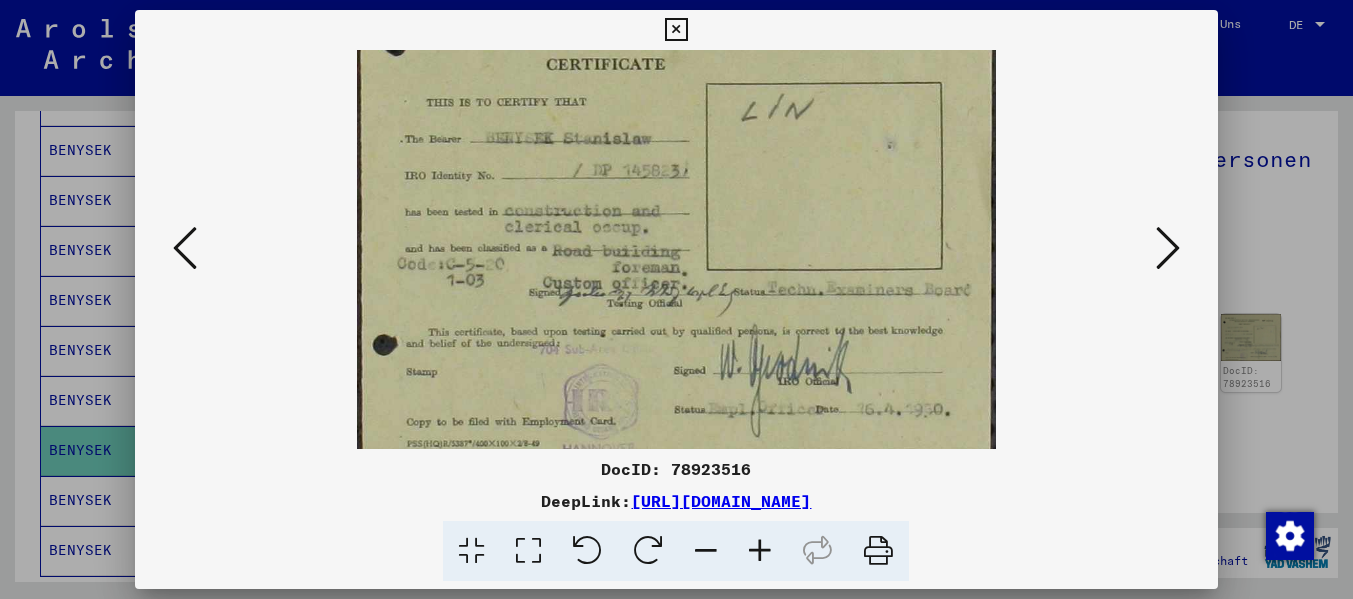 scroll, scrollTop: 100, scrollLeft: 0, axis: vertical 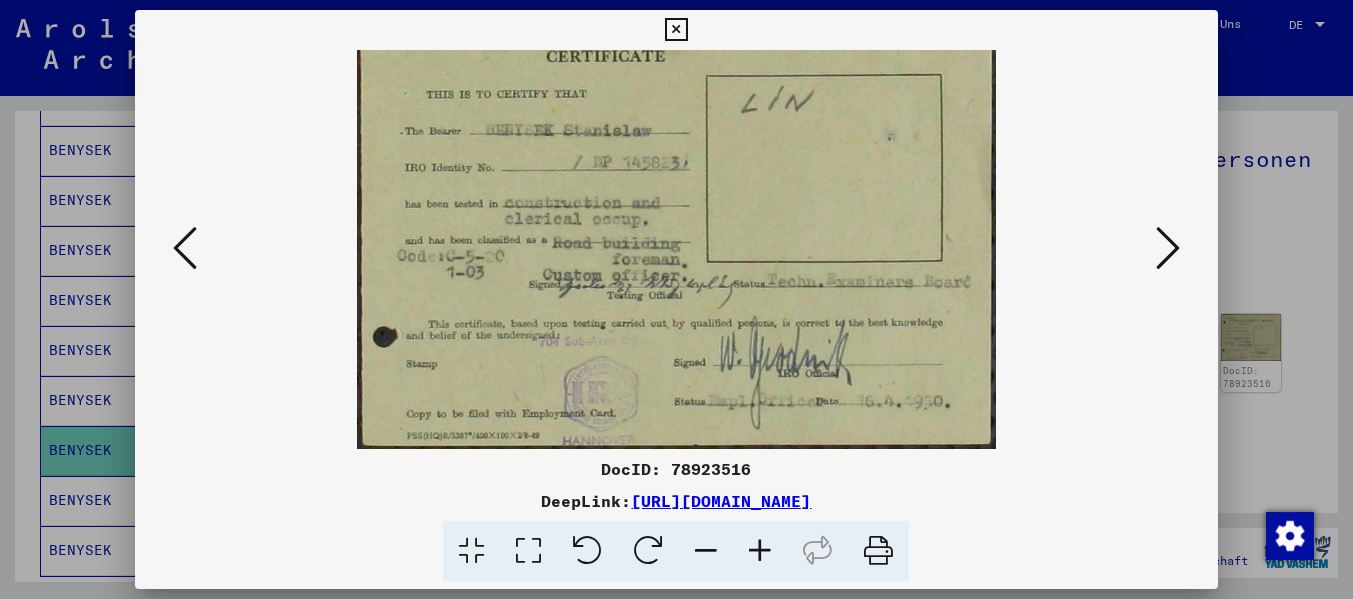 drag, startPoint x: 869, startPoint y: 289, endPoint x: 825, endPoint y: 131, distance: 164.01219 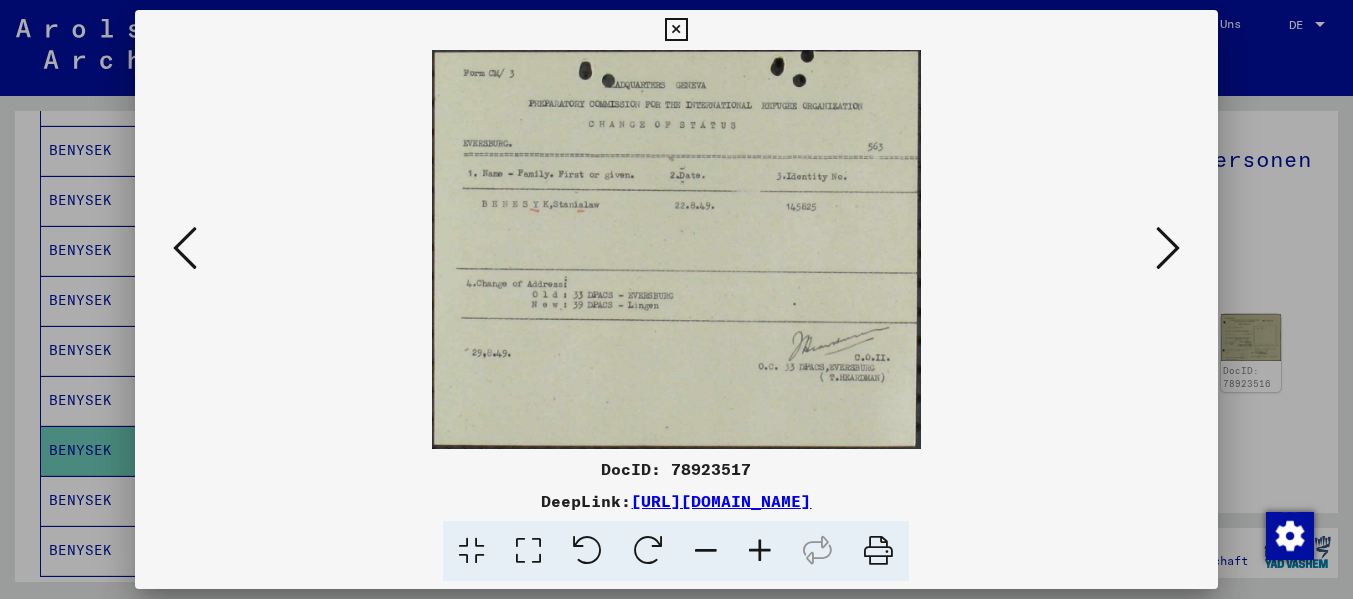 scroll, scrollTop: 0, scrollLeft: 0, axis: both 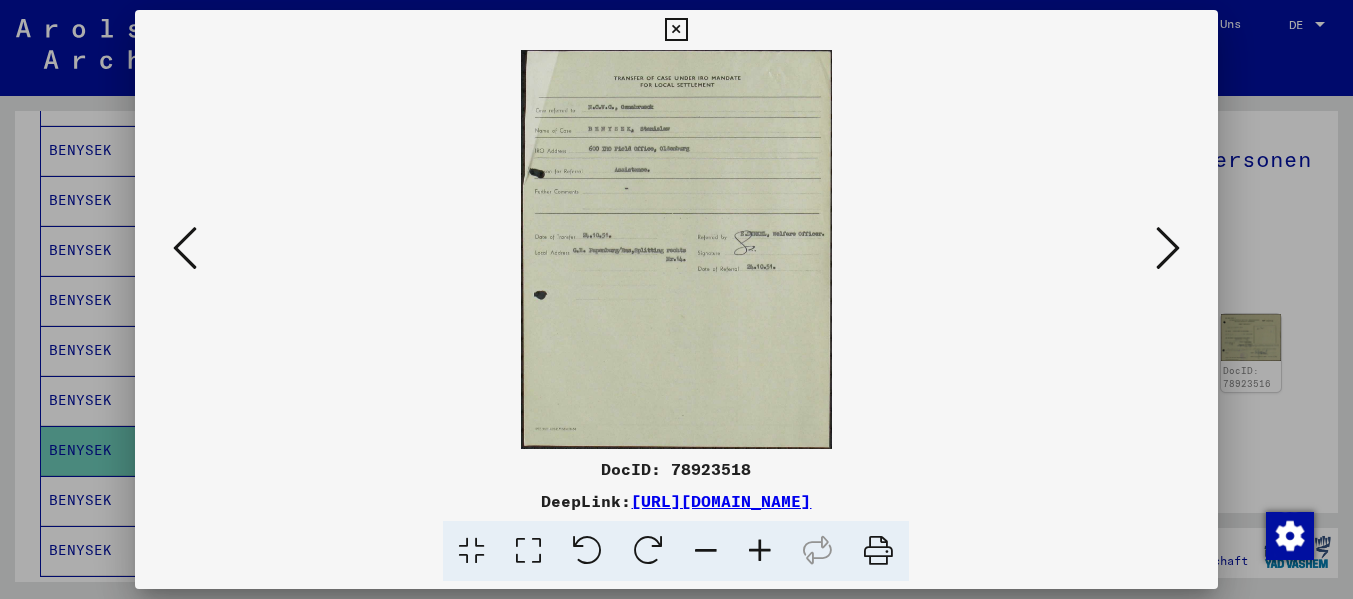 click at bounding box center (1168, 248) 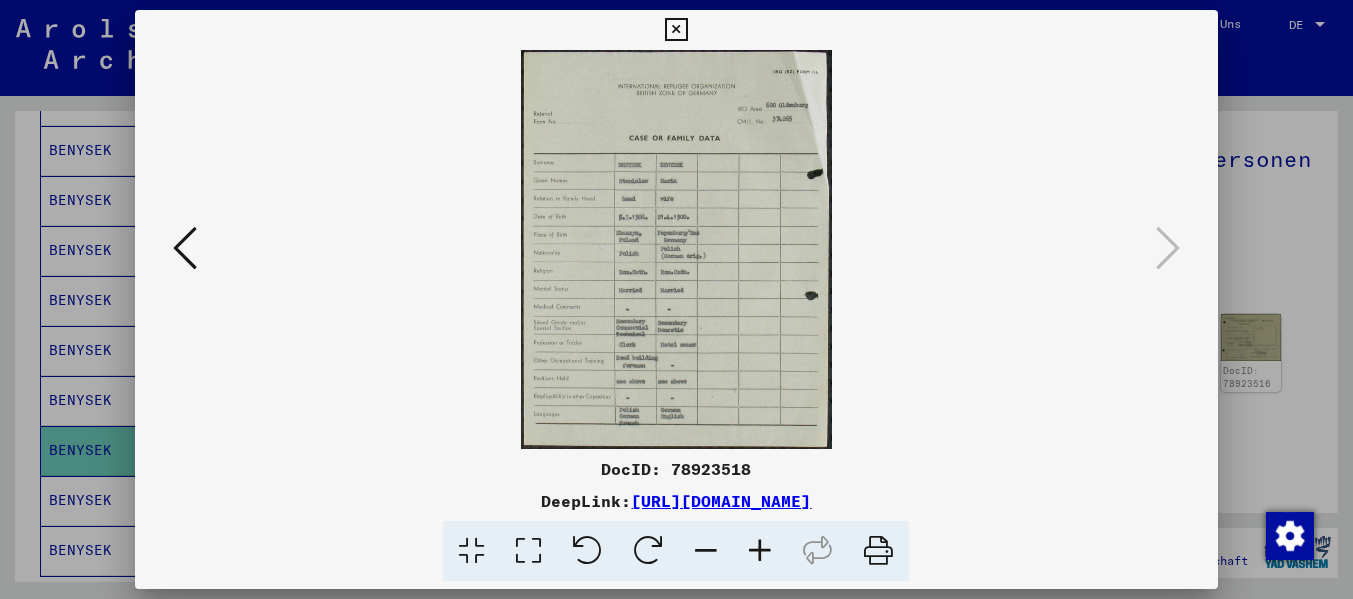 click at bounding box center (760, 551) 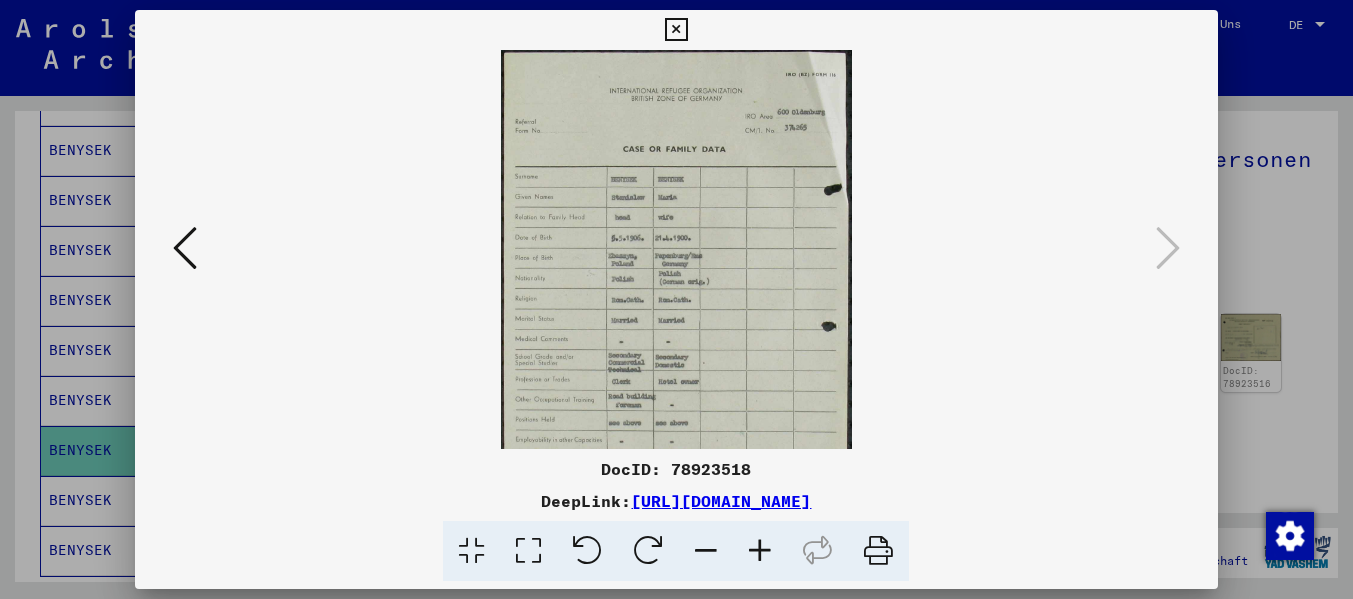 click at bounding box center (760, 551) 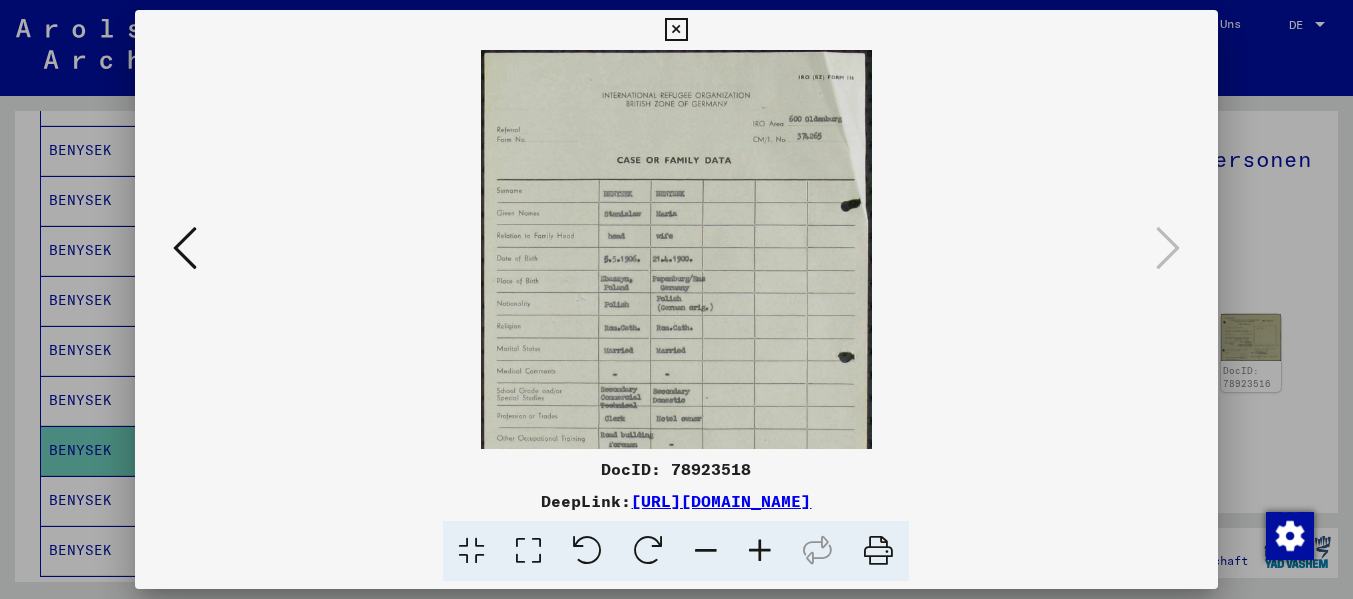 click at bounding box center [760, 551] 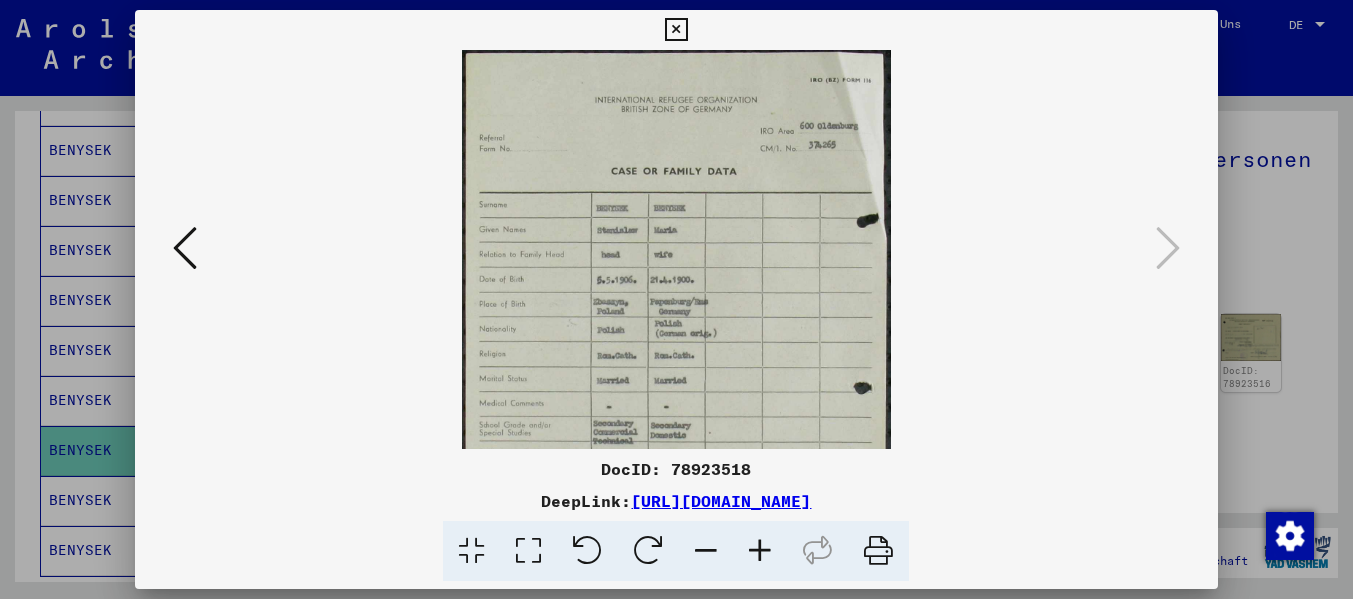 click at bounding box center (760, 551) 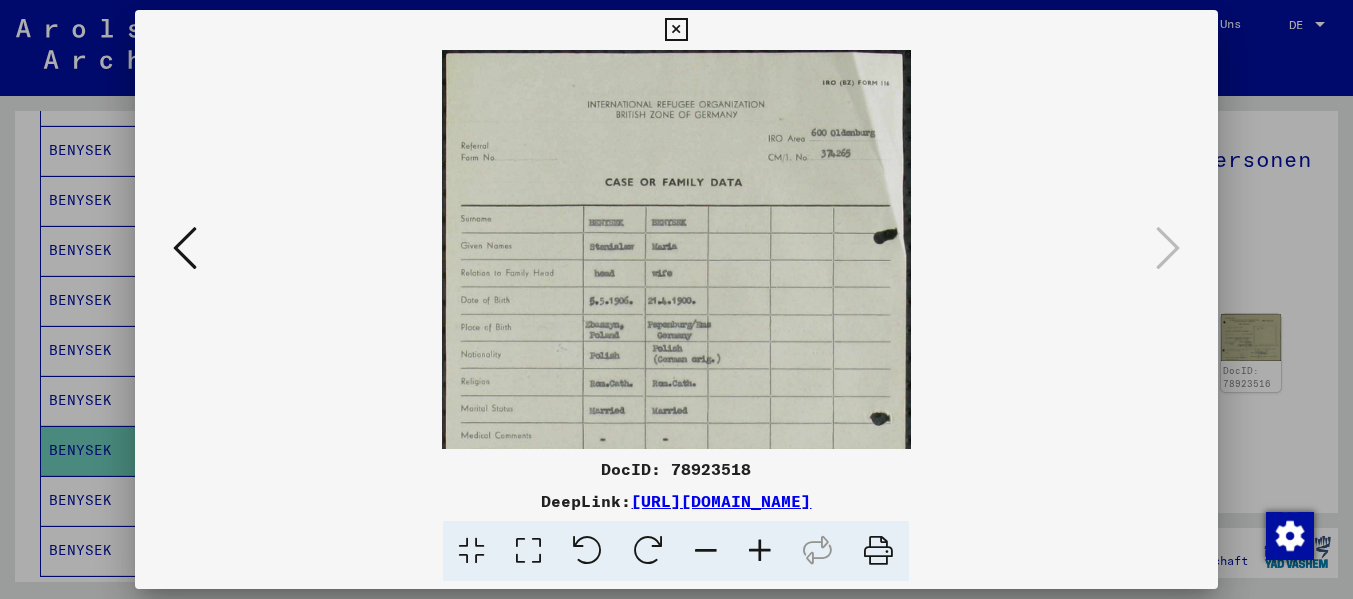 click at bounding box center [760, 551] 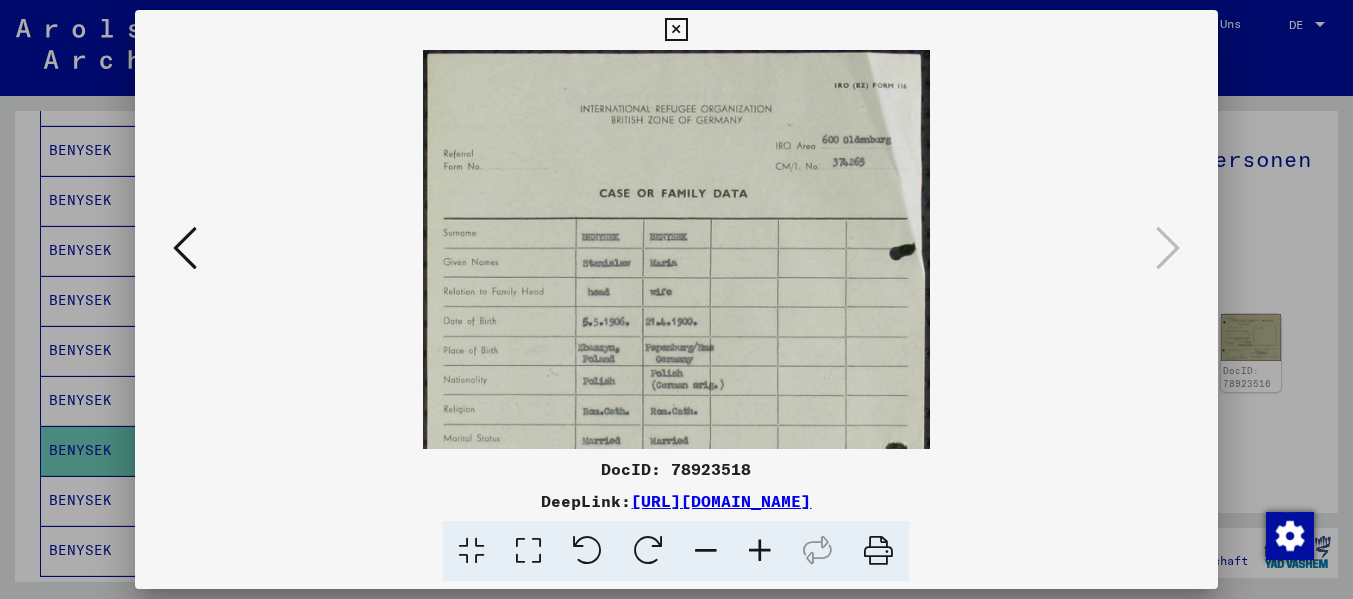 click at bounding box center [760, 551] 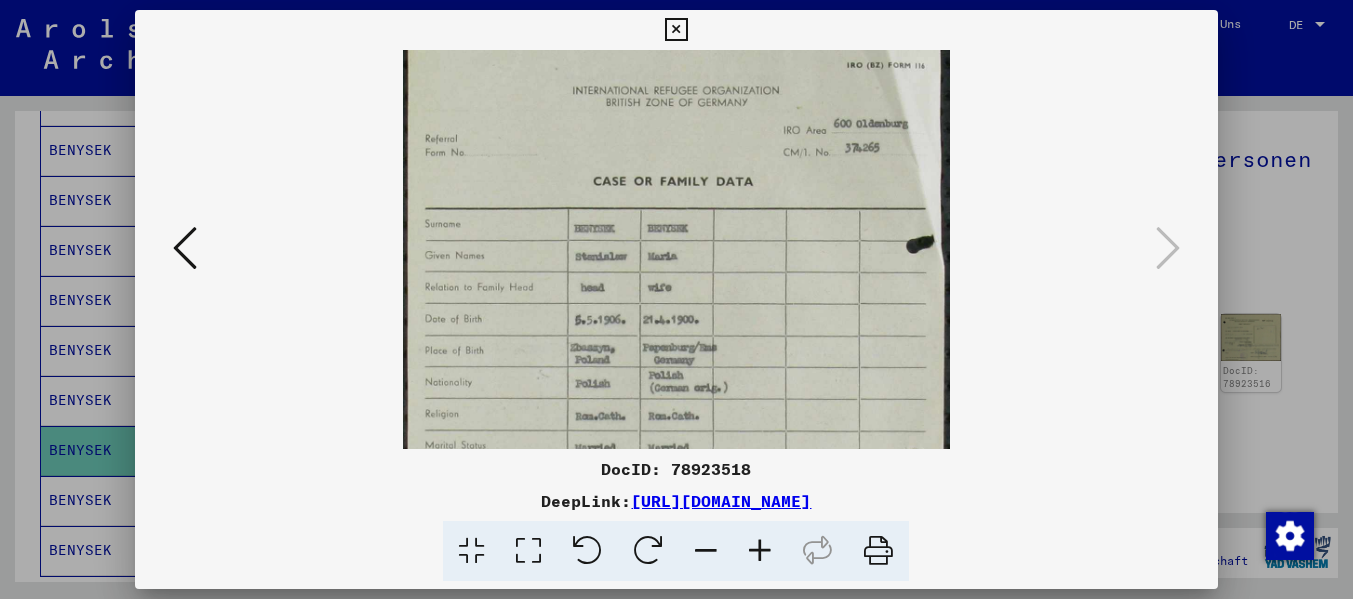 scroll, scrollTop: 24, scrollLeft: 0, axis: vertical 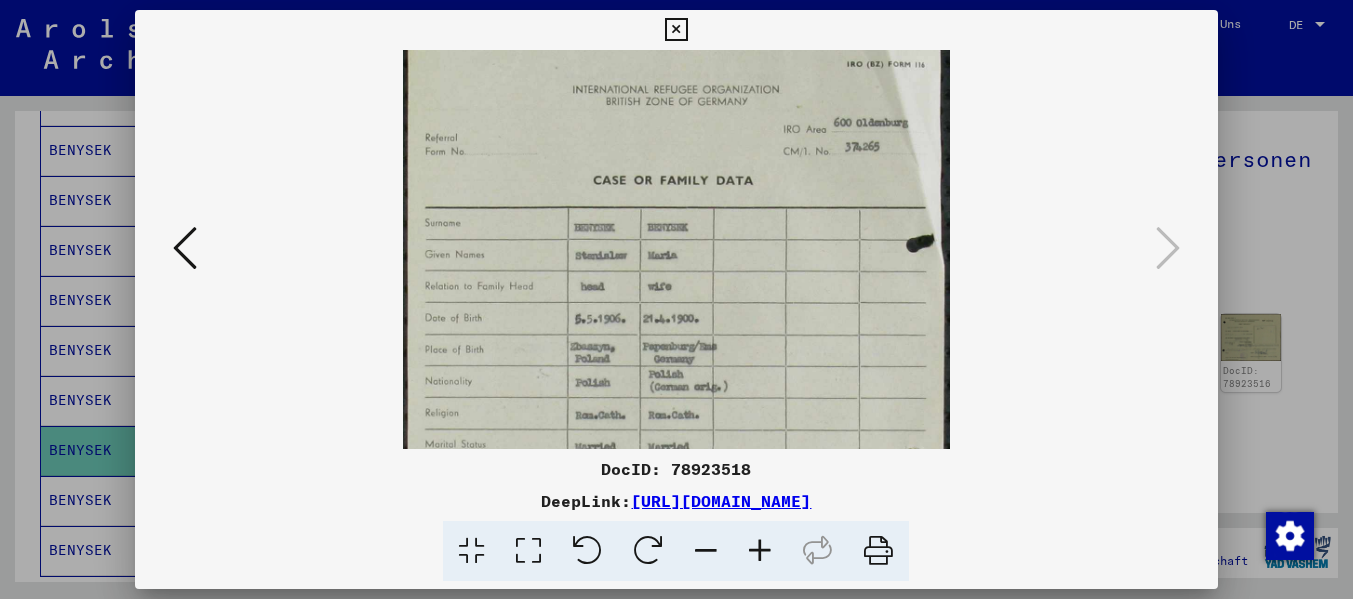 drag, startPoint x: 694, startPoint y: 292, endPoint x: 696, endPoint y: 268, distance: 24.083189 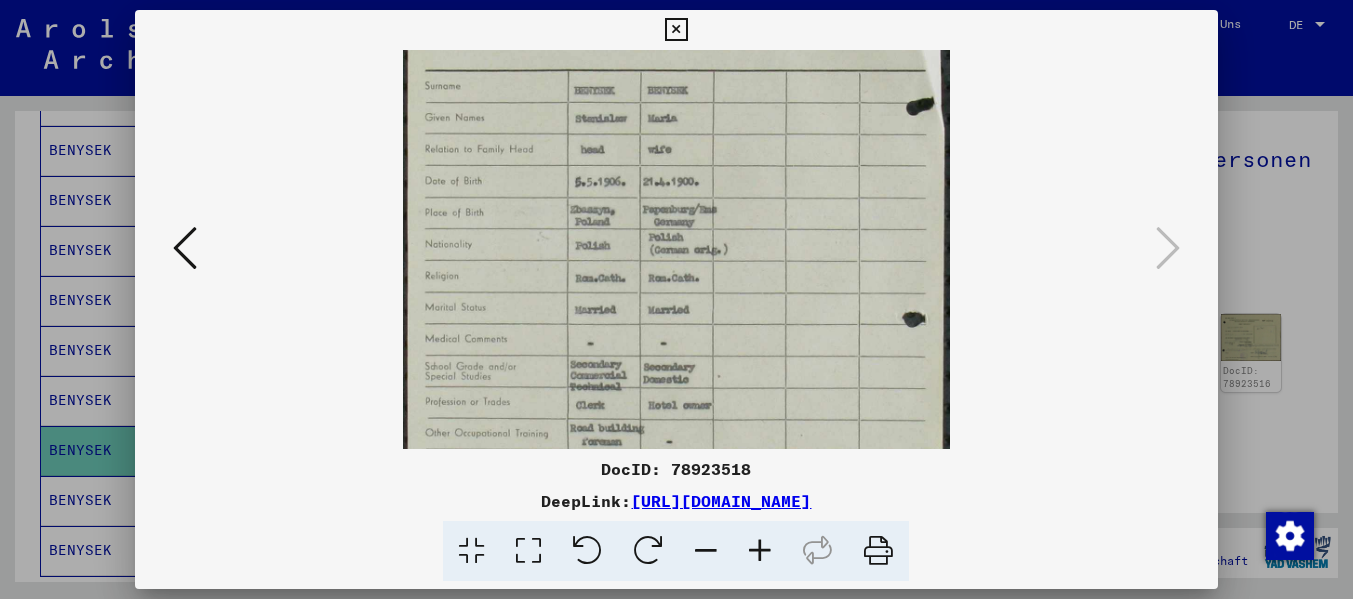 scroll, scrollTop: 178, scrollLeft: 0, axis: vertical 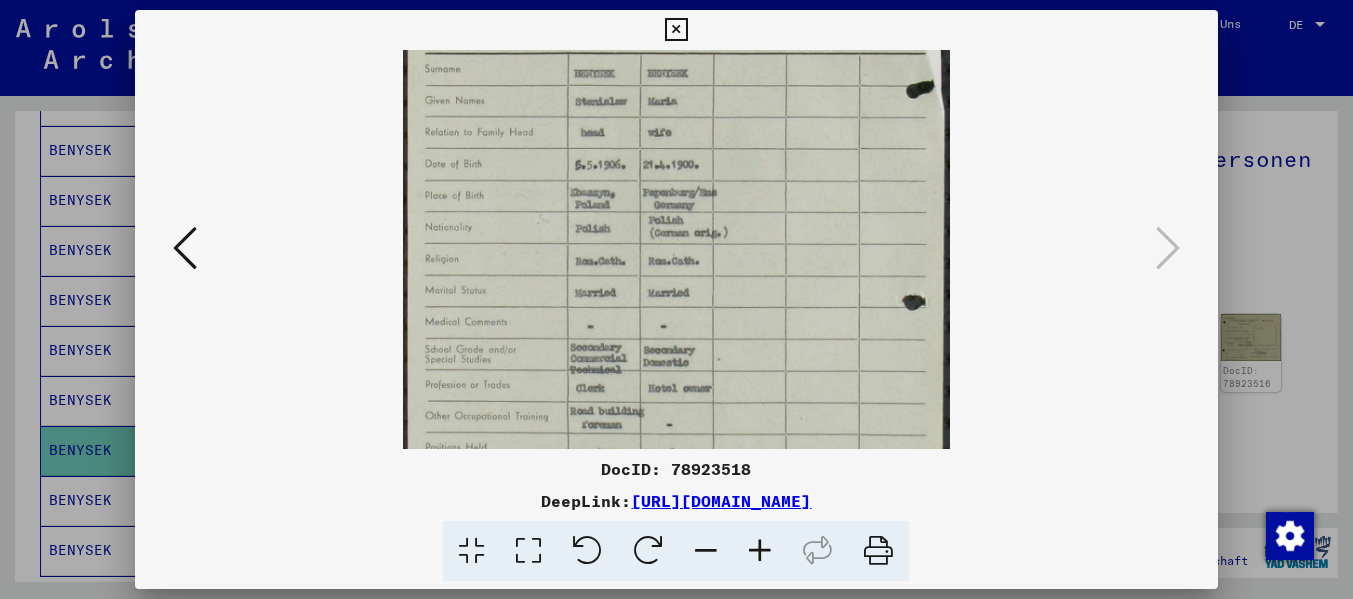 drag, startPoint x: 696, startPoint y: 316, endPoint x: 649, endPoint y: 162, distance: 161.01242 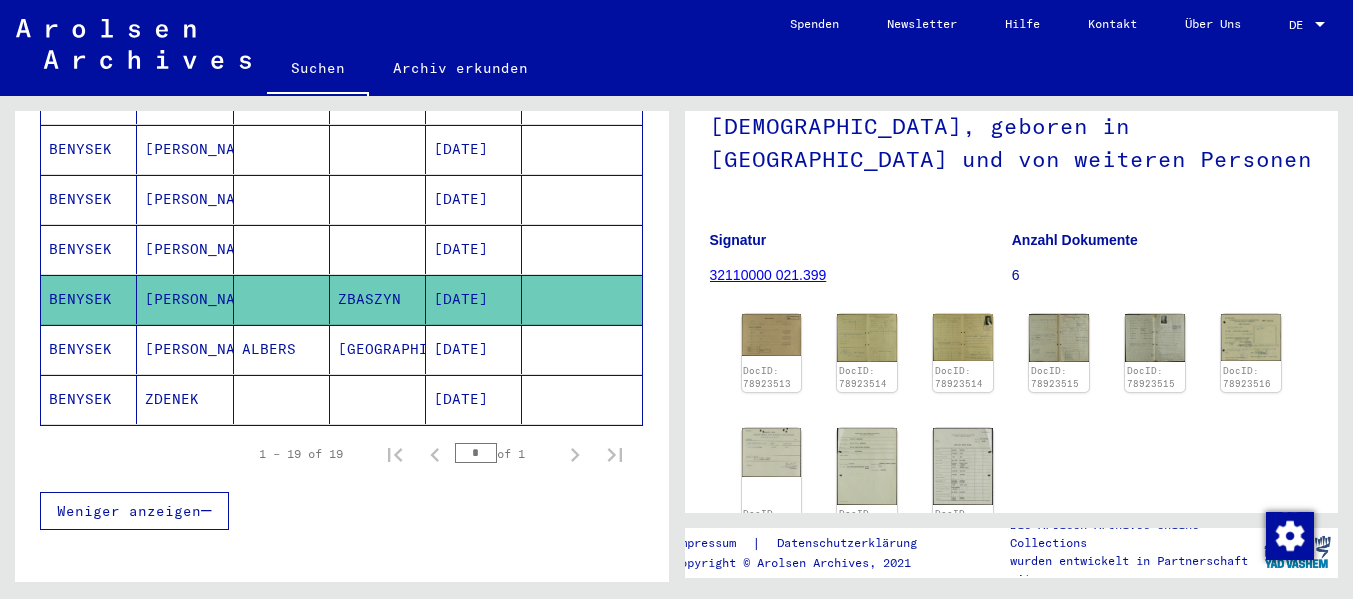 scroll, scrollTop: 1000, scrollLeft: 0, axis: vertical 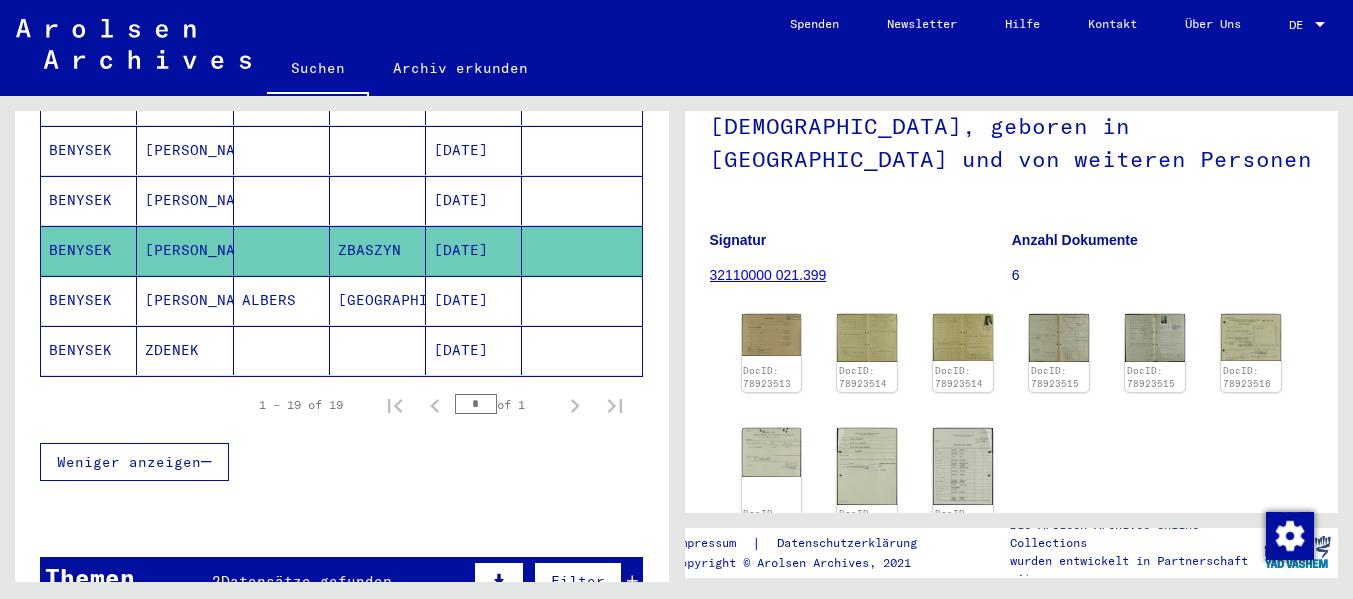 click on "[PERSON_NAME]" 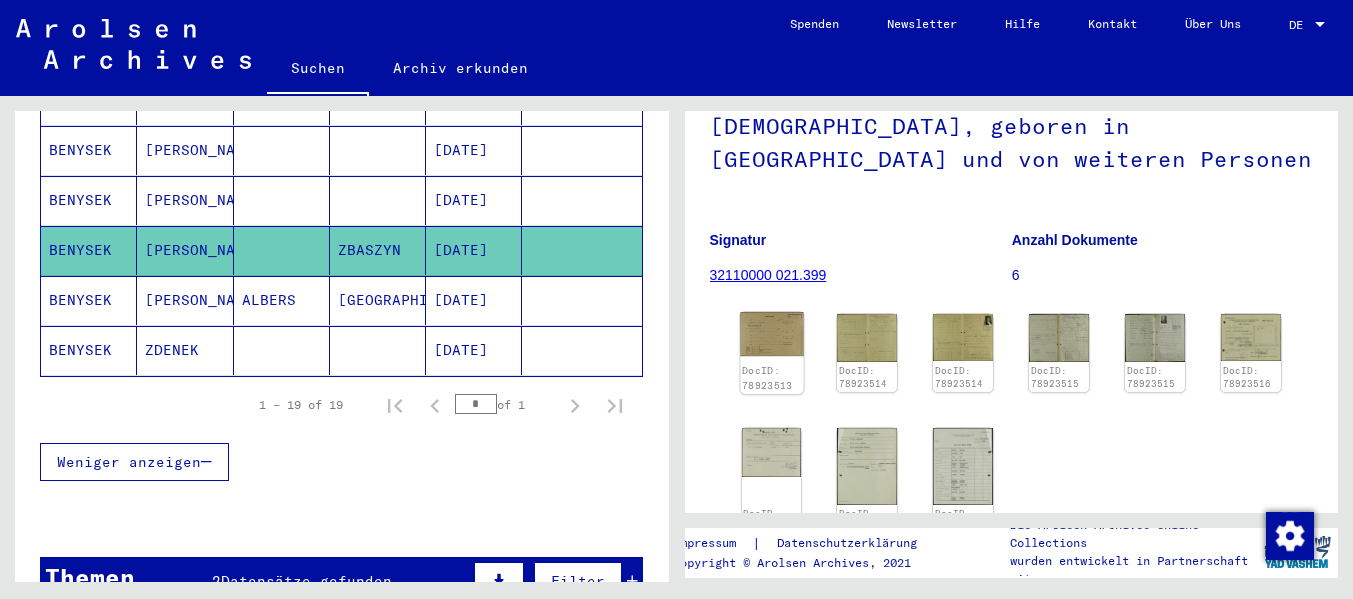 click 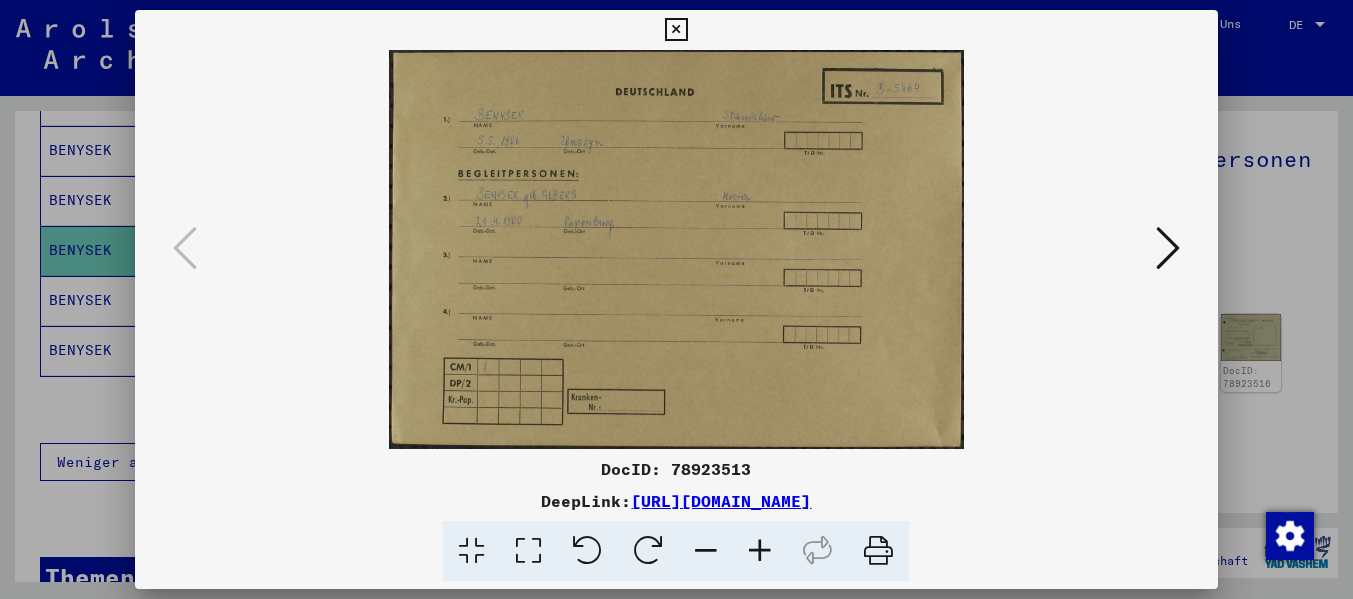 click at bounding box center [1168, 249] 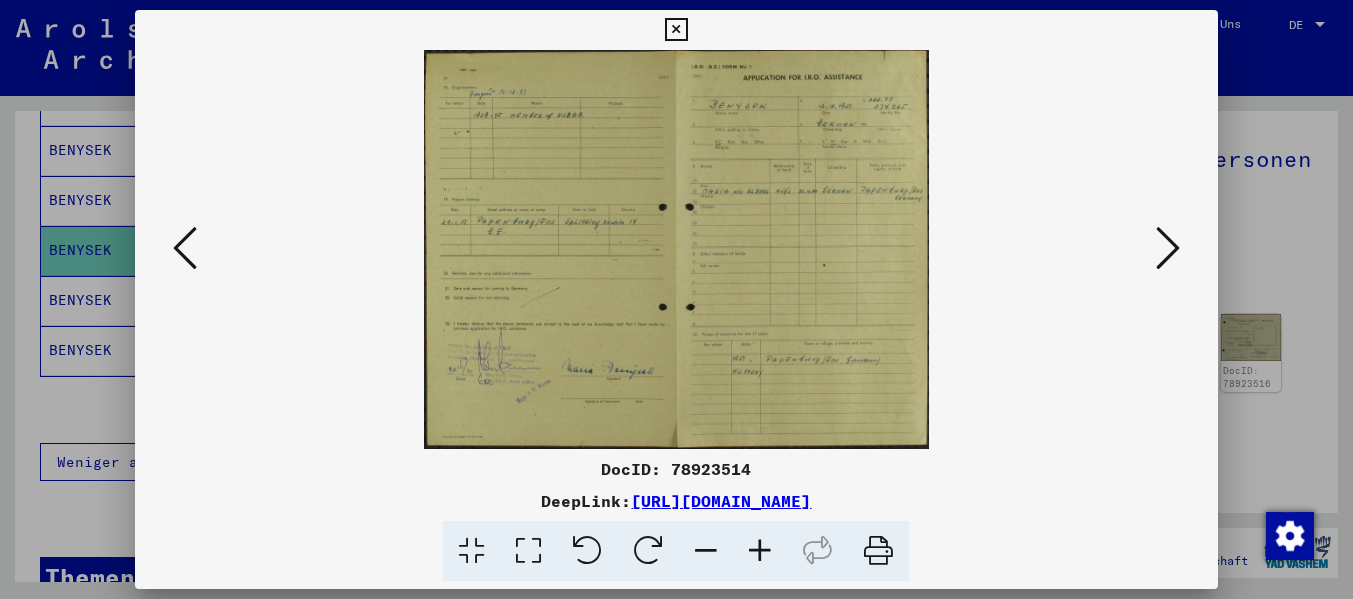 click at bounding box center (760, 551) 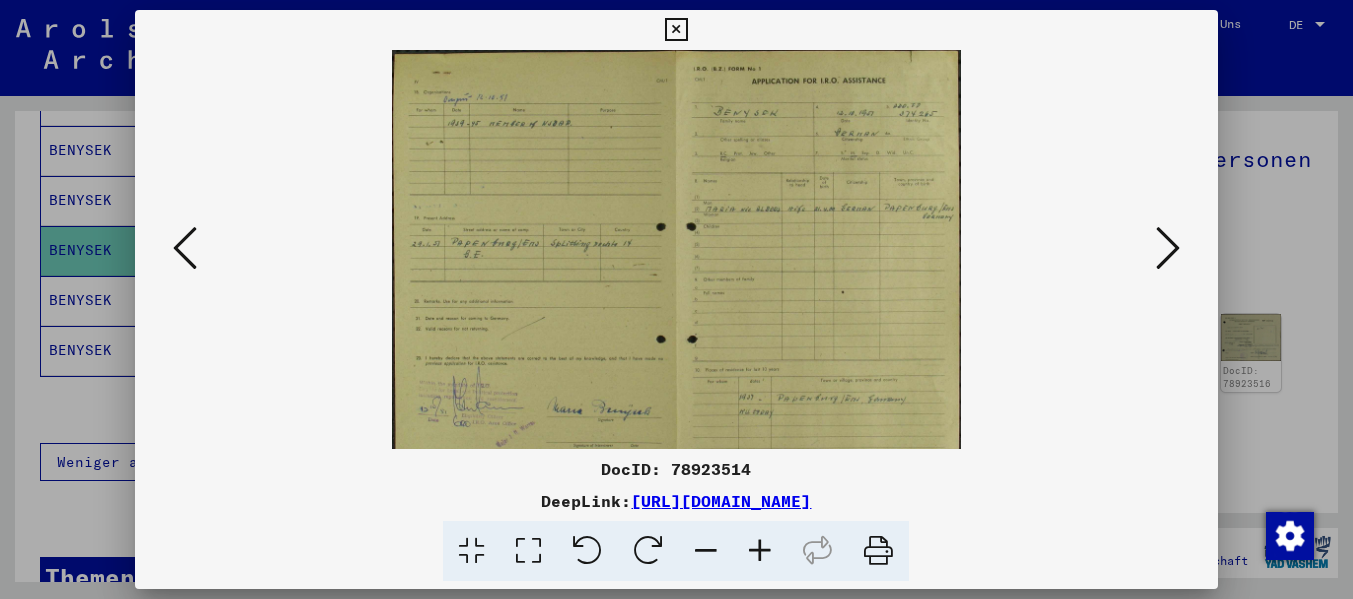 click at bounding box center [760, 551] 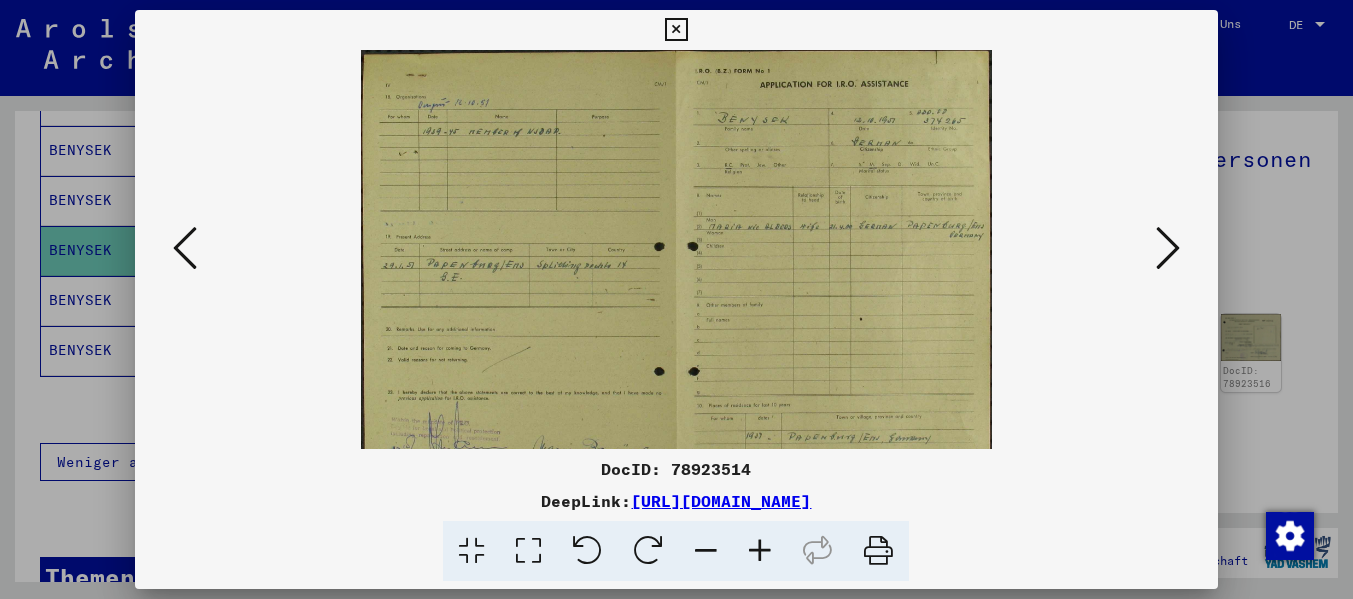 click on "[URL][DOMAIN_NAME]" at bounding box center [721, 501] 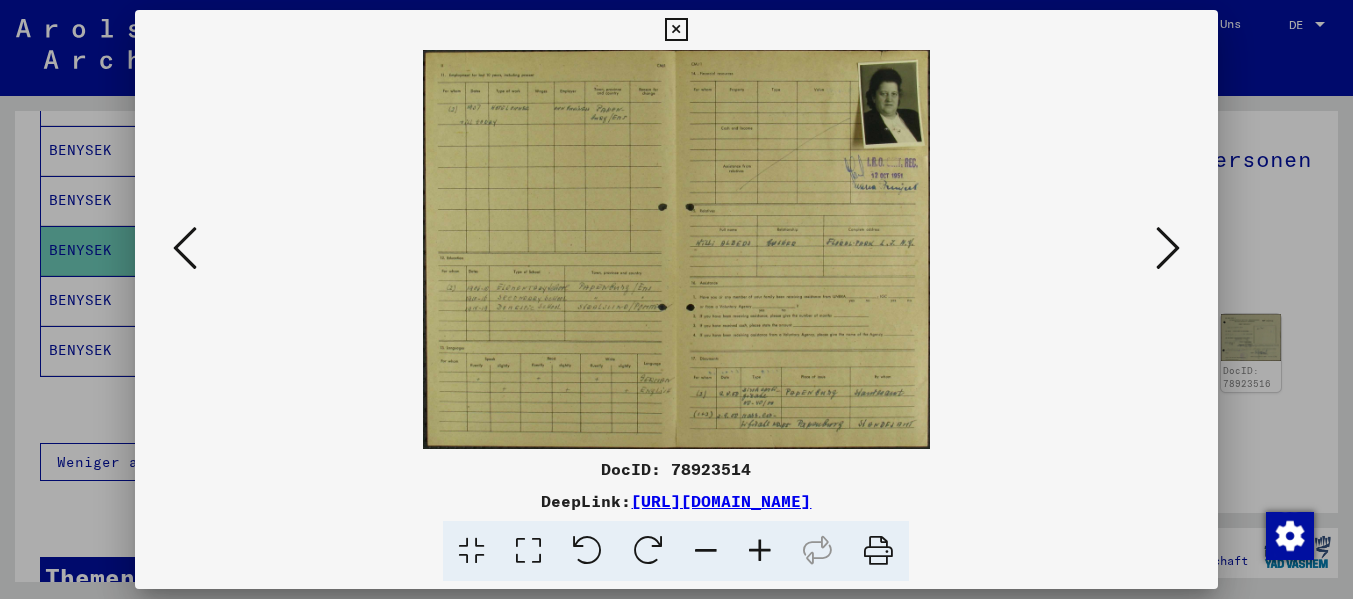 click at bounding box center (1168, 248) 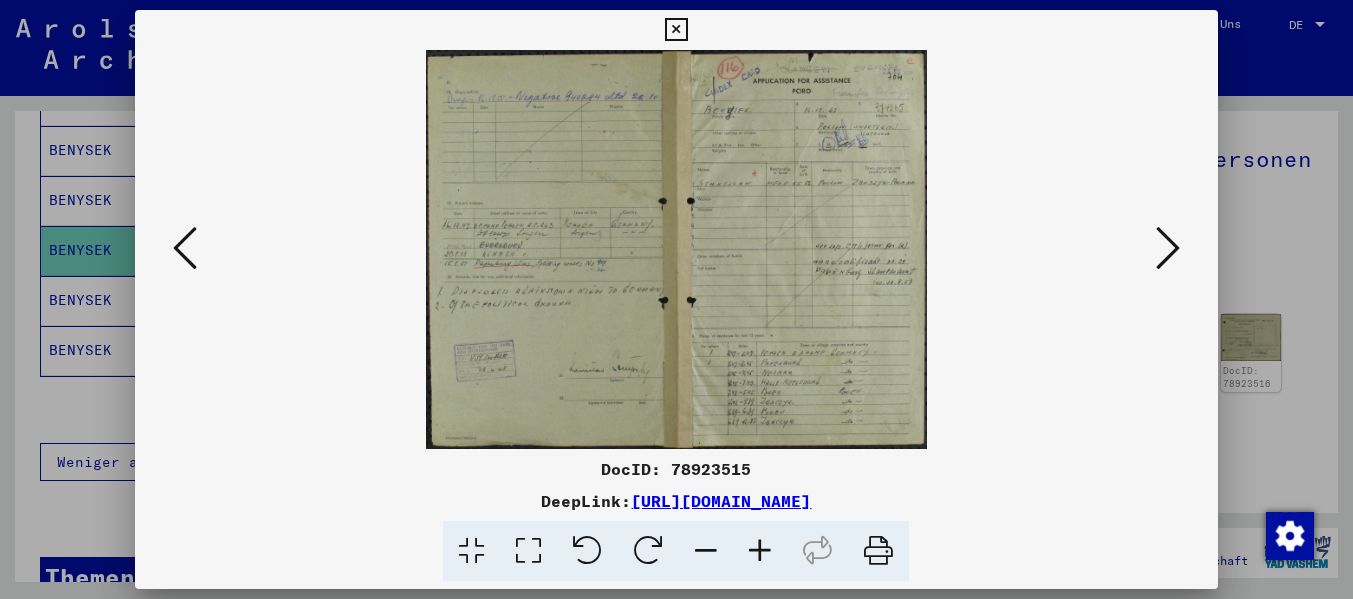 click at bounding box center (760, 551) 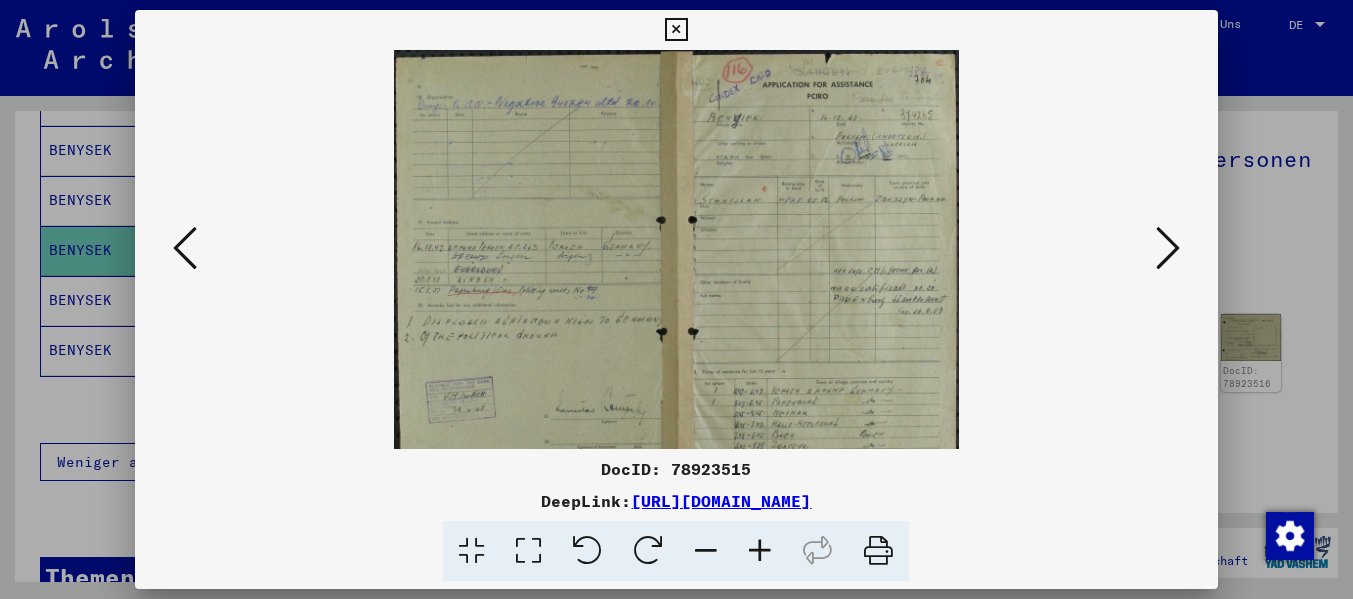 click at bounding box center (760, 551) 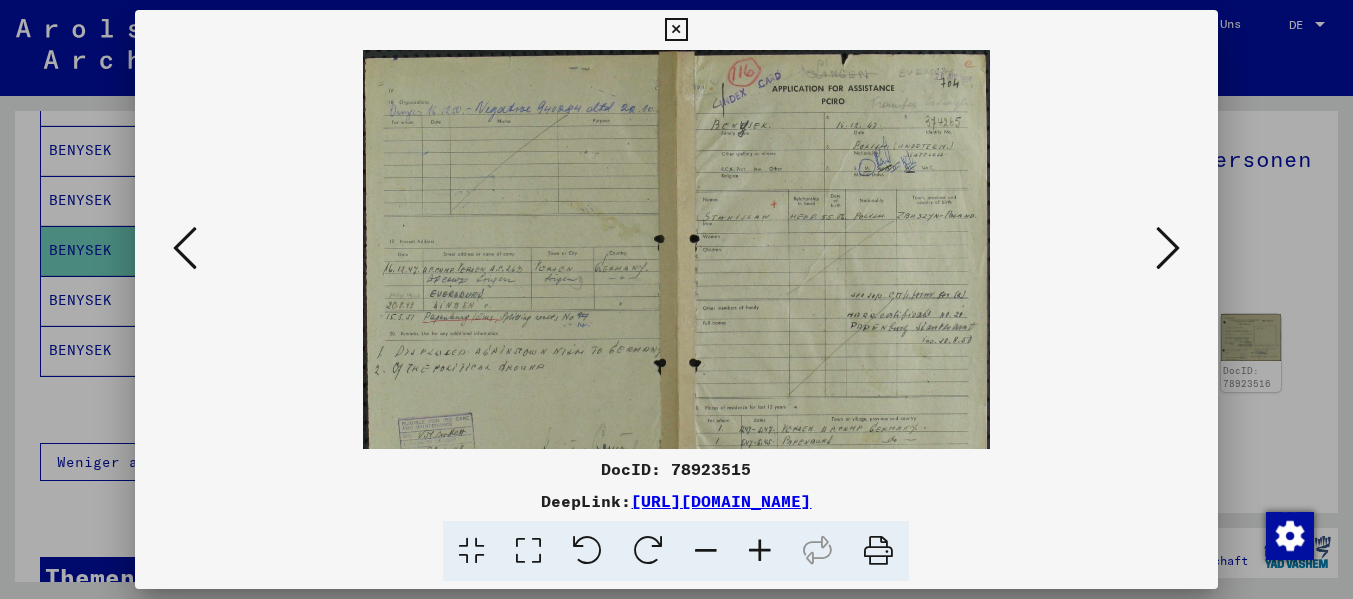 click at bounding box center (760, 551) 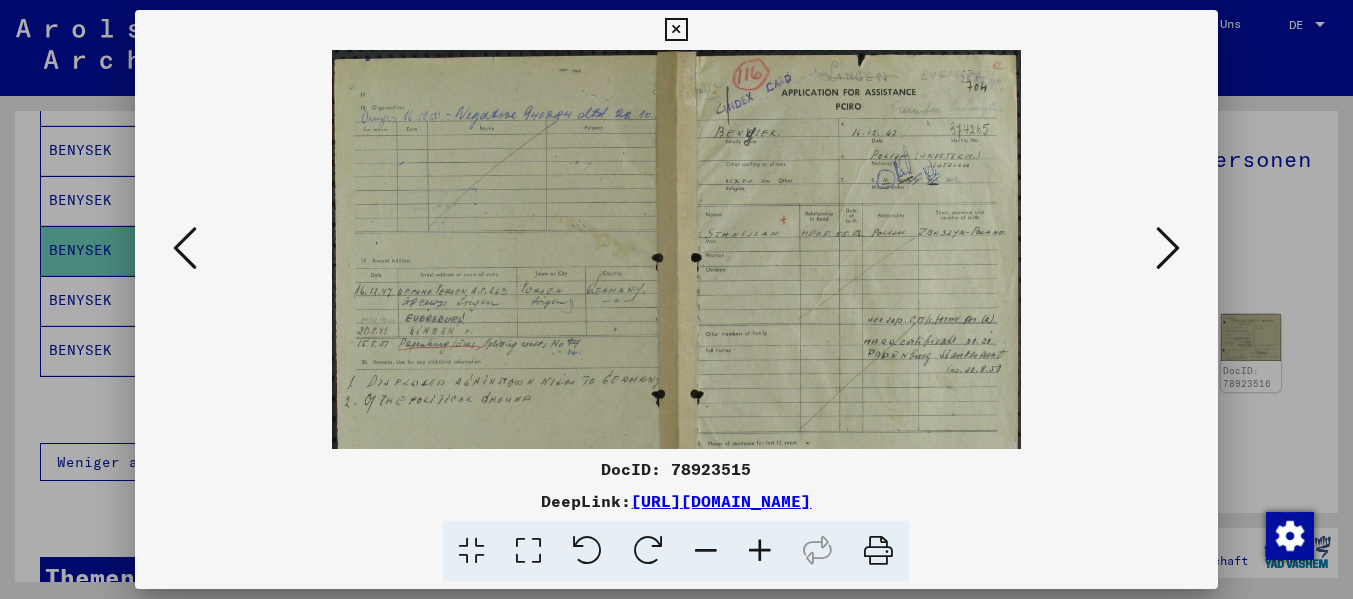 click at bounding box center [760, 551] 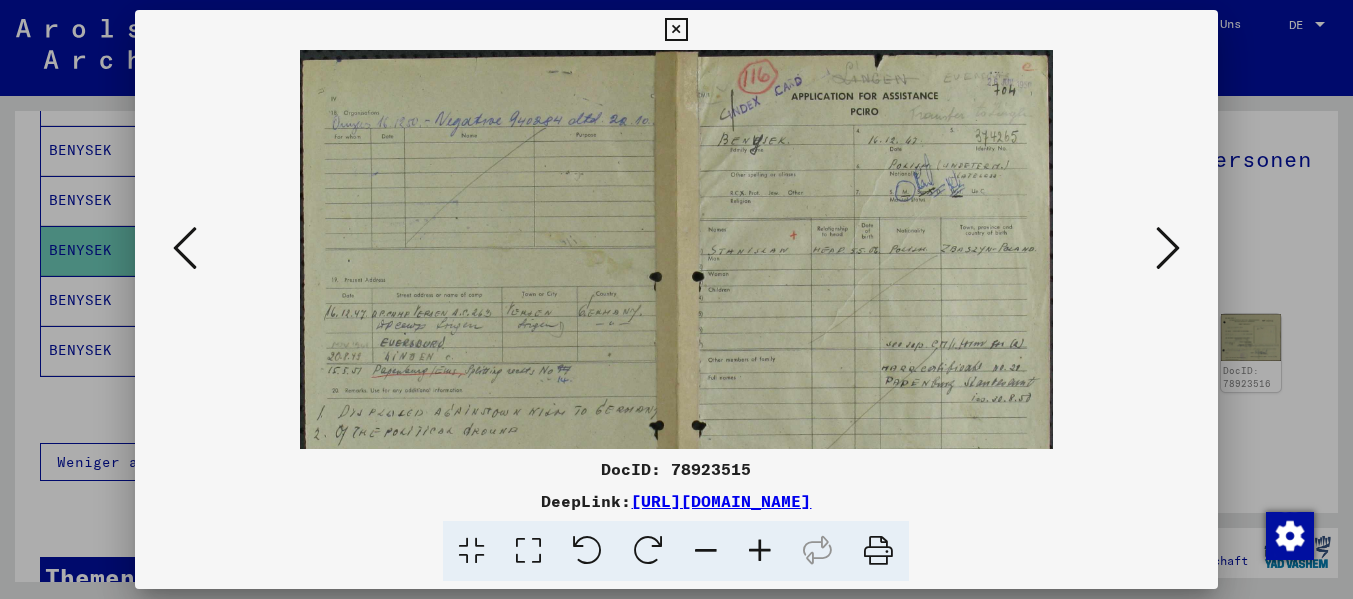click at bounding box center (760, 551) 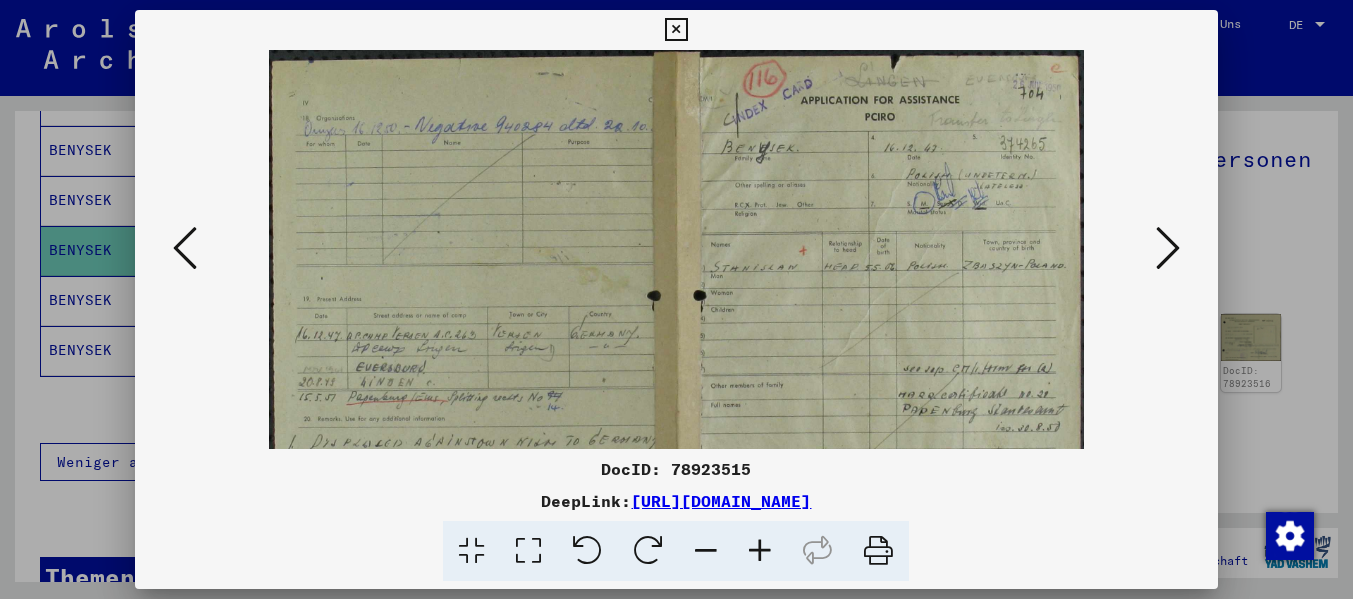click at bounding box center [760, 551] 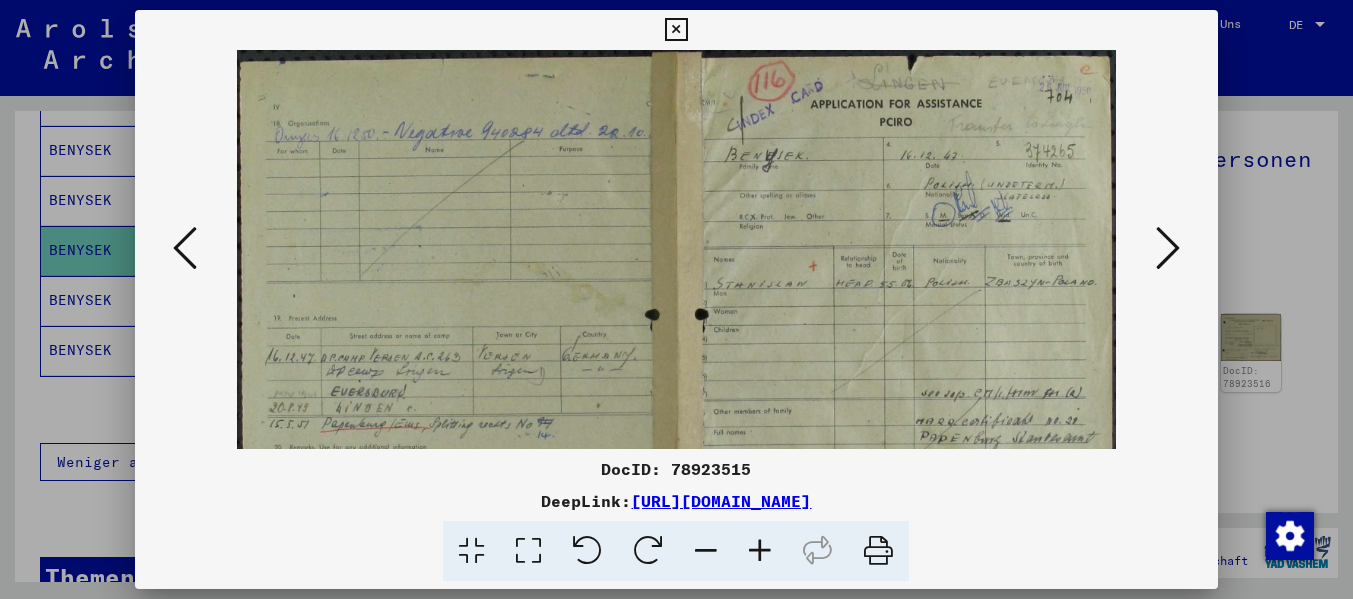 click at bounding box center [760, 551] 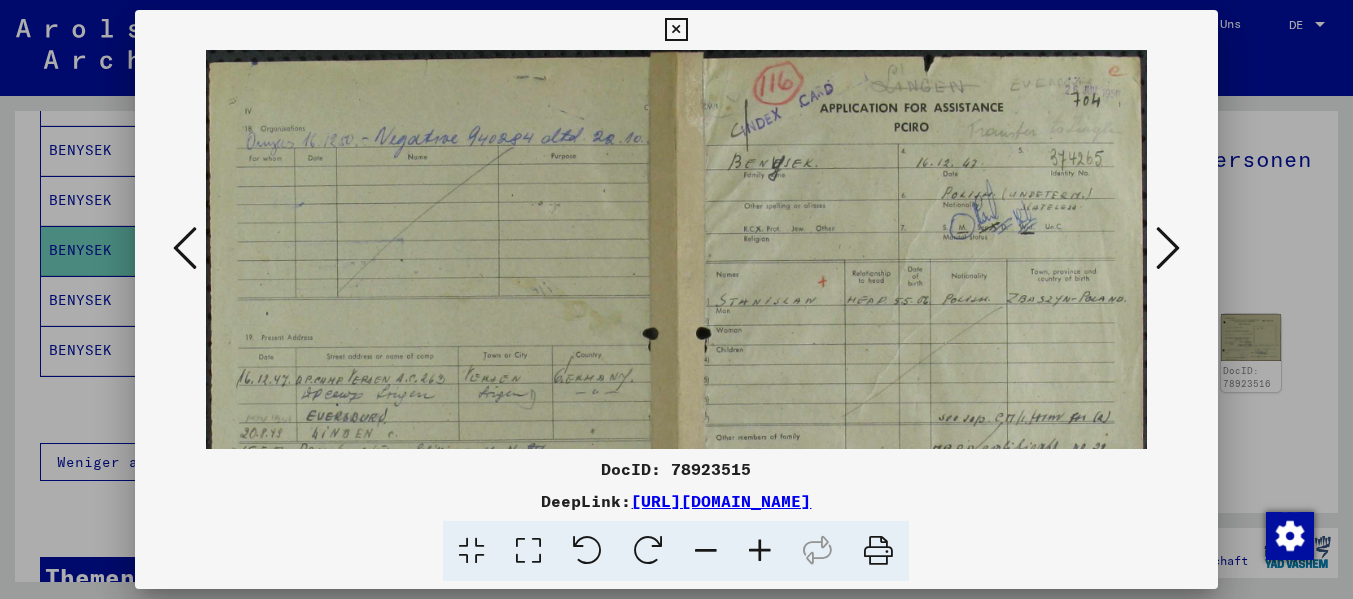 click at bounding box center [760, 551] 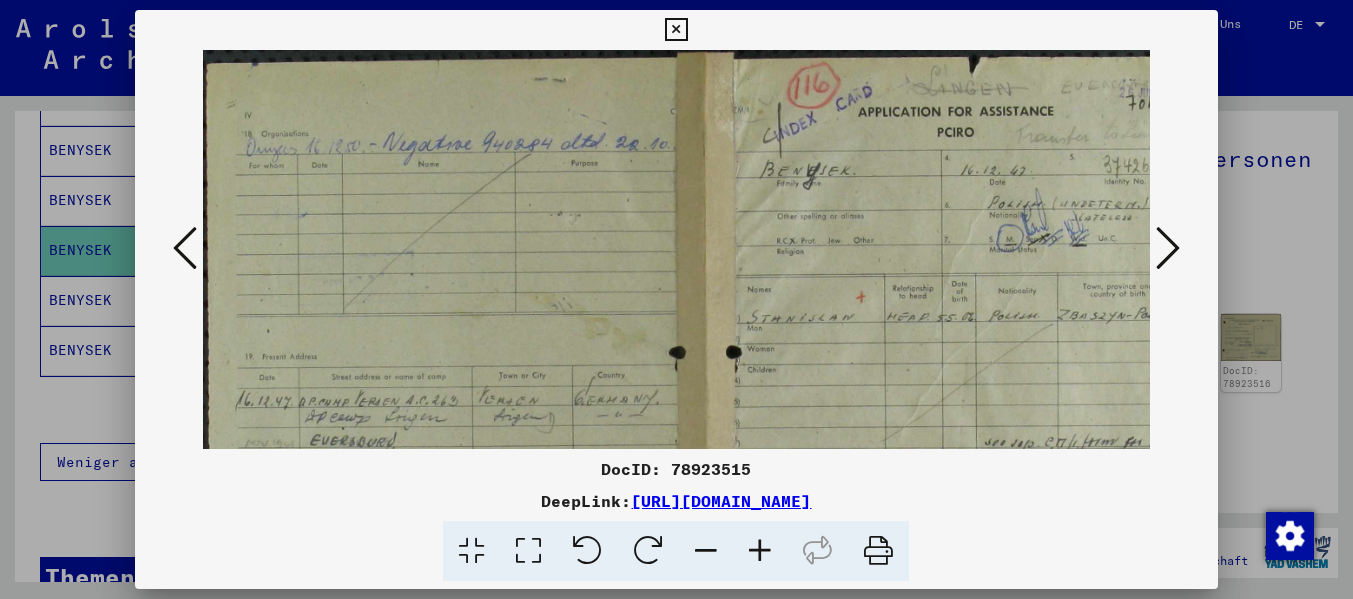 click at bounding box center [760, 551] 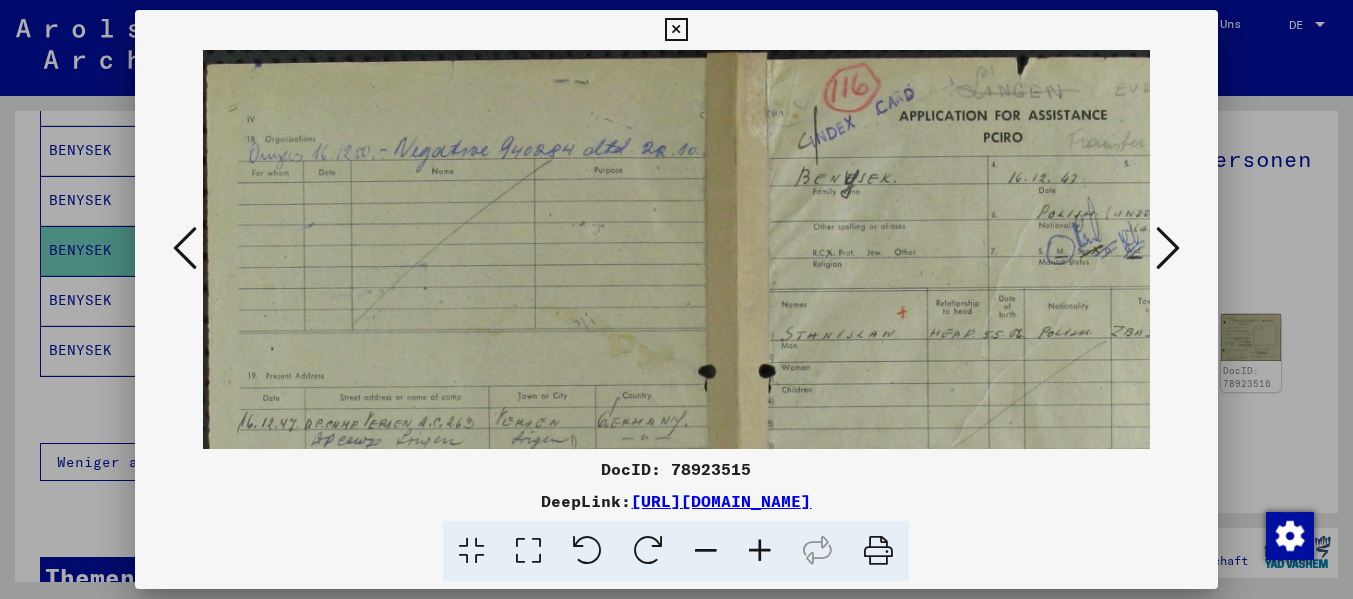click at bounding box center [760, 551] 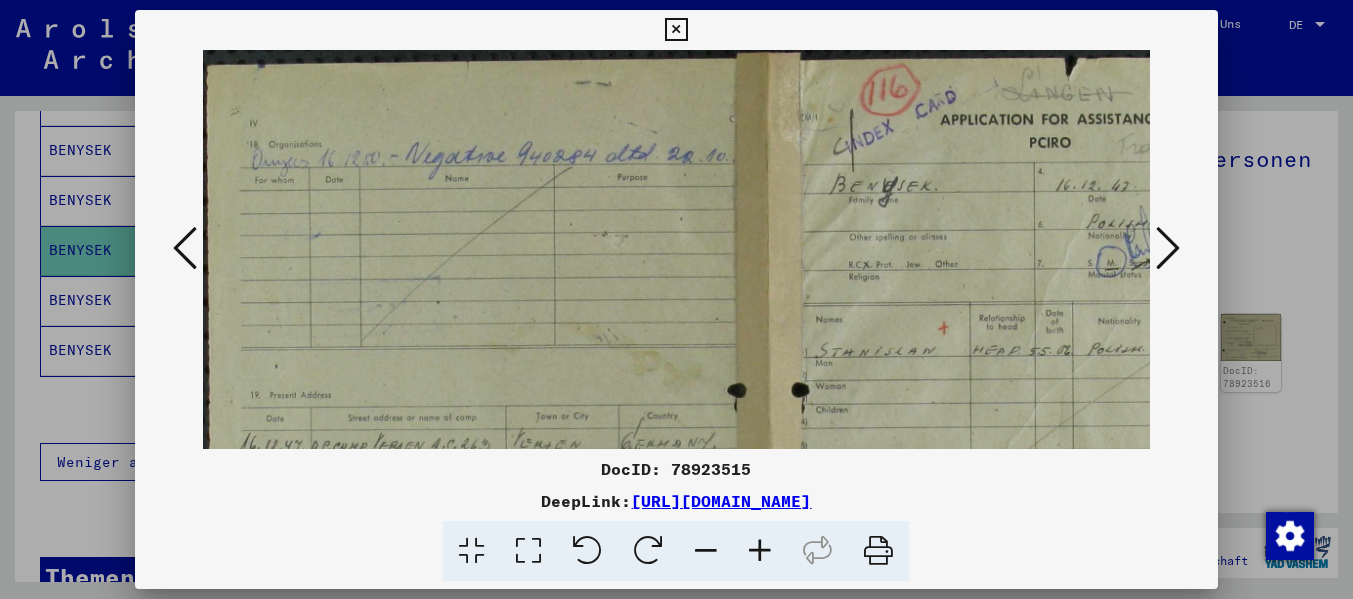 click at bounding box center [760, 551] 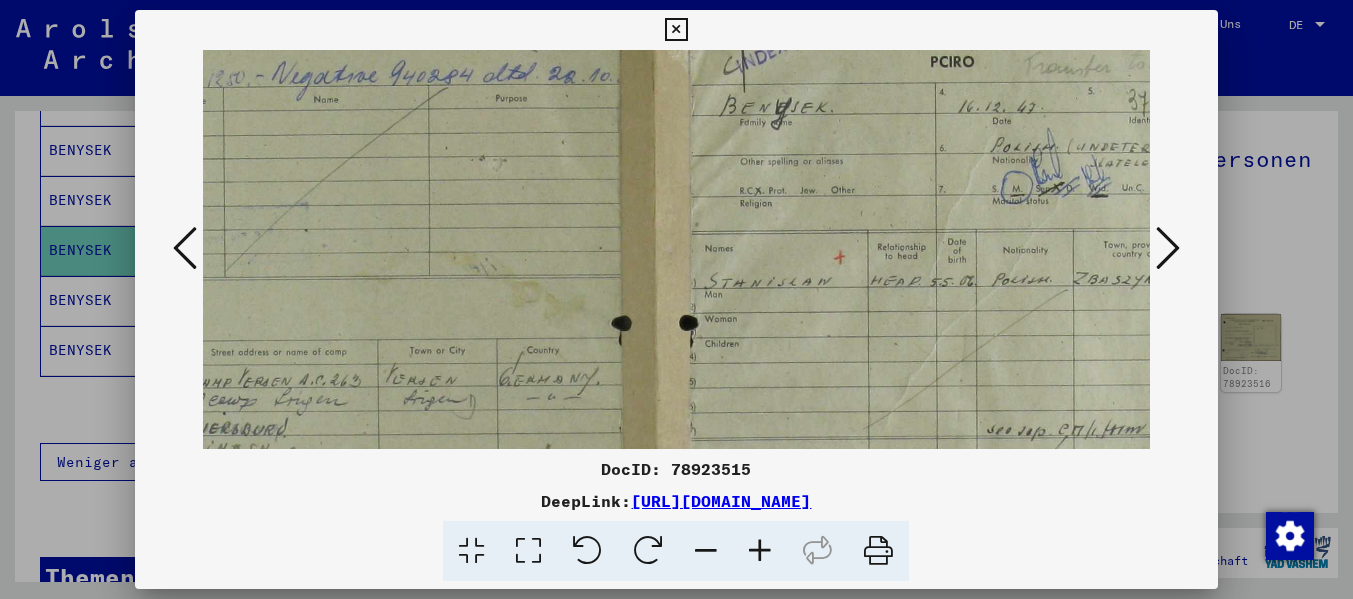 scroll, scrollTop: 118, scrollLeft: 246, axis: both 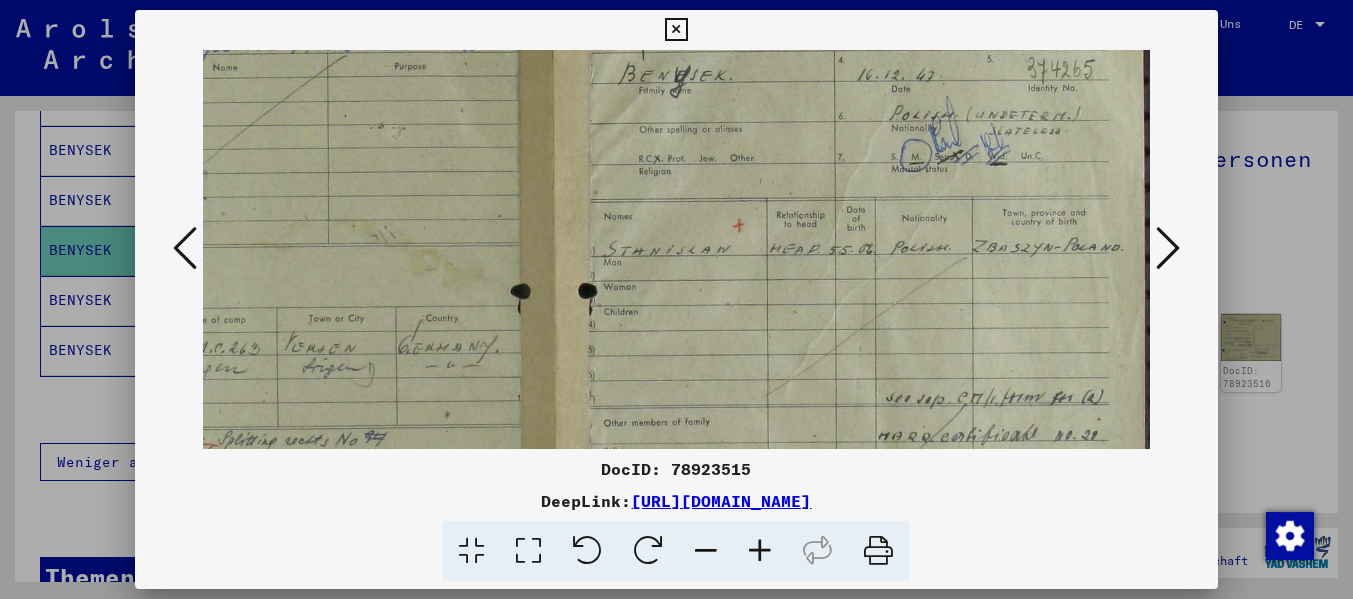 drag, startPoint x: 917, startPoint y: 399, endPoint x: 653, endPoint y: 281, distance: 289.17123 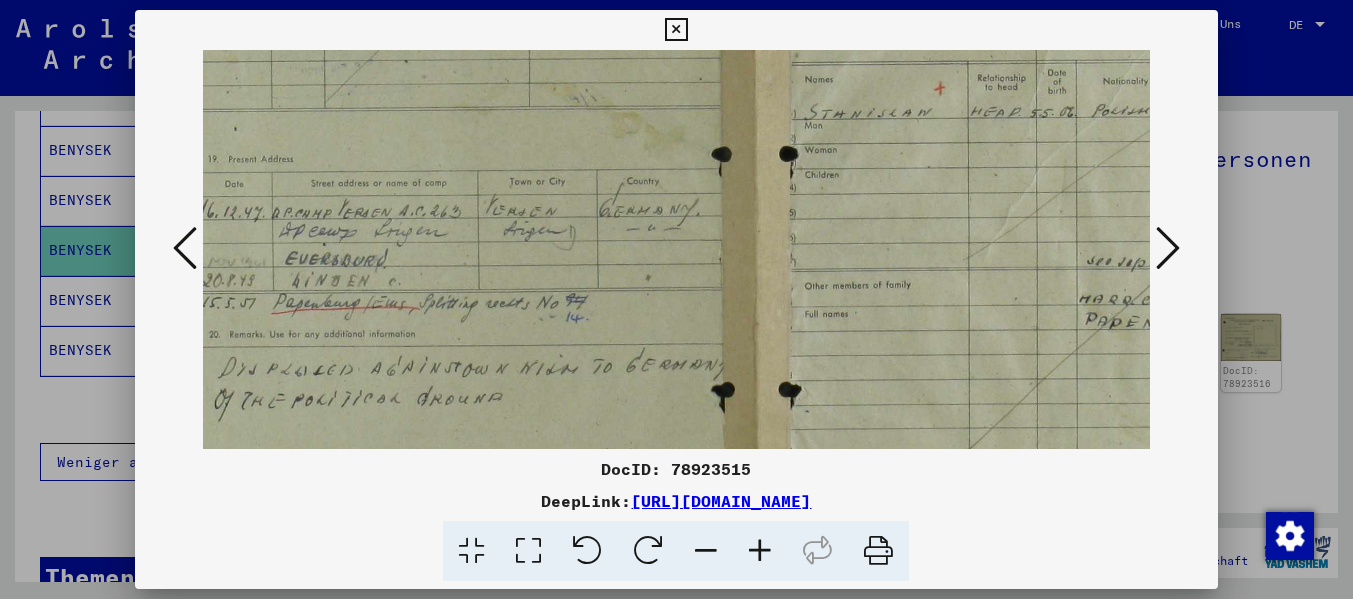 scroll, scrollTop: 288, scrollLeft: 45, axis: both 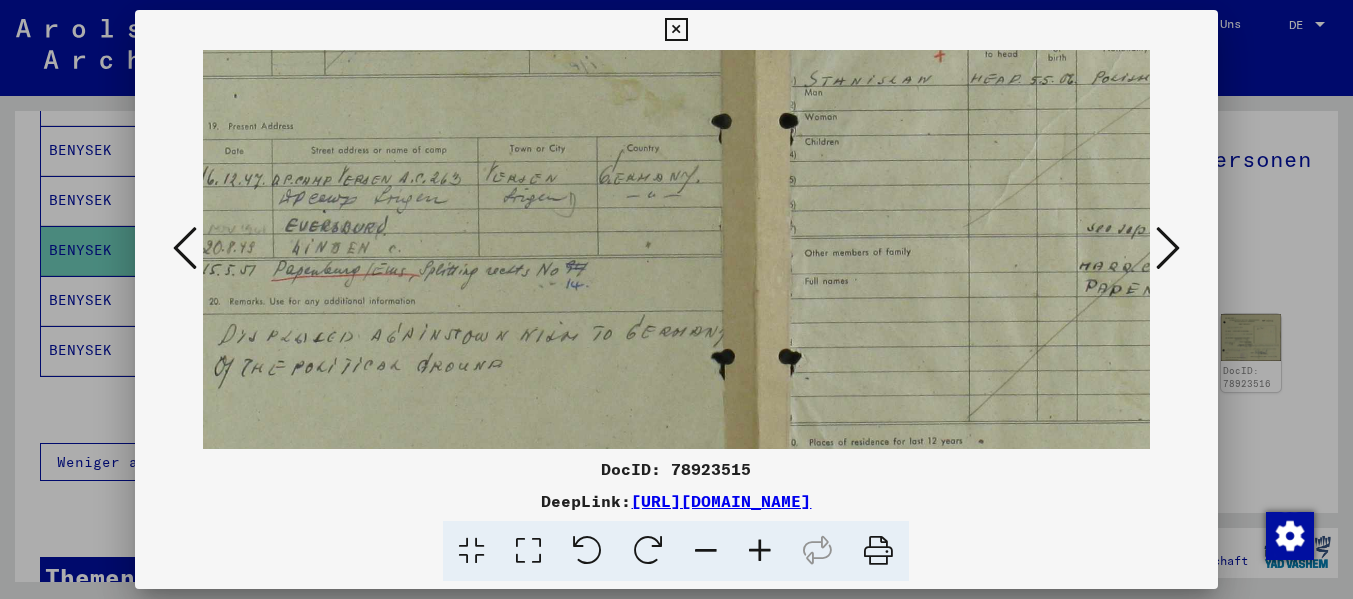 drag, startPoint x: 773, startPoint y: 363, endPoint x: 974, endPoint y: 193, distance: 263.25082 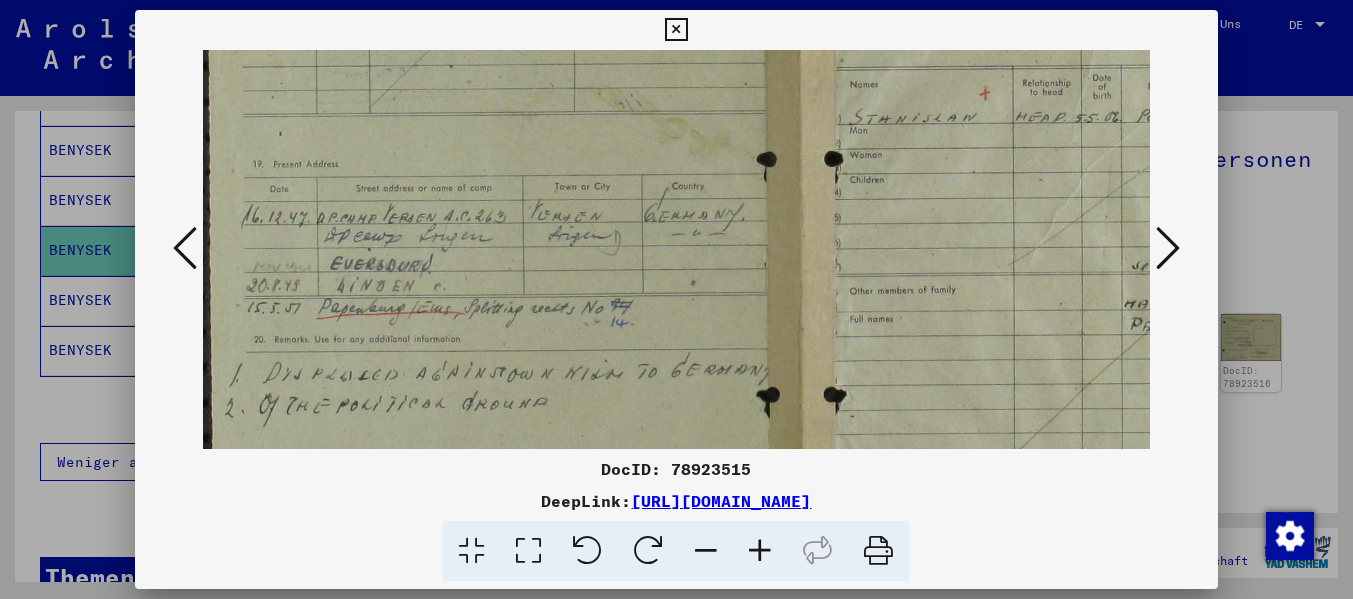 scroll, scrollTop: 247, scrollLeft: 0, axis: vertical 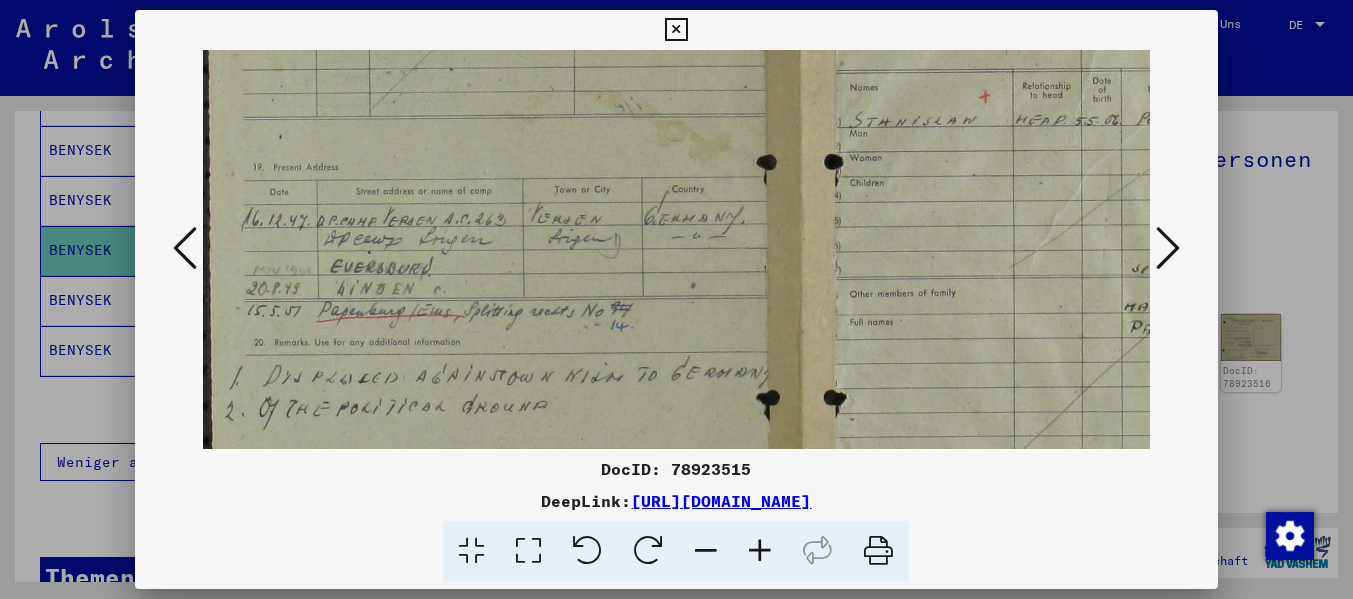 drag, startPoint x: 444, startPoint y: 331, endPoint x: 563, endPoint y: 372, distance: 125.865005 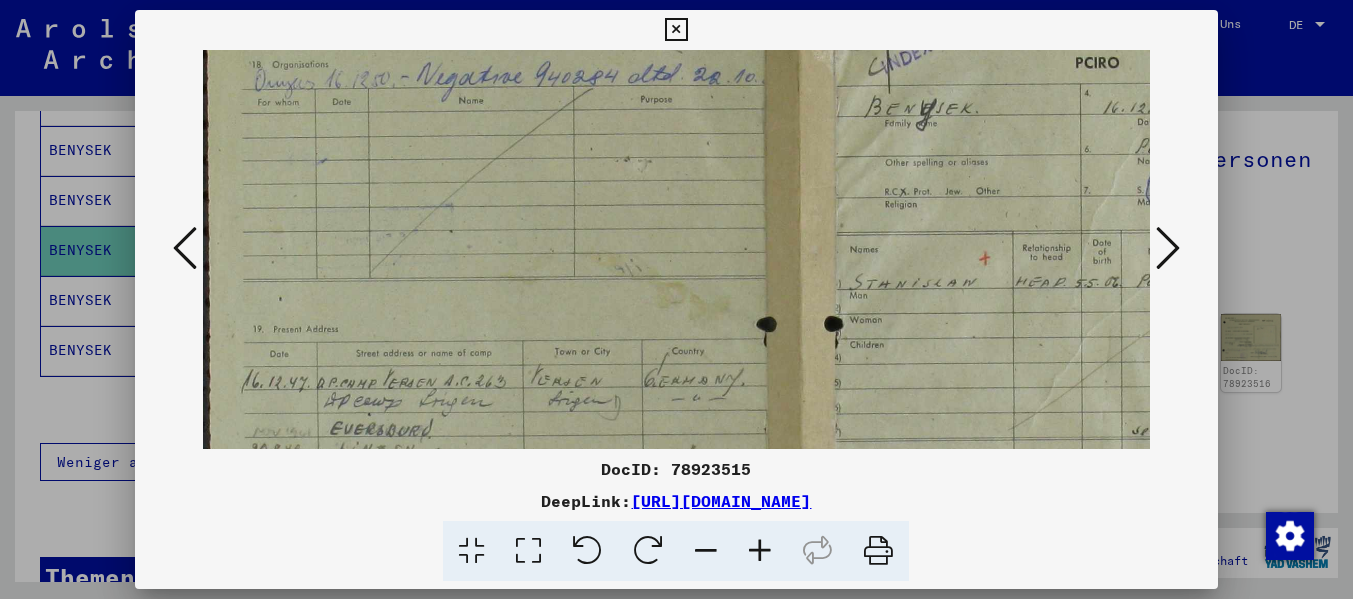 drag, startPoint x: 542, startPoint y: 240, endPoint x: 576, endPoint y: 419, distance: 182.20044 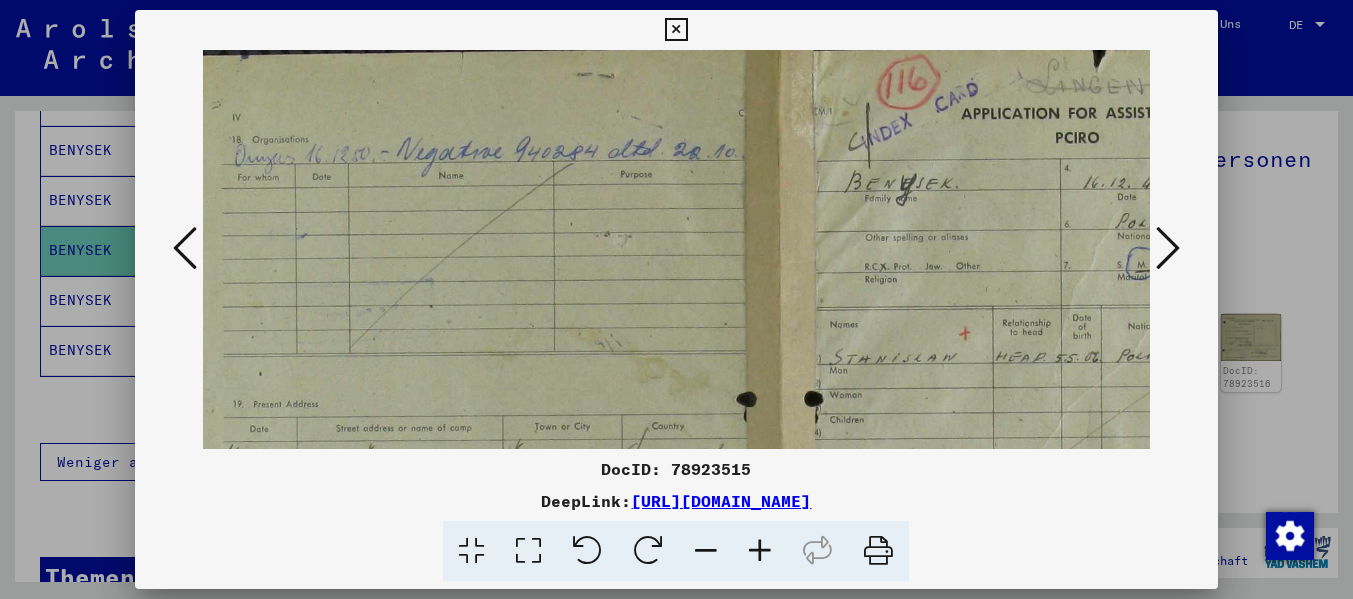 scroll, scrollTop: 1, scrollLeft: 23, axis: both 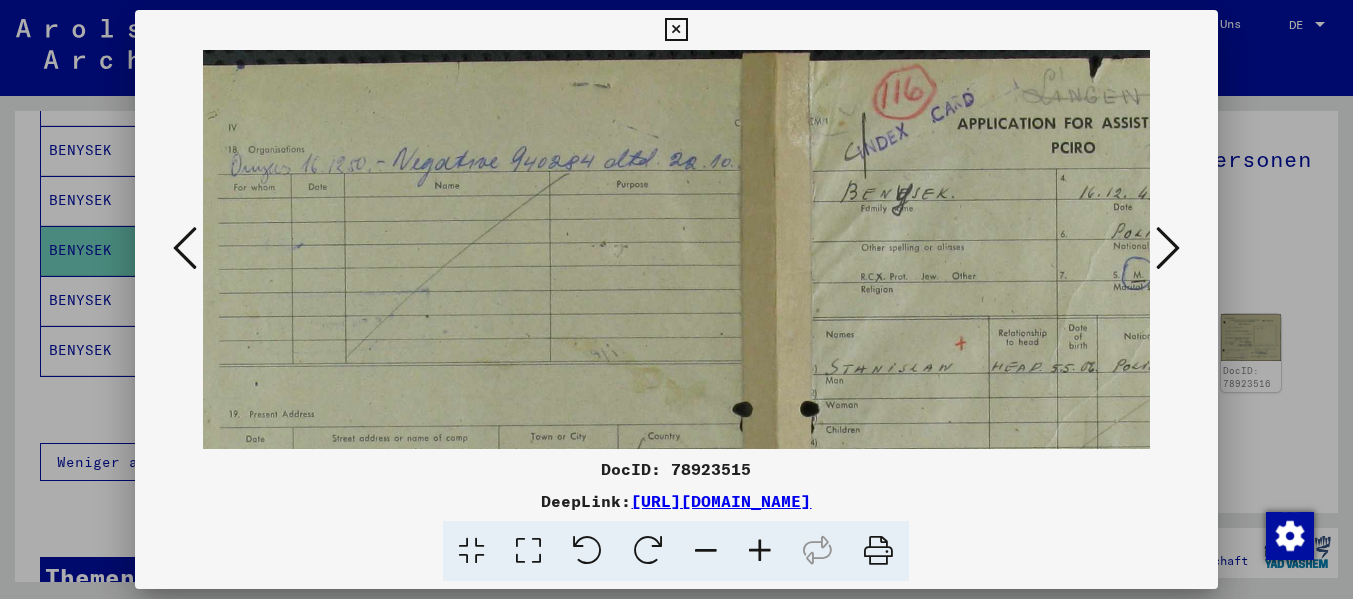 drag, startPoint x: 571, startPoint y: 230, endPoint x: 568, endPoint y: 312, distance: 82.05486 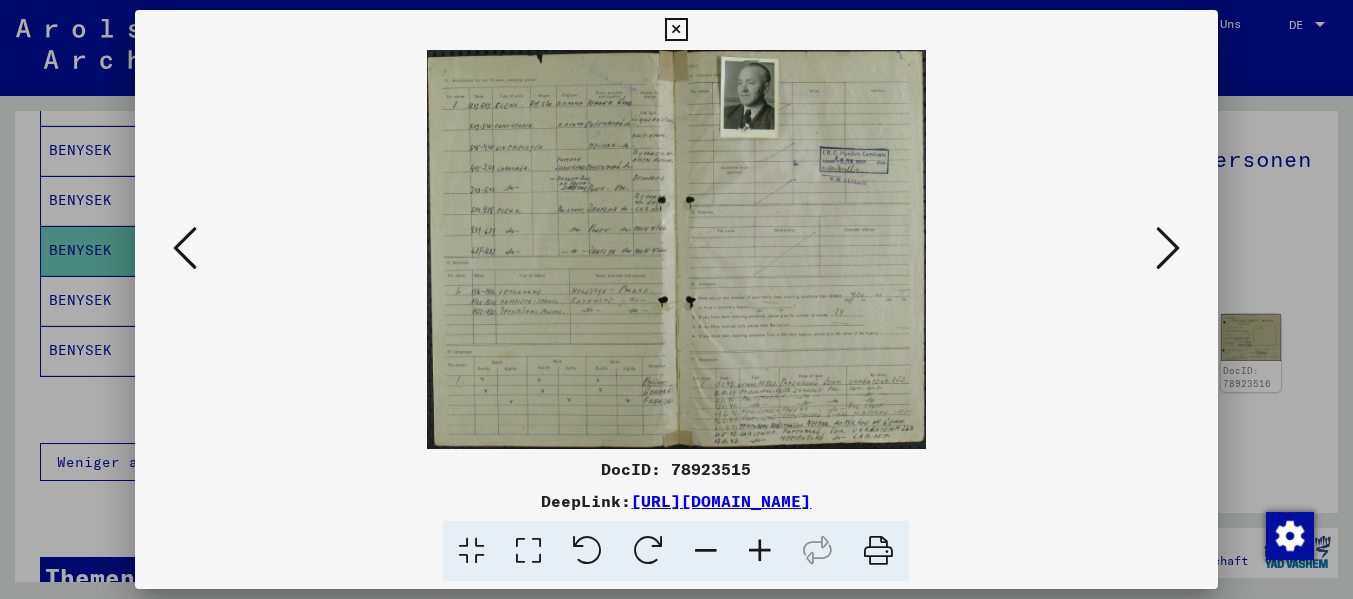 click at bounding box center (760, 551) 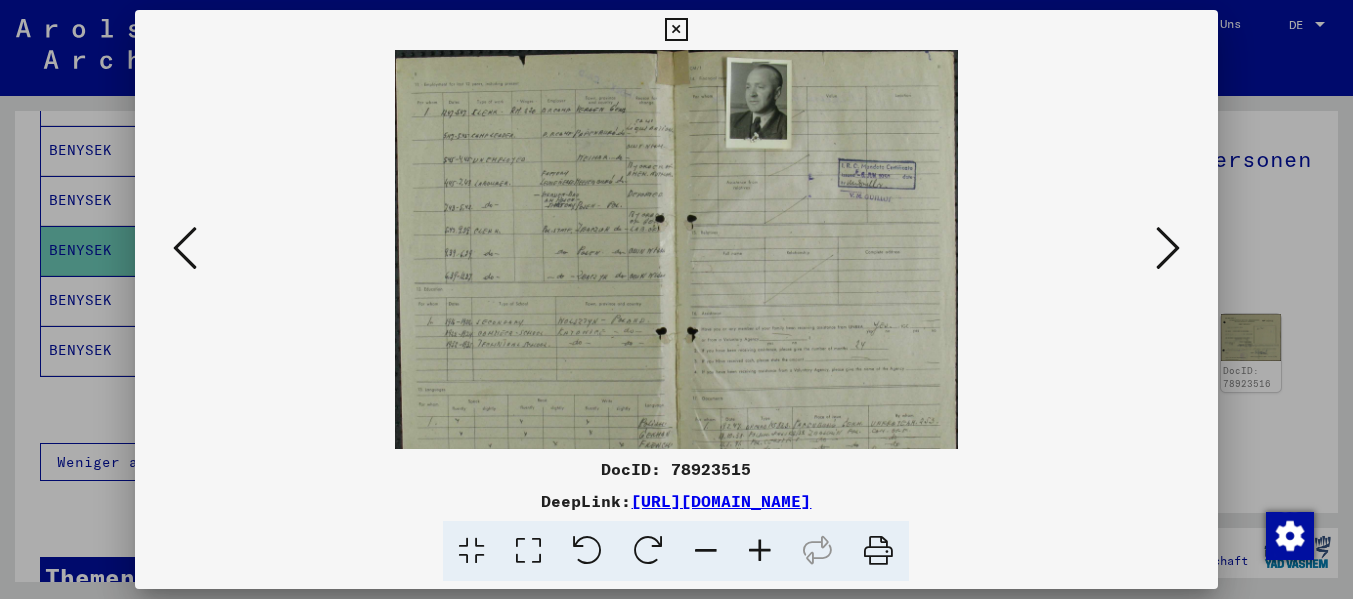 click at bounding box center (760, 551) 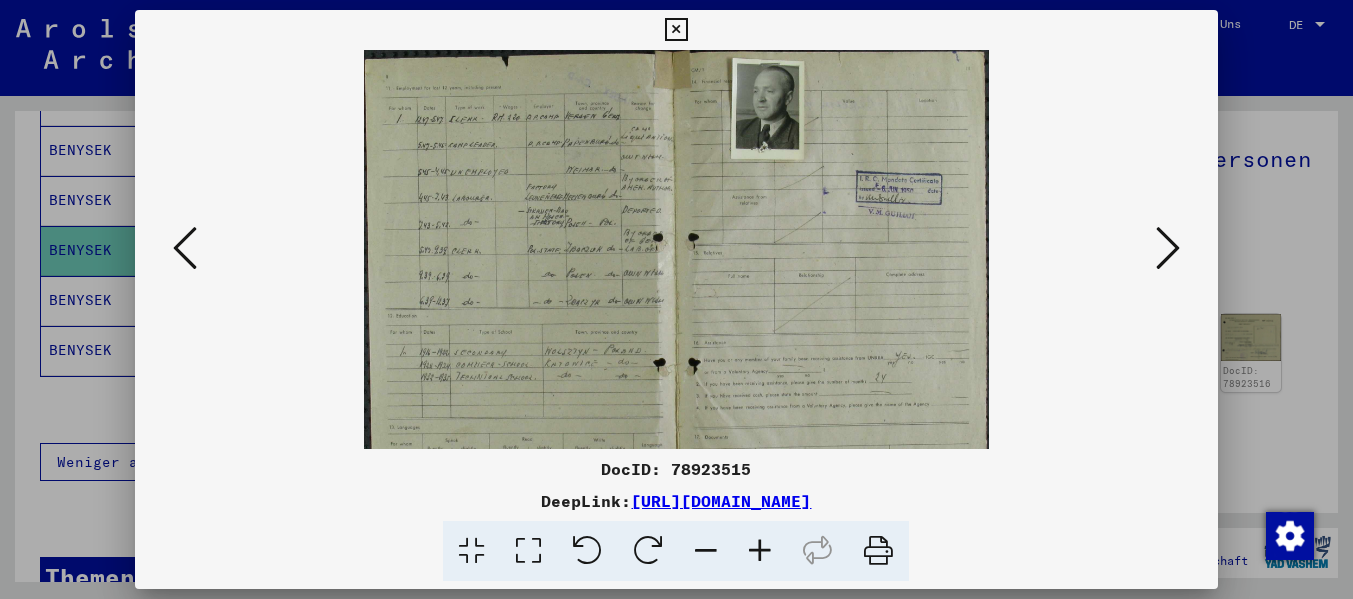 click at bounding box center [760, 551] 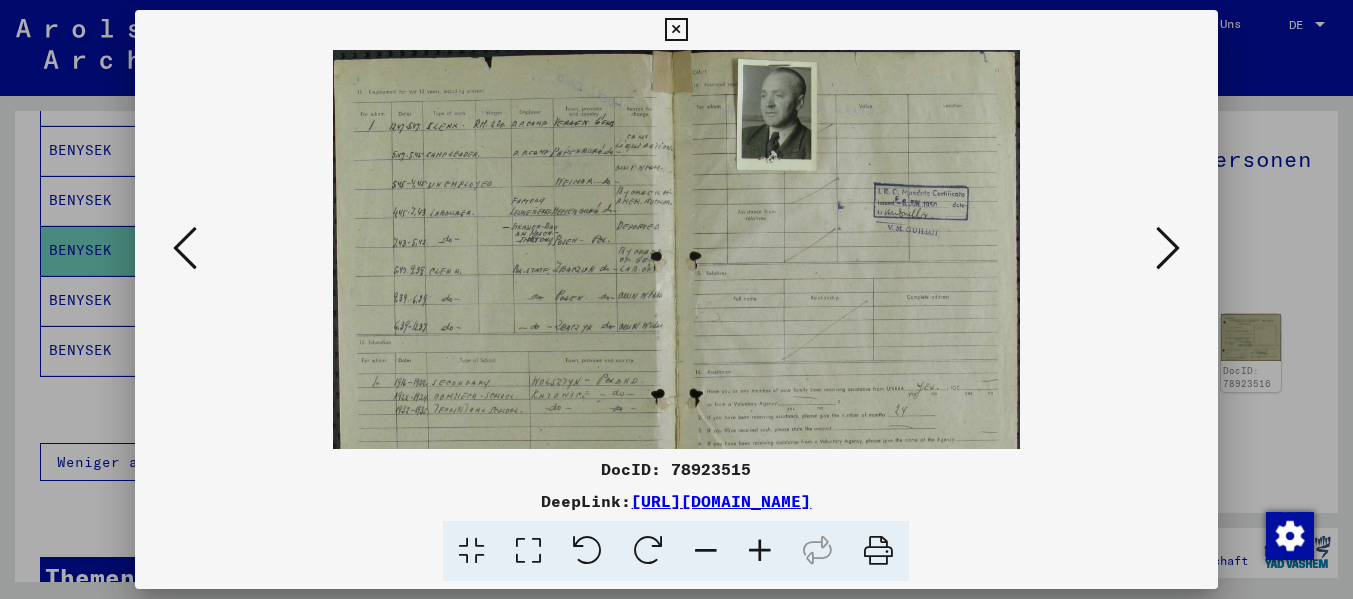 click at bounding box center [760, 551] 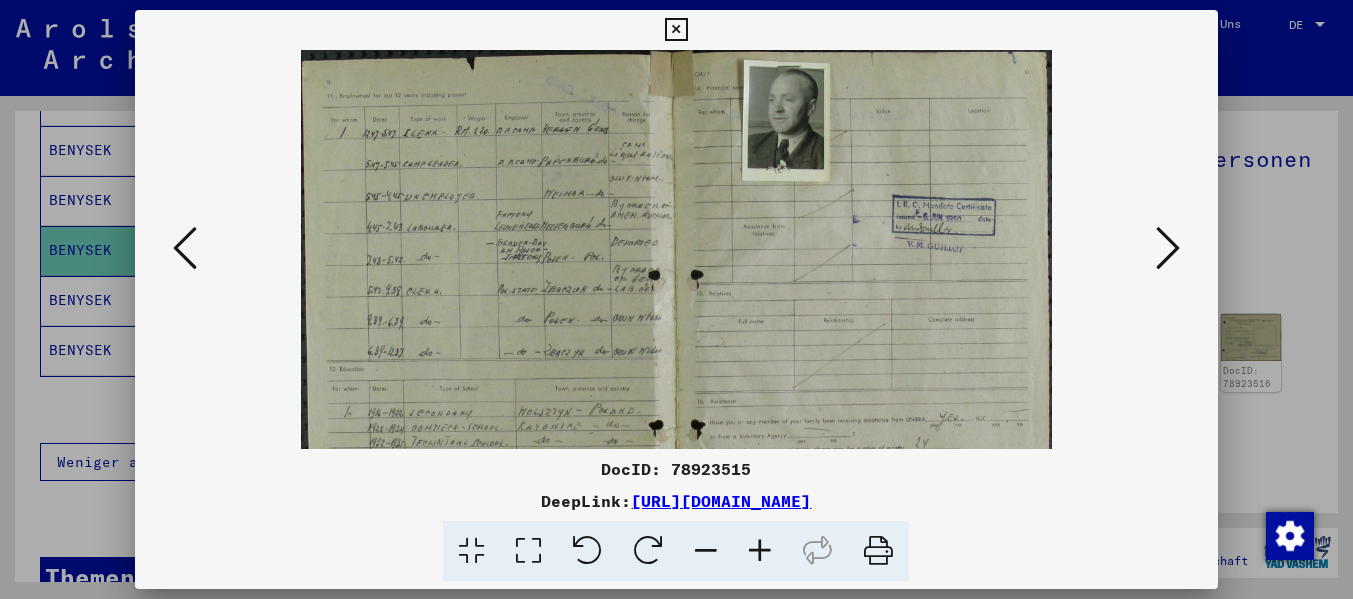 click at bounding box center (760, 551) 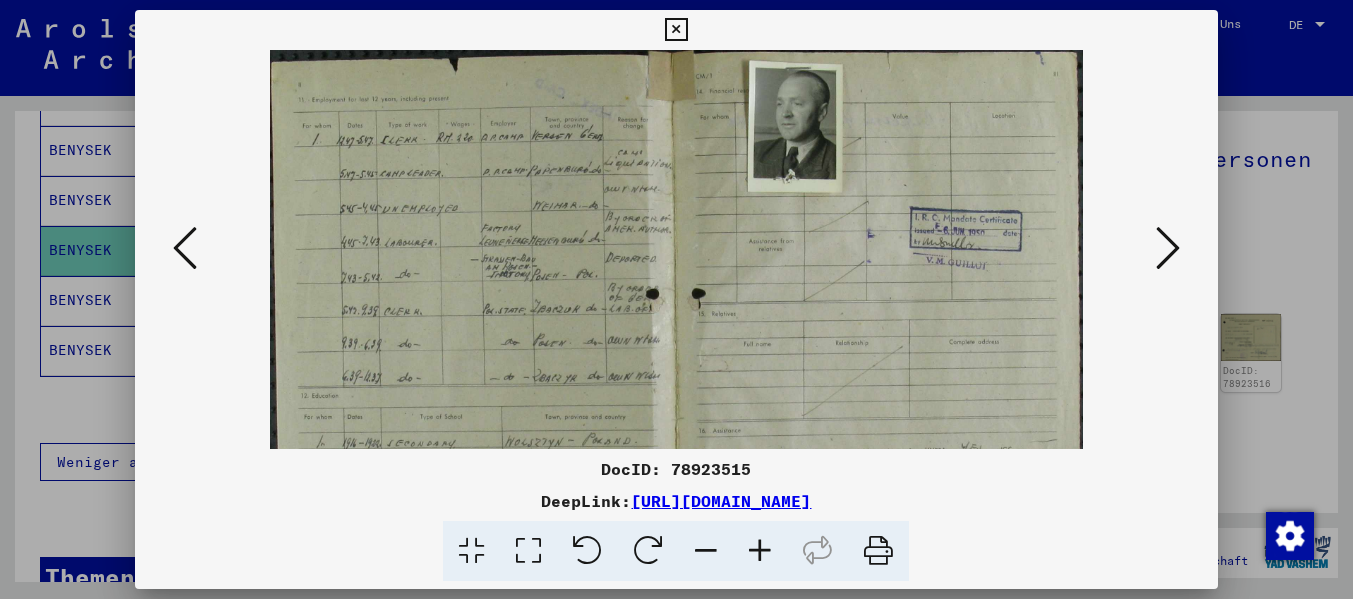 click at bounding box center (760, 551) 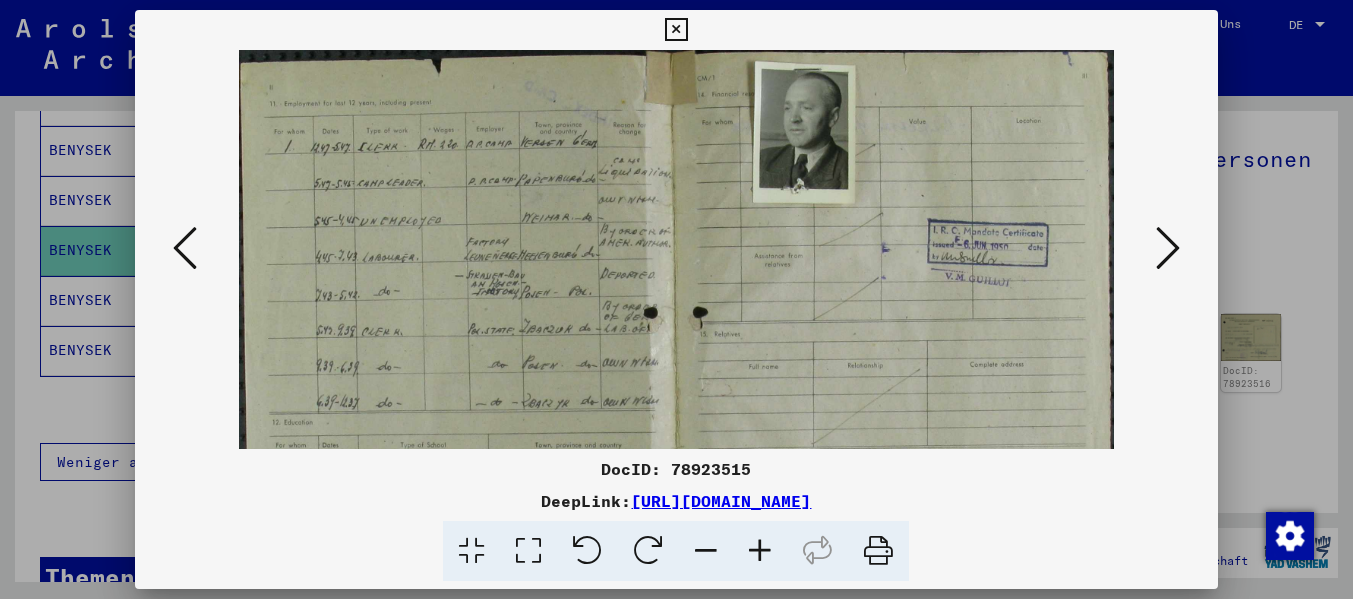 click at bounding box center (760, 551) 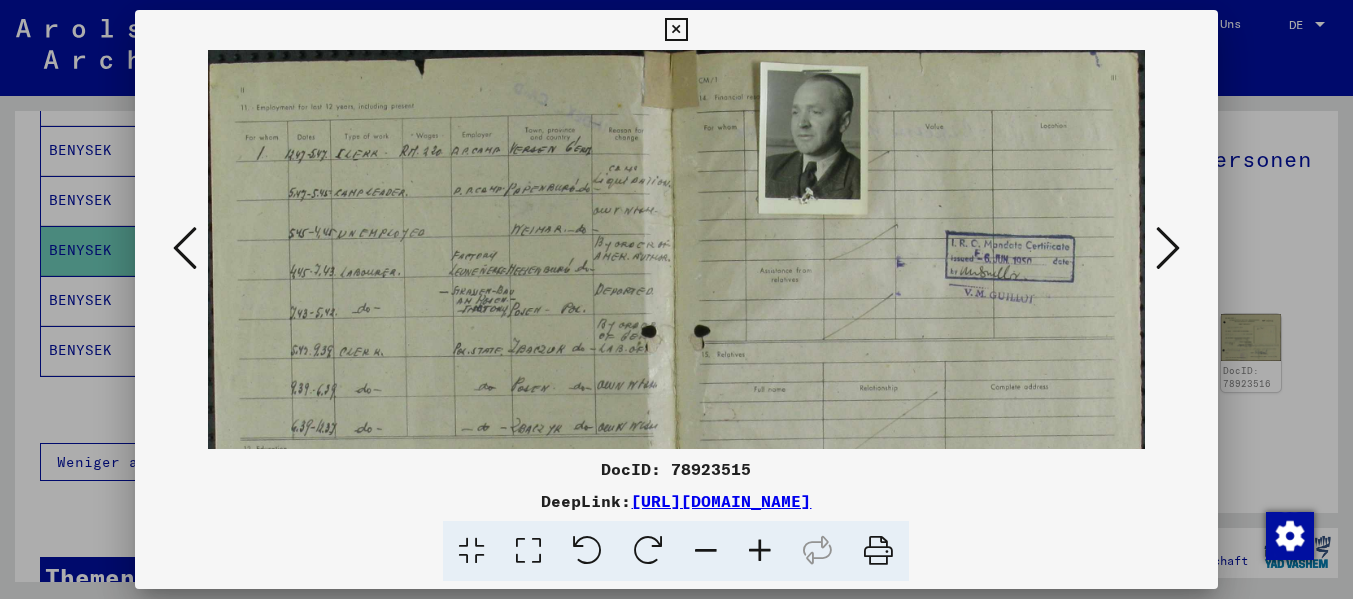 click at bounding box center (760, 551) 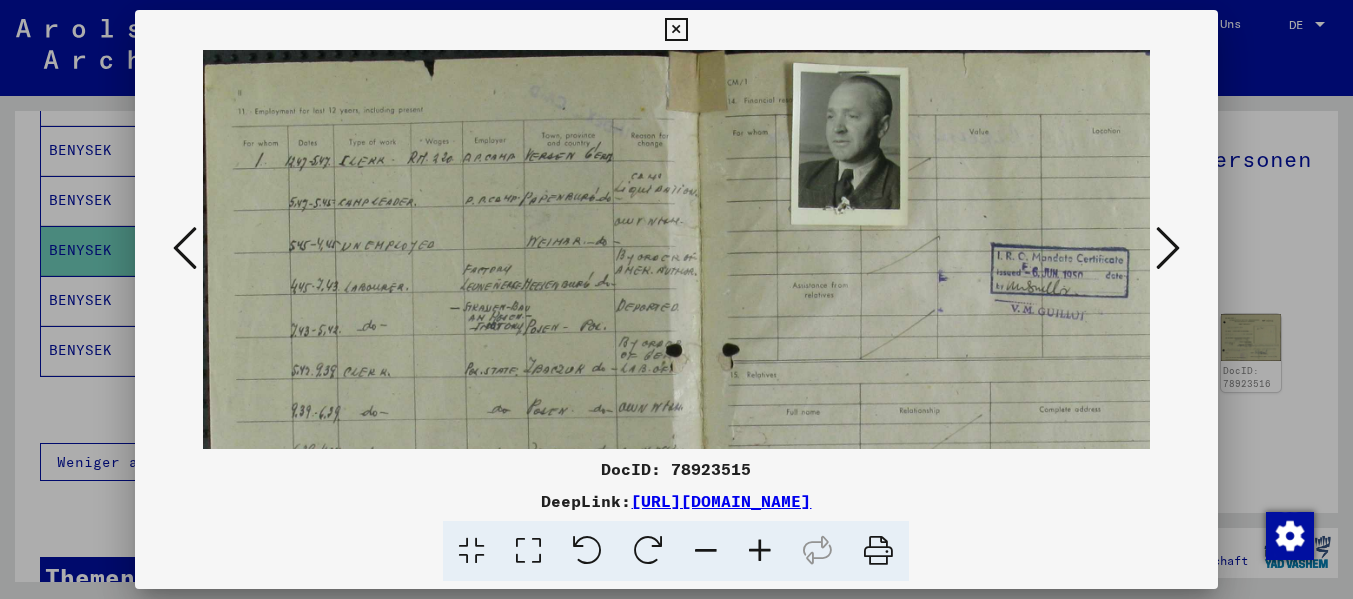 click at bounding box center (760, 551) 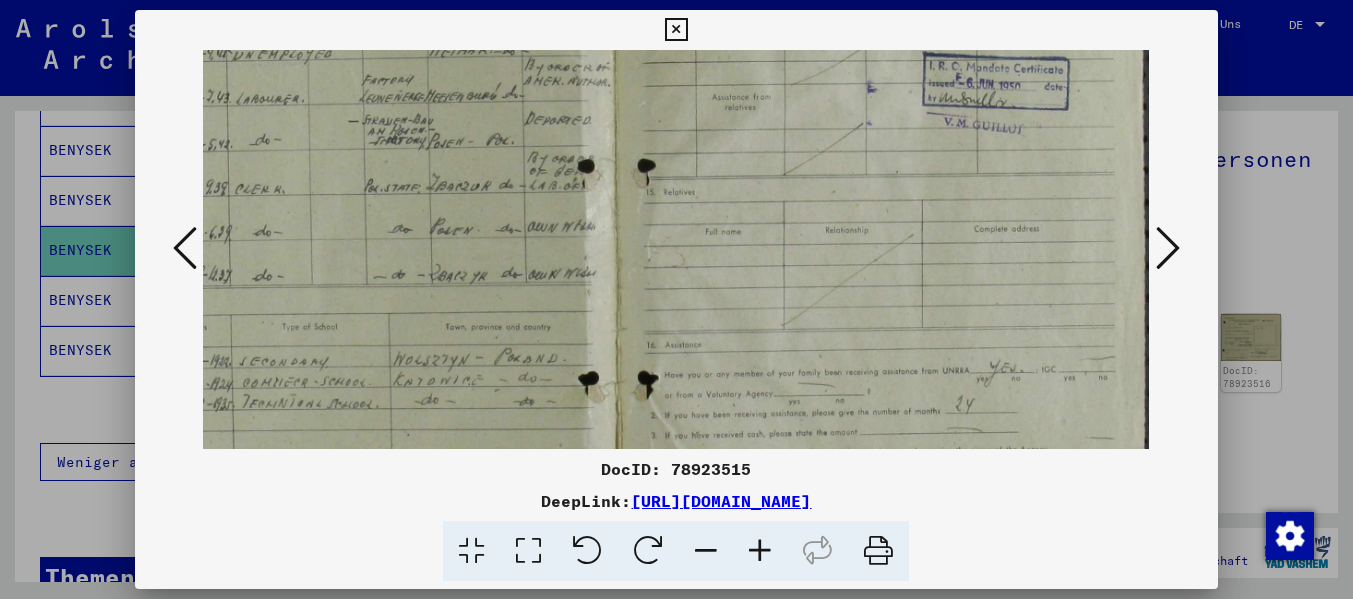 scroll, scrollTop: 224, scrollLeft: 117, axis: both 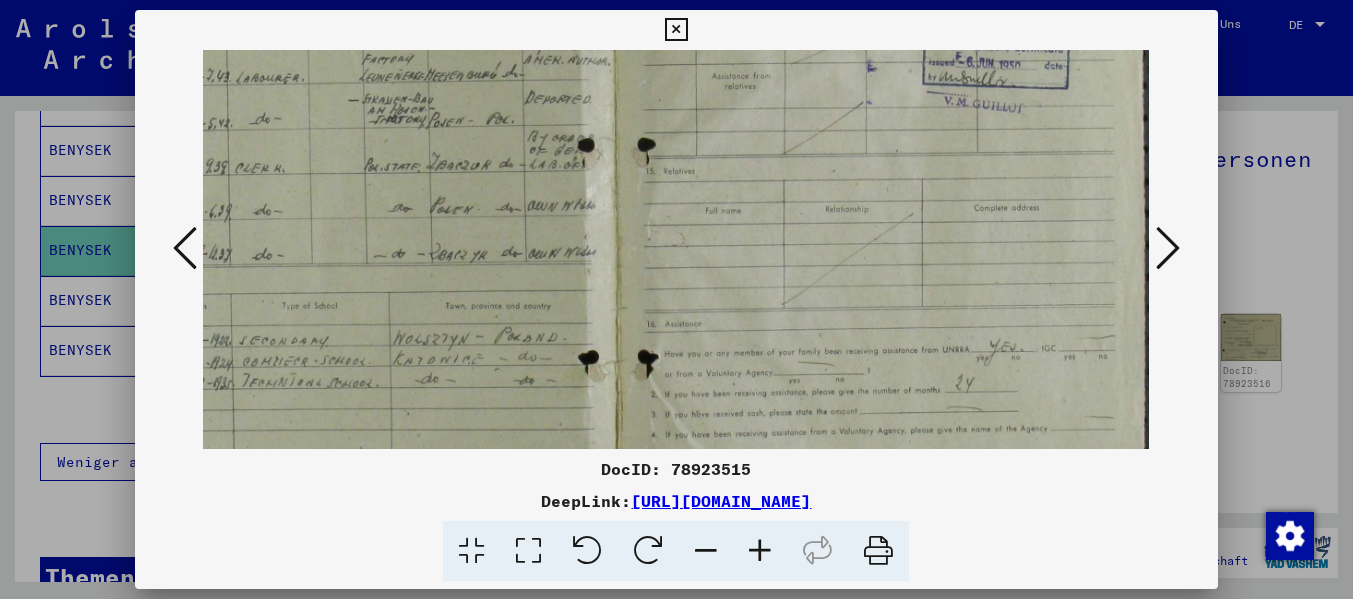drag, startPoint x: 766, startPoint y: 359, endPoint x: 509, endPoint y: 215, distance: 294.59293 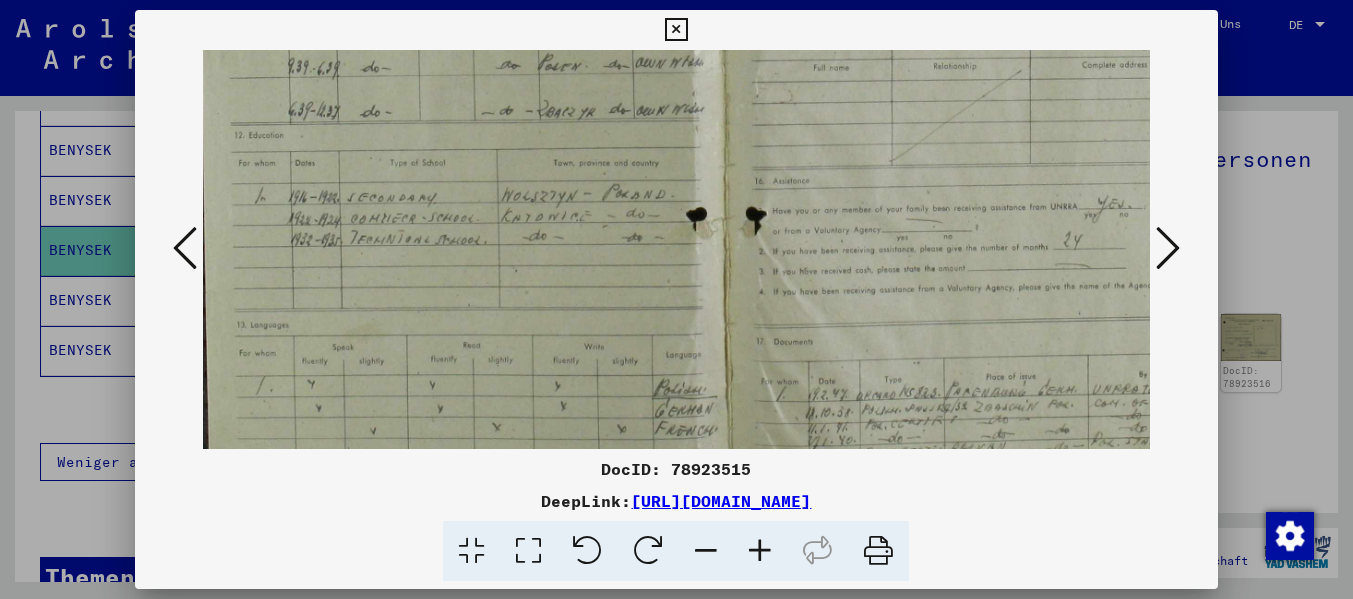 scroll, scrollTop: 385, scrollLeft: 30, axis: both 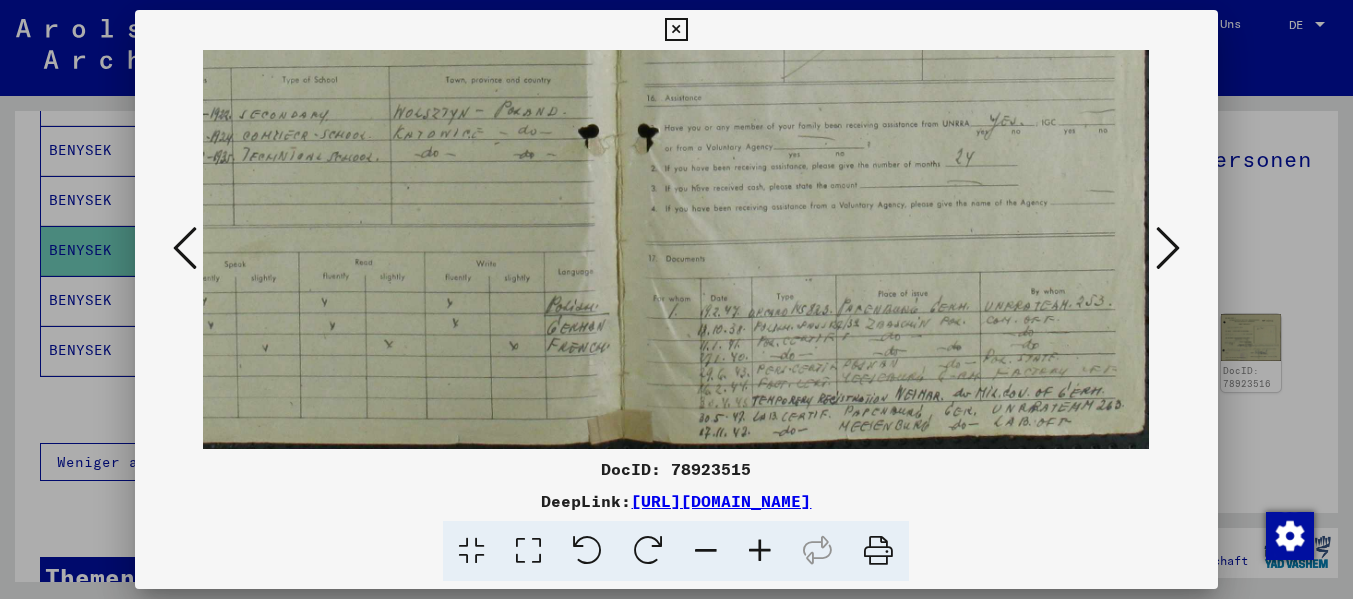 drag, startPoint x: 563, startPoint y: 382, endPoint x: 552, endPoint y: 147, distance: 235.25731 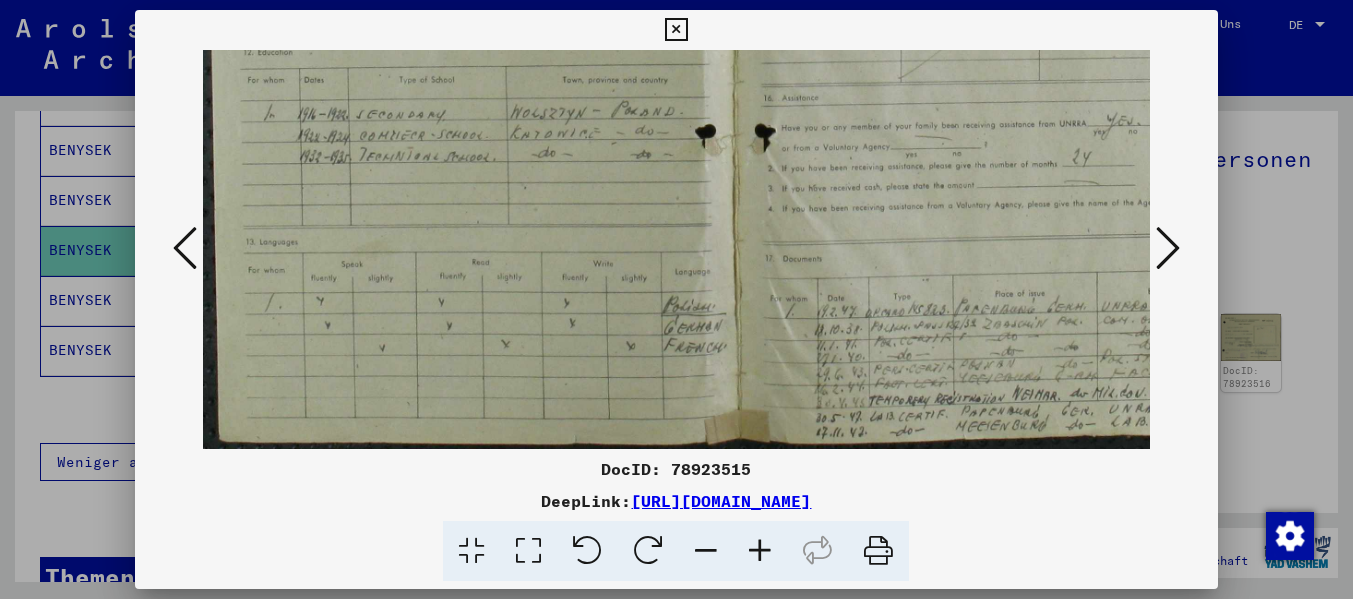 scroll, scrollTop: 449, scrollLeft: 0, axis: vertical 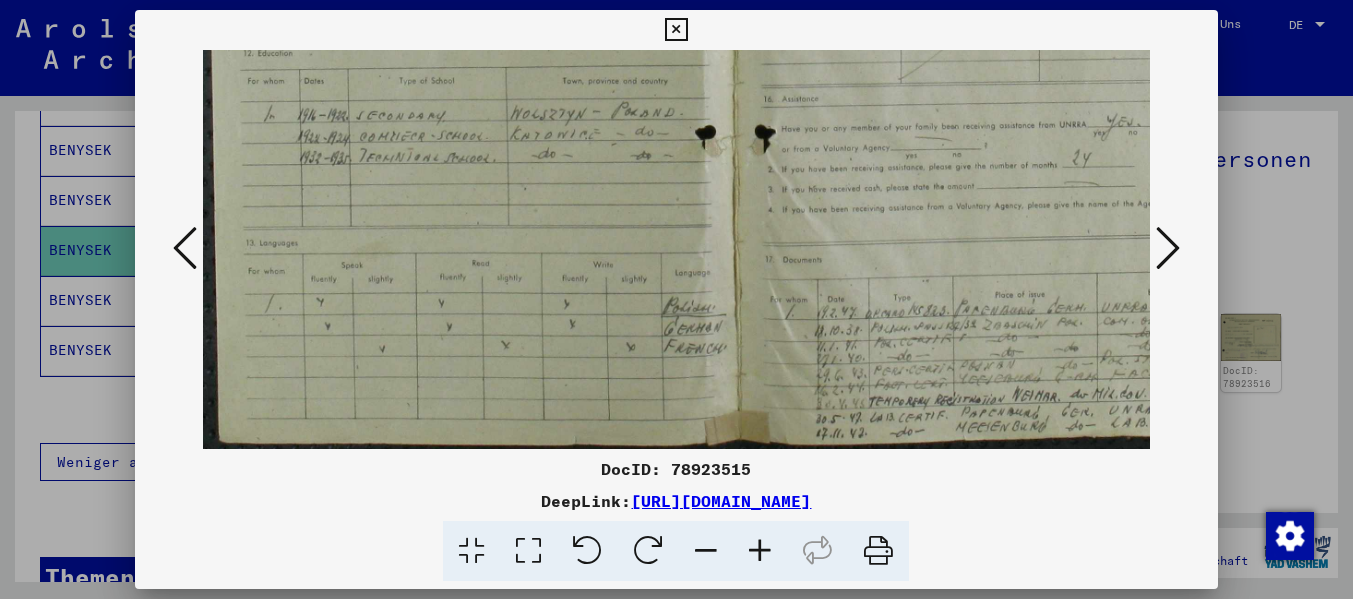 drag, startPoint x: 538, startPoint y: 324, endPoint x: 771, endPoint y: 282, distance: 236.75514 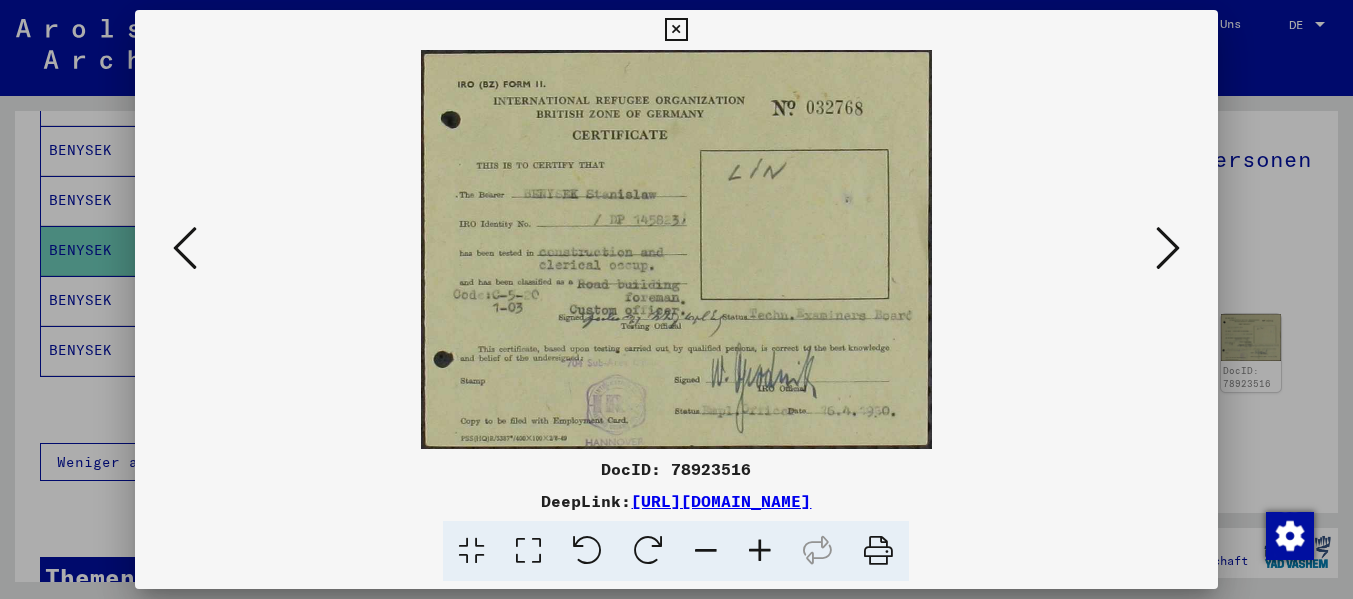 scroll, scrollTop: 0, scrollLeft: 0, axis: both 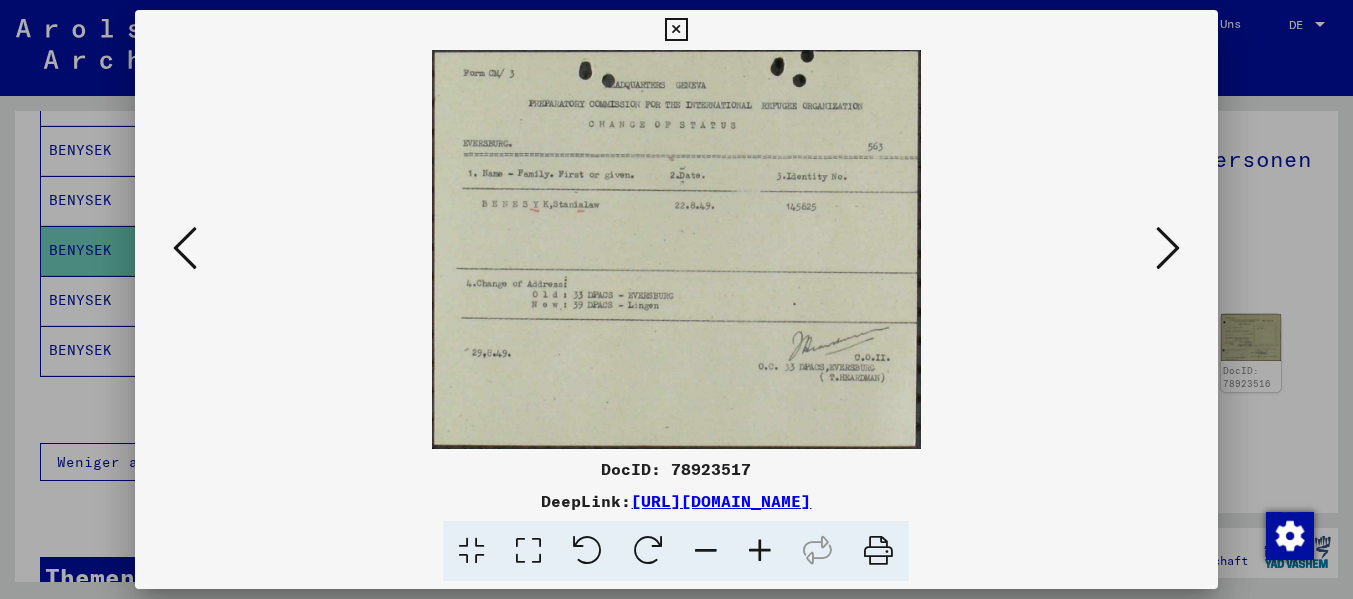 click at bounding box center (1168, 248) 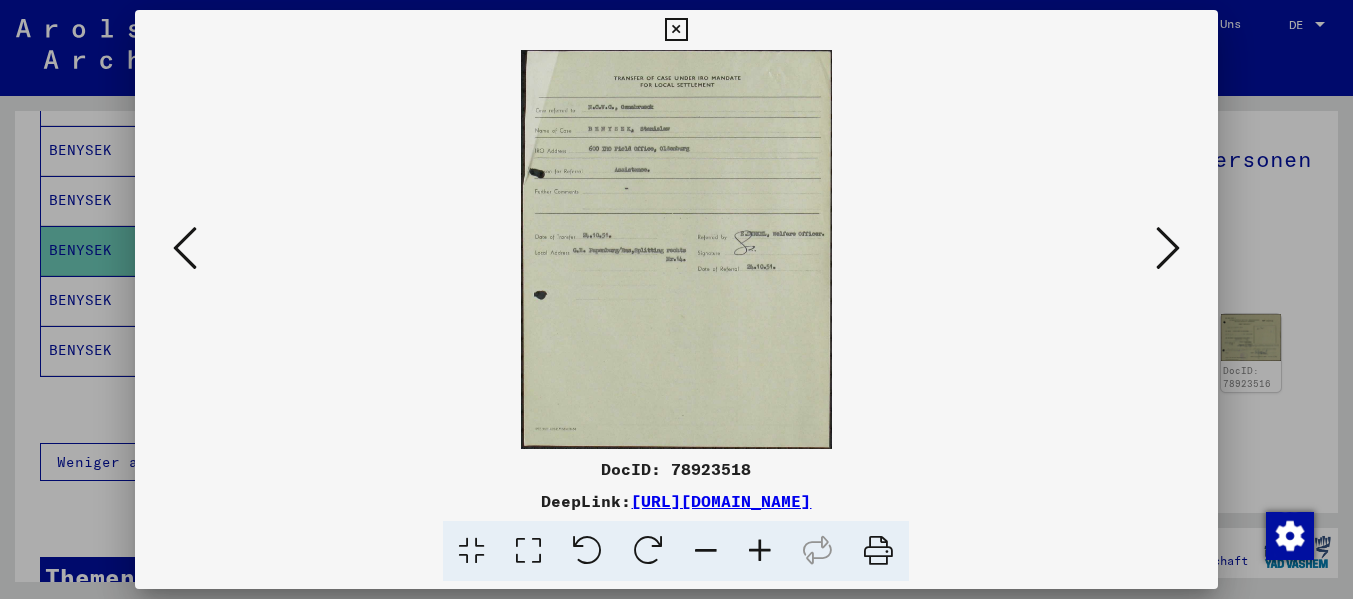 click at bounding box center [1168, 248] 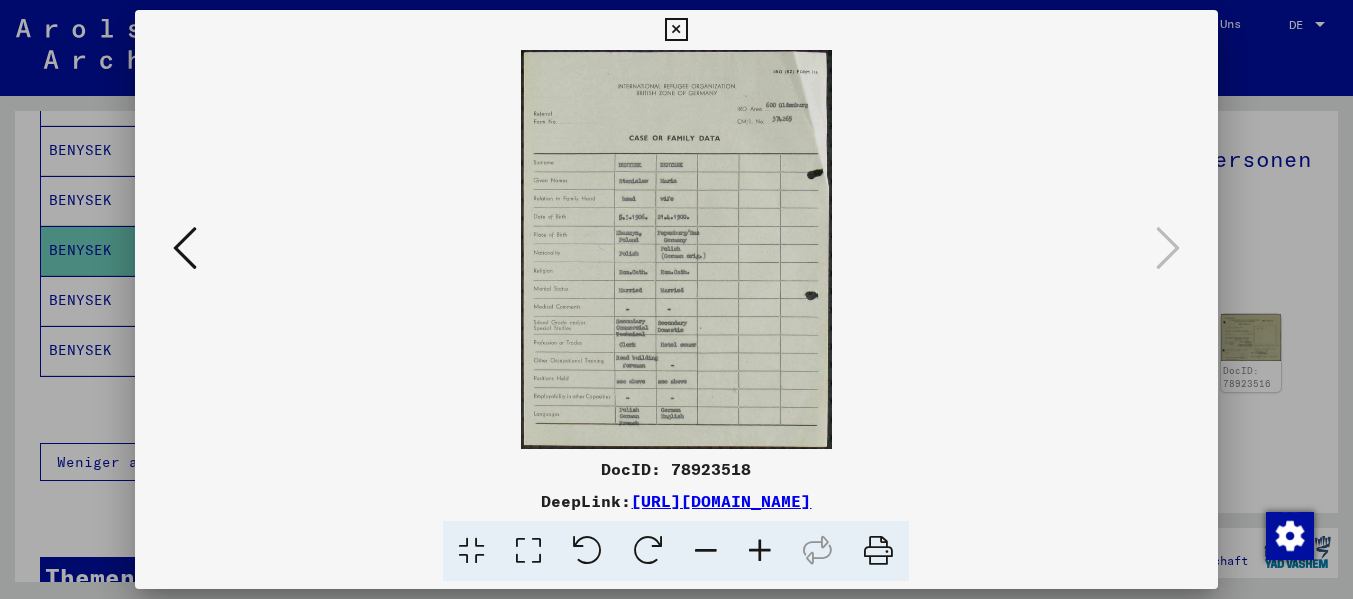 click at bounding box center (760, 551) 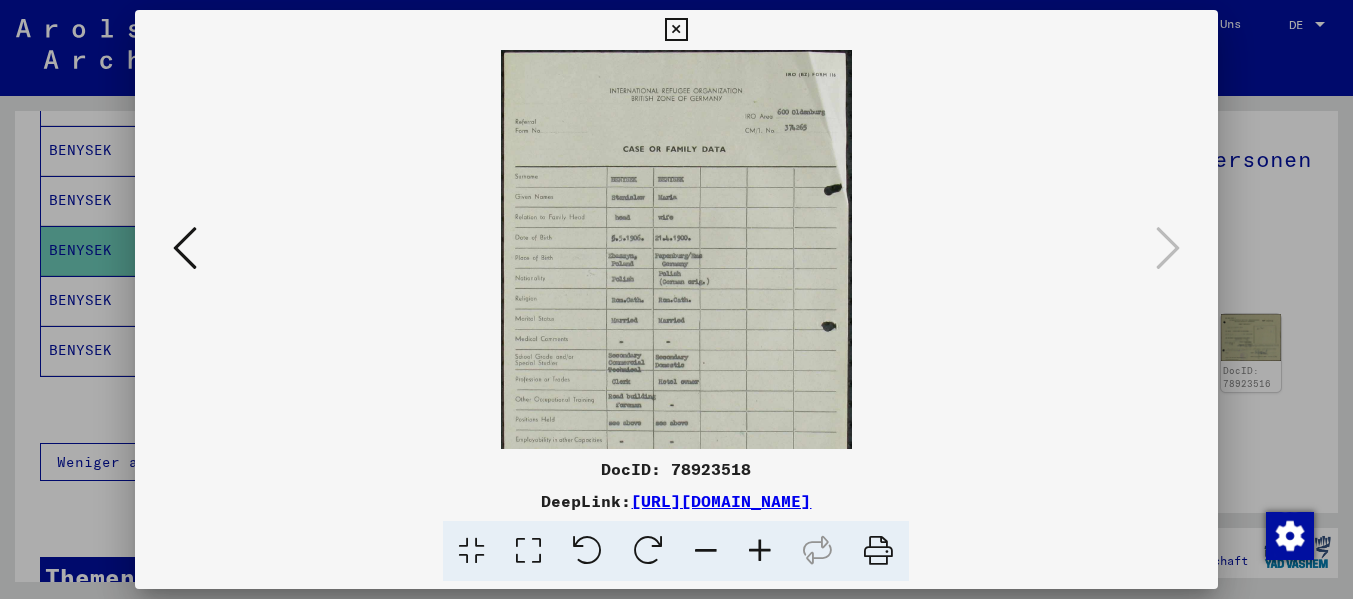click at bounding box center (760, 551) 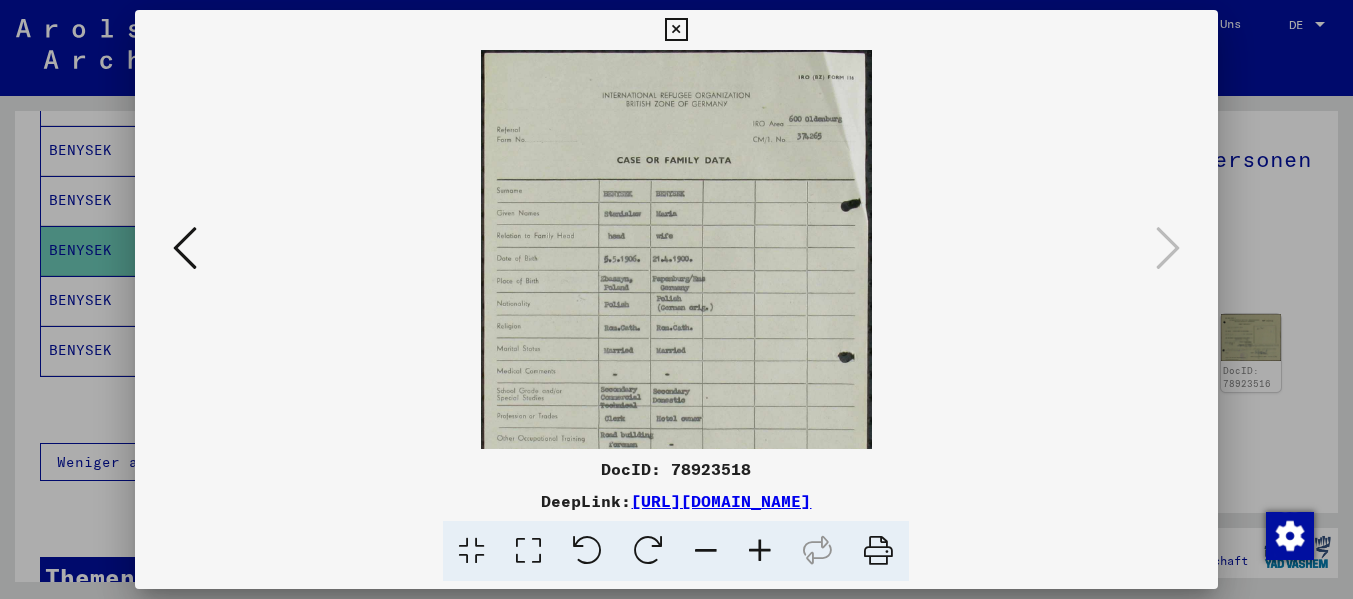 click at bounding box center (760, 551) 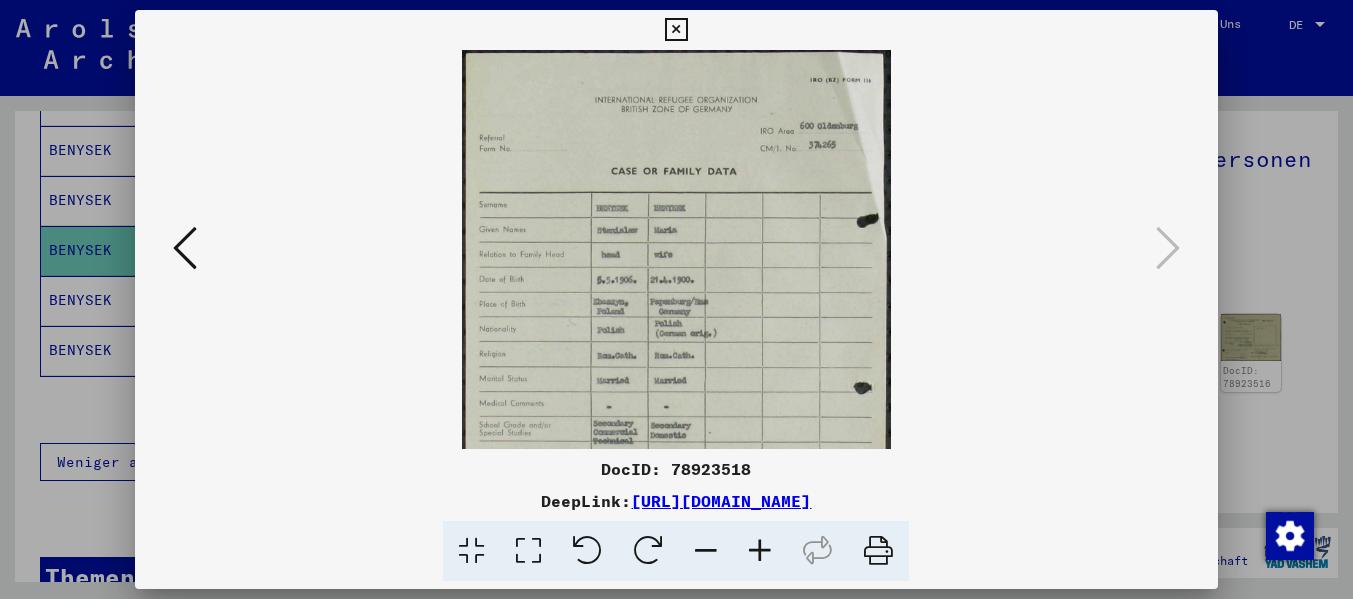 click at bounding box center (760, 551) 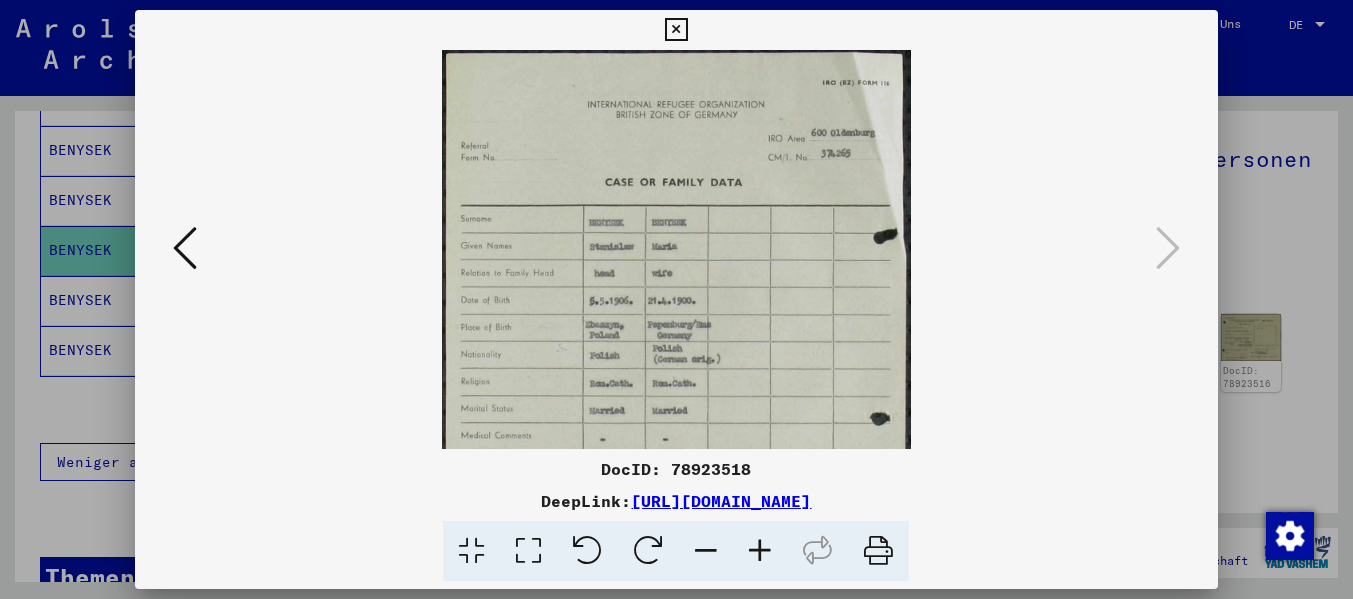 click at bounding box center [760, 551] 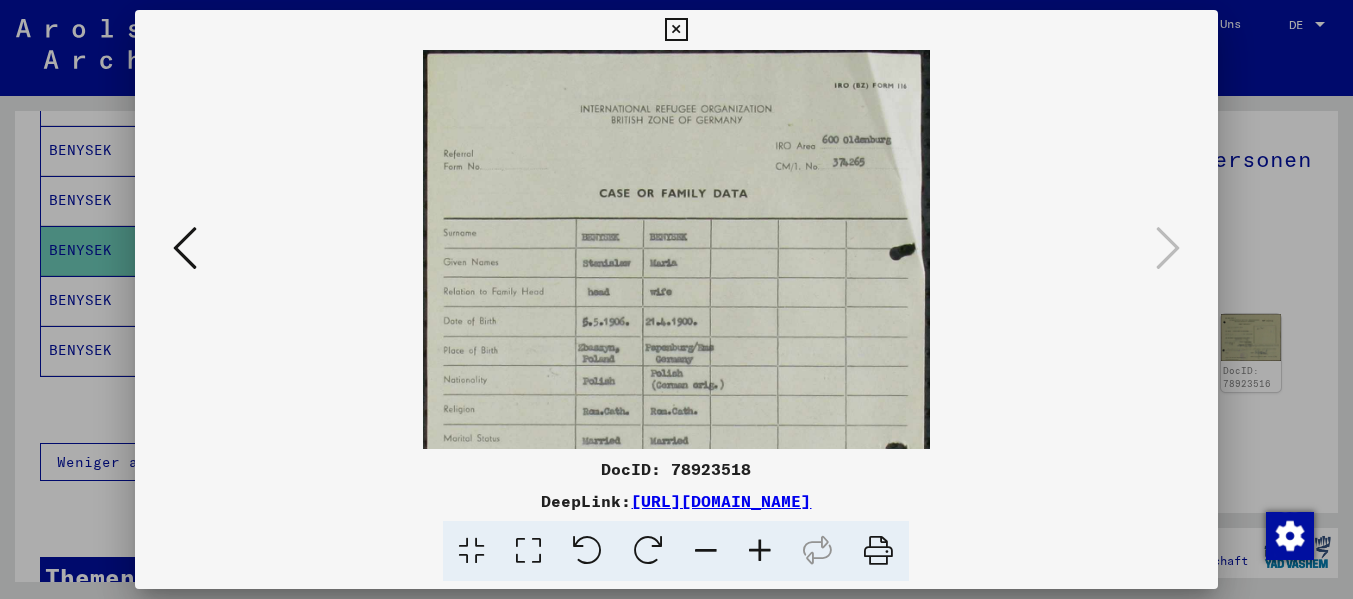 click at bounding box center (760, 551) 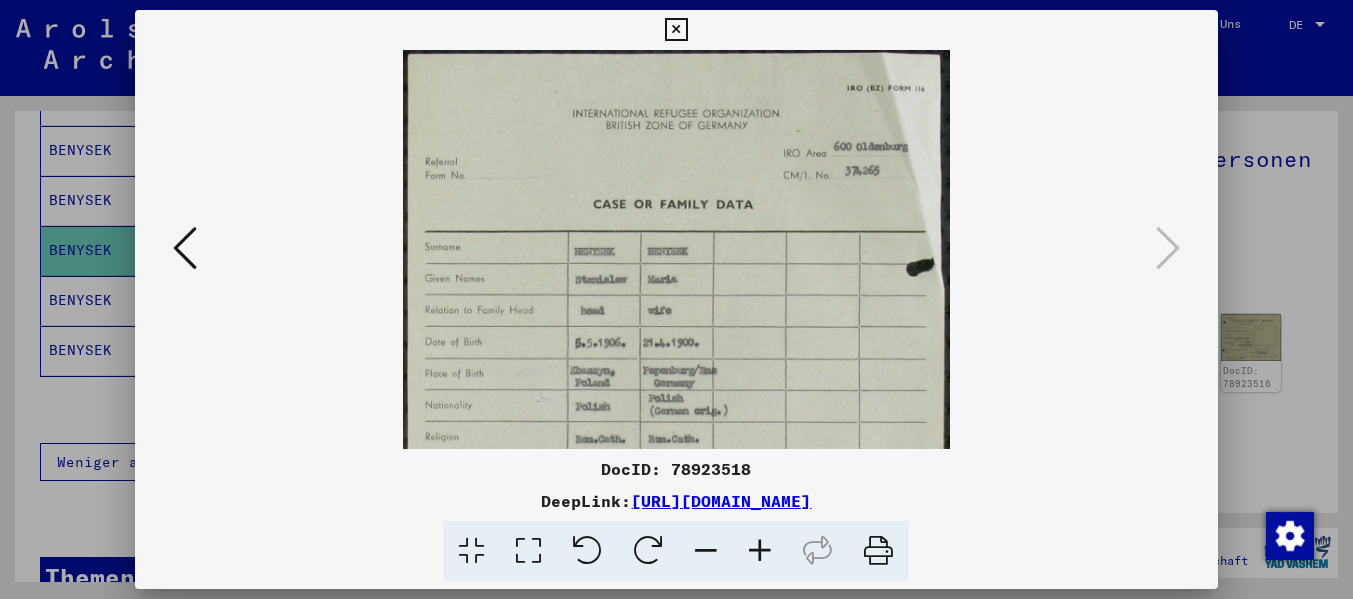 click at bounding box center [760, 551] 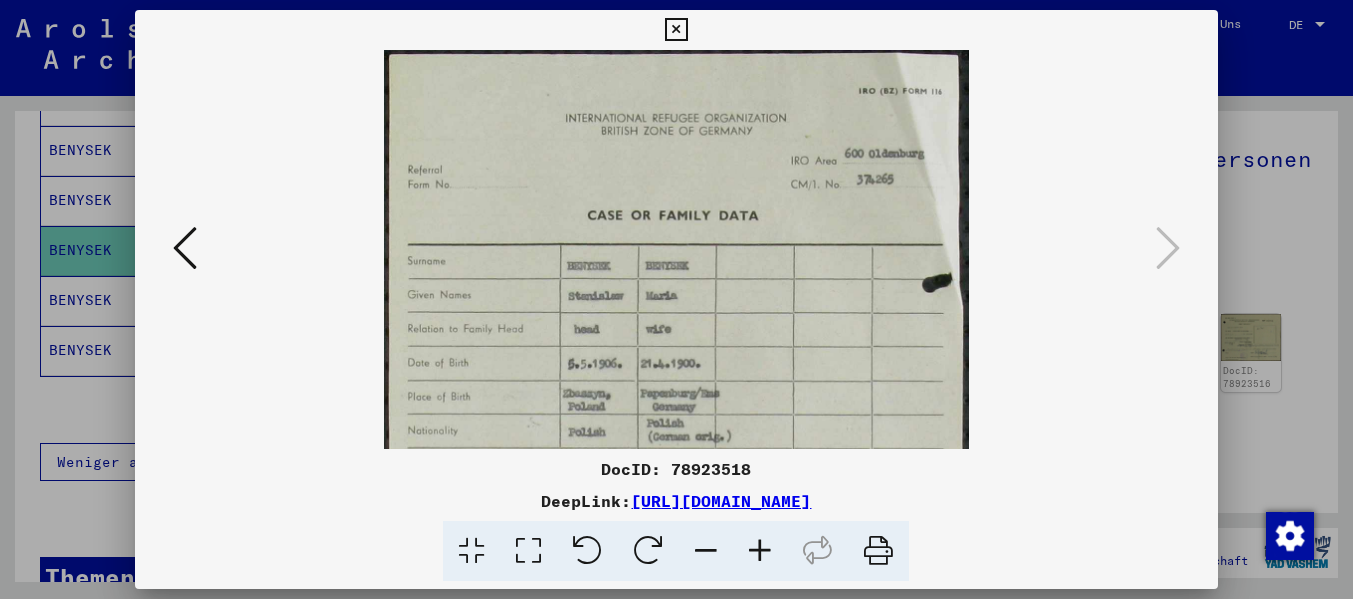 click at bounding box center (760, 551) 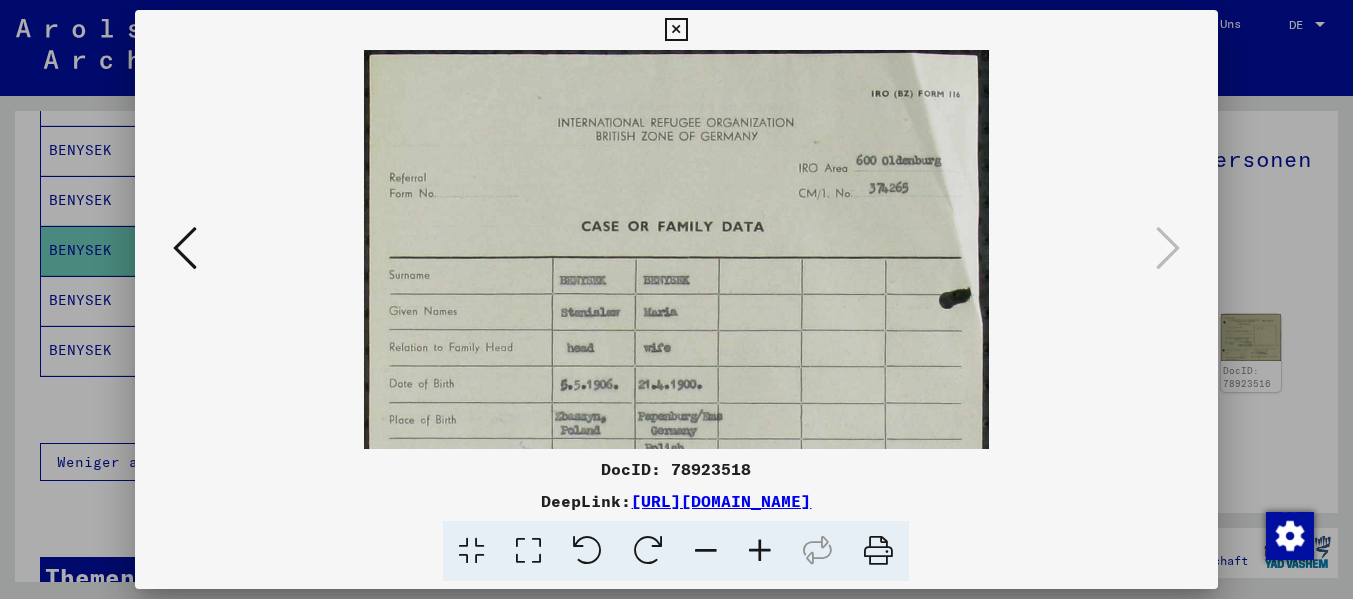 click at bounding box center (760, 551) 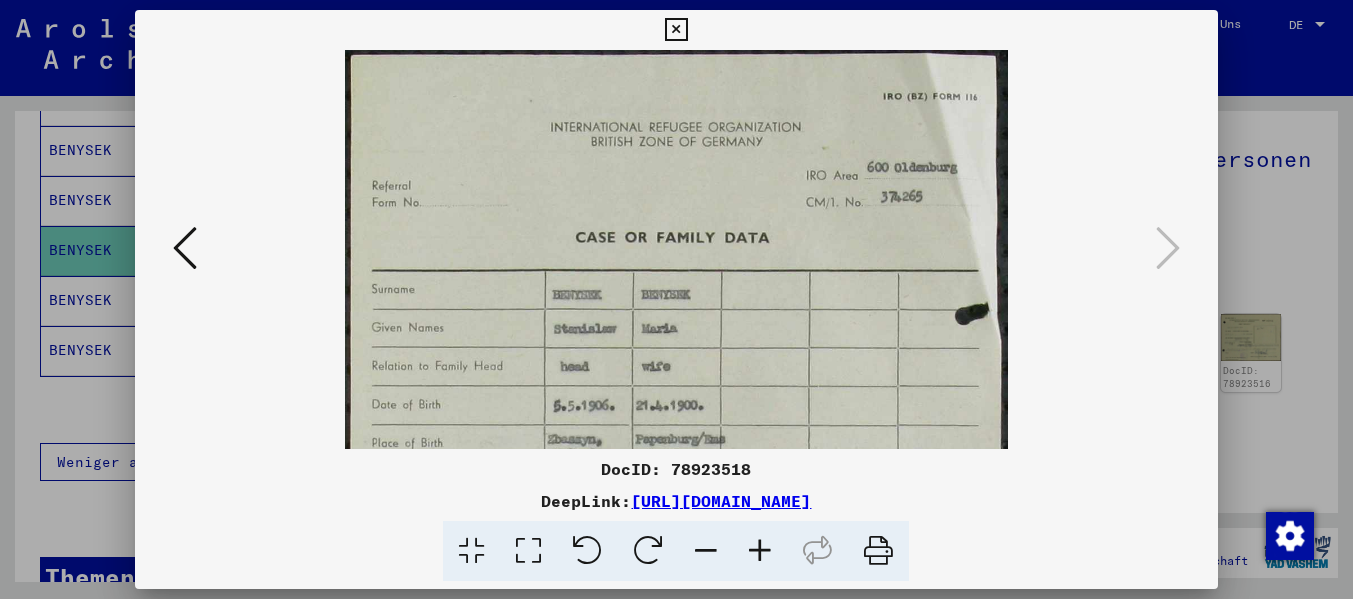 click at bounding box center [760, 551] 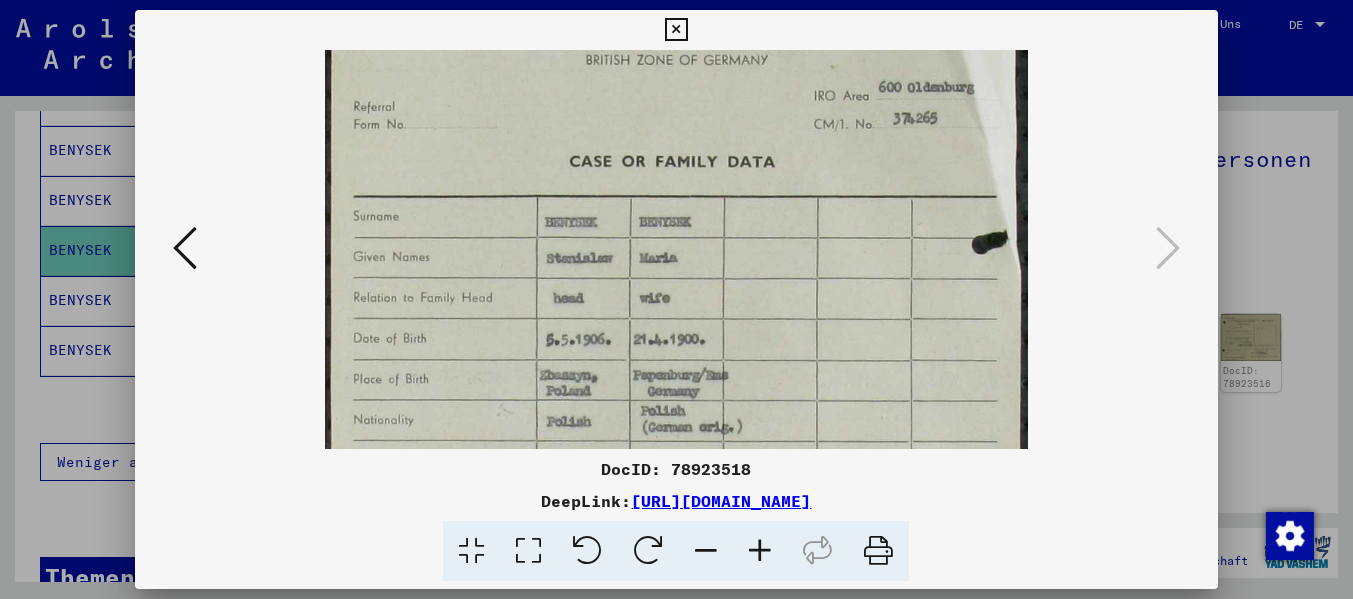 scroll, scrollTop: 93, scrollLeft: 0, axis: vertical 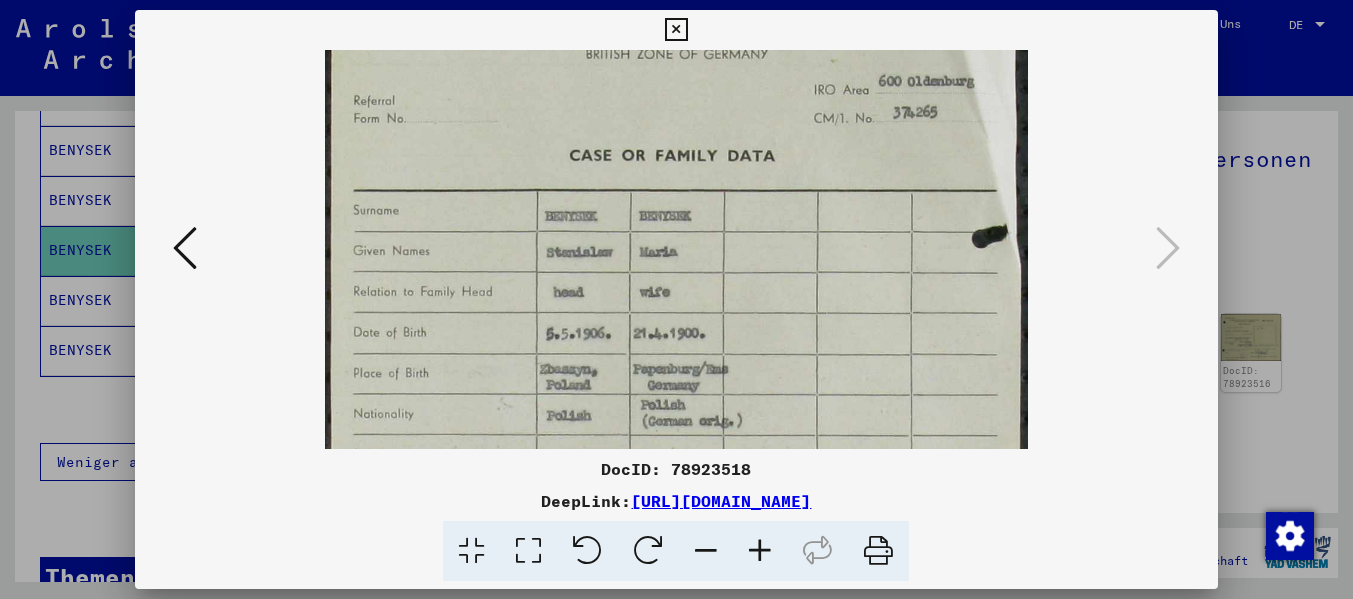 drag, startPoint x: 738, startPoint y: 380, endPoint x: 698, endPoint y: 289, distance: 99.40322 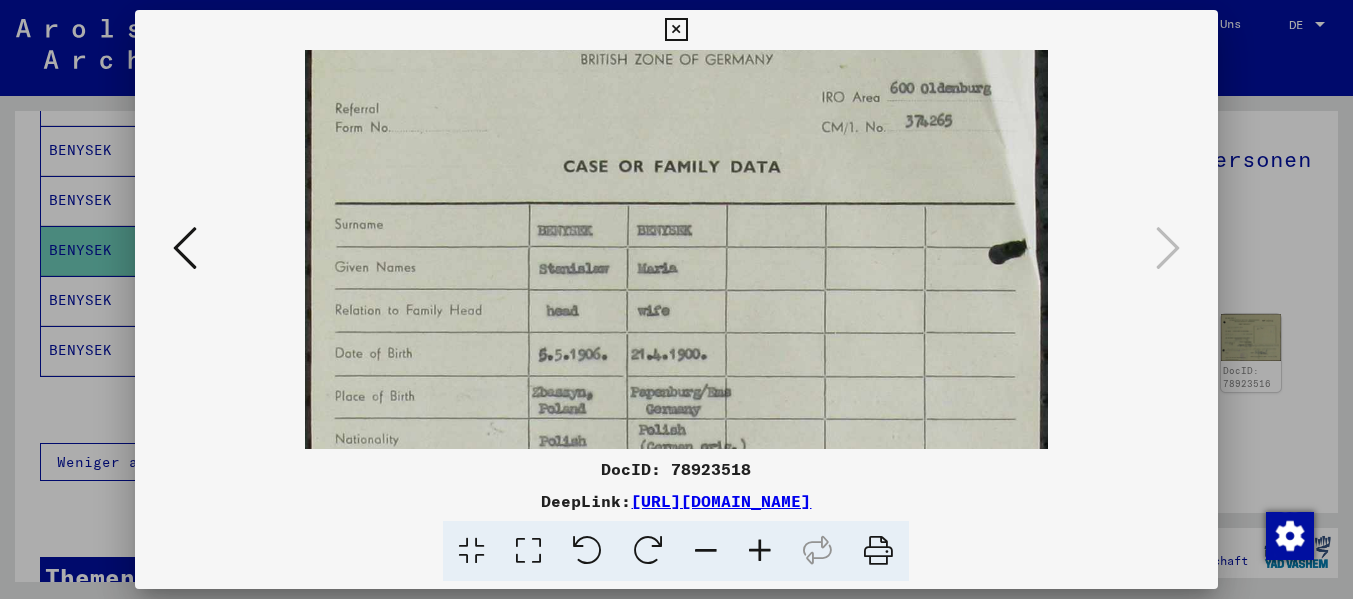 click at bounding box center [760, 551] 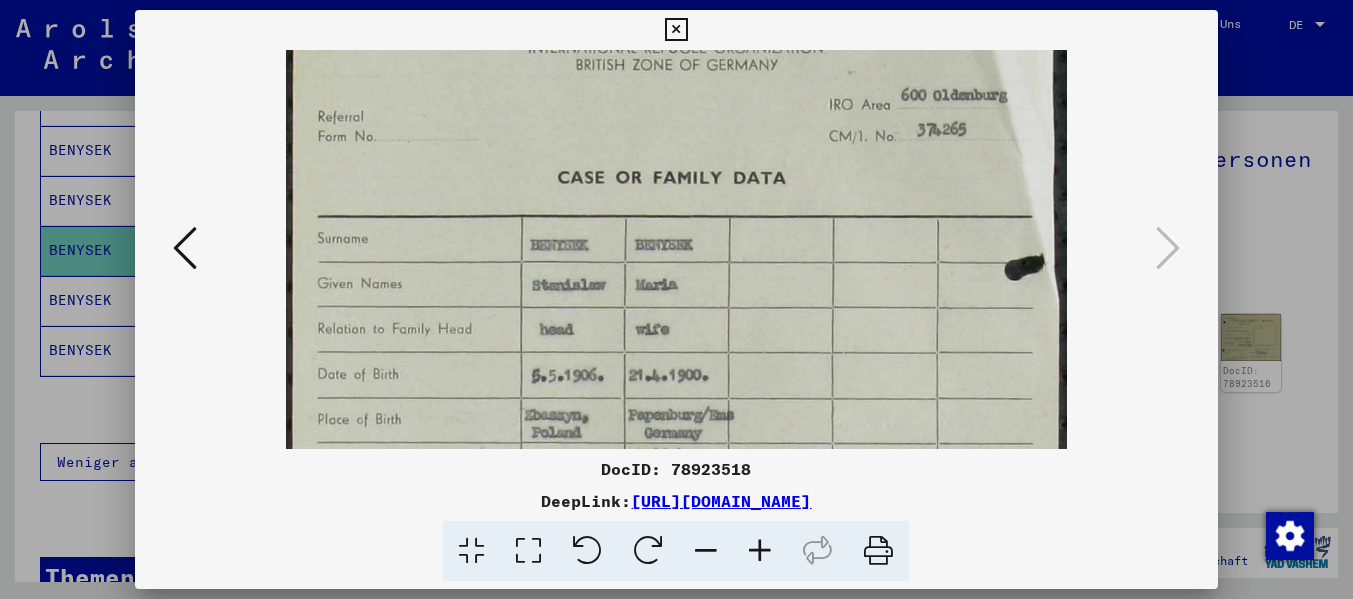 click at bounding box center [760, 551] 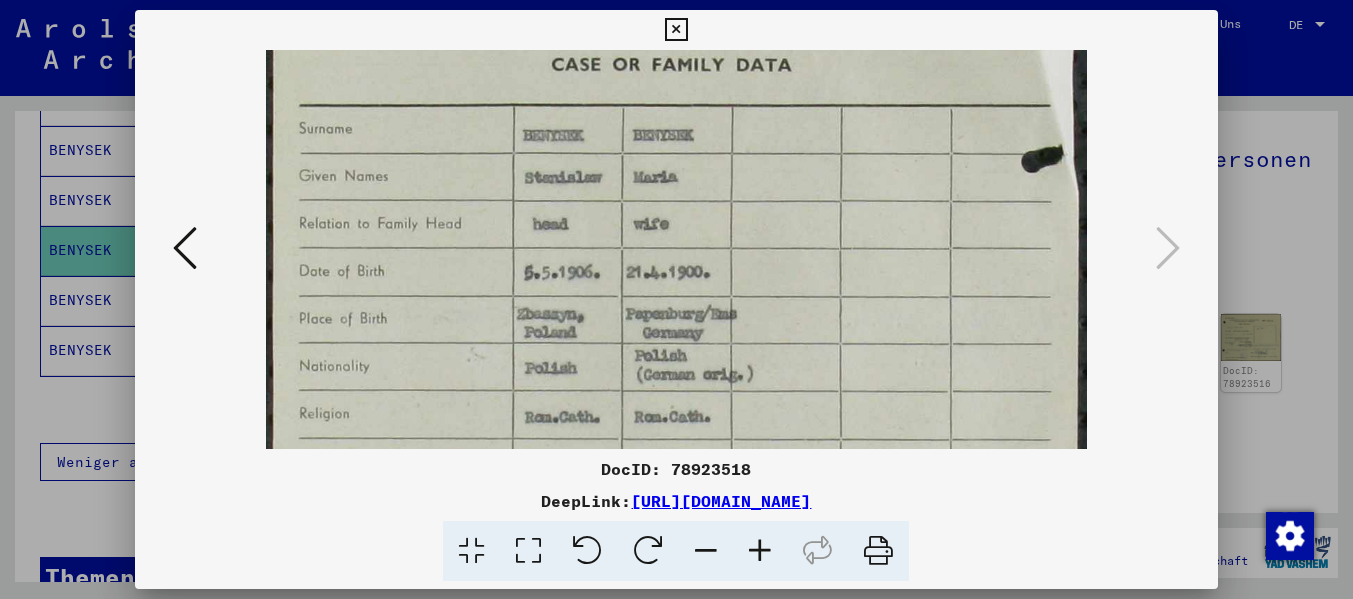 scroll, scrollTop: 231, scrollLeft: 0, axis: vertical 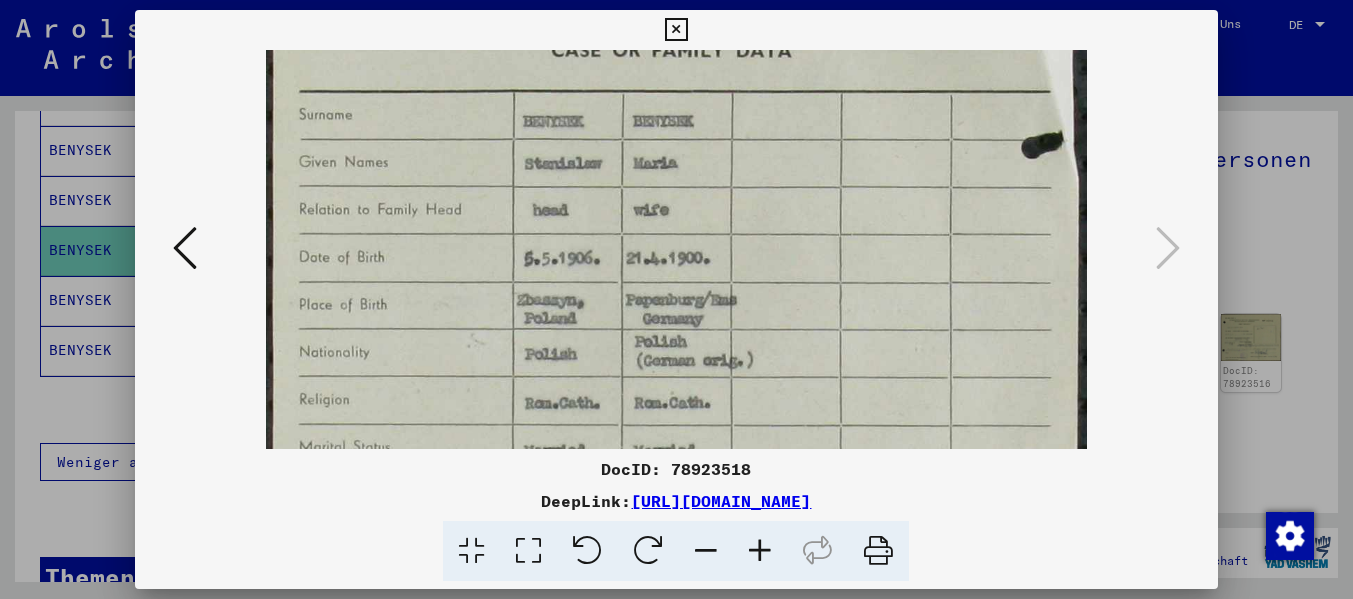 drag, startPoint x: 764, startPoint y: 362, endPoint x: 720, endPoint y: 250, distance: 120.33287 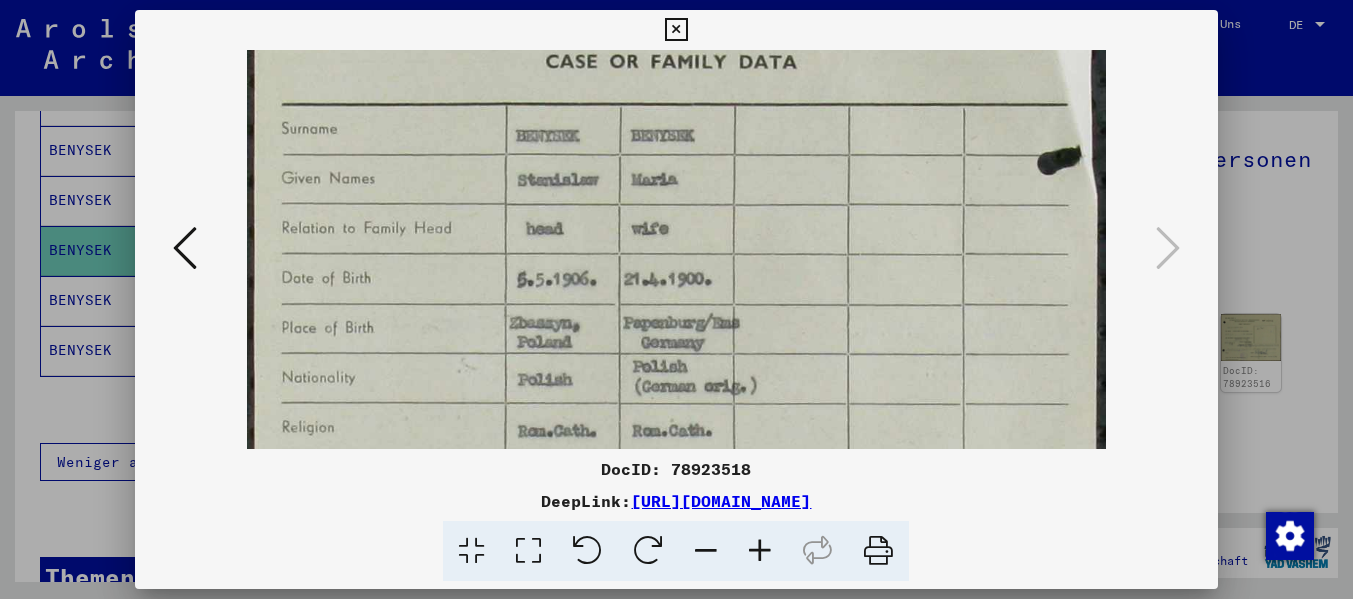 click at bounding box center [760, 551] 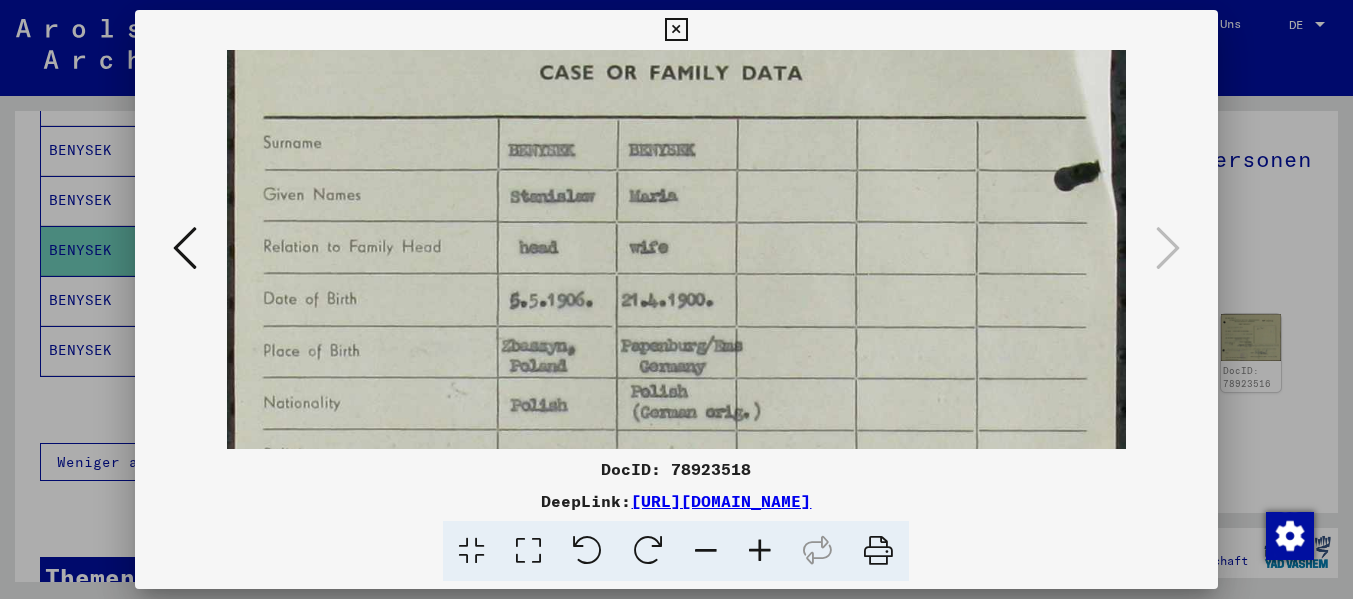 click at bounding box center [760, 551] 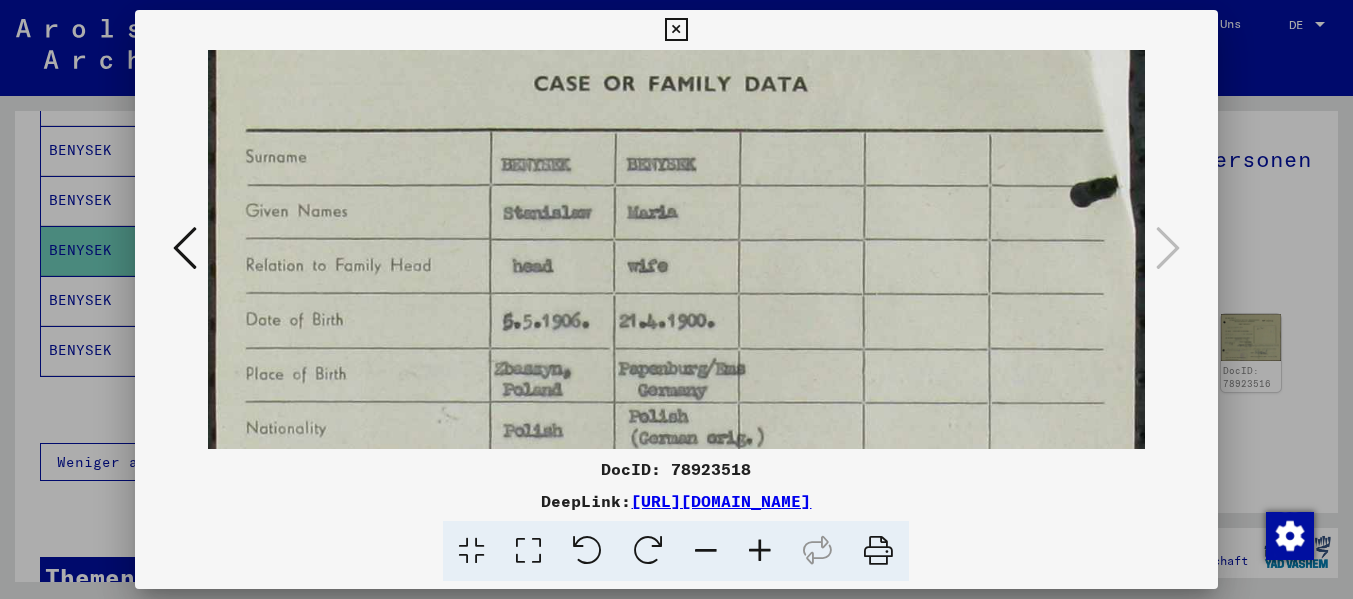 click at bounding box center [760, 551] 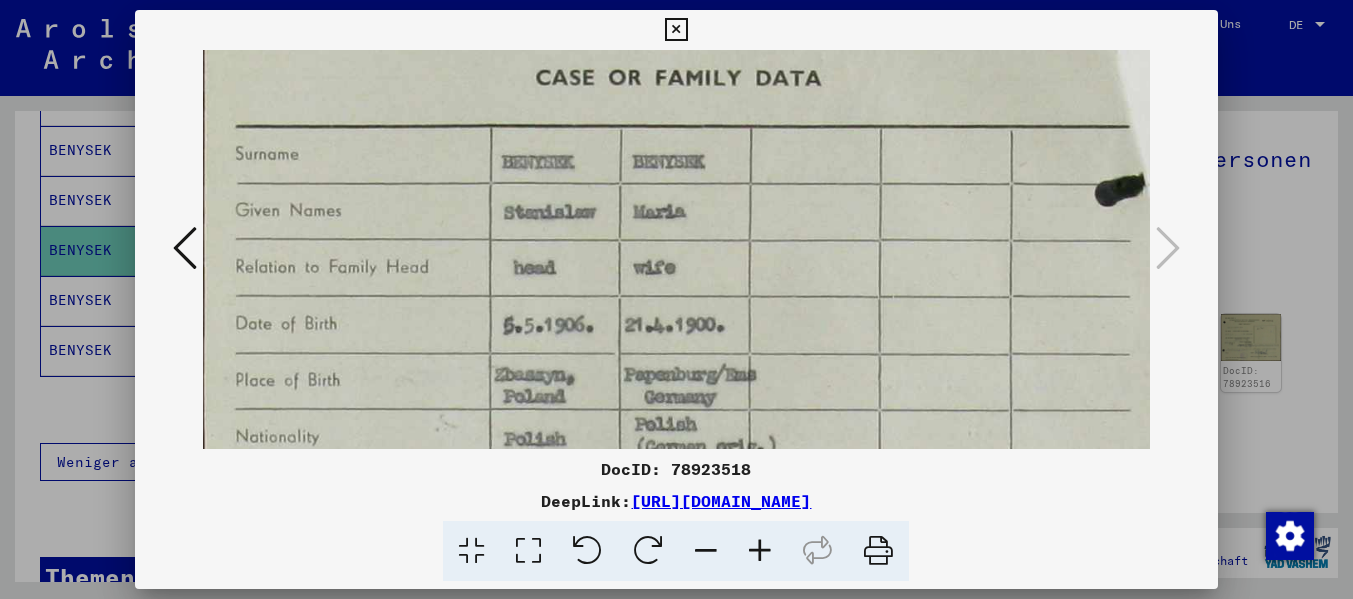 scroll, scrollTop: 418, scrollLeft: 31, axis: both 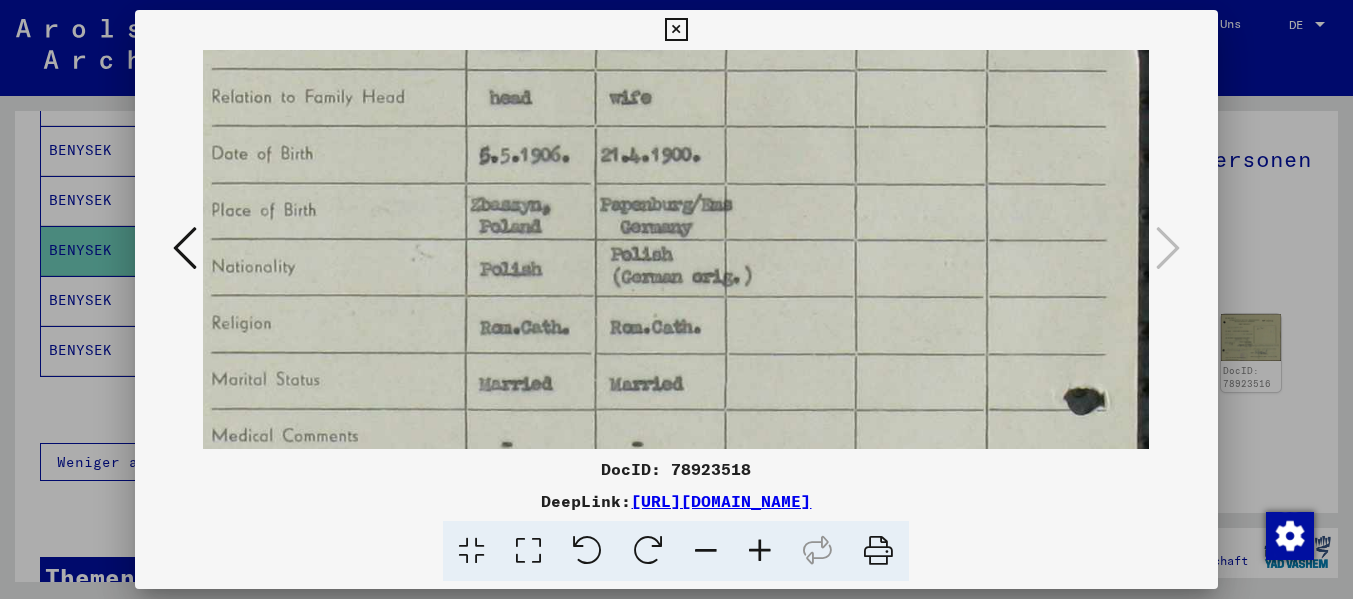 drag, startPoint x: 762, startPoint y: 365, endPoint x: 722, endPoint y: 178, distance: 191.23022 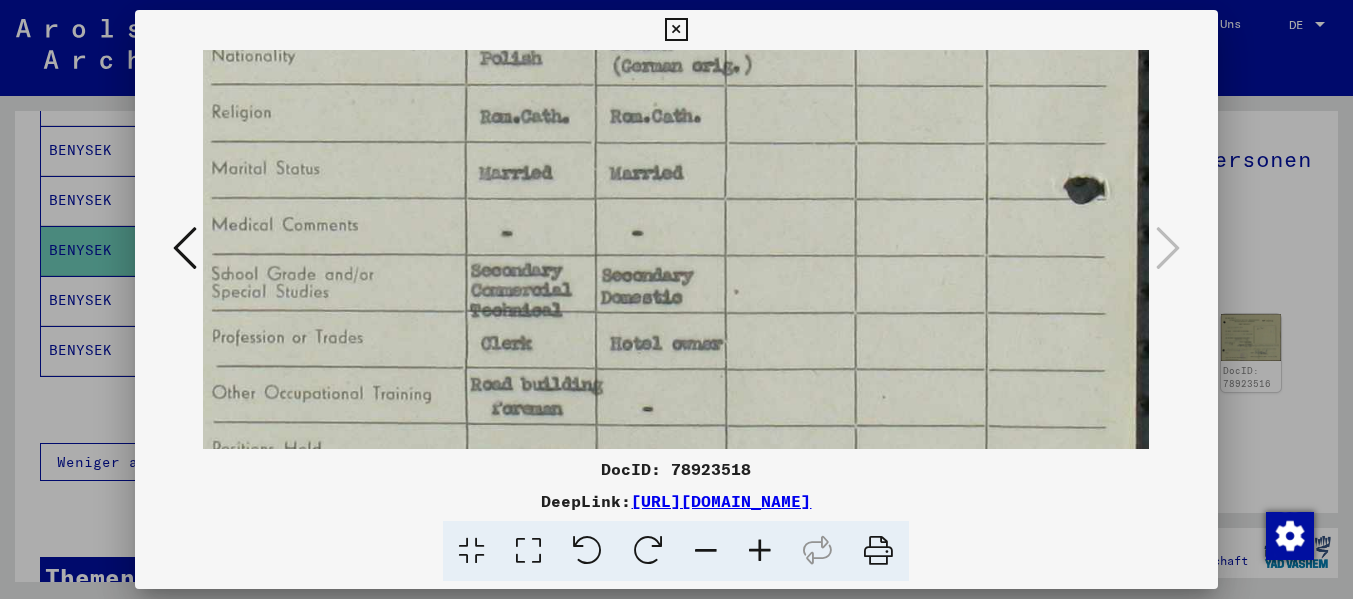 scroll, scrollTop: 632, scrollLeft: 31, axis: both 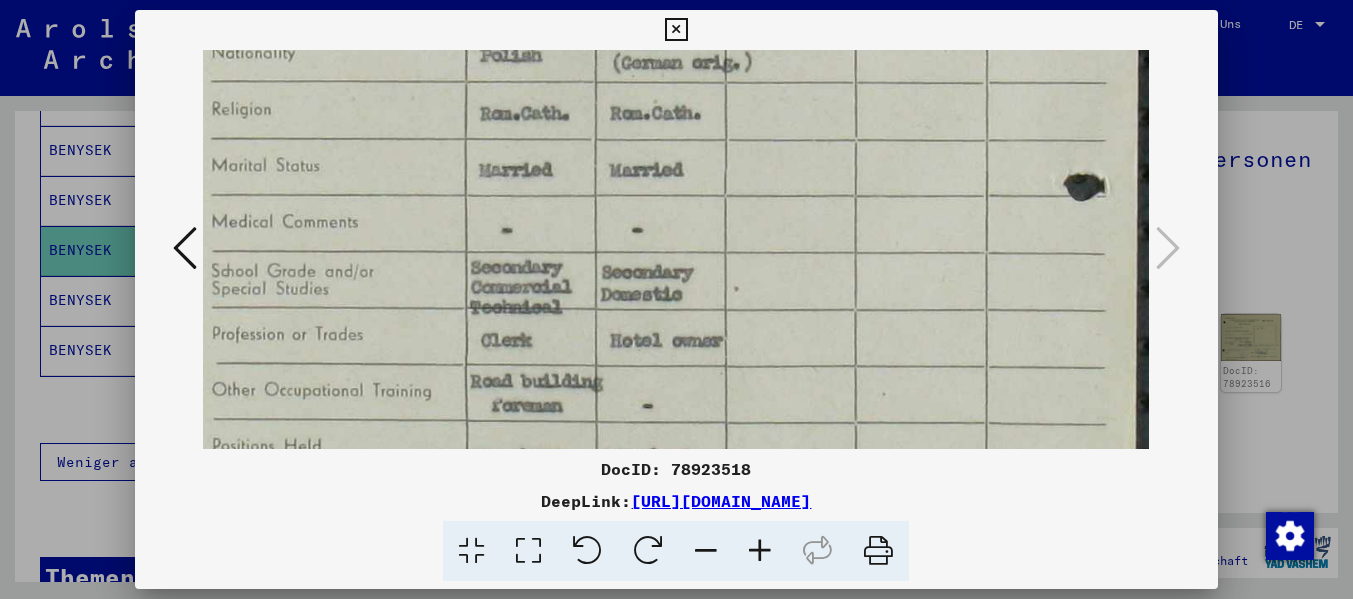 drag, startPoint x: 736, startPoint y: 351, endPoint x: 710, endPoint y: 140, distance: 212.59586 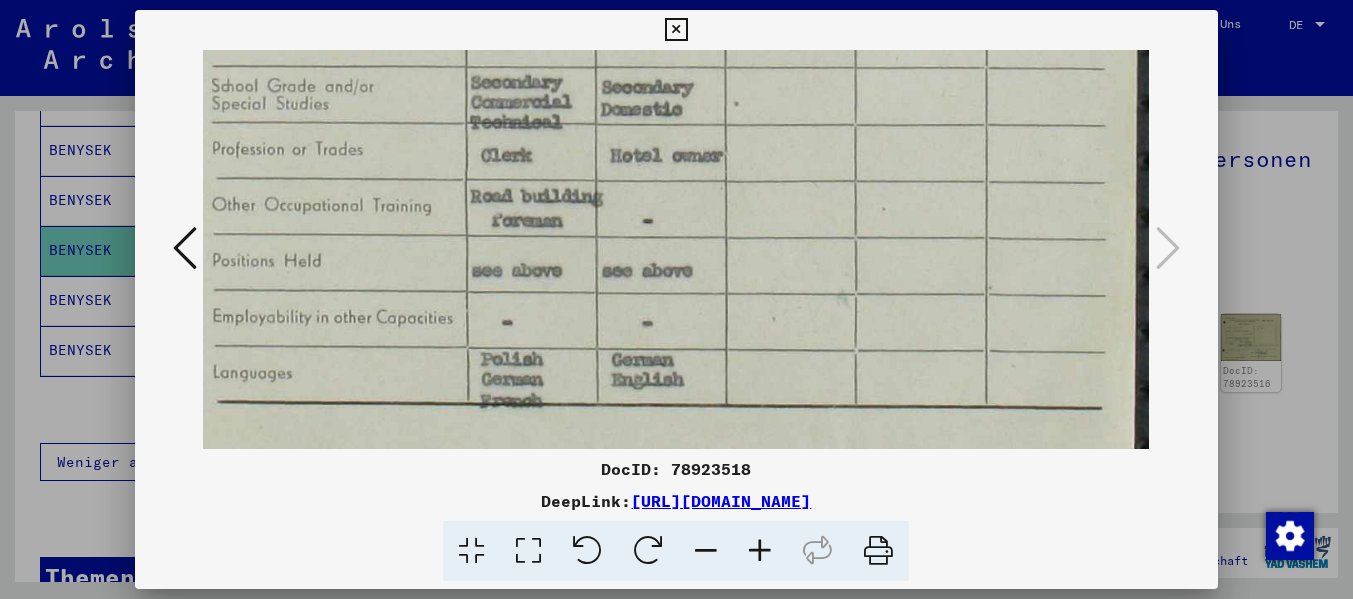 scroll, scrollTop: 815, scrollLeft: 31, axis: both 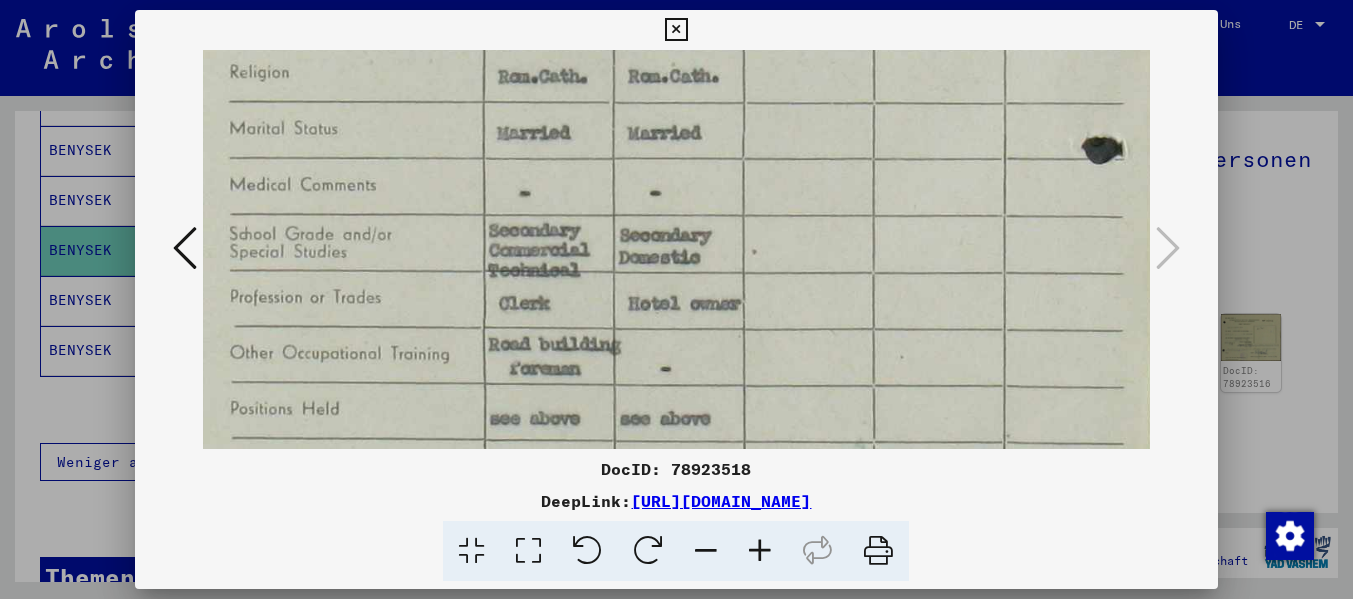 drag, startPoint x: 743, startPoint y: 384, endPoint x: 704, endPoint y: 348, distance: 53.075417 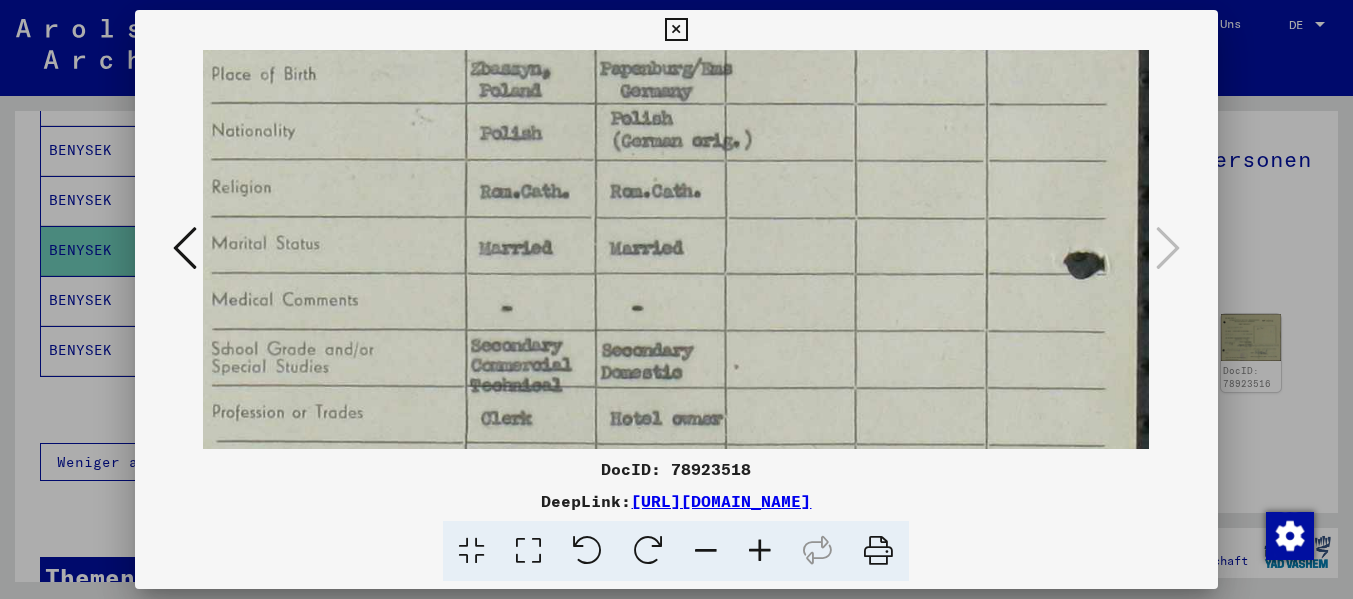 drag, startPoint x: 682, startPoint y: 241, endPoint x: 658, endPoint y: 392, distance: 152.89539 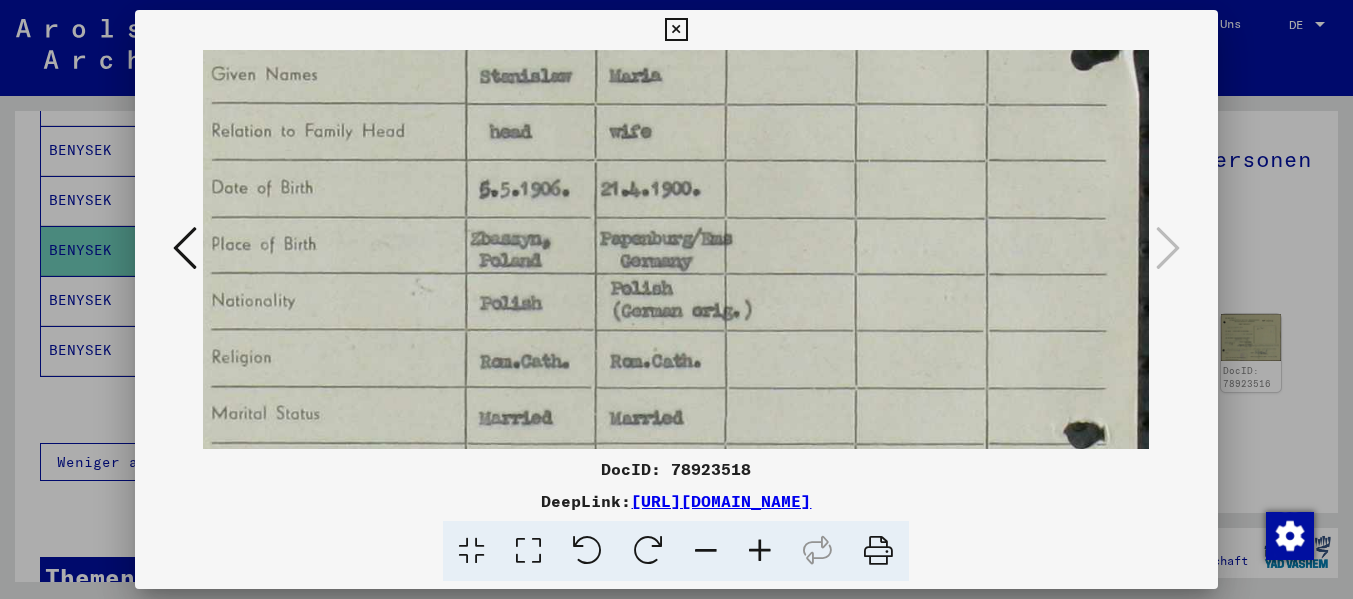 drag, startPoint x: 649, startPoint y: 277, endPoint x: 641, endPoint y: 408, distance: 131.24405 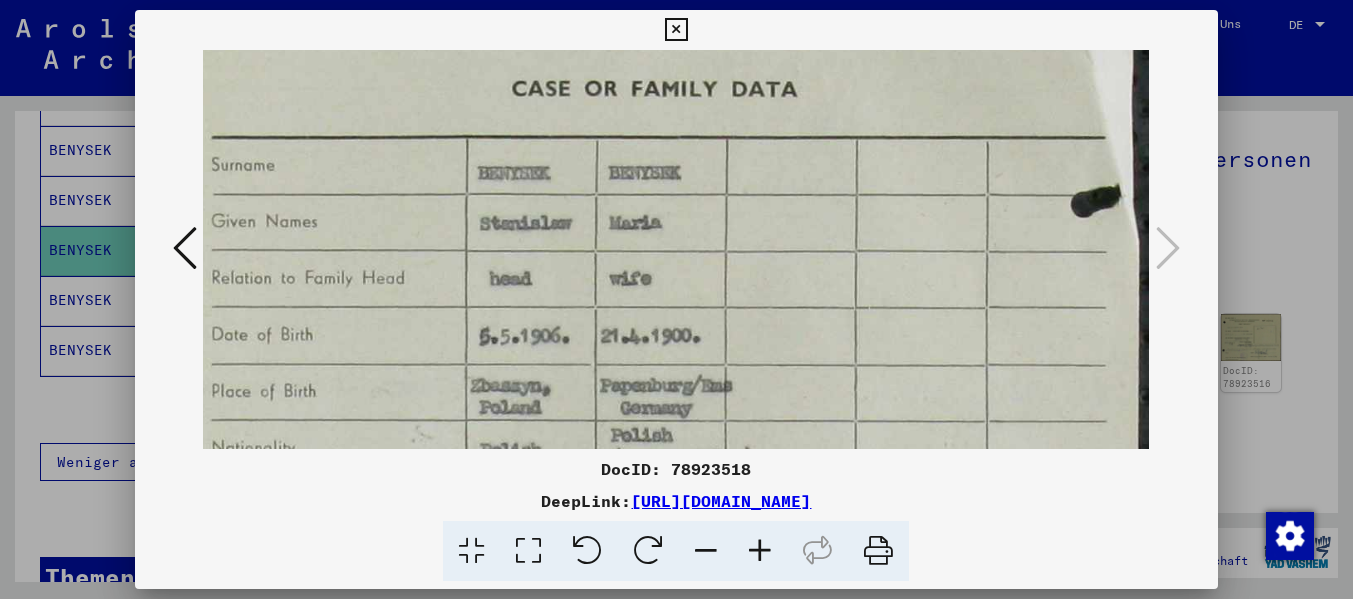 scroll, scrollTop: 229, scrollLeft: 31, axis: both 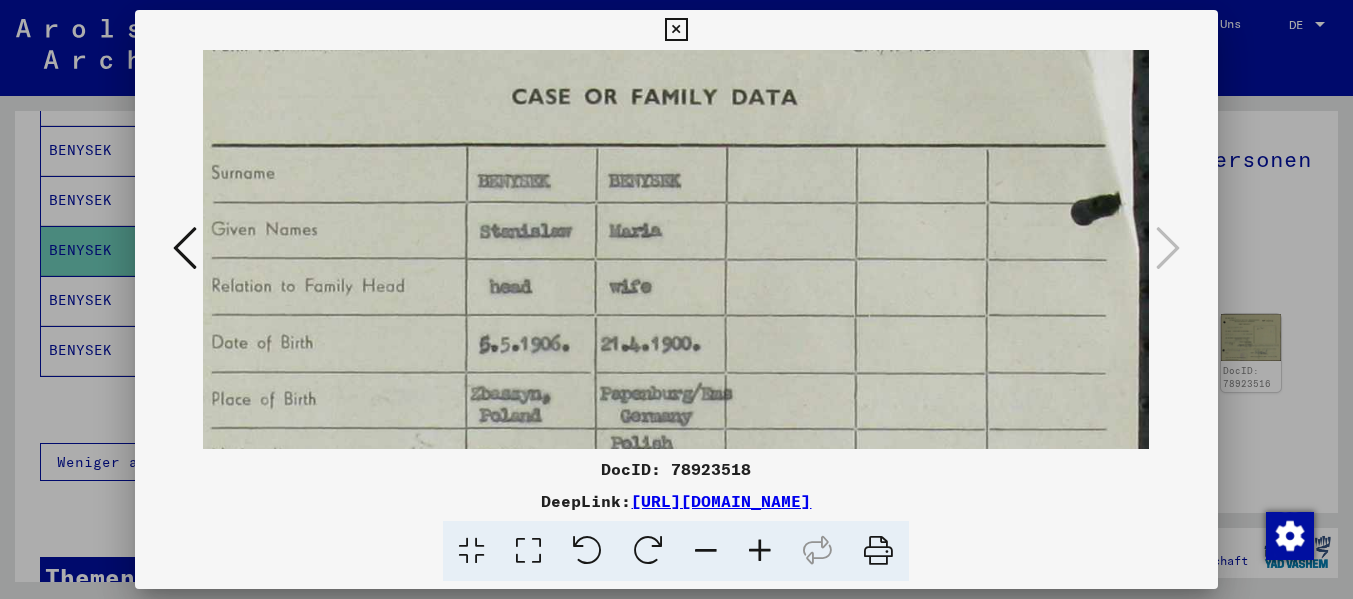 drag, startPoint x: 646, startPoint y: 208, endPoint x: 621, endPoint y: 363, distance: 157.00319 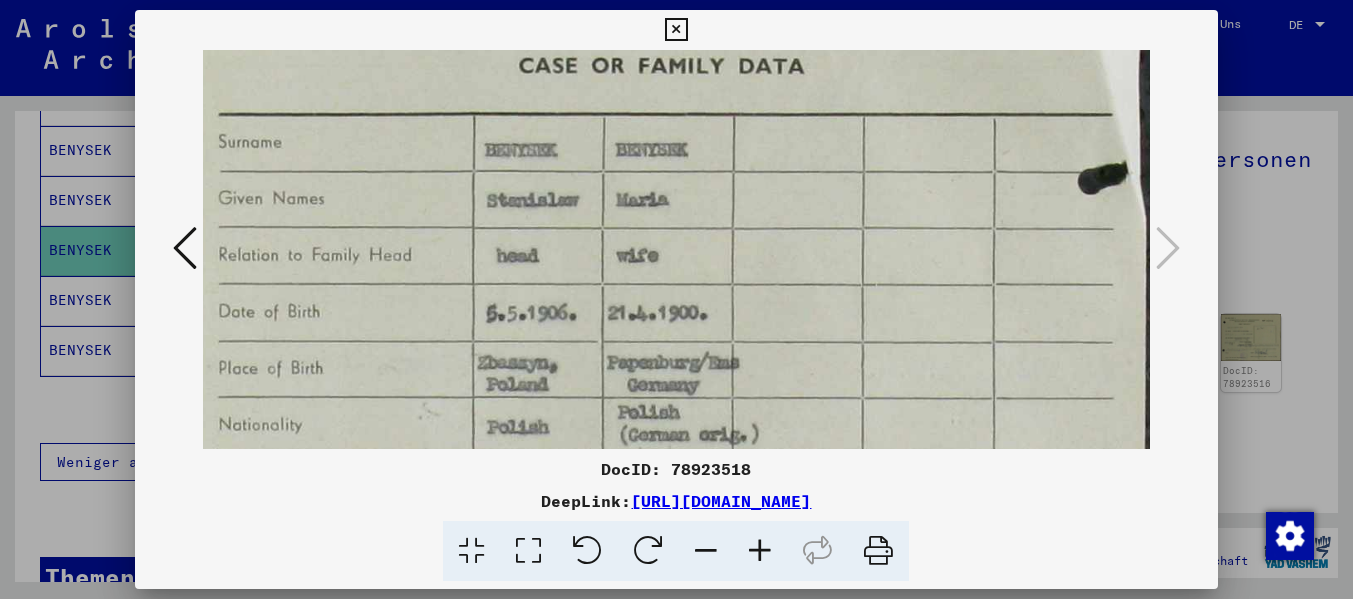 scroll, scrollTop: 324, scrollLeft: 13, axis: both 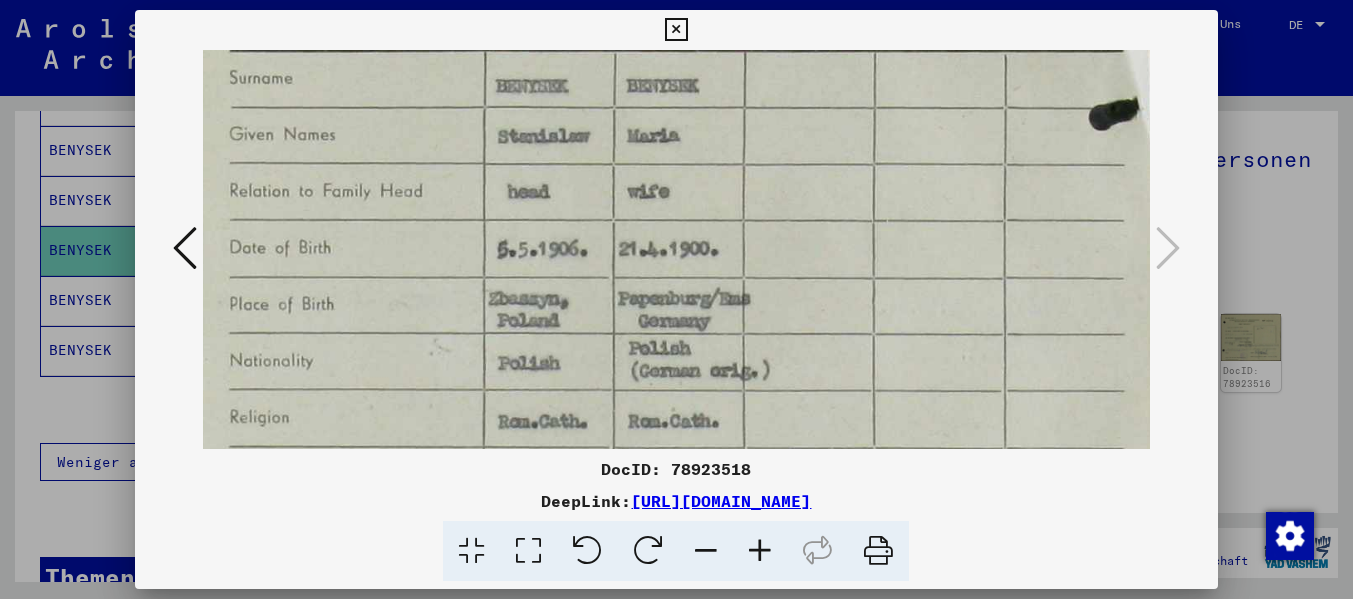 drag, startPoint x: 693, startPoint y: 312, endPoint x: 710, endPoint y: 218, distance: 95.524864 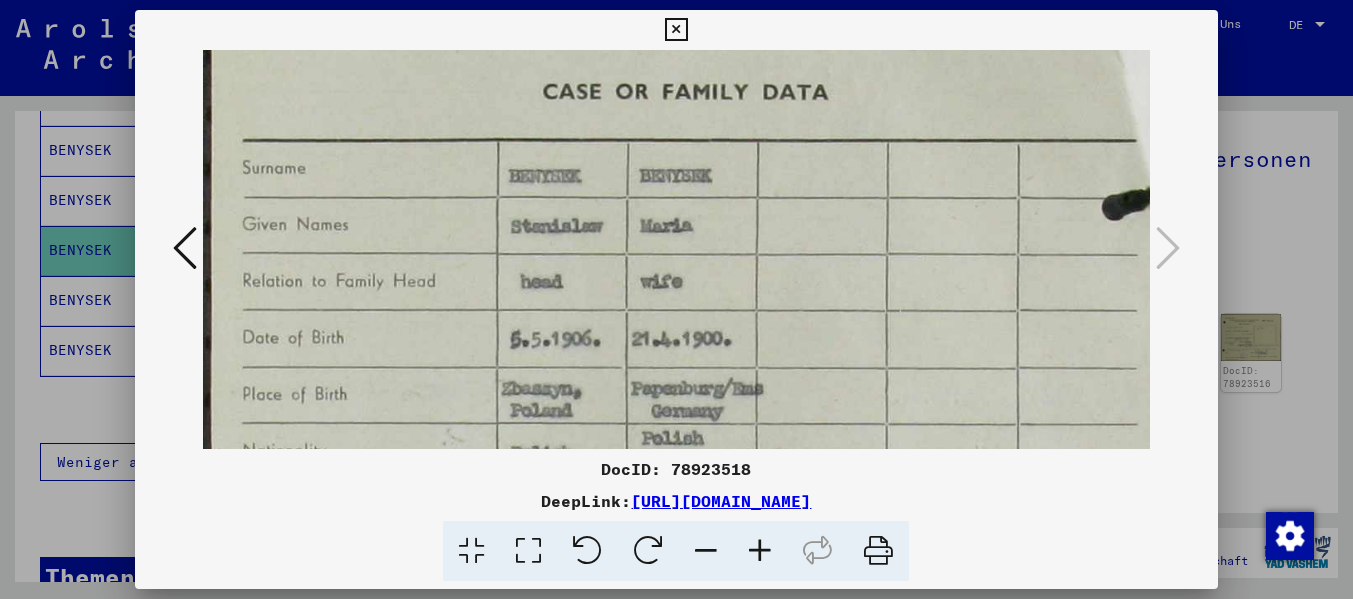 scroll, scrollTop: 181, scrollLeft: 0, axis: vertical 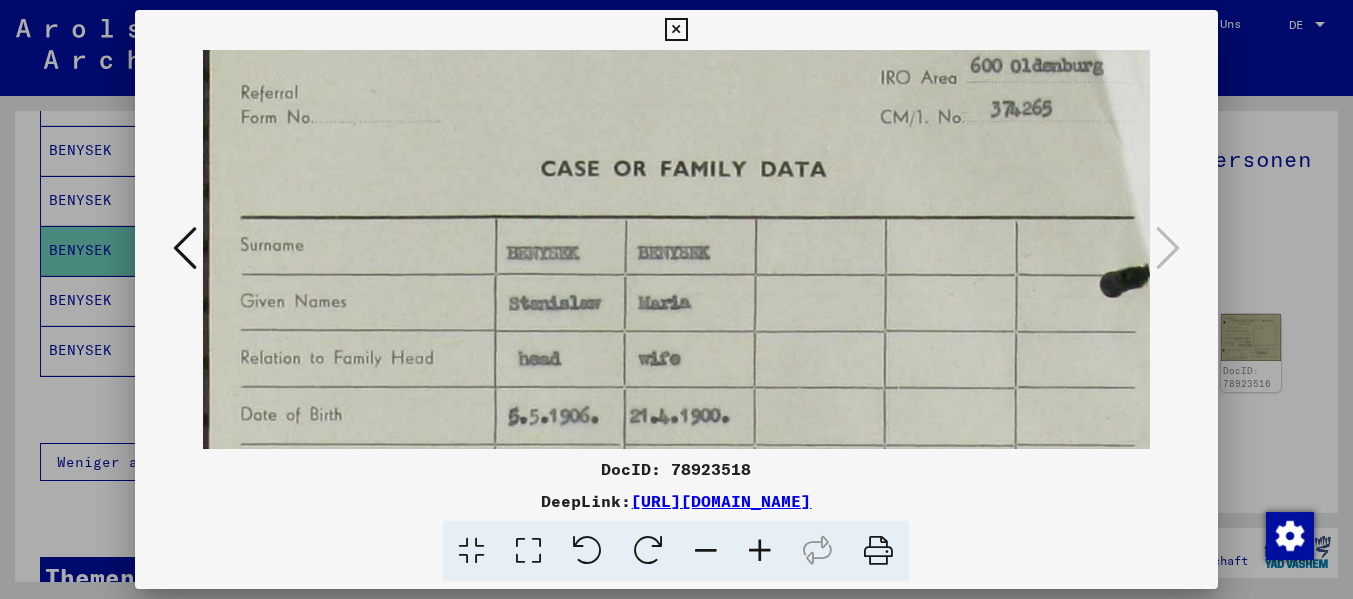 drag, startPoint x: 698, startPoint y: 190, endPoint x: 714, endPoint y: 357, distance: 167.76471 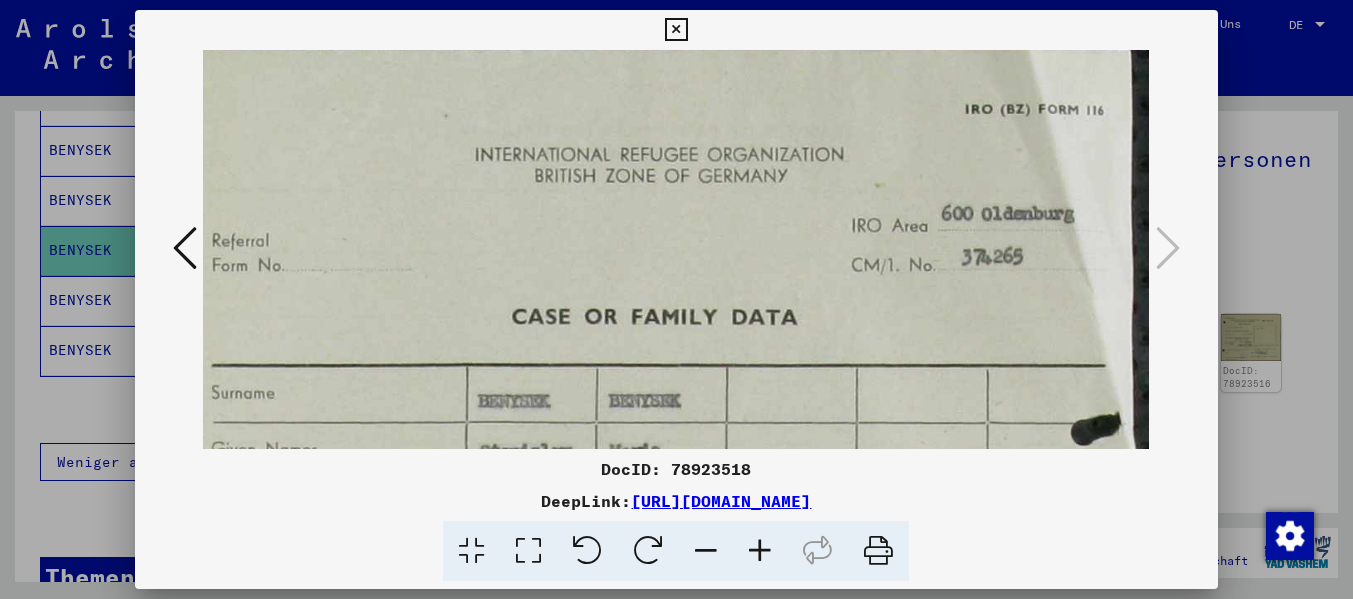 scroll, scrollTop: 7, scrollLeft: 31, axis: both 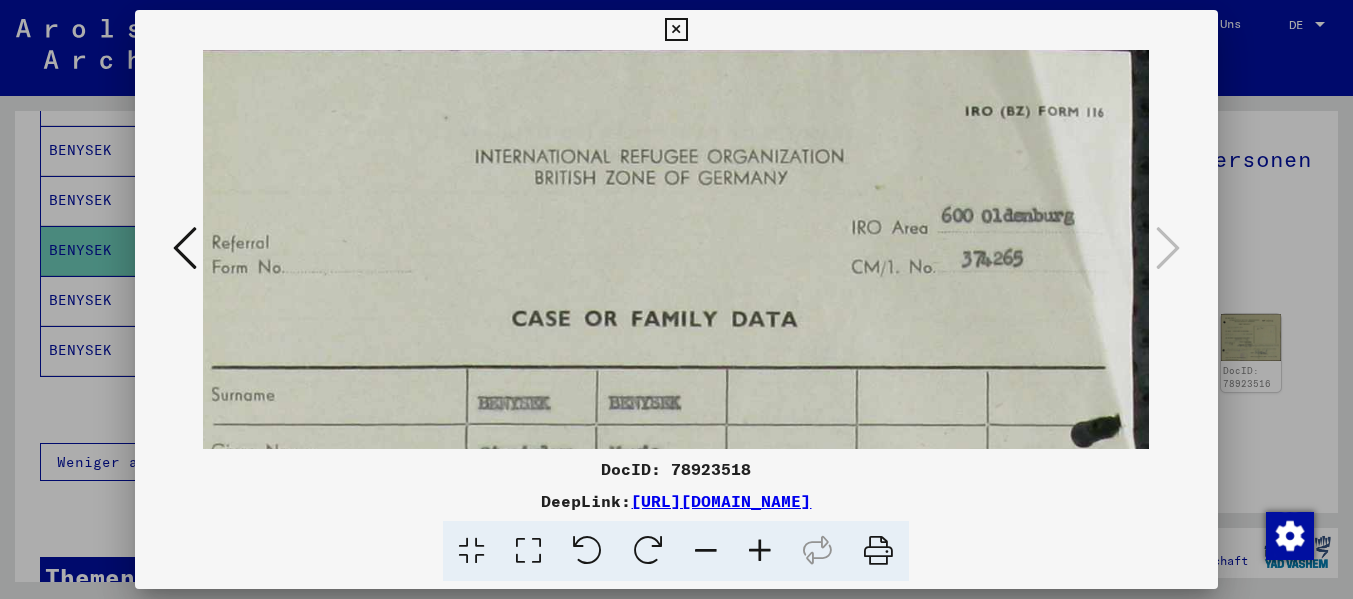 drag, startPoint x: 816, startPoint y: 216, endPoint x: 755, endPoint y: 366, distance: 161.929 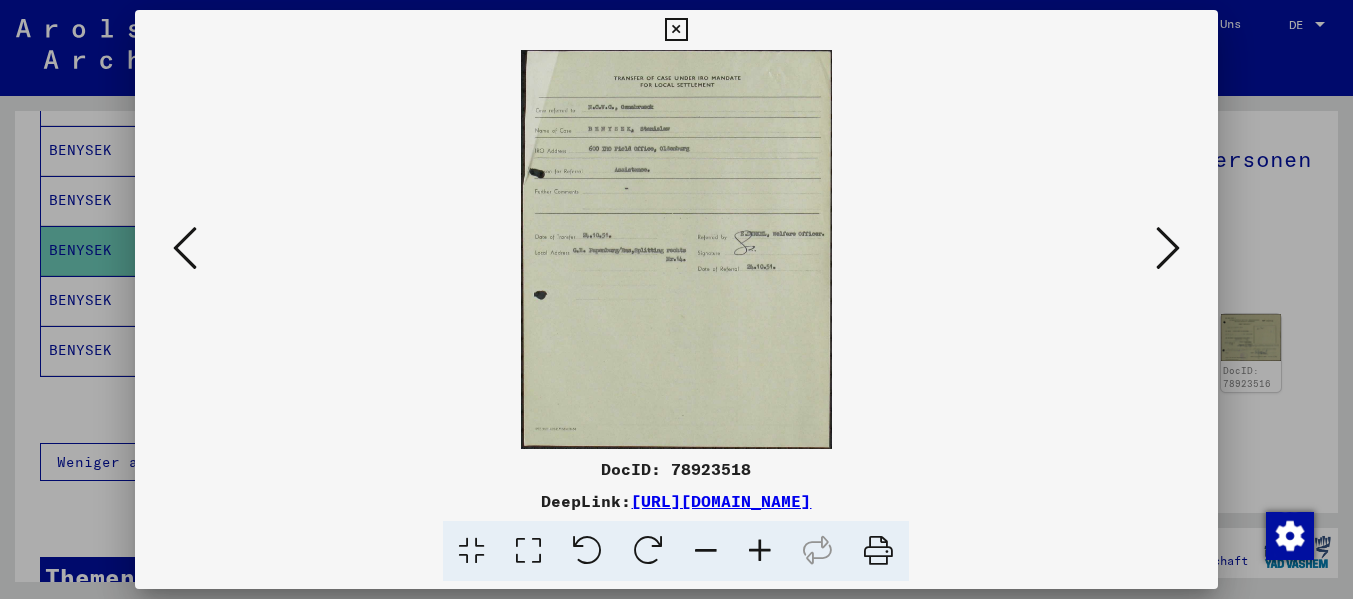 scroll, scrollTop: 0, scrollLeft: 0, axis: both 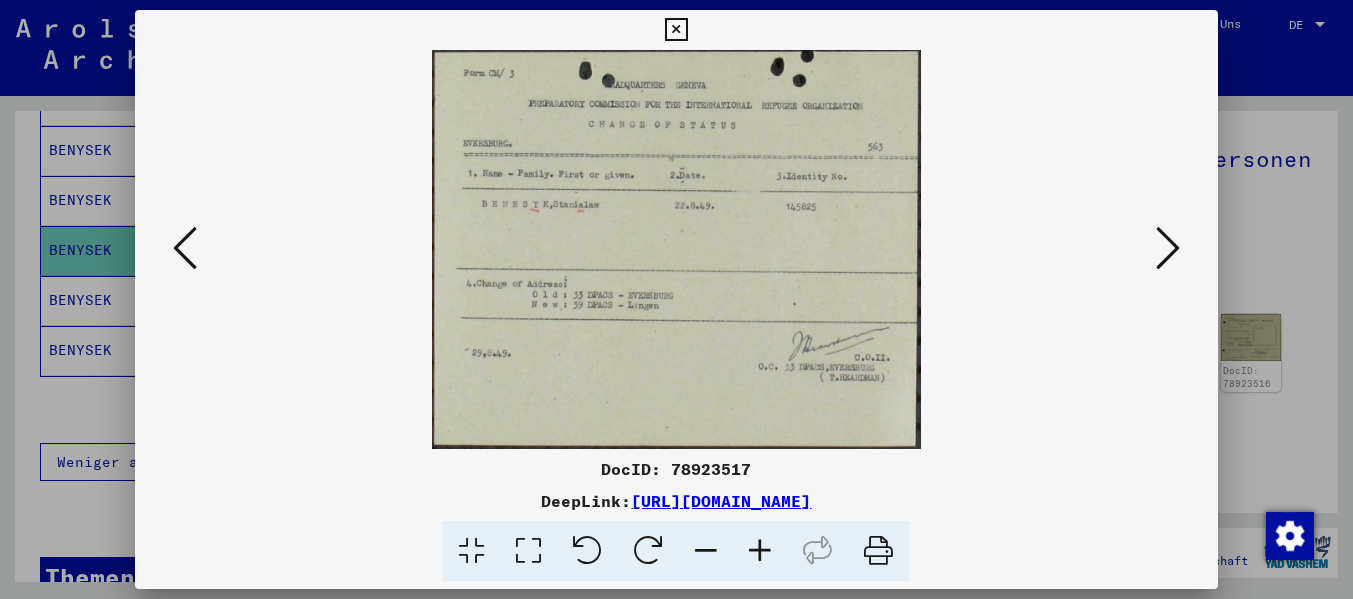 click at bounding box center [185, 248] 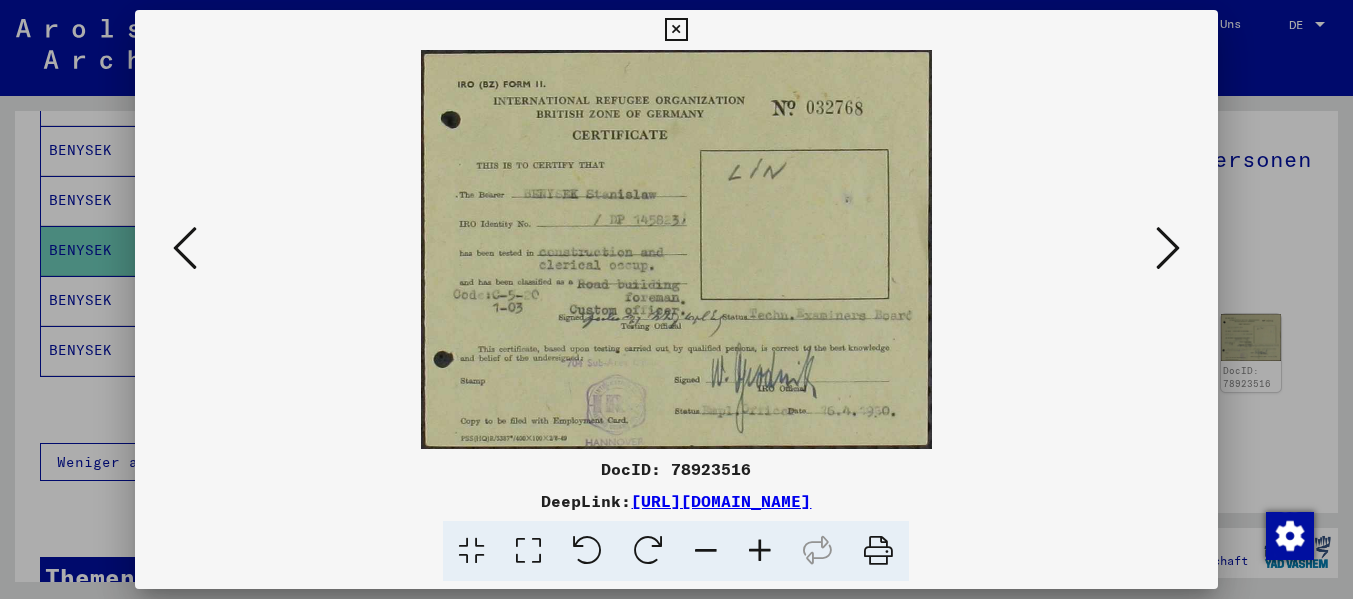 click at bounding box center [185, 248] 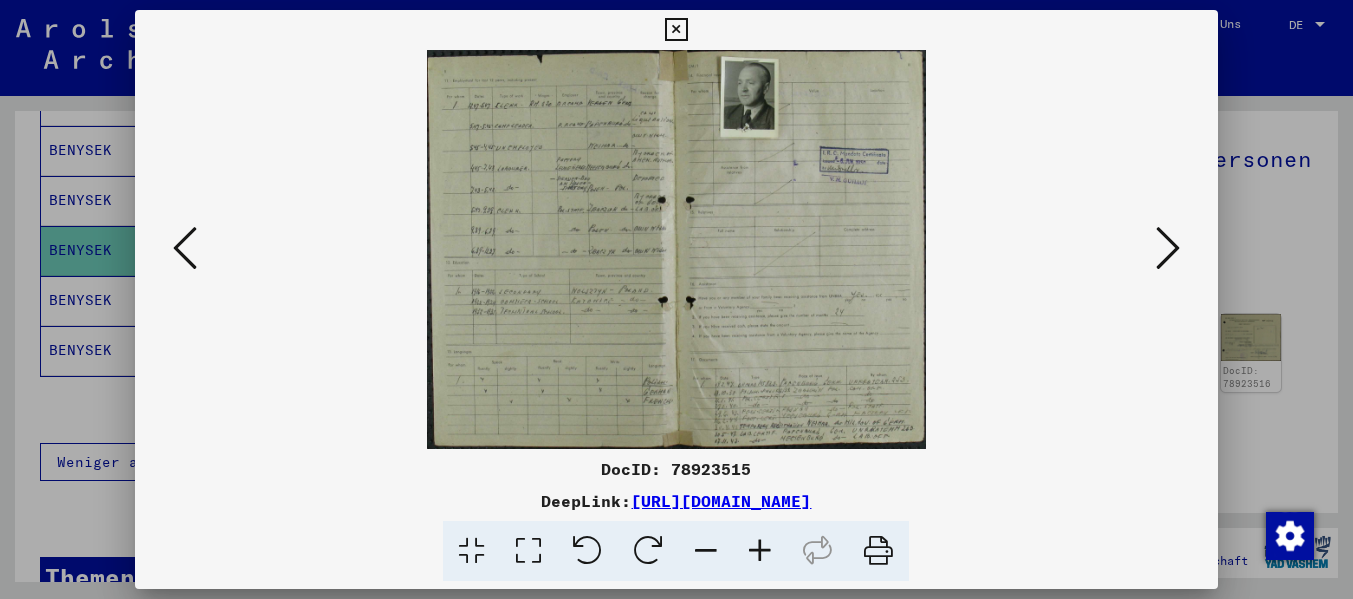 click at bounding box center (1168, 248) 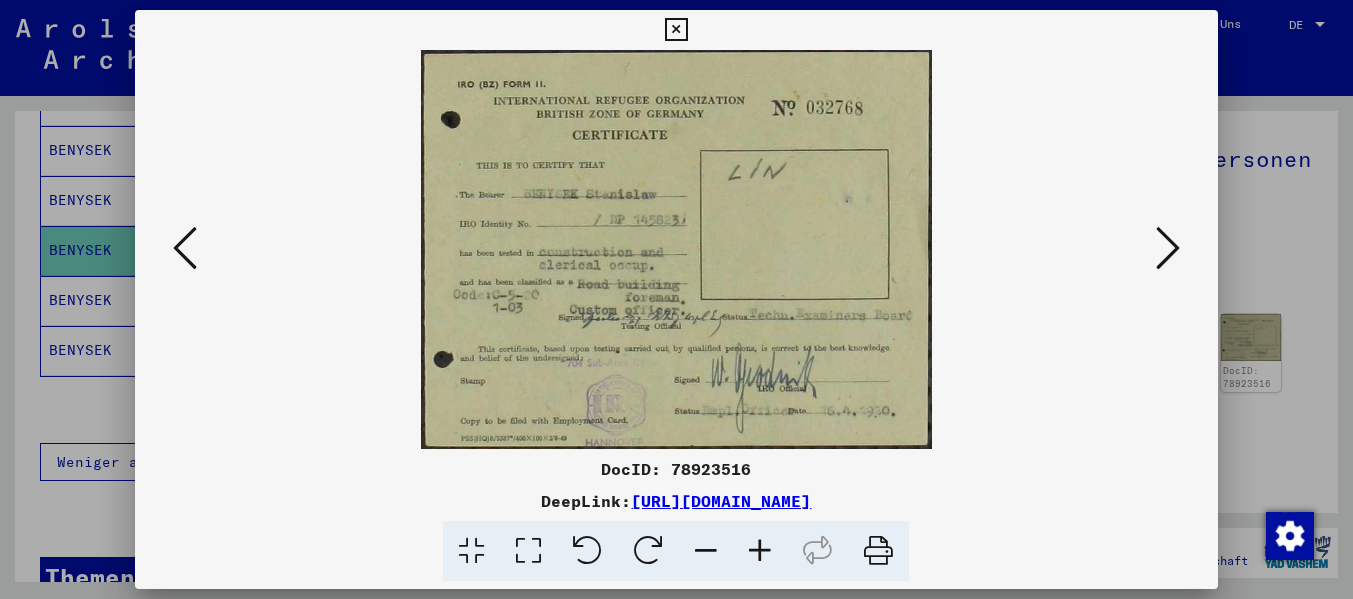 click at bounding box center (1168, 248) 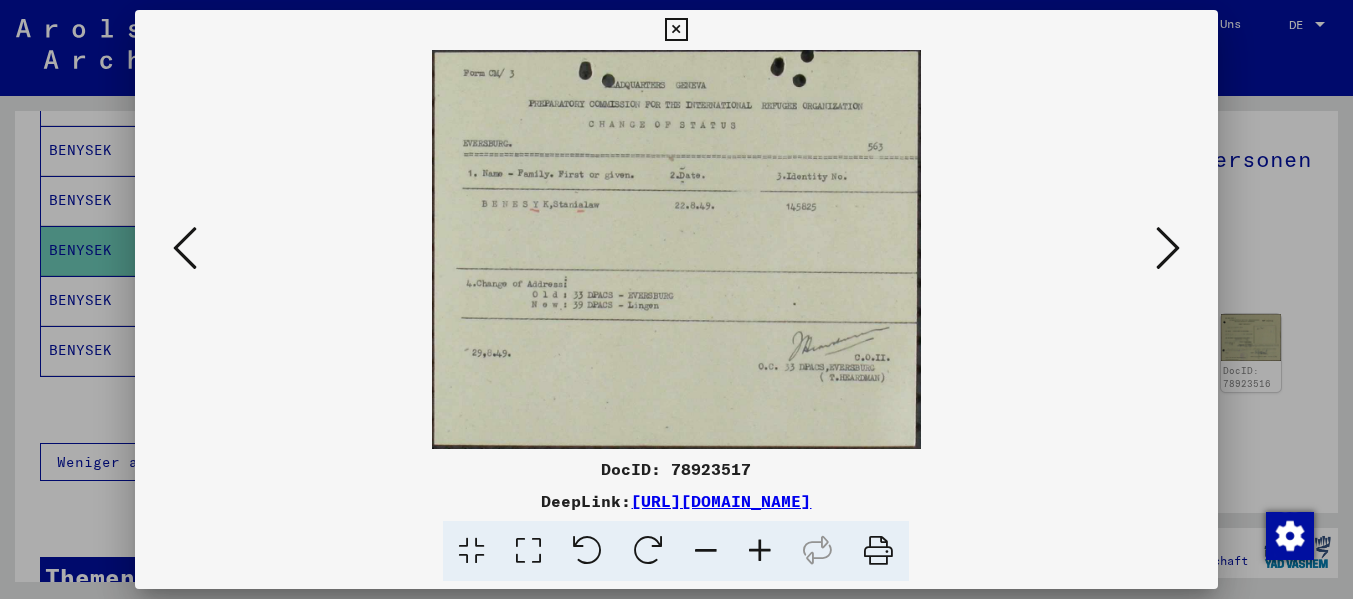 click at bounding box center (1168, 248) 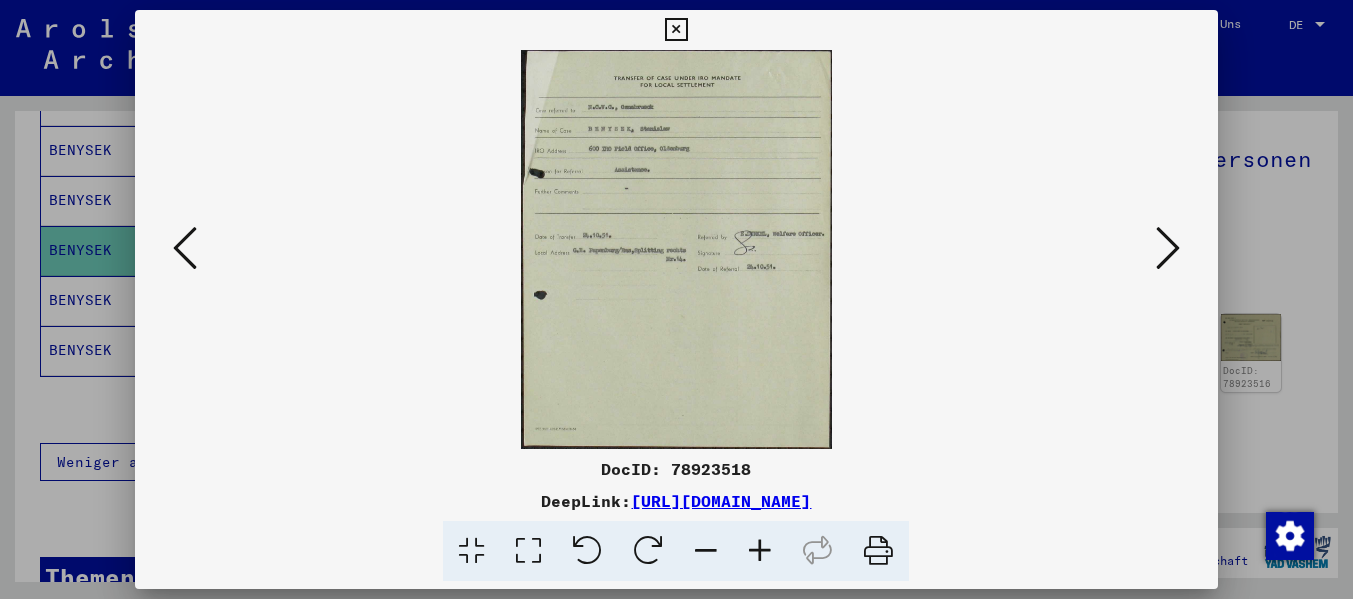 click at bounding box center [1168, 248] 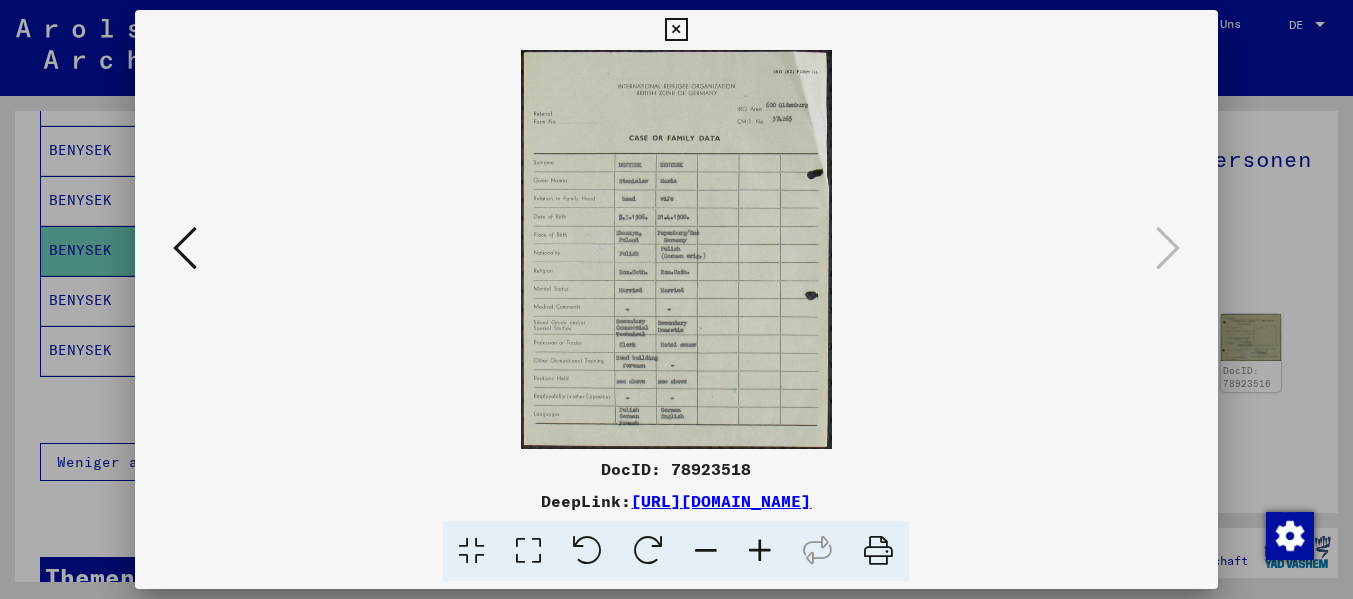 click at bounding box center (185, 248) 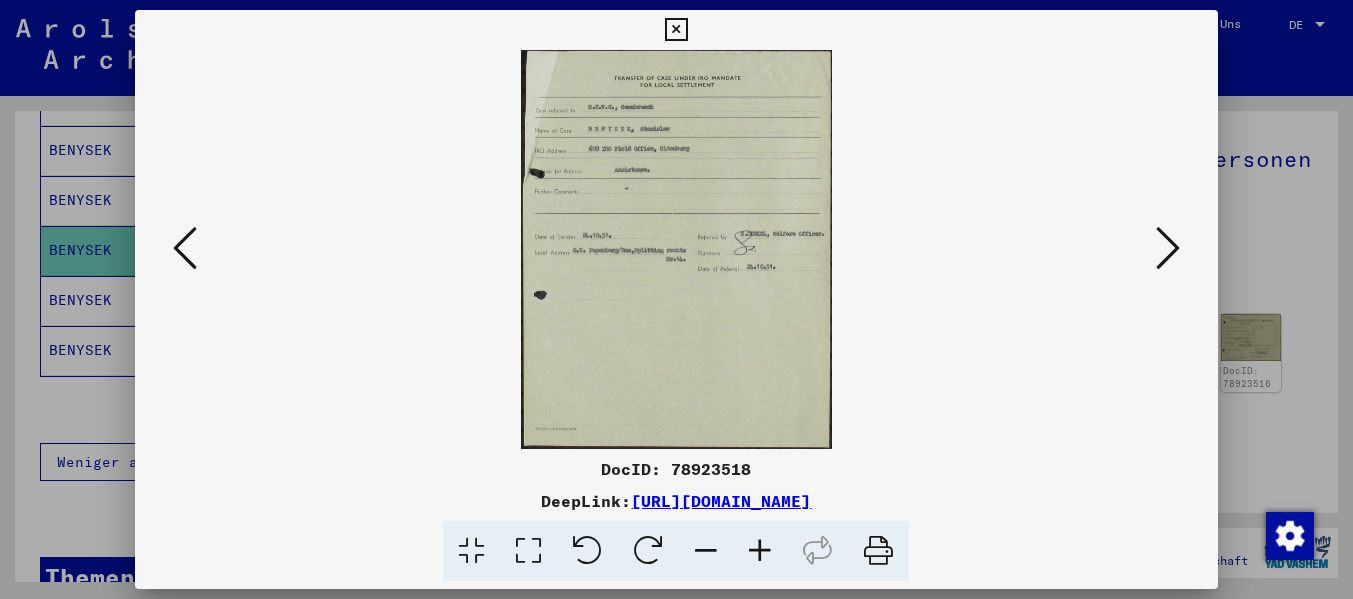 click at bounding box center (185, 248) 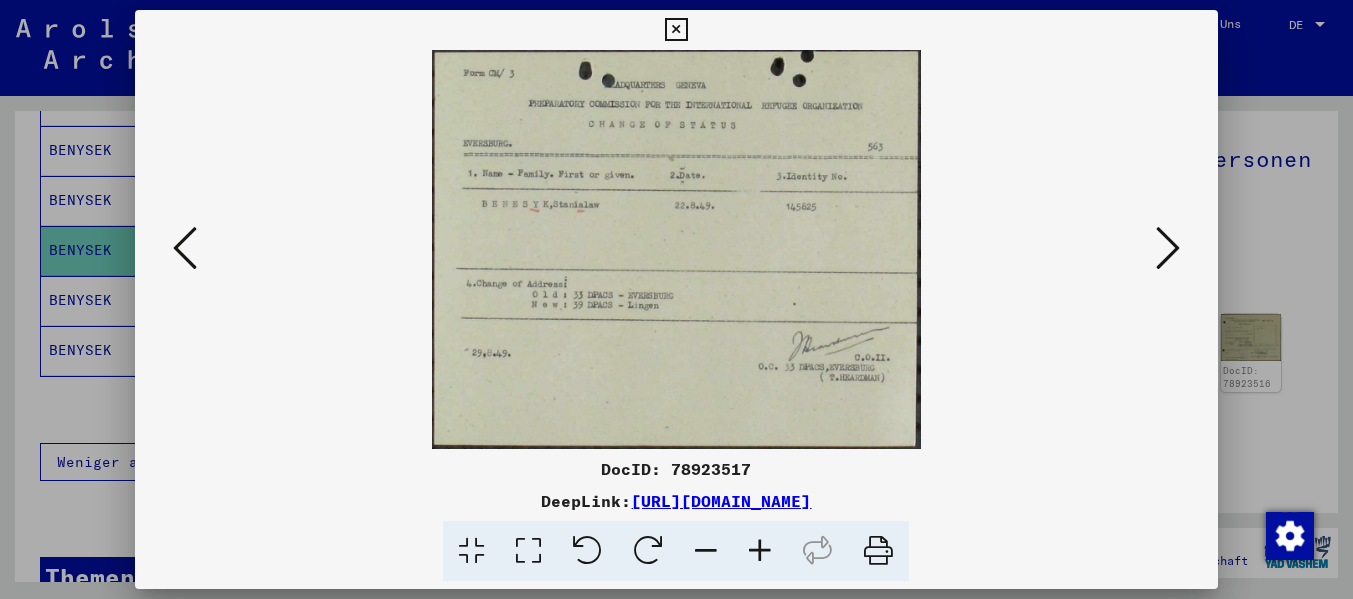 click at bounding box center (185, 248) 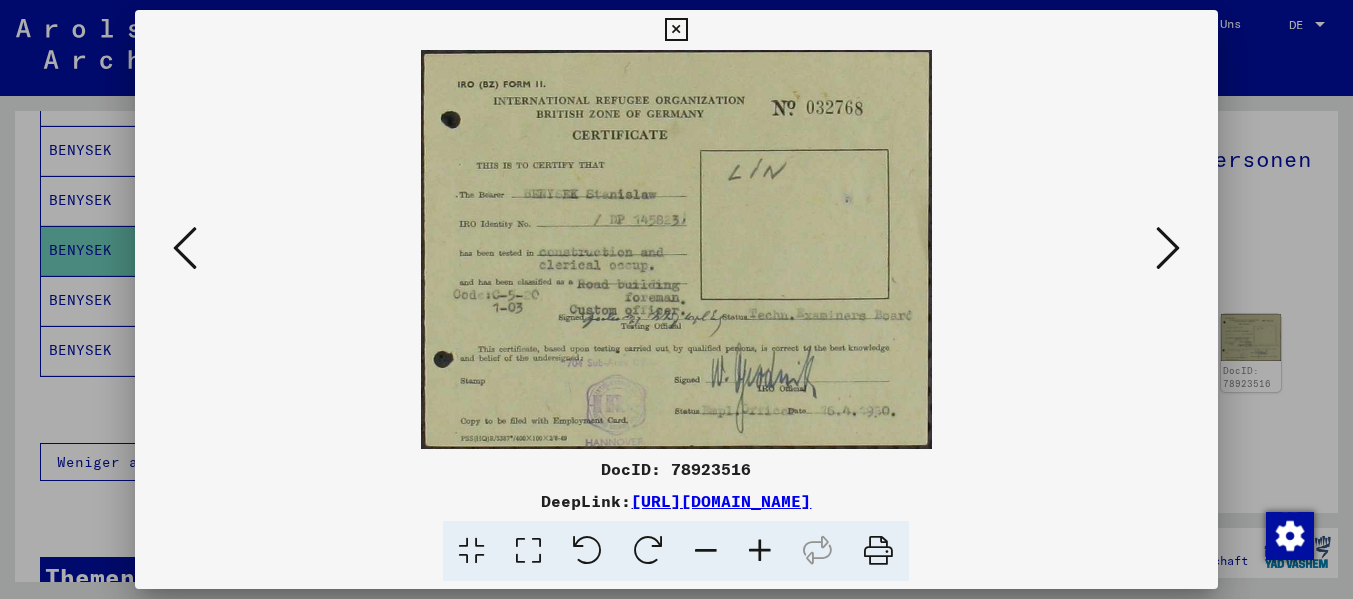 click at bounding box center [185, 248] 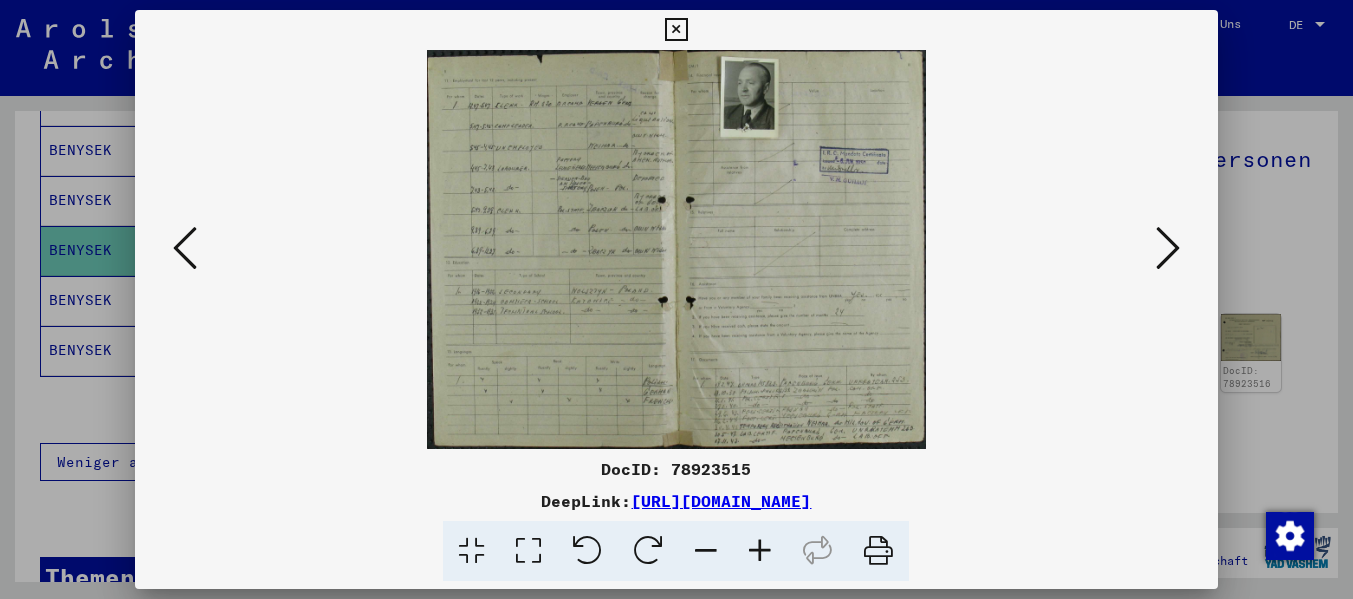 click at bounding box center [185, 248] 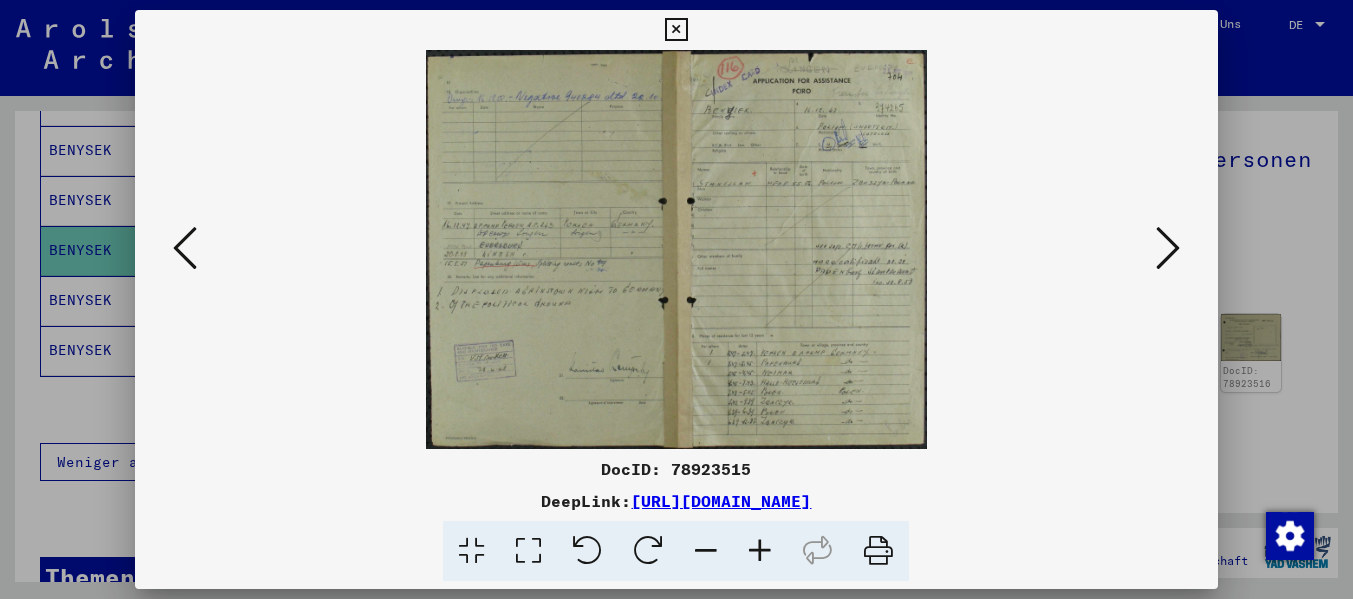 click at bounding box center [185, 248] 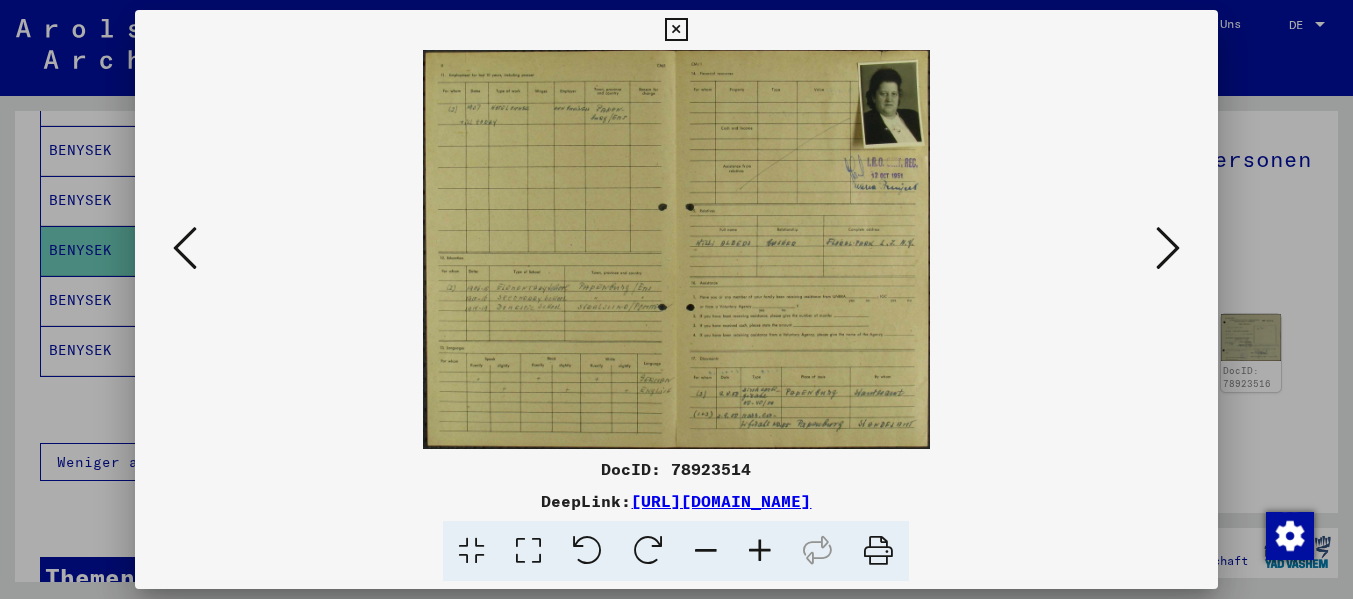 click at bounding box center [1168, 249] 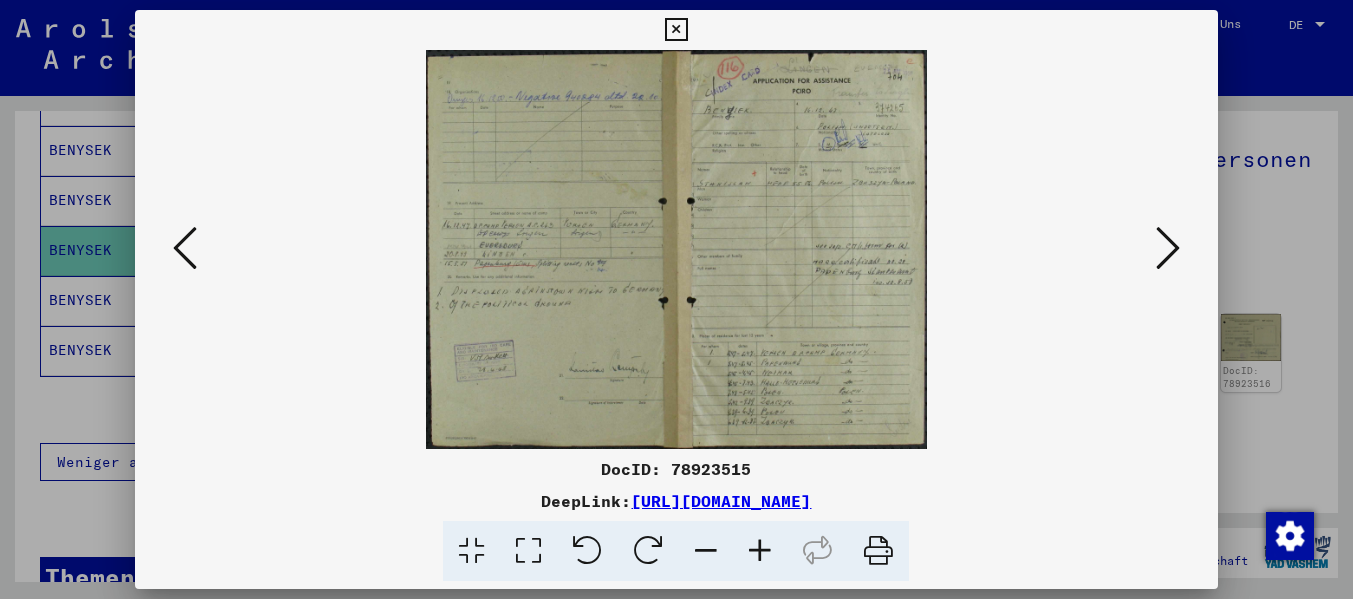 click at bounding box center (1168, 249) 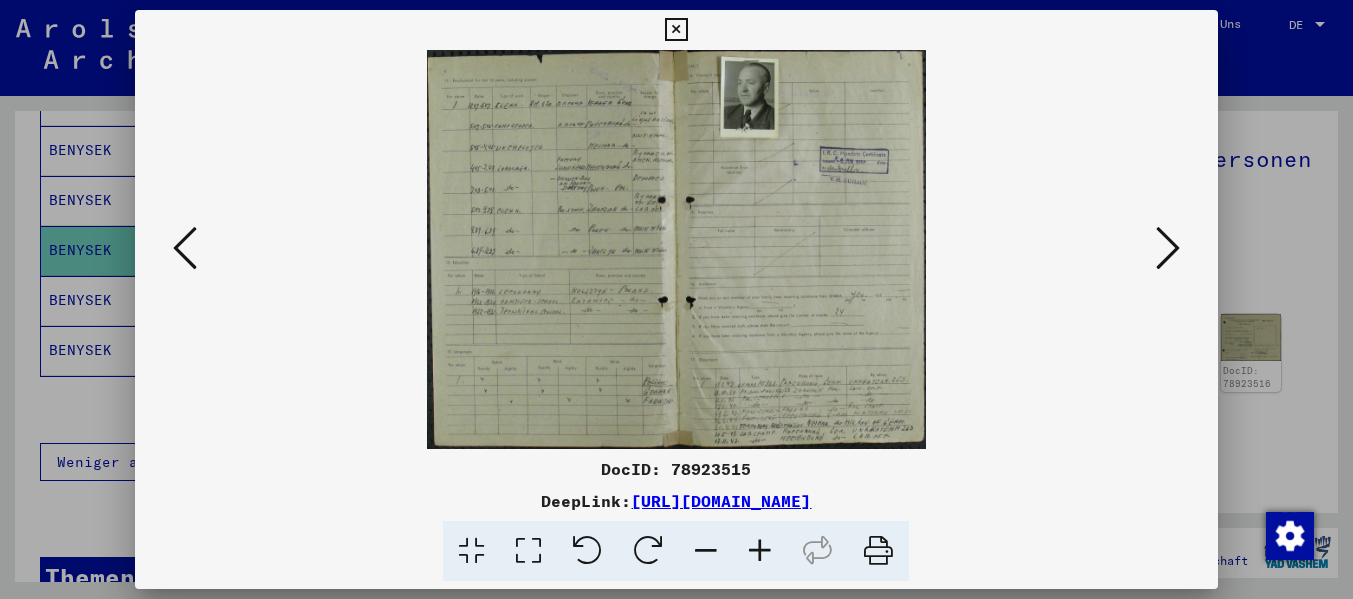 click at bounding box center [1168, 249] 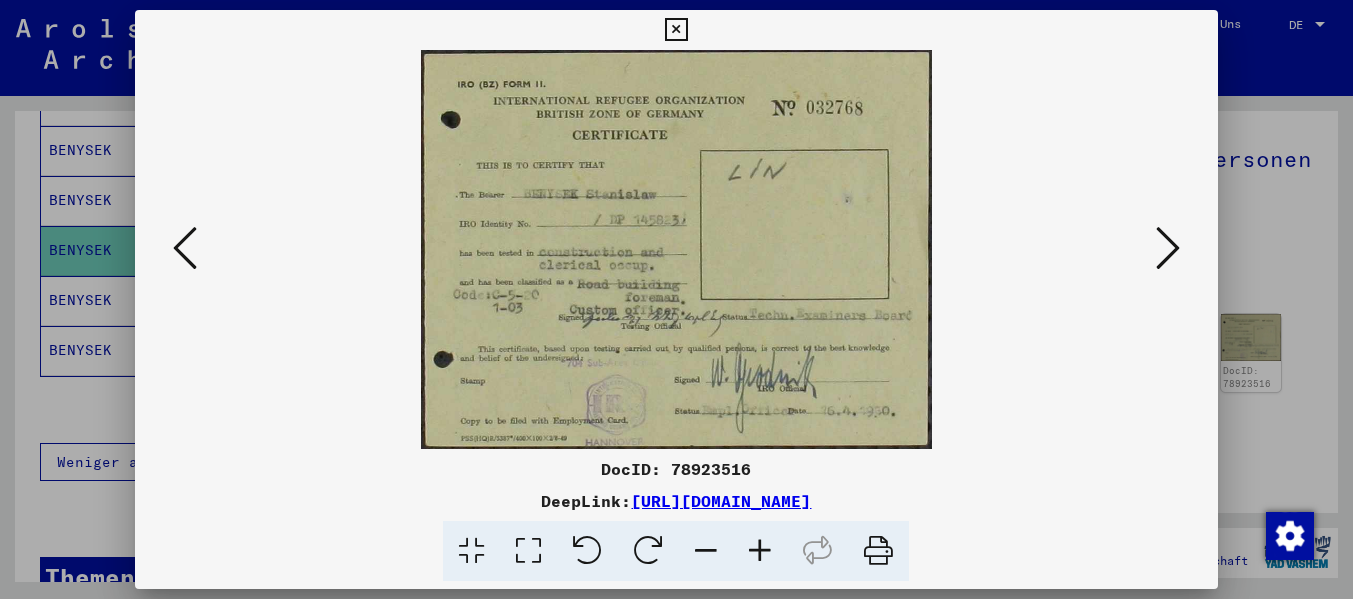 click at bounding box center [1168, 249] 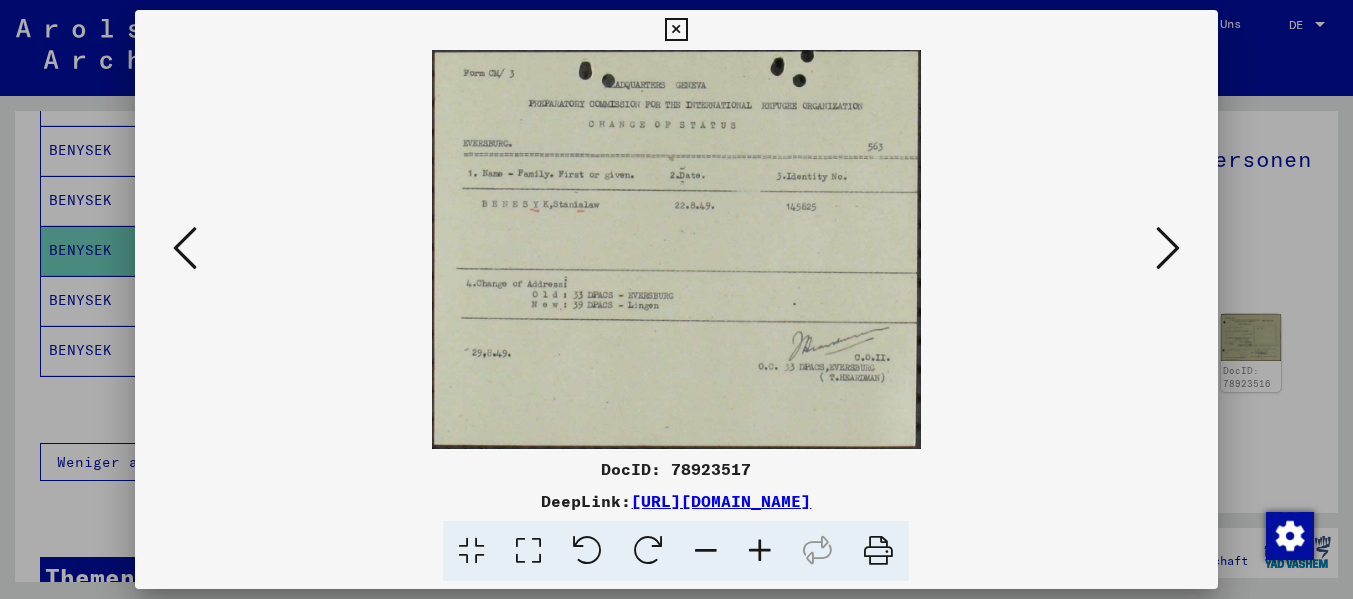 click at bounding box center [1168, 249] 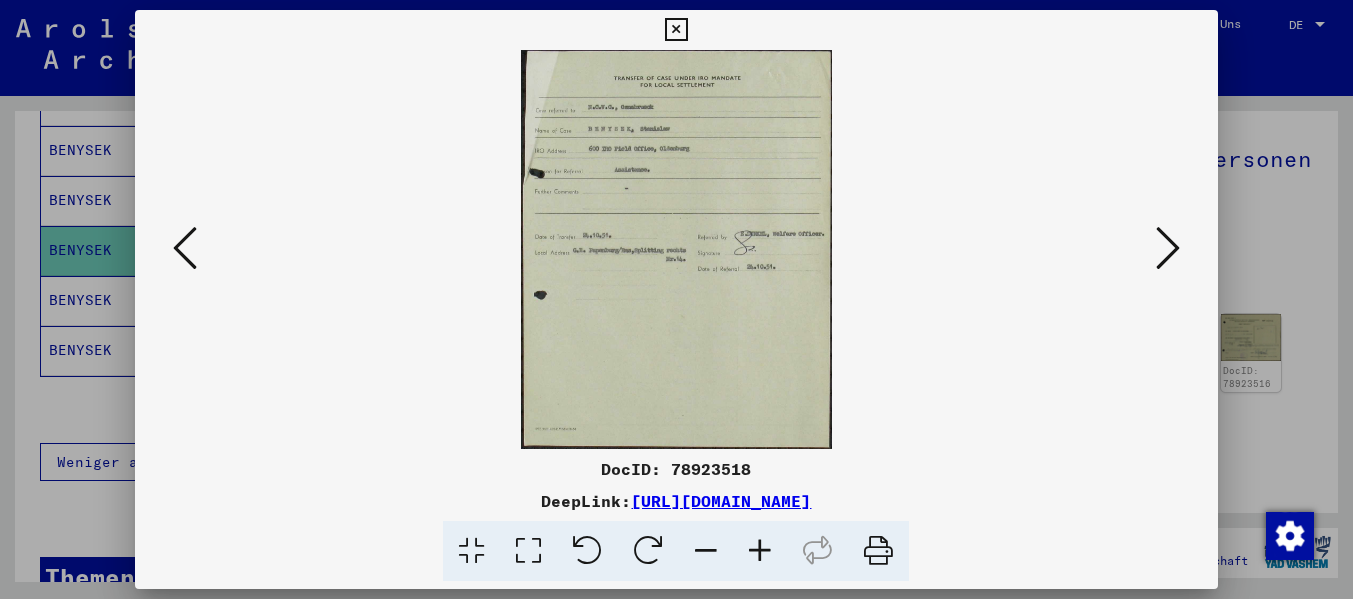 click at bounding box center [1168, 249] 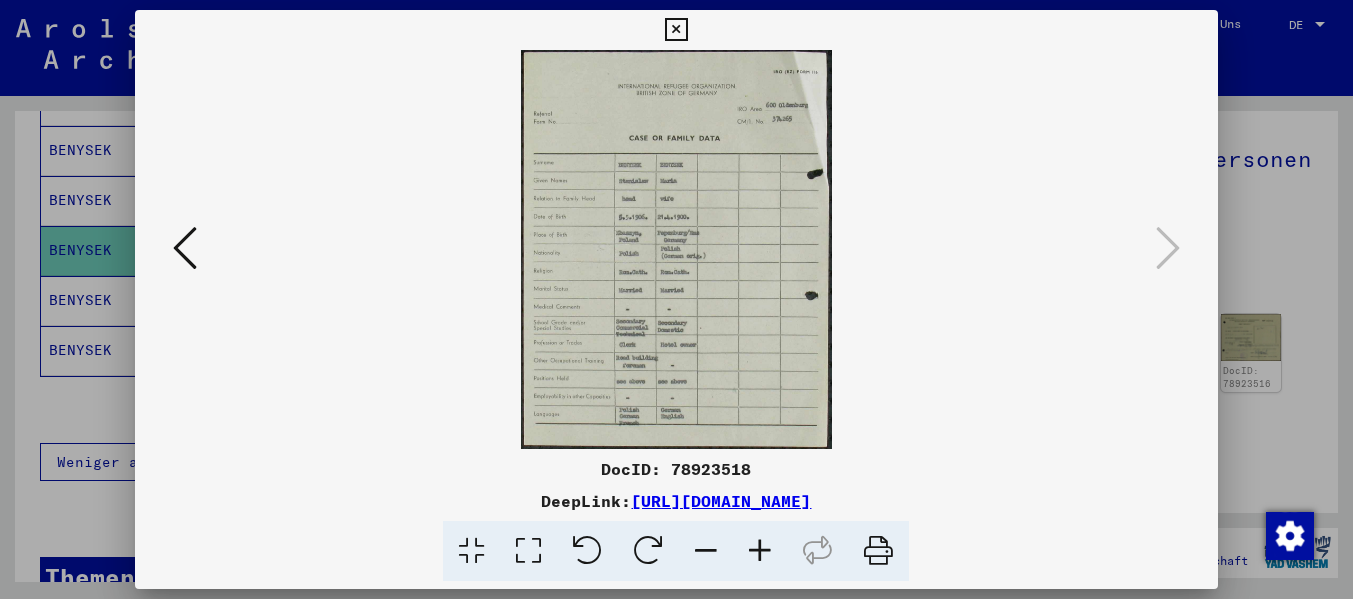 click at bounding box center [185, 248] 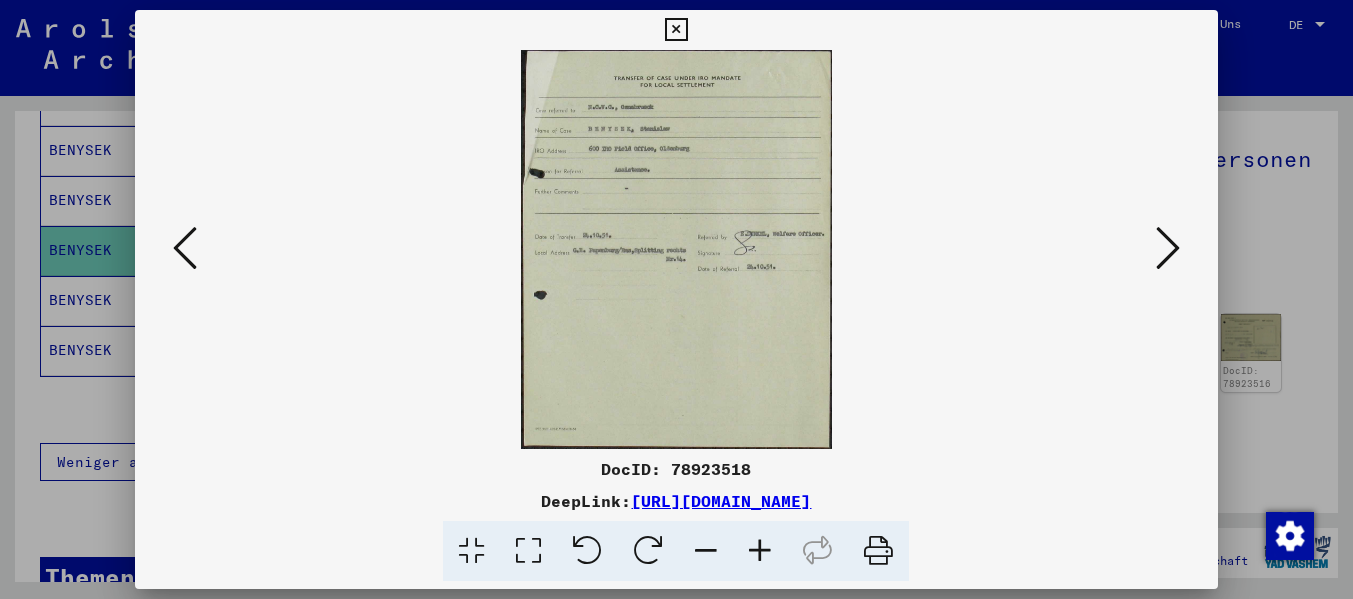 click at bounding box center (185, 248) 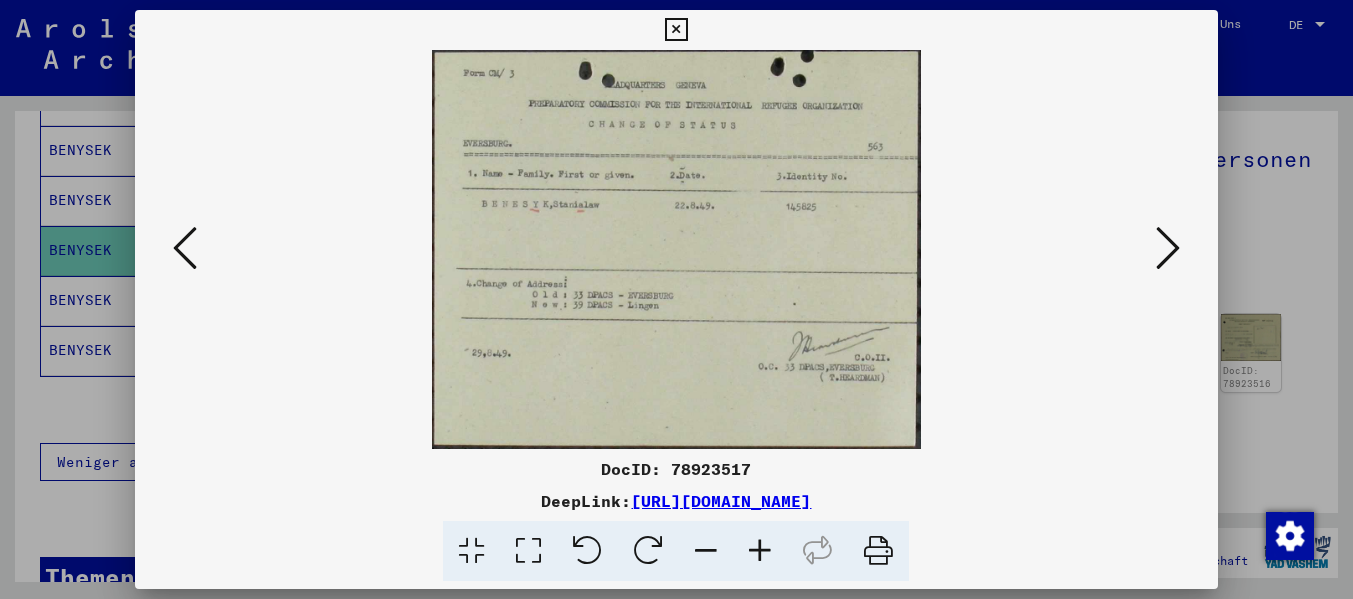 click at bounding box center [185, 248] 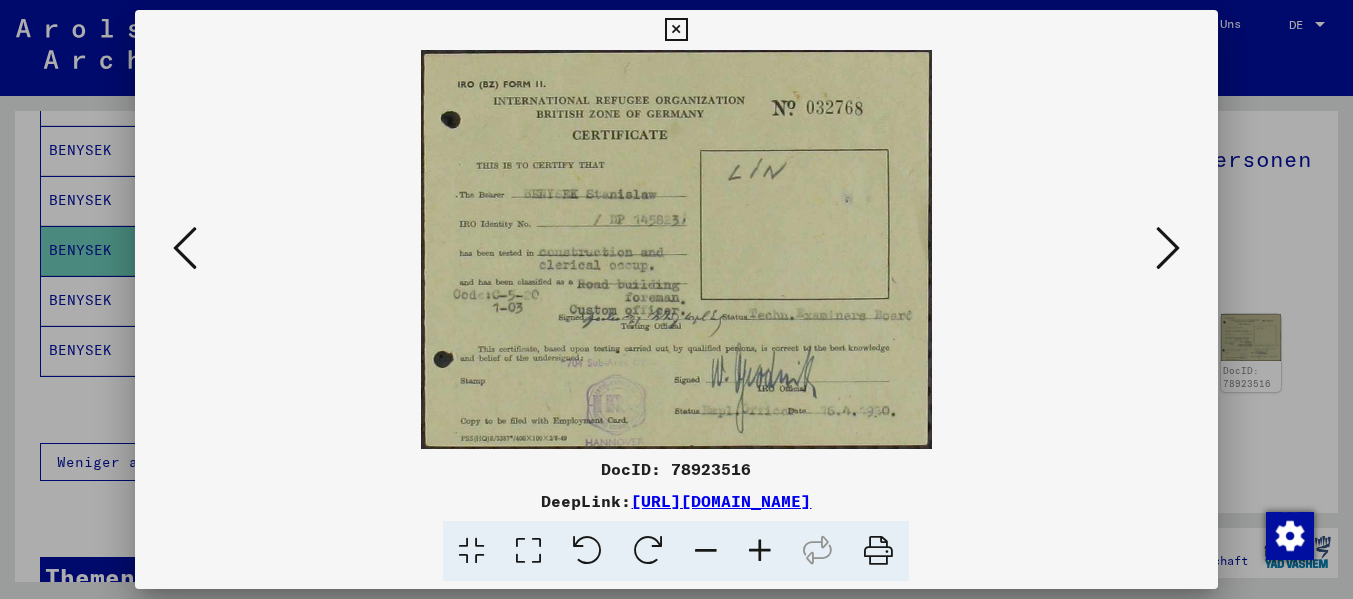 click at bounding box center [185, 248] 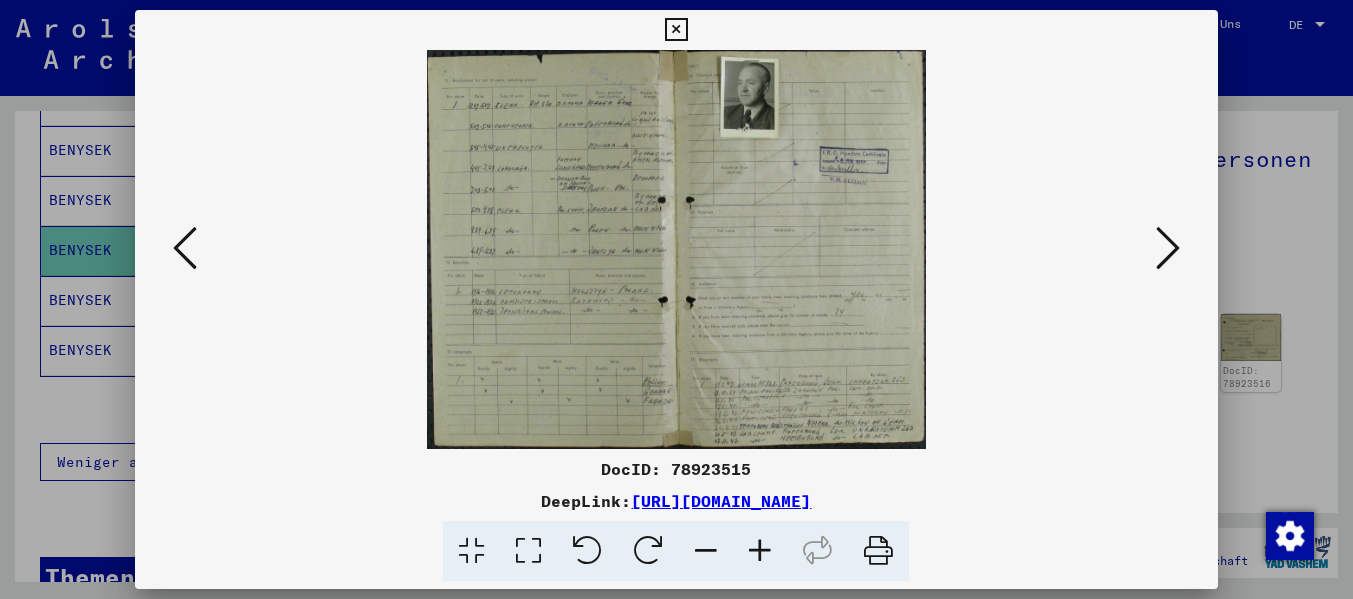 click at bounding box center (185, 248) 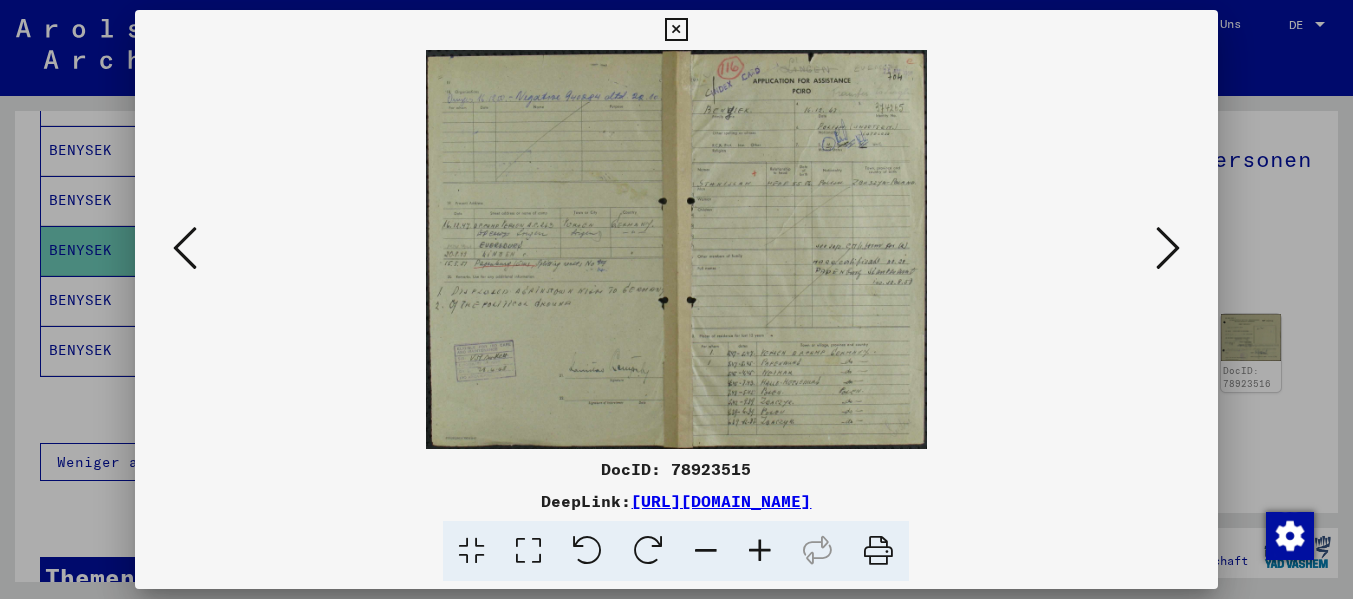click at bounding box center (185, 248) 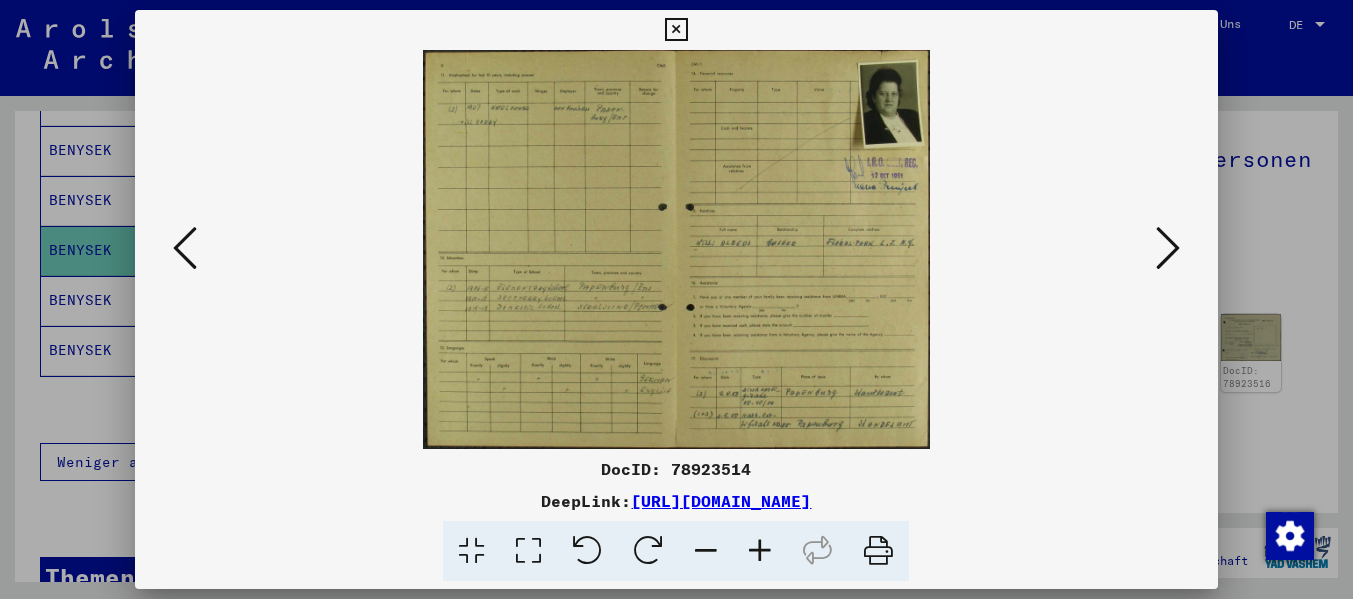 click at bounding box center (185, 248) 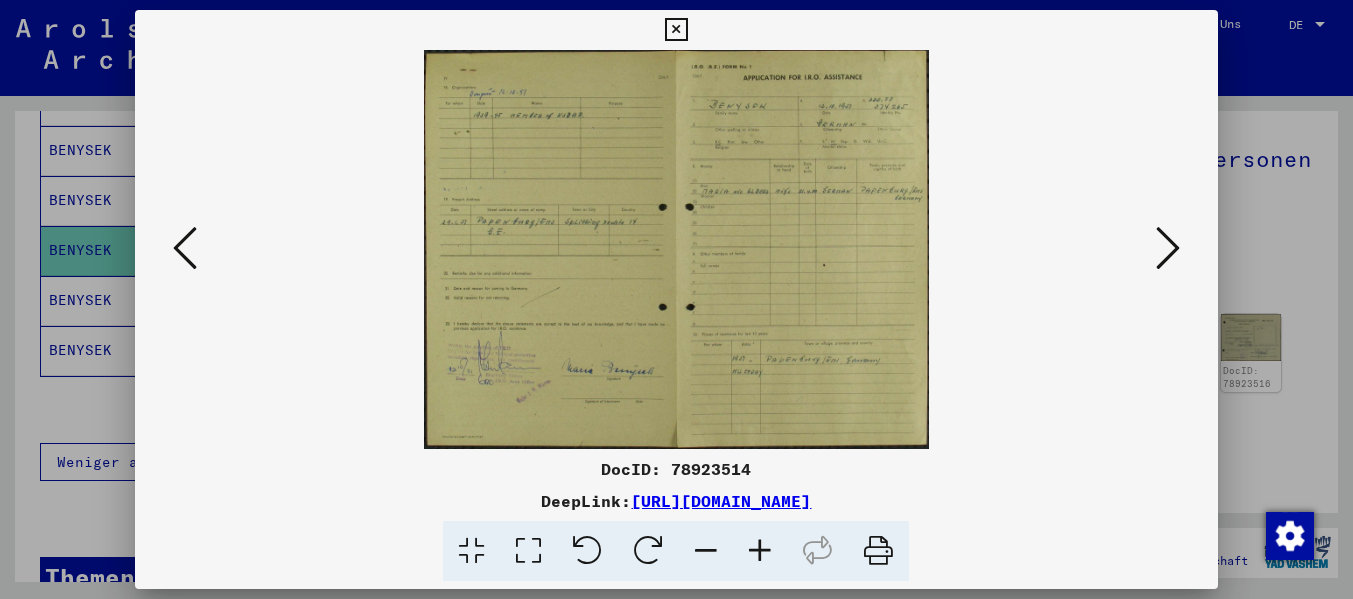 click at bounding box center [185, 248] 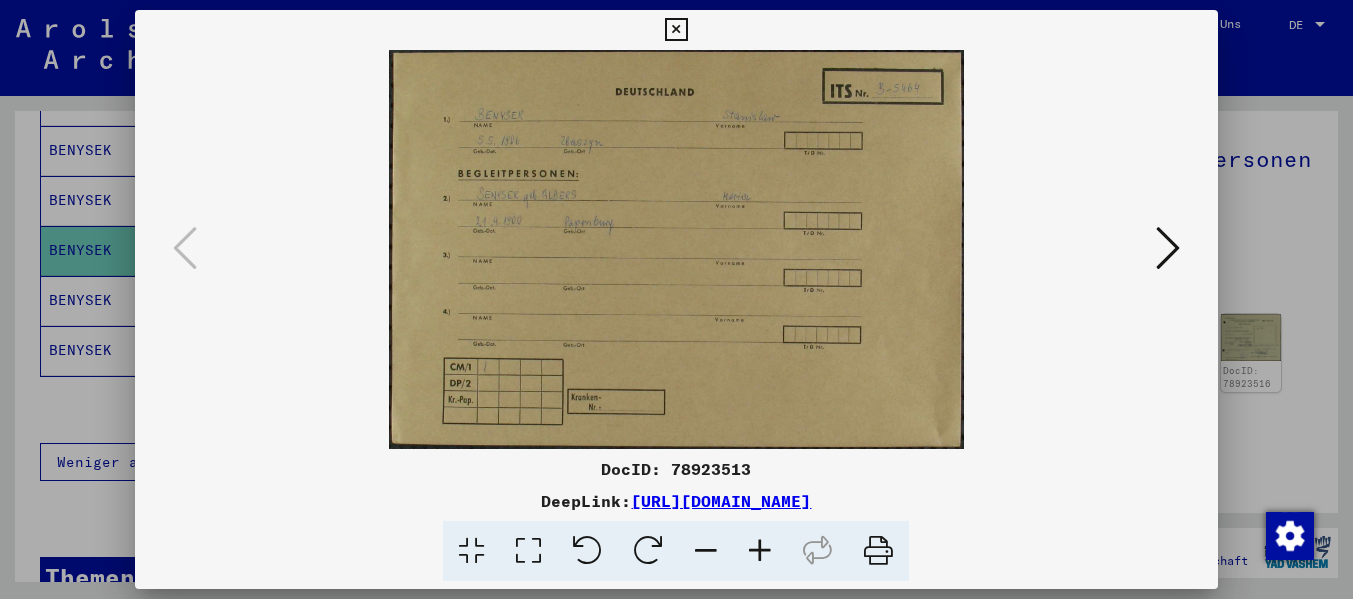 click at bounding box center (760, 551) 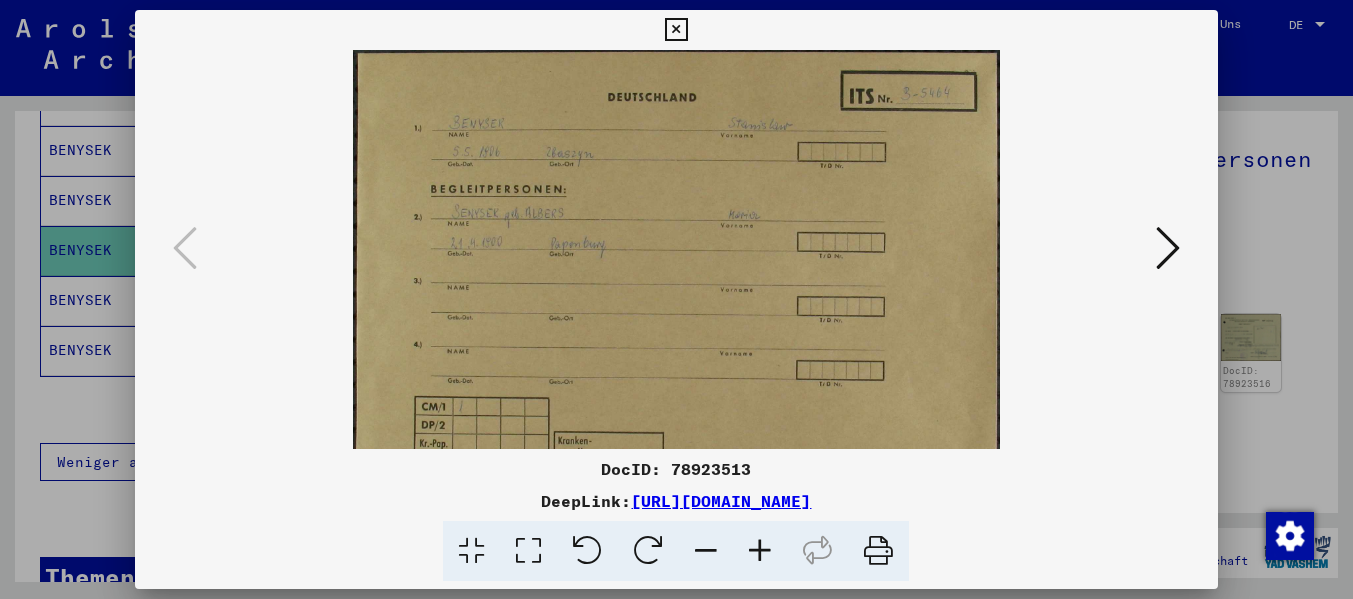 click at bounding box center (760, 551) 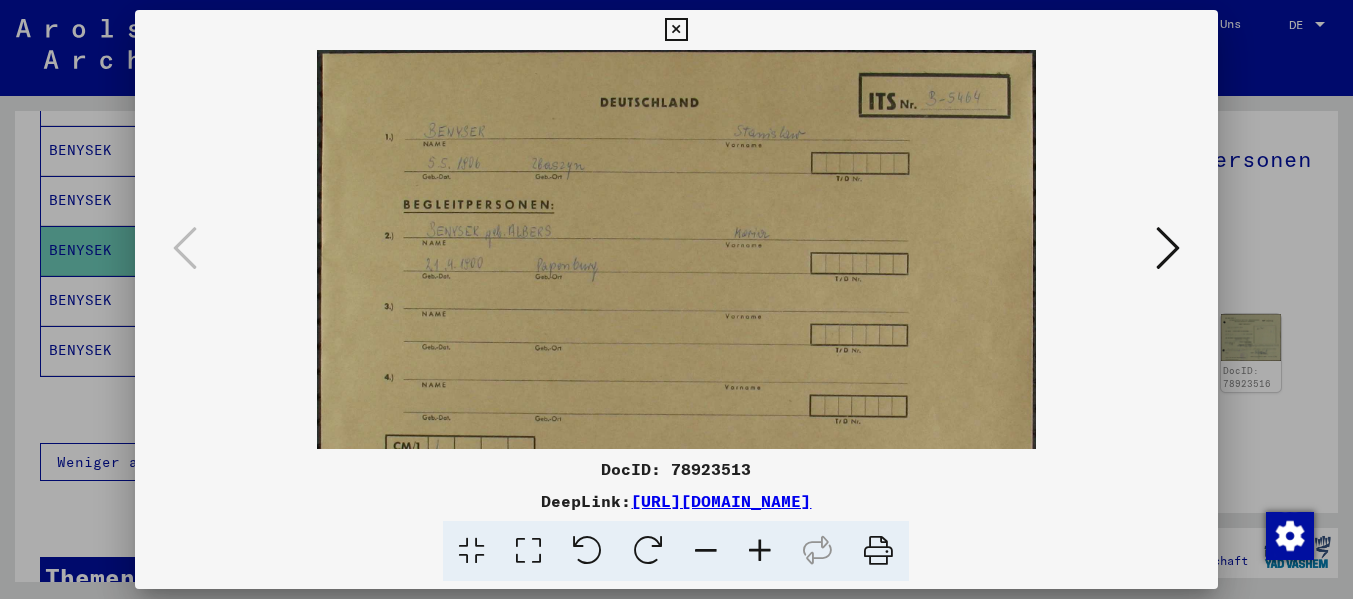 click at bounding box center (760, 551) 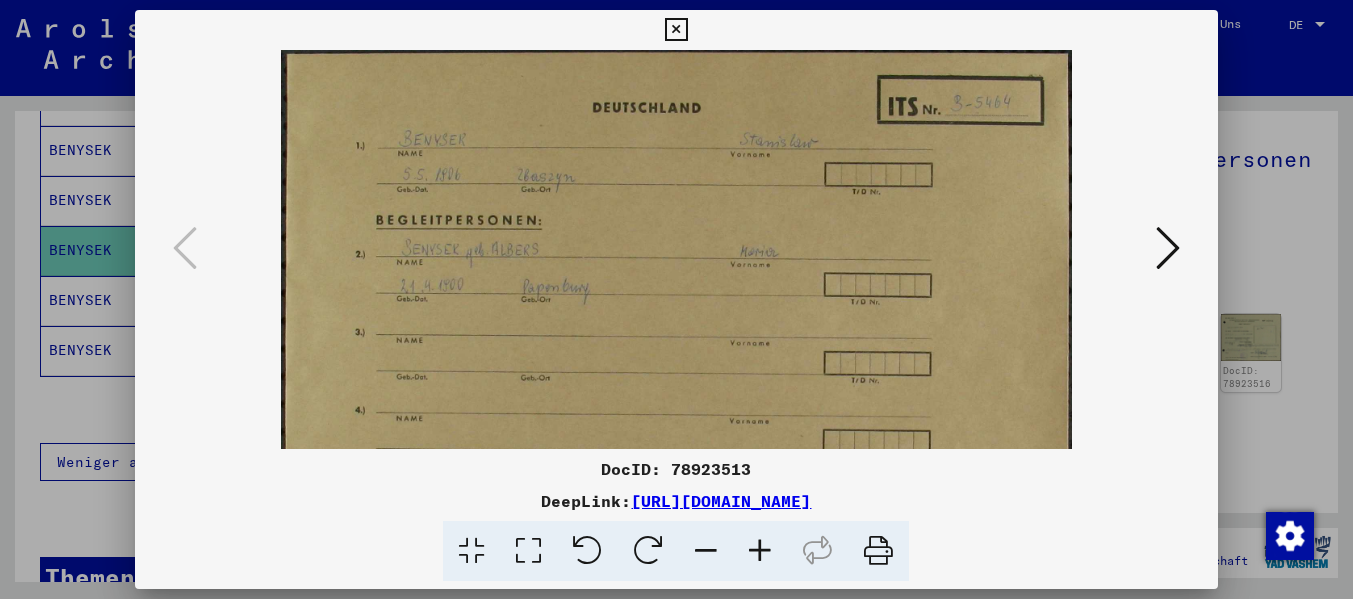 click at bounding box center (760, 551) 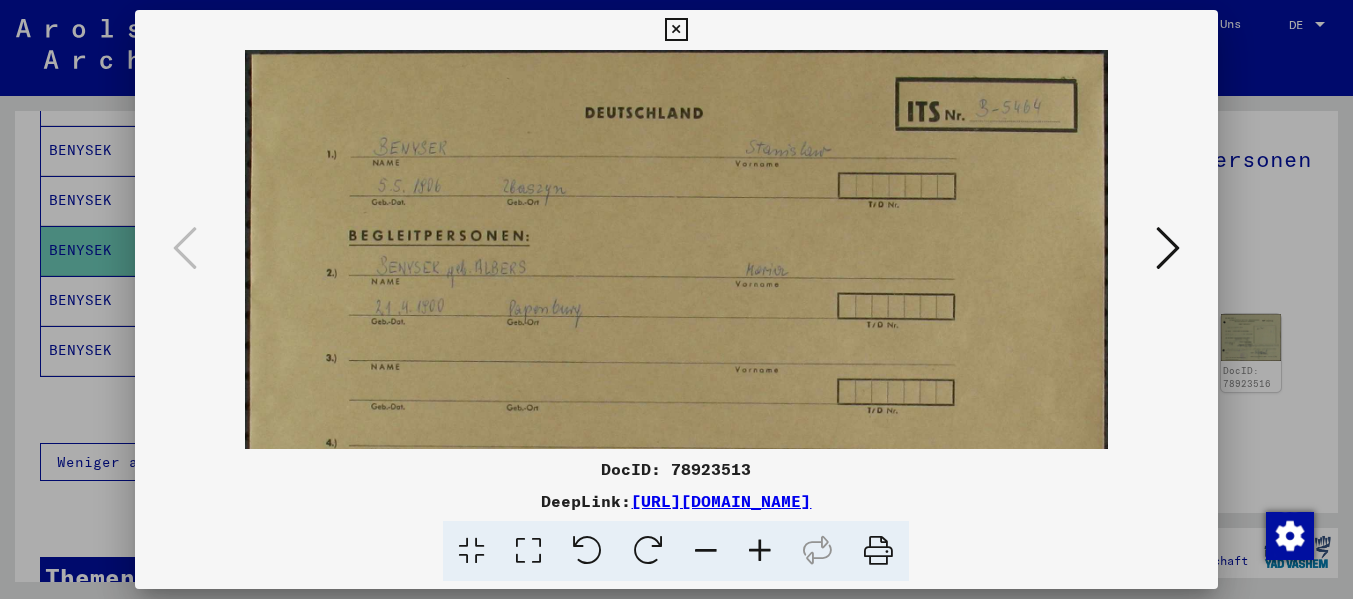 click at bounding box center [760, 551] 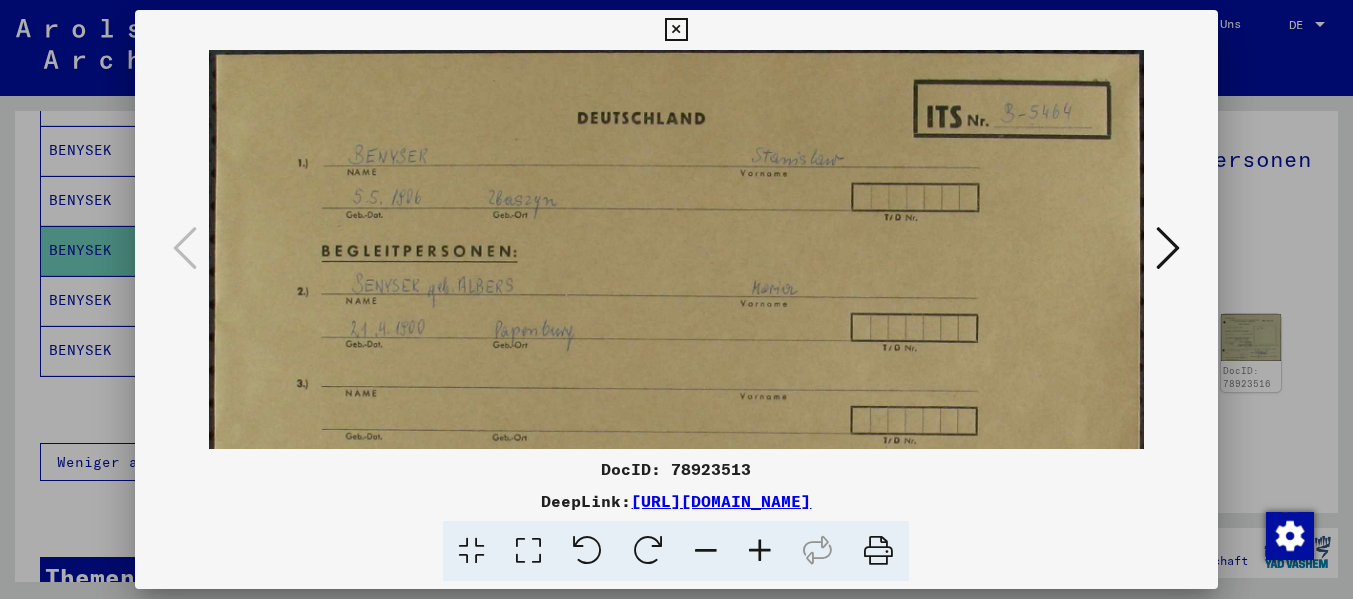 click at bounding box center (760, 551) 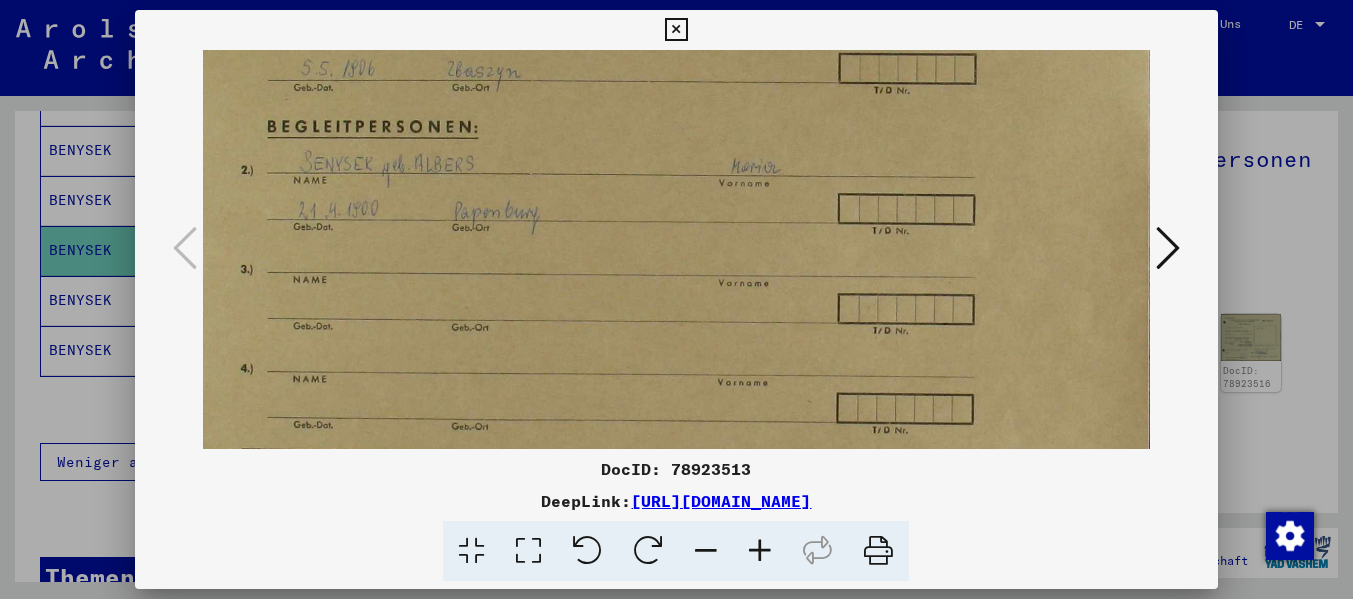 drag, startPoint x: 777, startPoint y: 320, endPoint x: 722, endPoint y: 182, distance: 148.55638 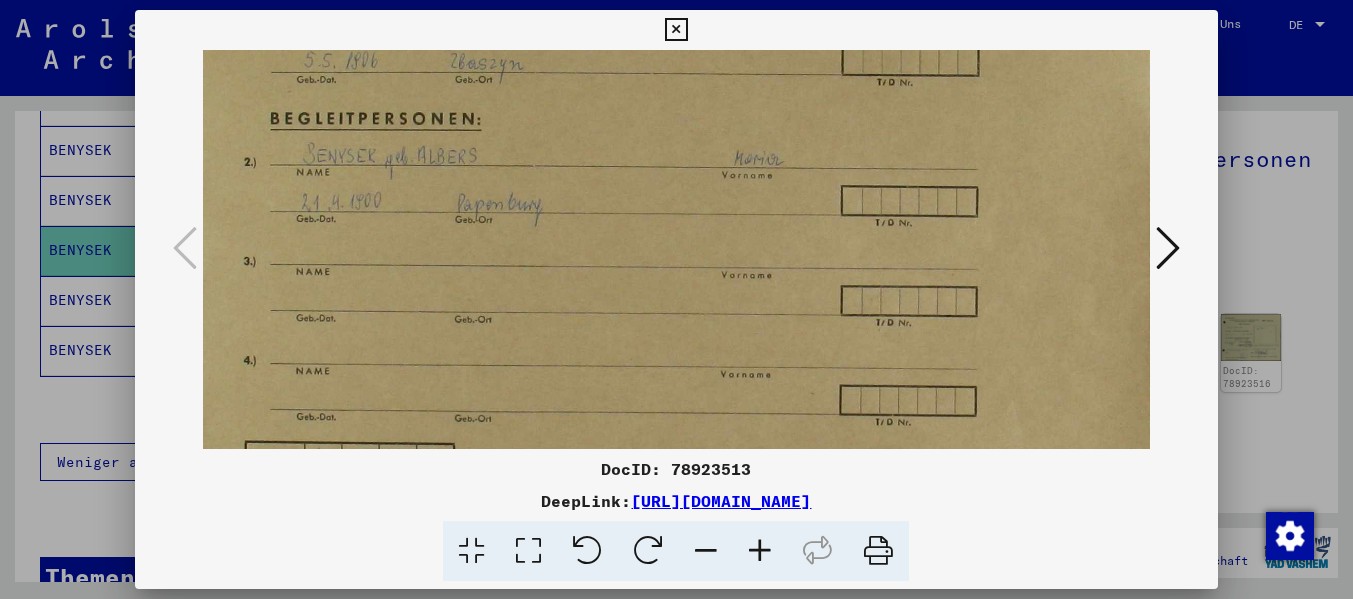 drag, startPoint x: 681, startPoint y: 356, endPoint x: 682, endPoint y: 331, distance: 25.019993 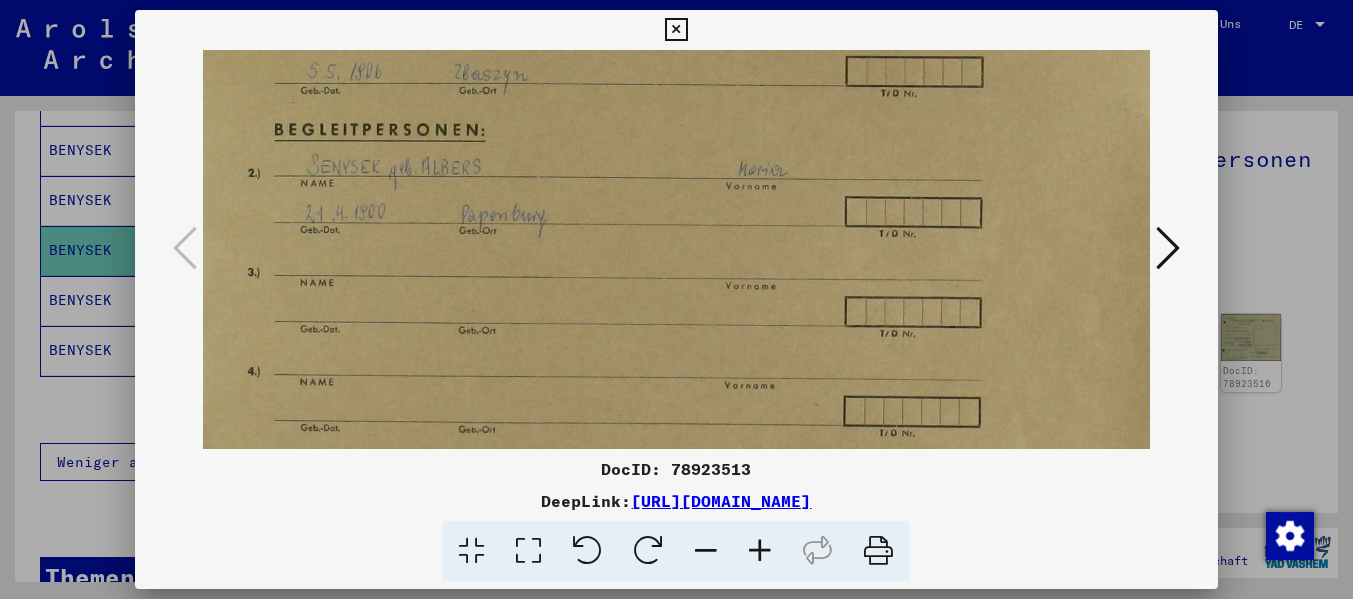 scroll, scrollTop: 49, scrollLeft: 46, axis: both 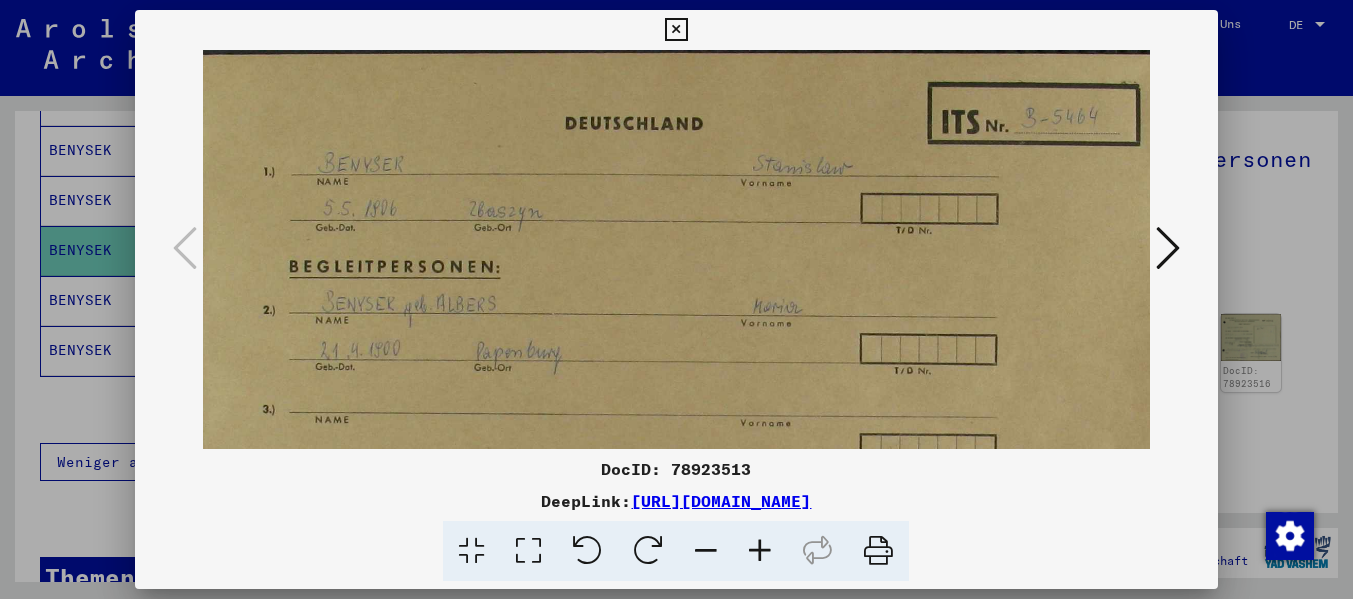 drag, startPoint x: 687, startPoint y: 272, endPoint x: 695, endPoint y: 430, distance: 158.20241 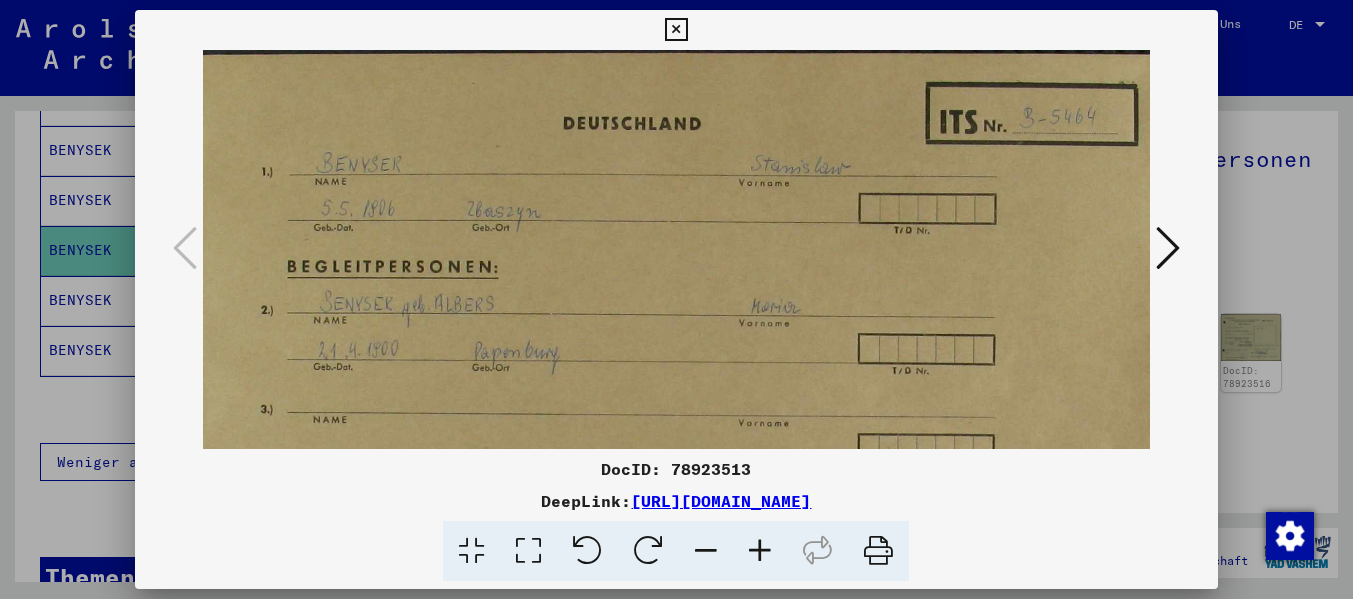 click at bounding box center (1168, 248) 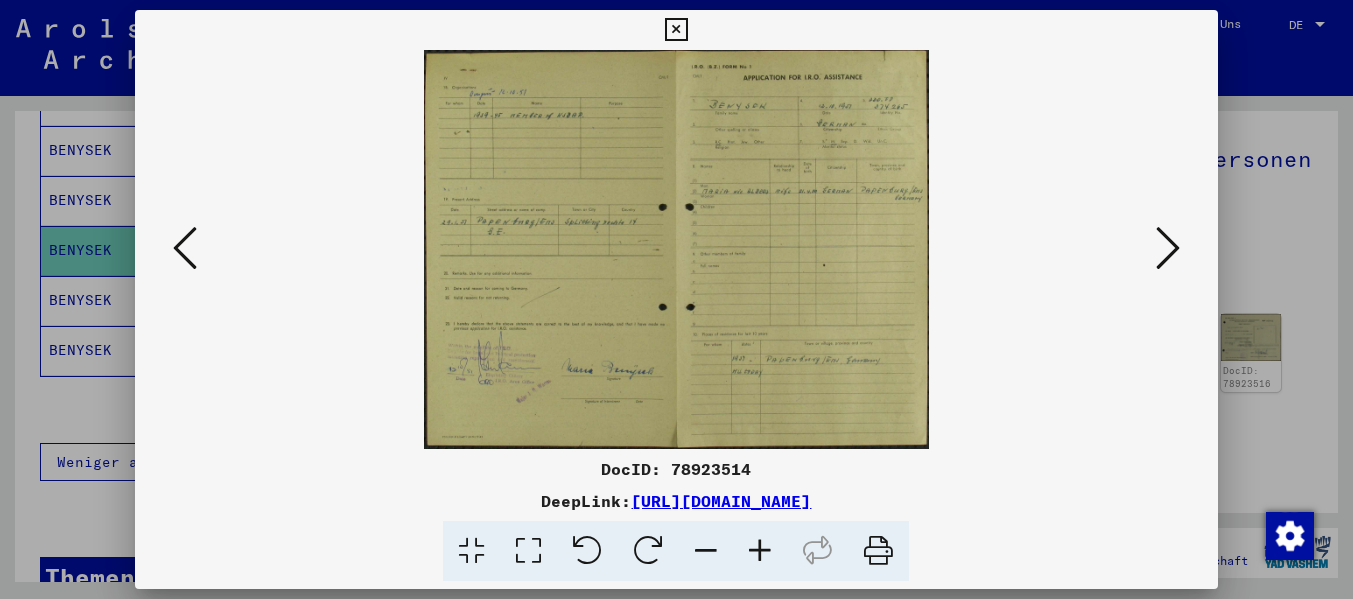 click at bounding box center [760, 551] 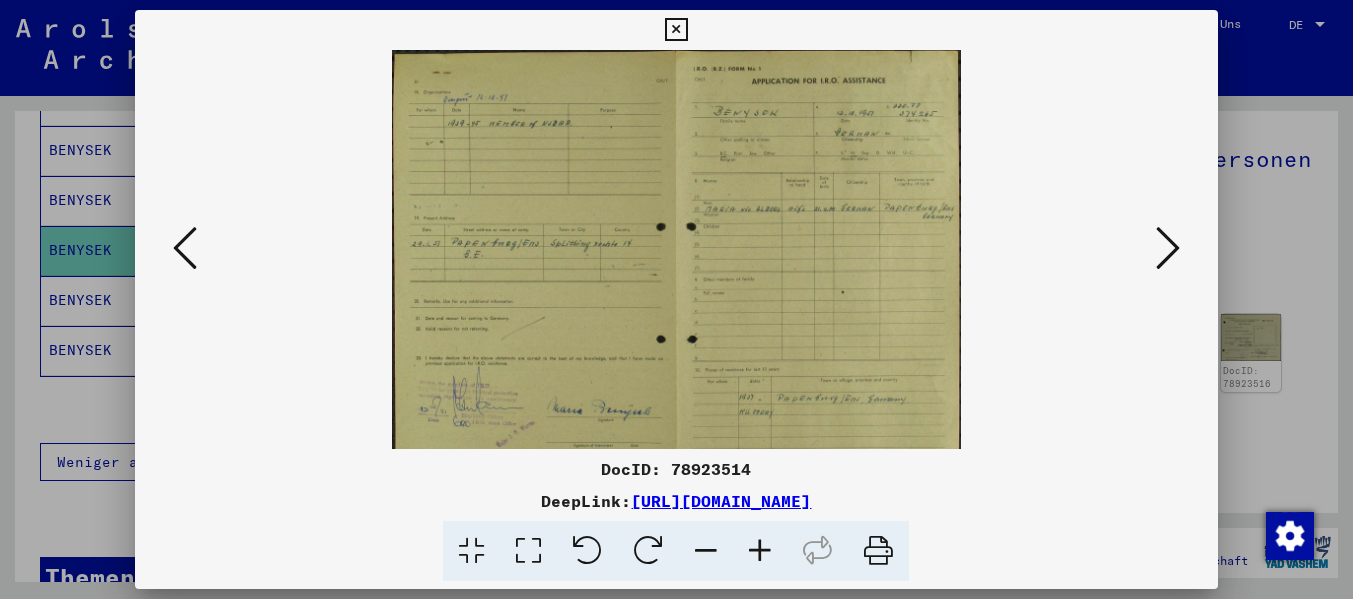 click at bounding box center (760, 551) 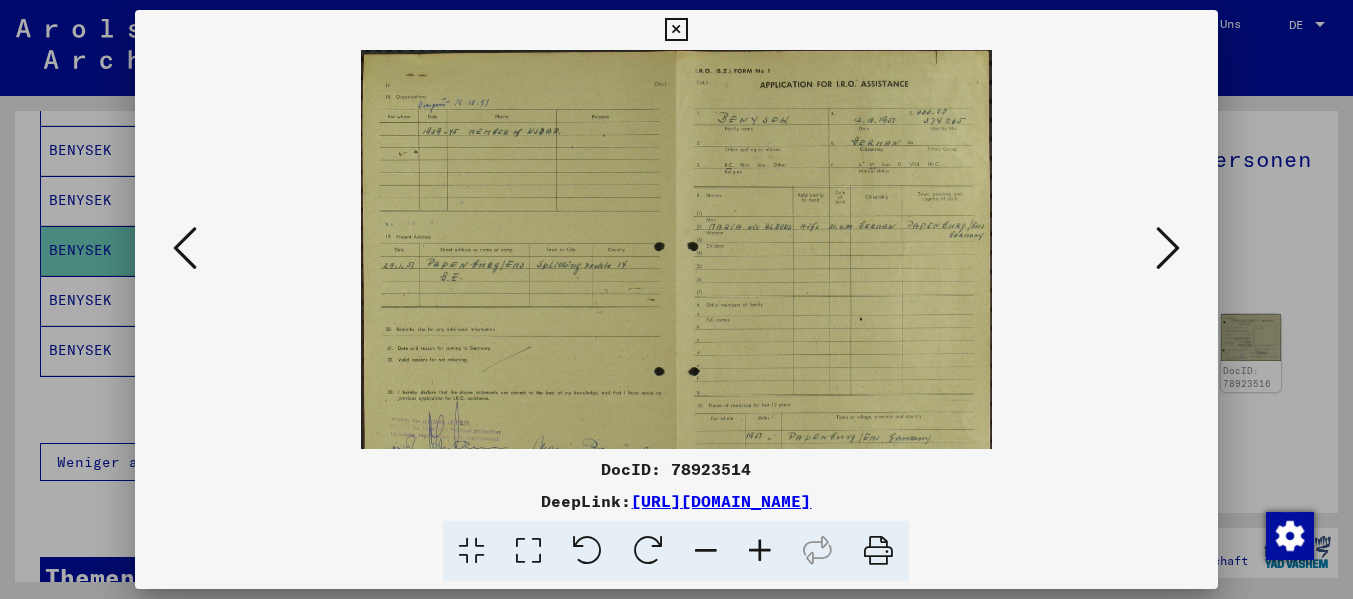 click at bounding box center (760, 551) 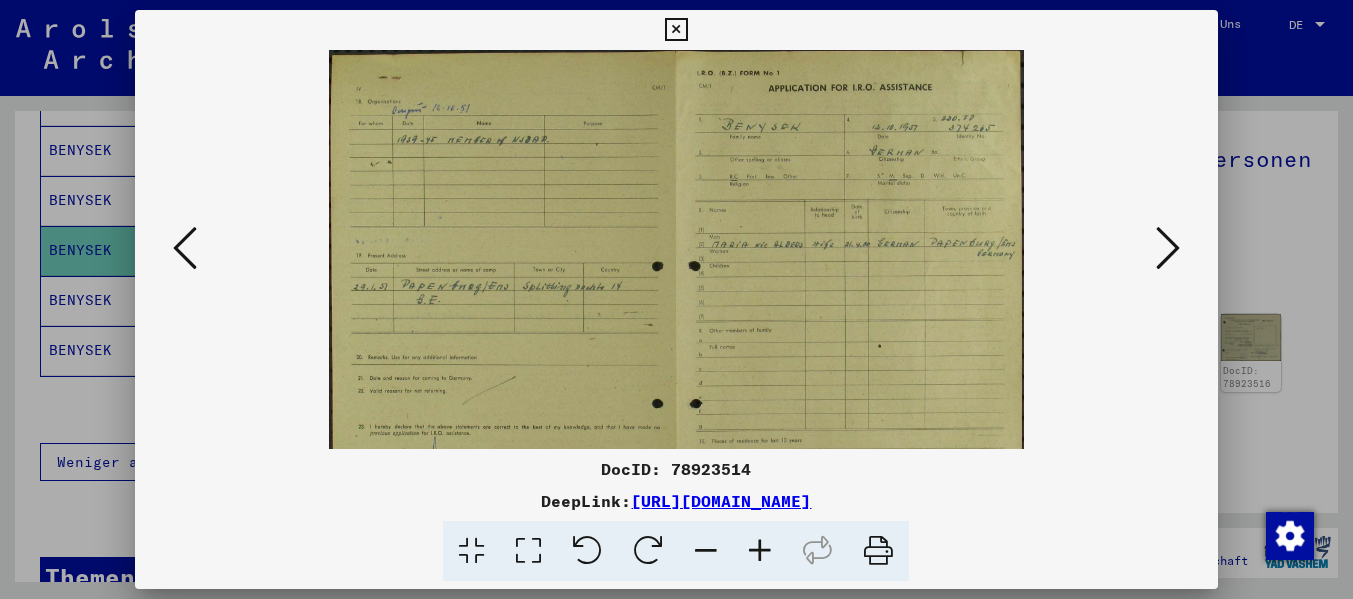 click at bounding box center [760, 551] 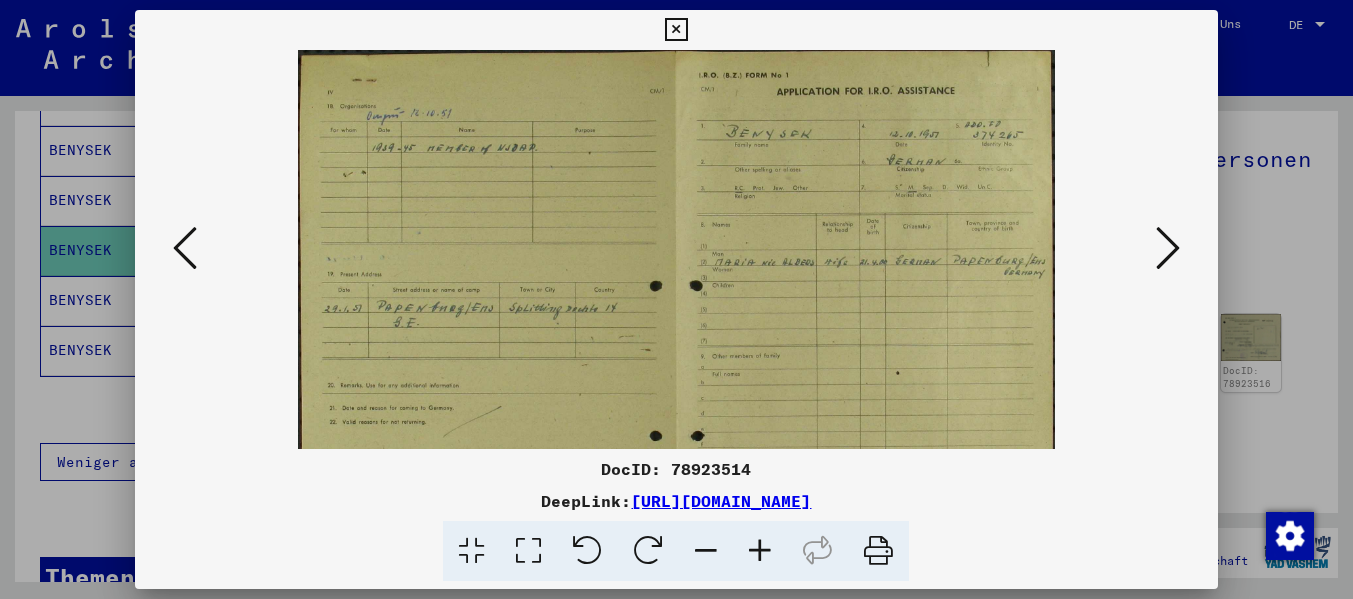 click at bounding box center [760, 551] 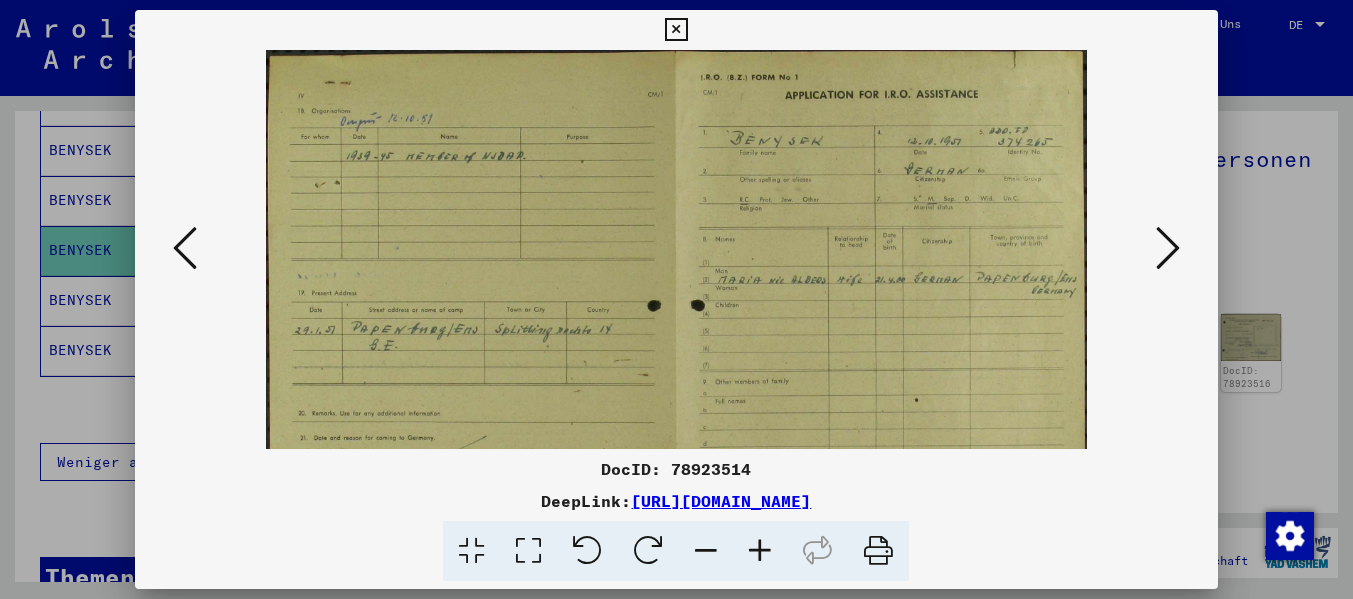 click at bounding box center (760, 551) 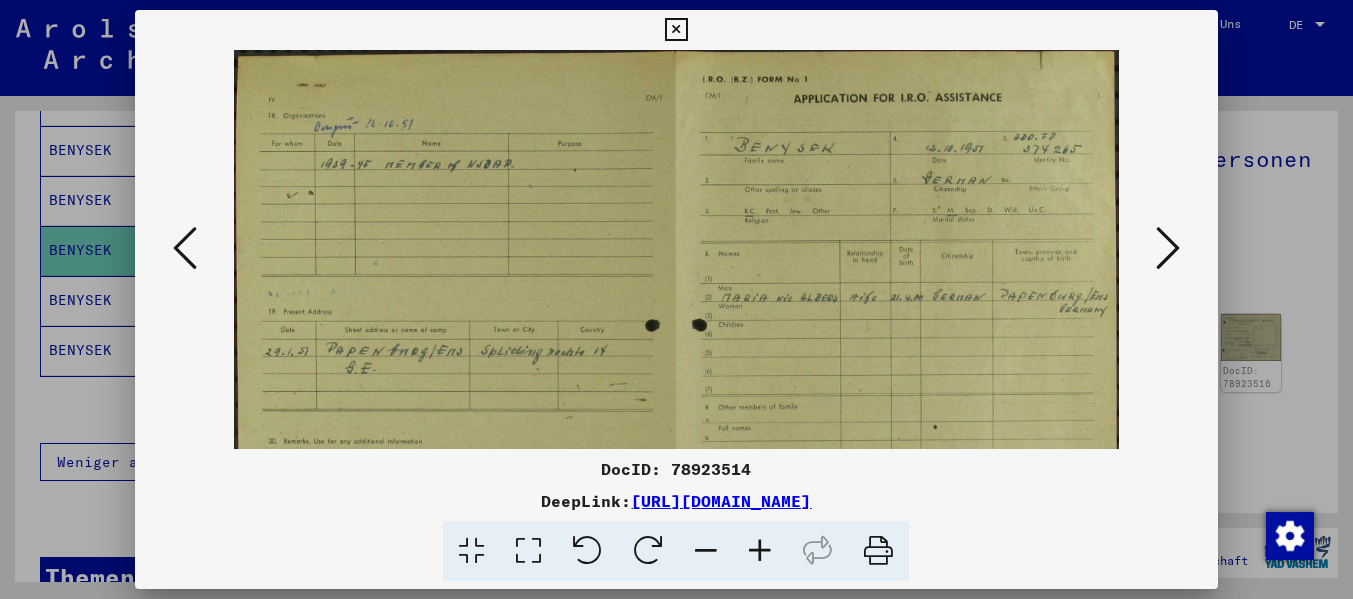 click at bounding box center [760, 551] 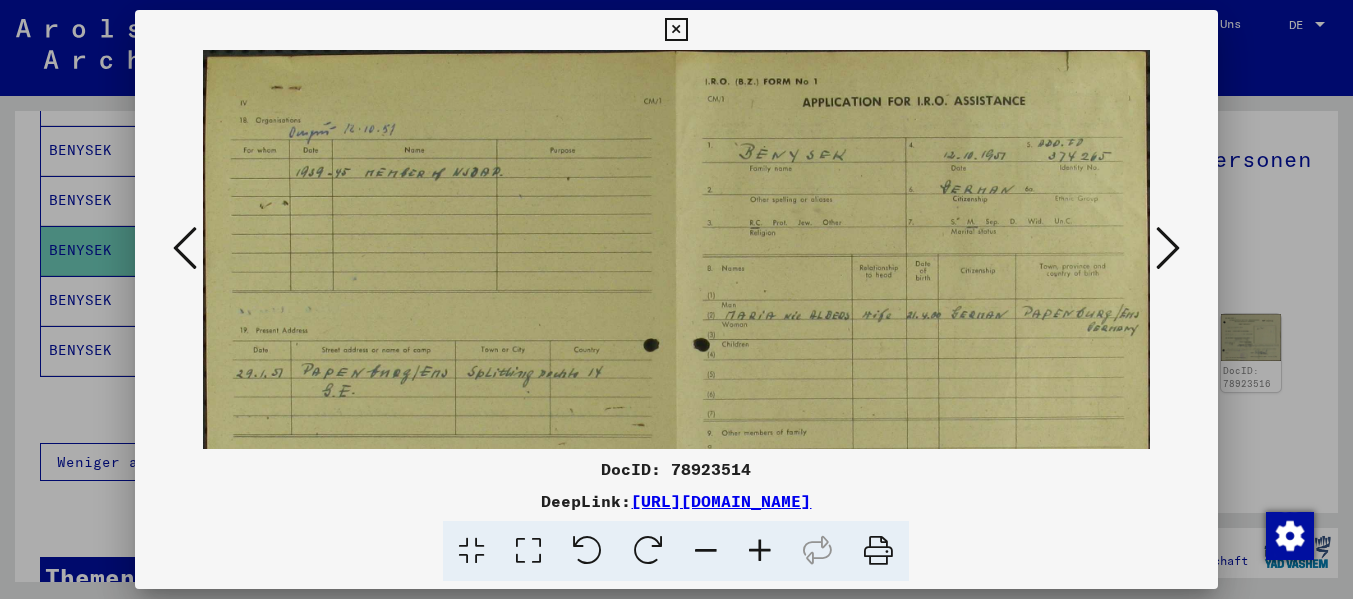 click at bounding box center [677, 424] 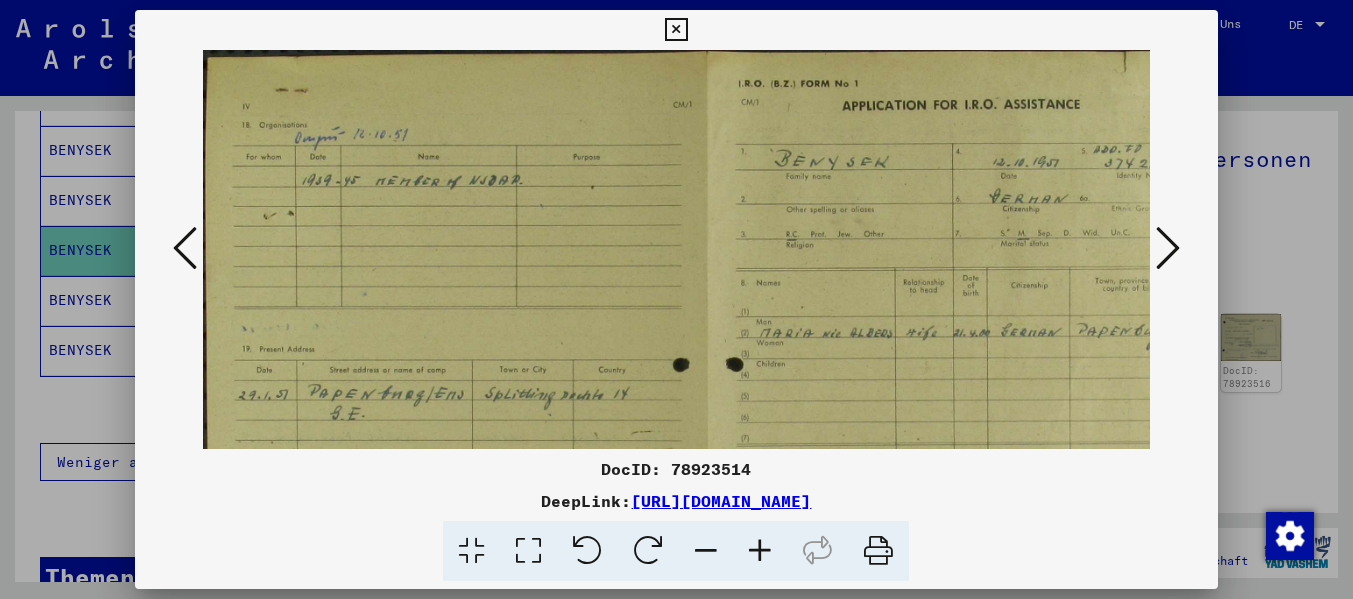click at bounding box center (760, 551) 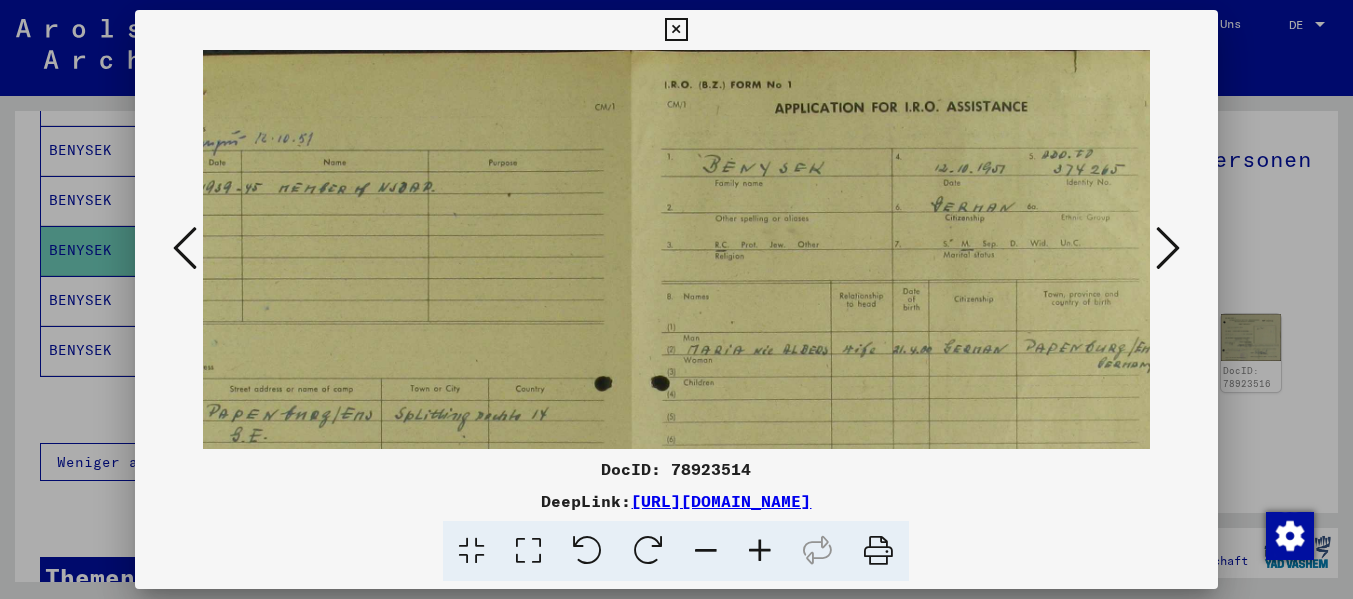 scroll, scrollTop: 0, scrollLeft: 128, axis: horizontal 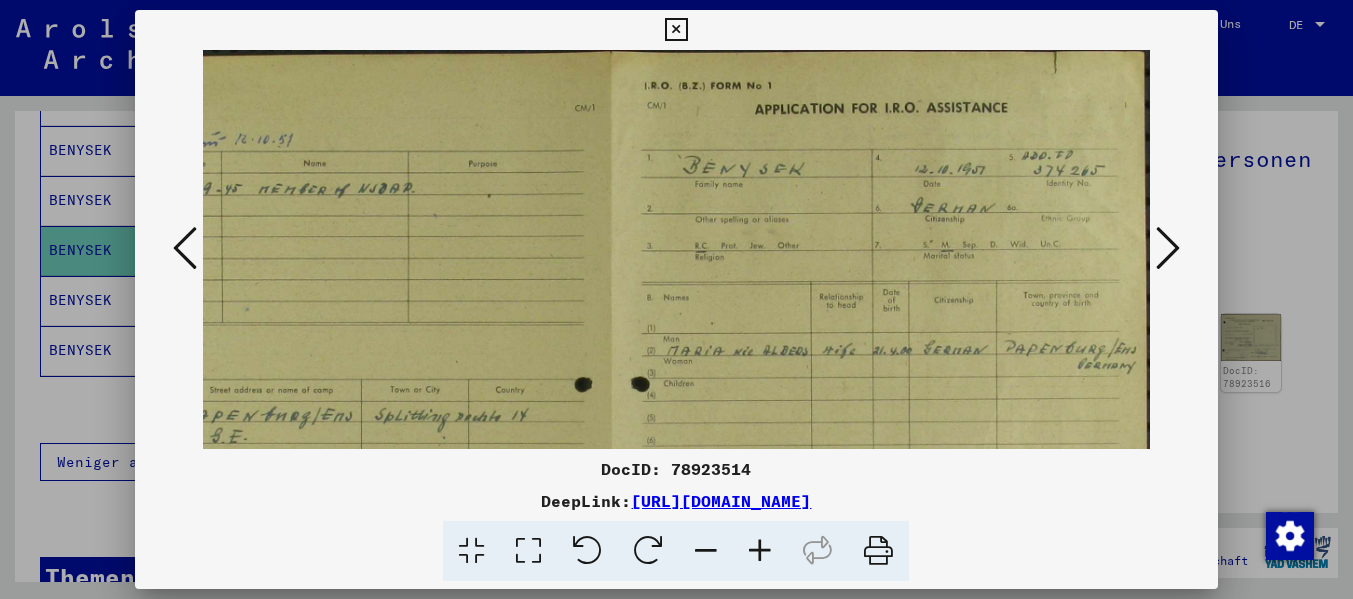 drag, startPoint x: 1051, startPoint y: 257, endPoint x: 750, endPoint y: 279, distance: 301.80292 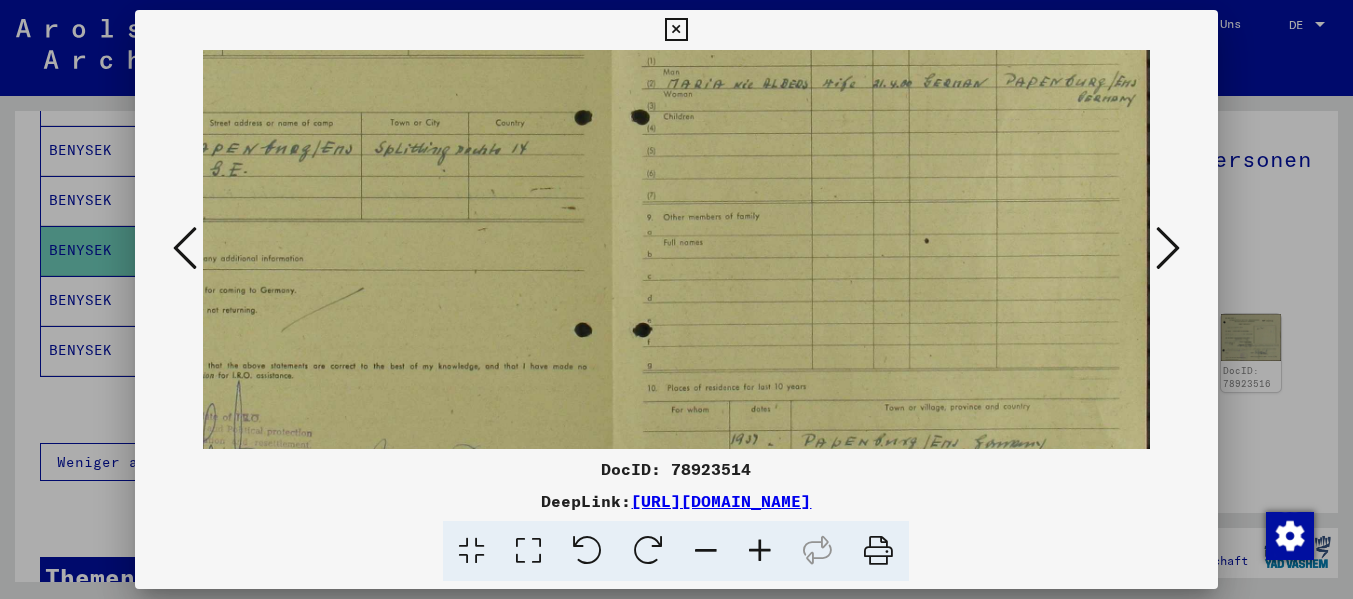 scroll, scrollTop: 330, scrollLeft: 103, axis: both 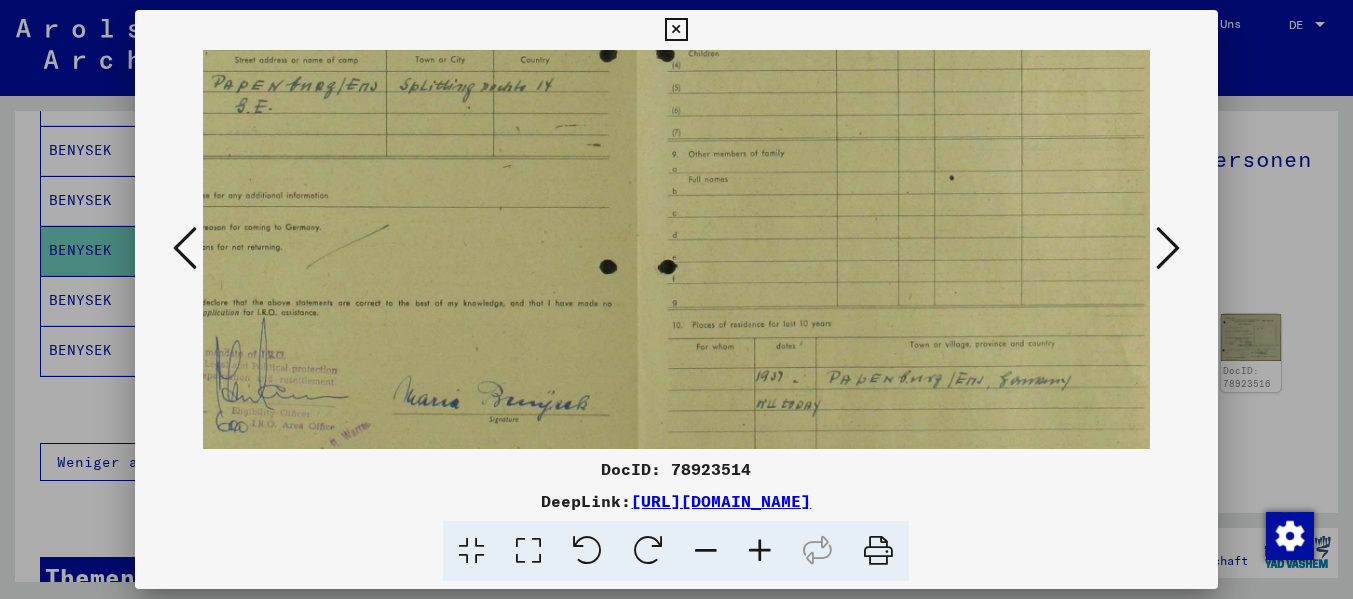 drag, startPoint x: 931, startPoint y: 399, endPoint x: 931, endPoint y: 69, distance: 330 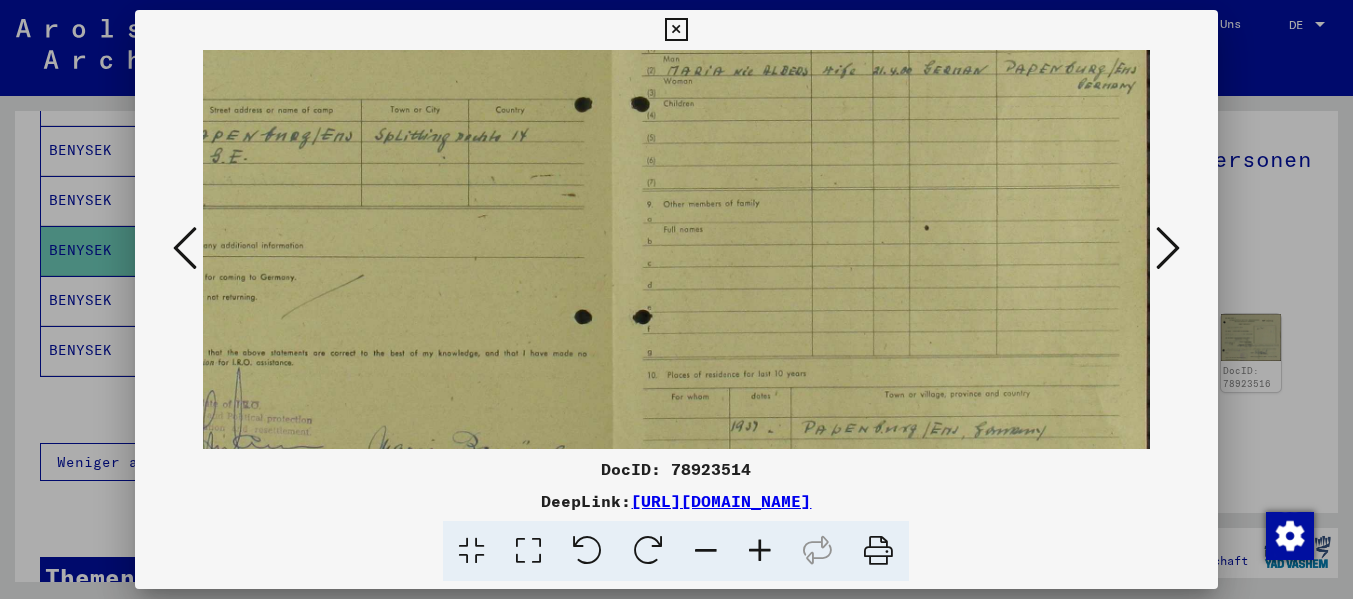drag, startPoint x: 956, startPoint y: 317, endPoint x: 845, endPoint y: 361, distance: 119.40268 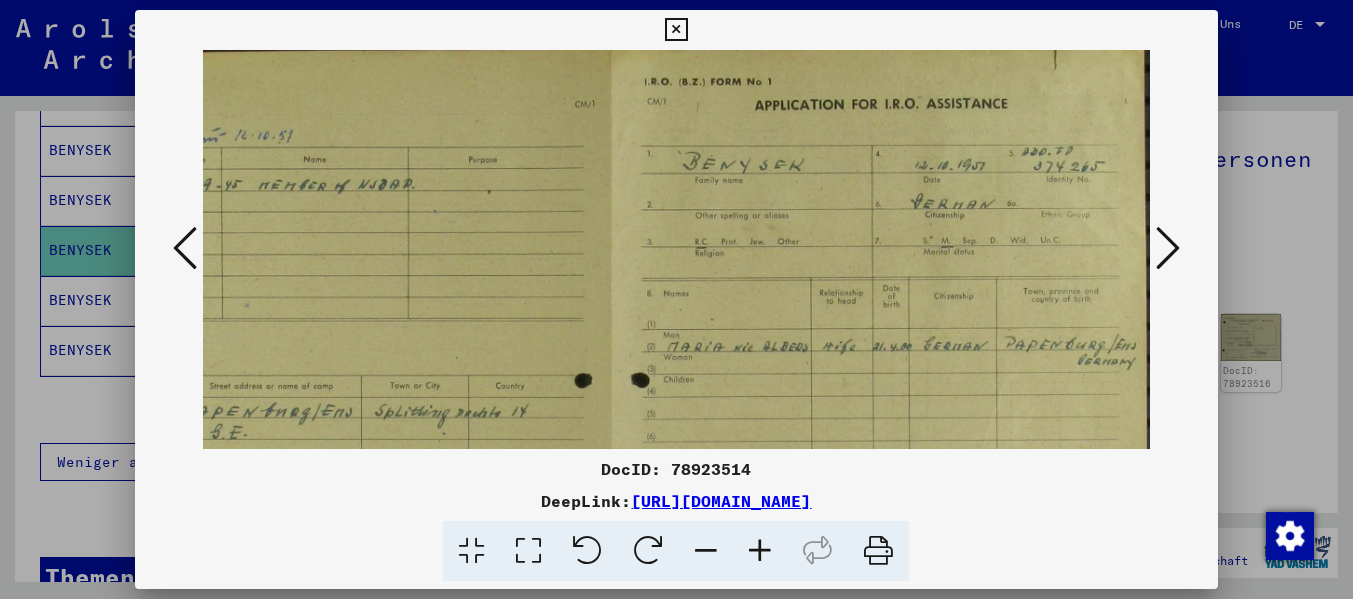 scroll, scrollTop: 3, scrollLeft: 128, axis: both 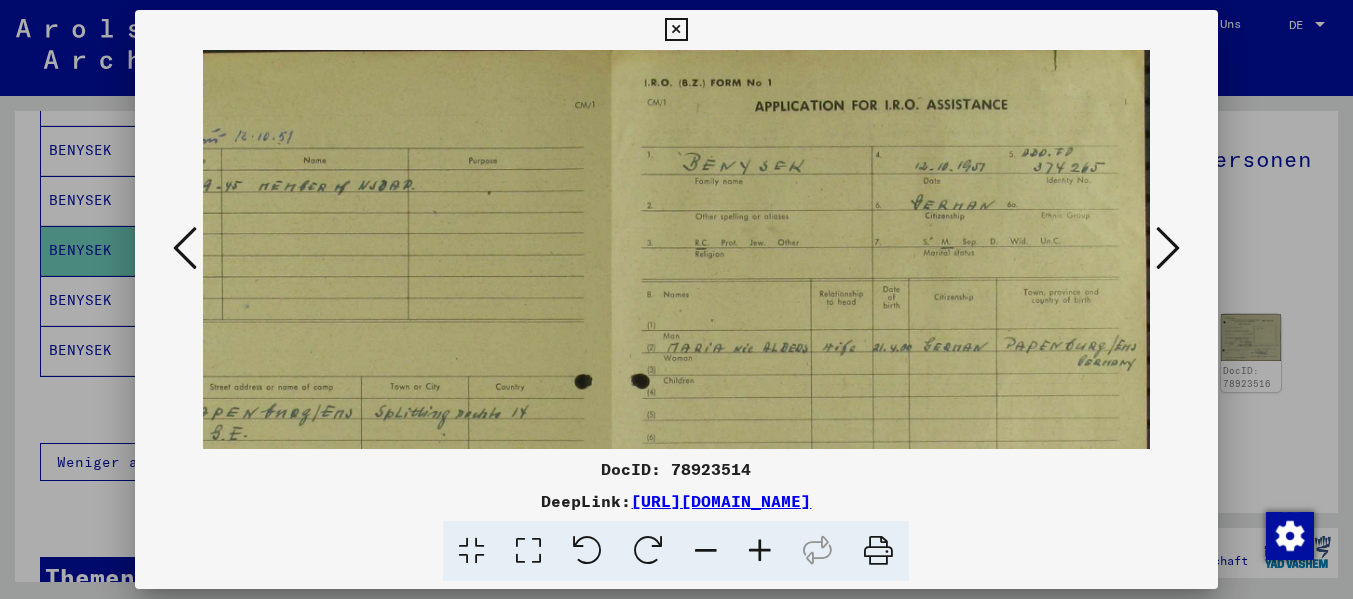drag, startPoint x: 939, startPoint y: 144, endPoint x: 799, endPoint y: 403, distance: 294.41638 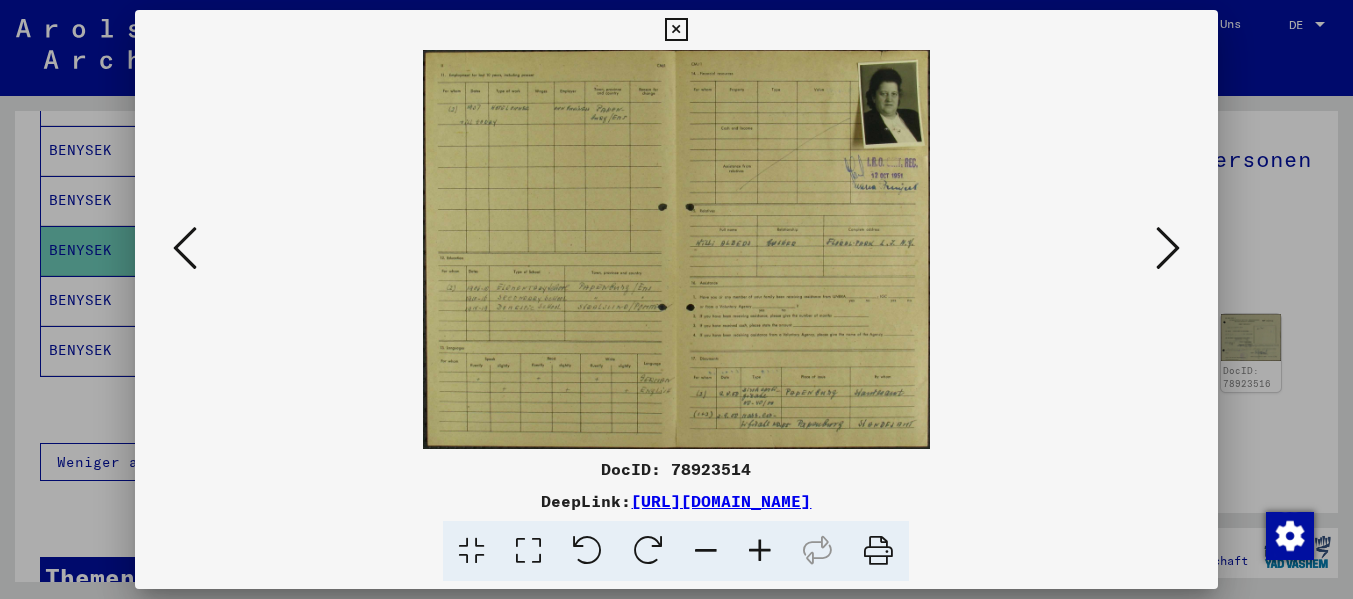 scroll, scrollTop: 0, scrollLeft: 0, axis: both 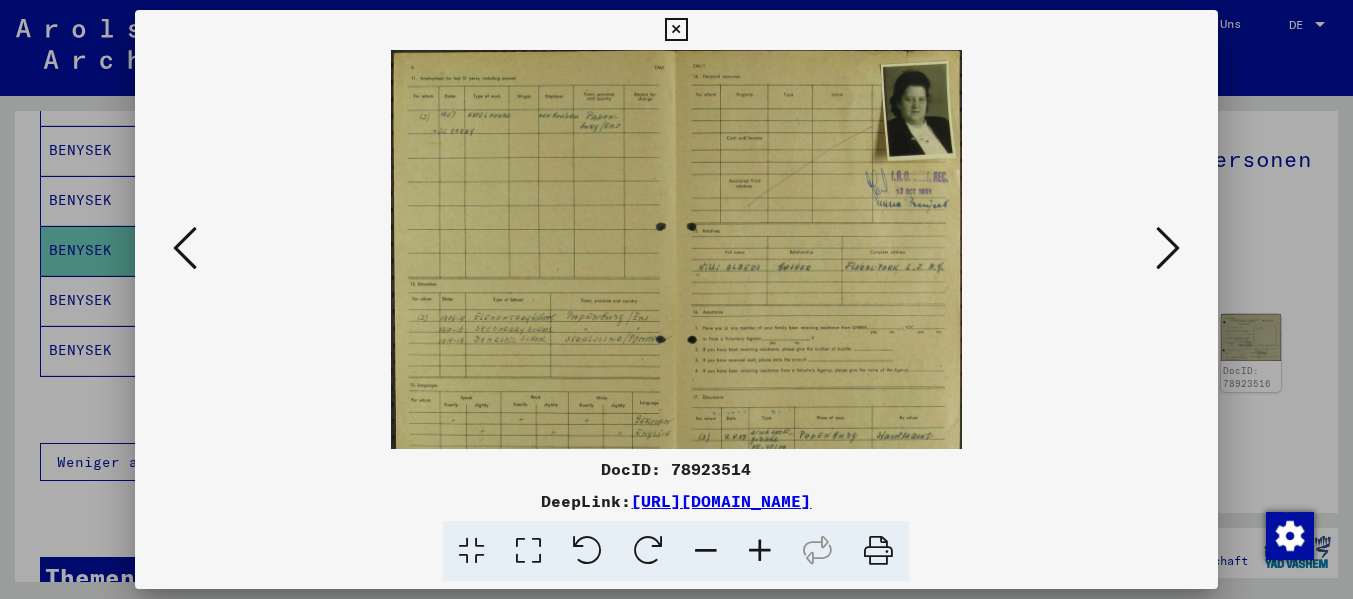 click at bounding box center [760, 551] 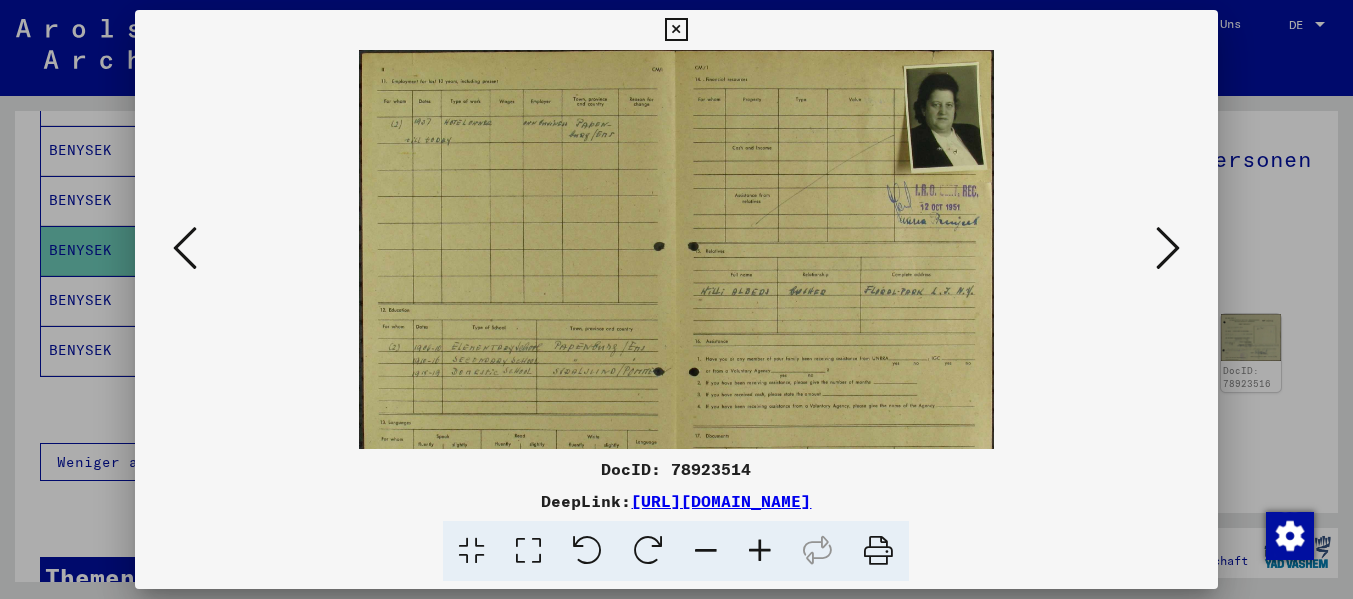 click at bounding box center [760, 551] 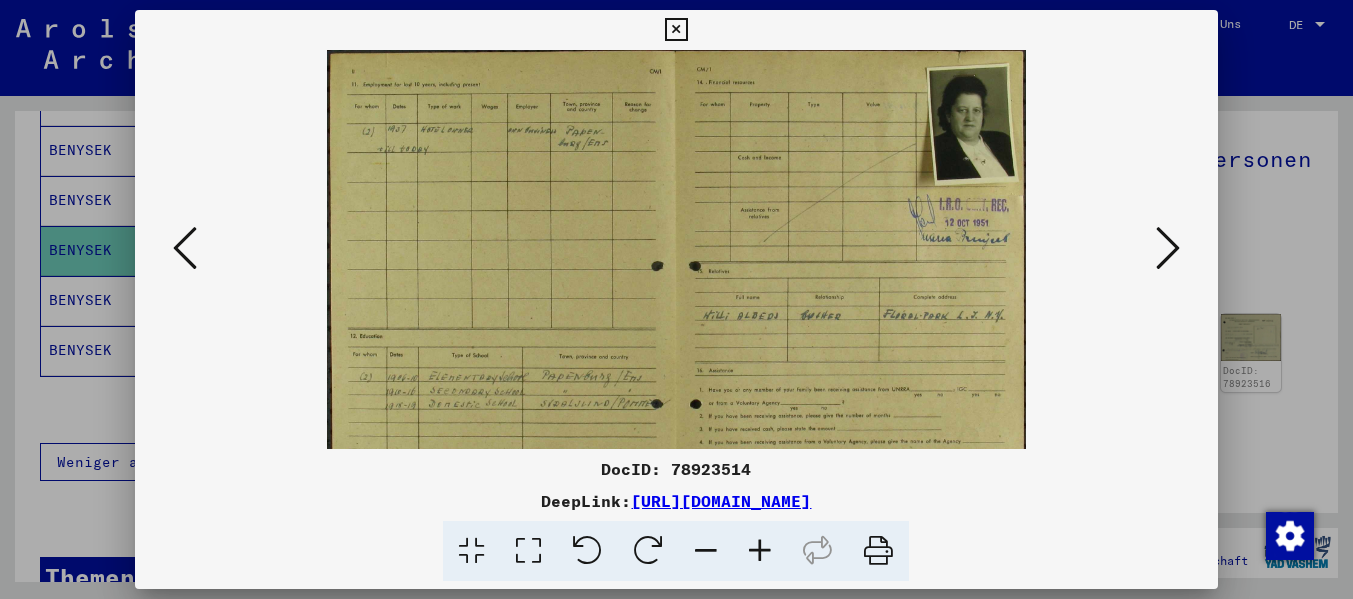 click at bounding box center [760, 551] 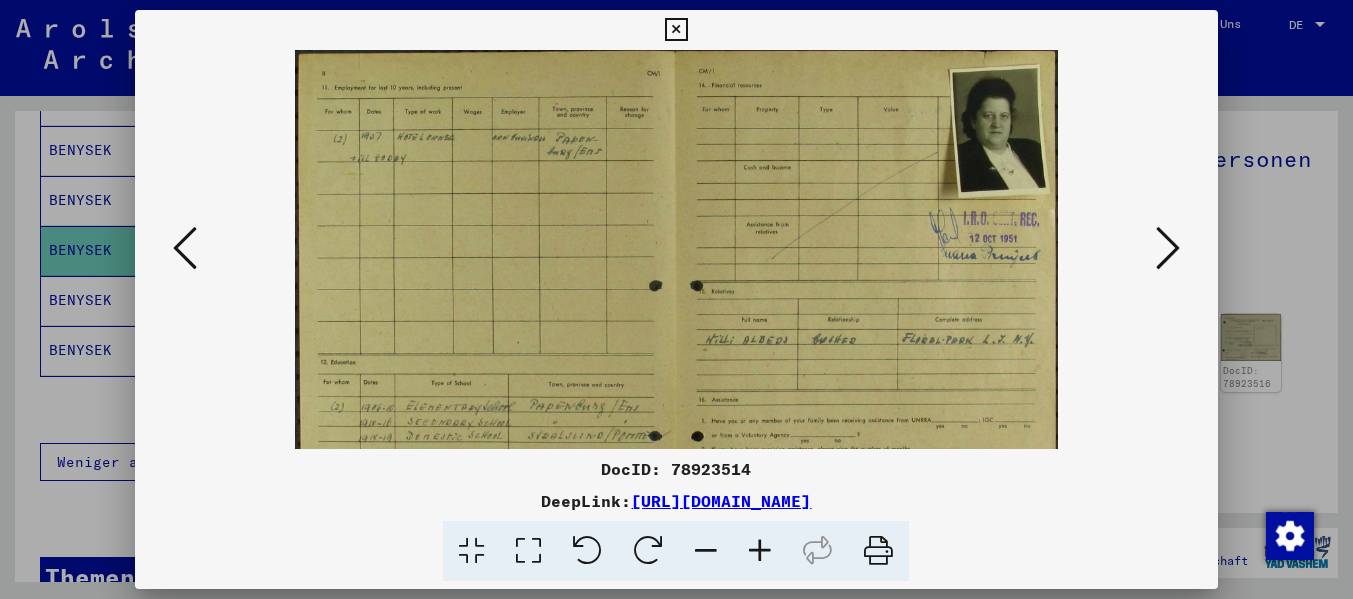 click at bounding box center [760, 551] 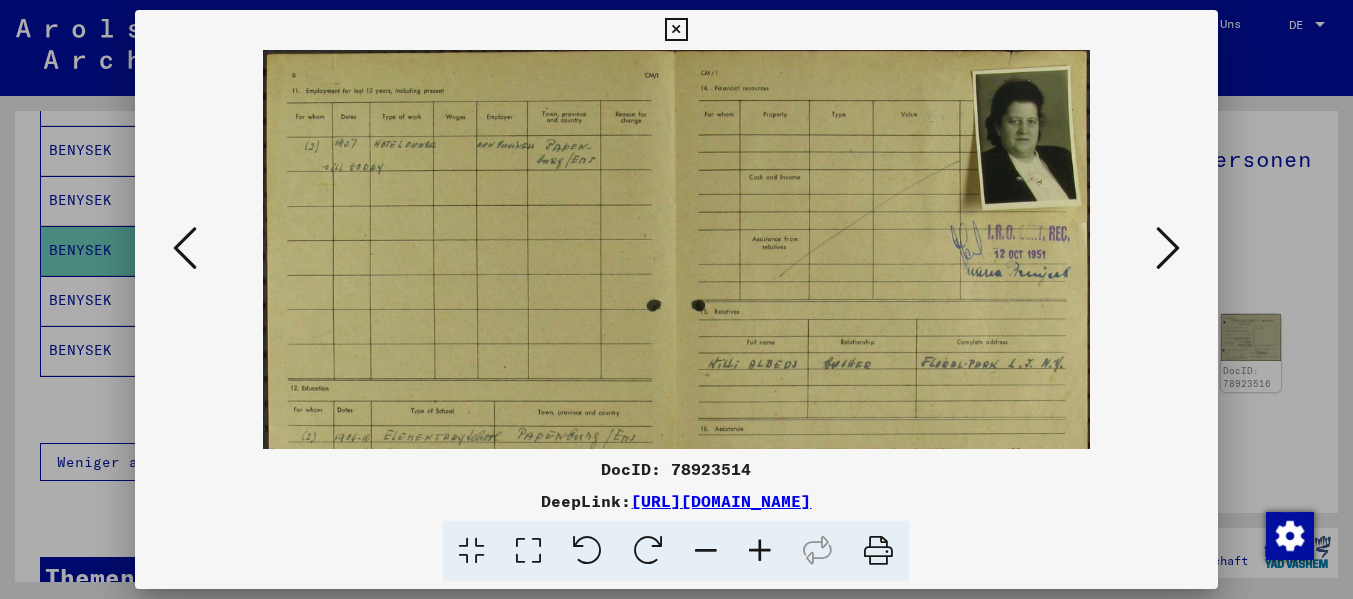 click at bounding box center (760, 551) 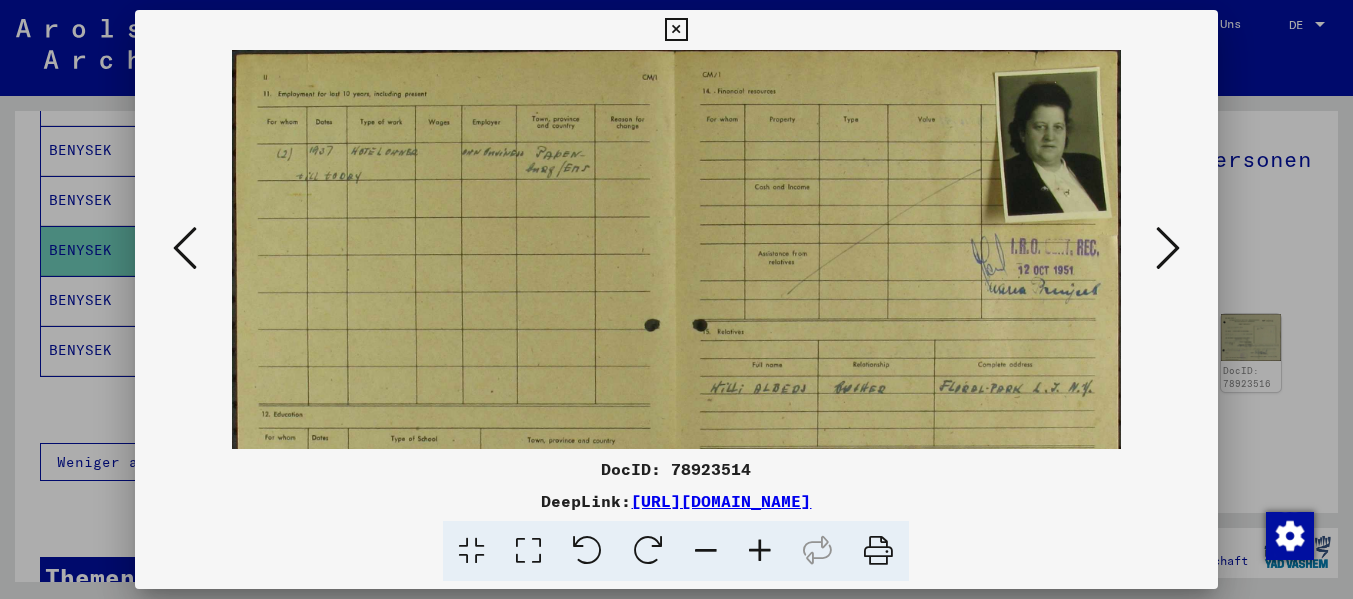 click at bounding box center (760, 551) 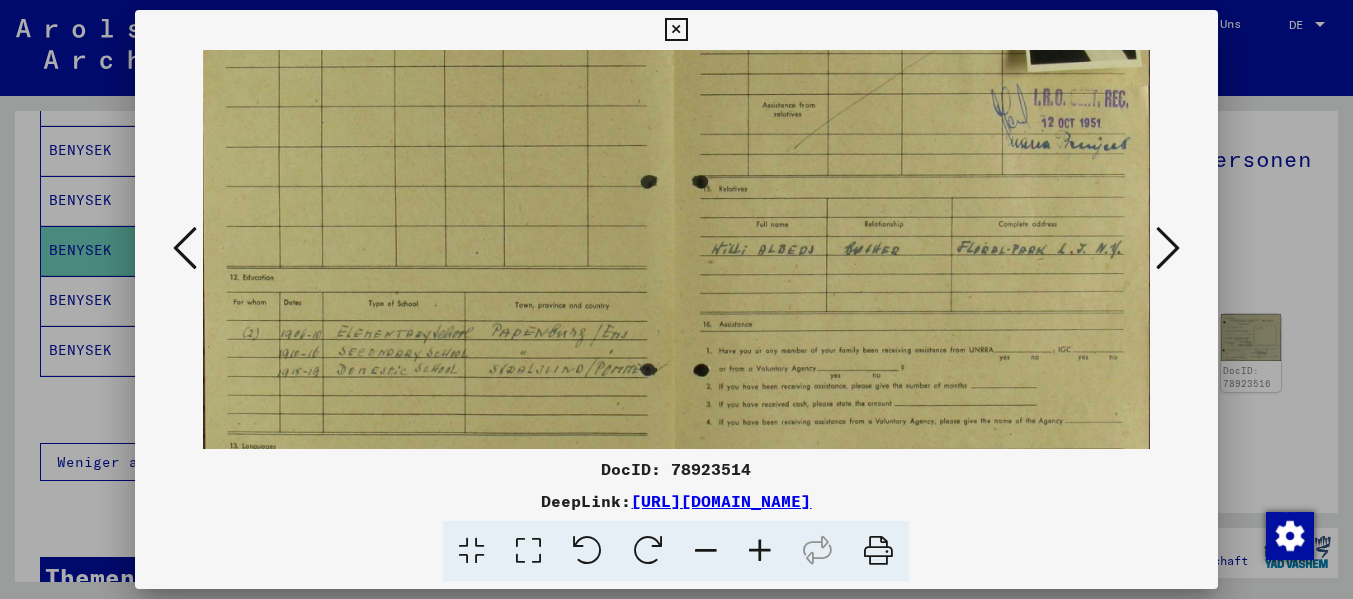 scroll, scrollTop: 173, scrollLeft: 8, axis: both 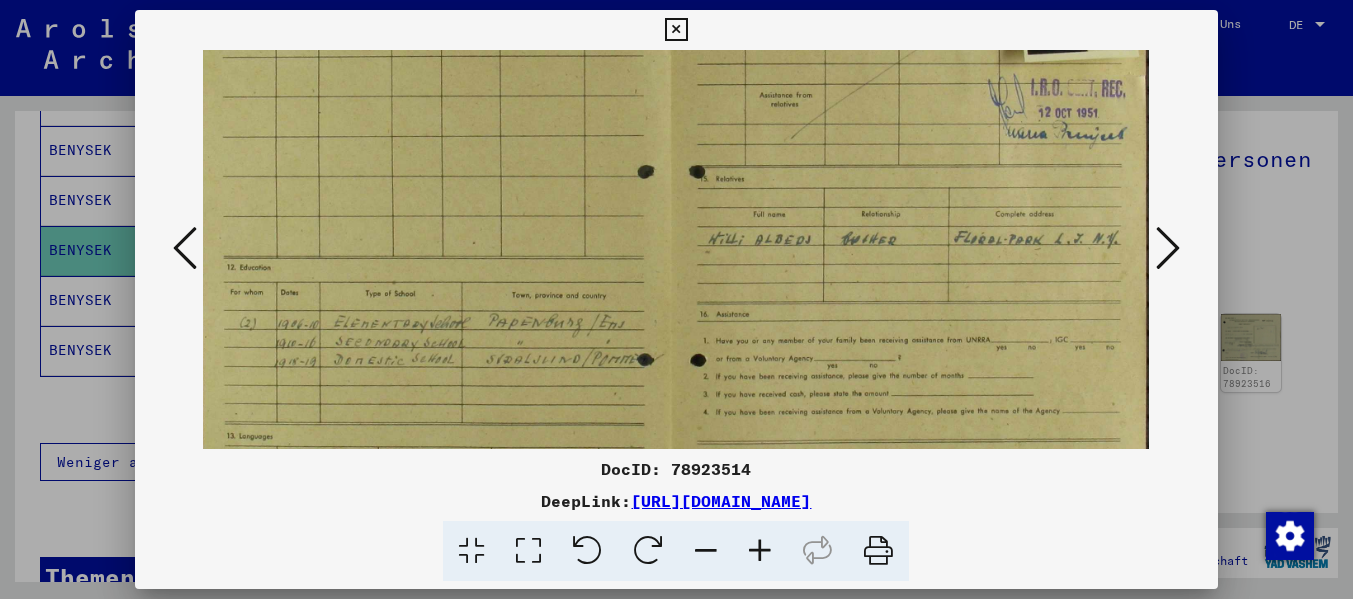 drag, startPoint x: 924, startPoint y: 352, endPoint x: 919, endPoint y: 179, distance: 173.07224 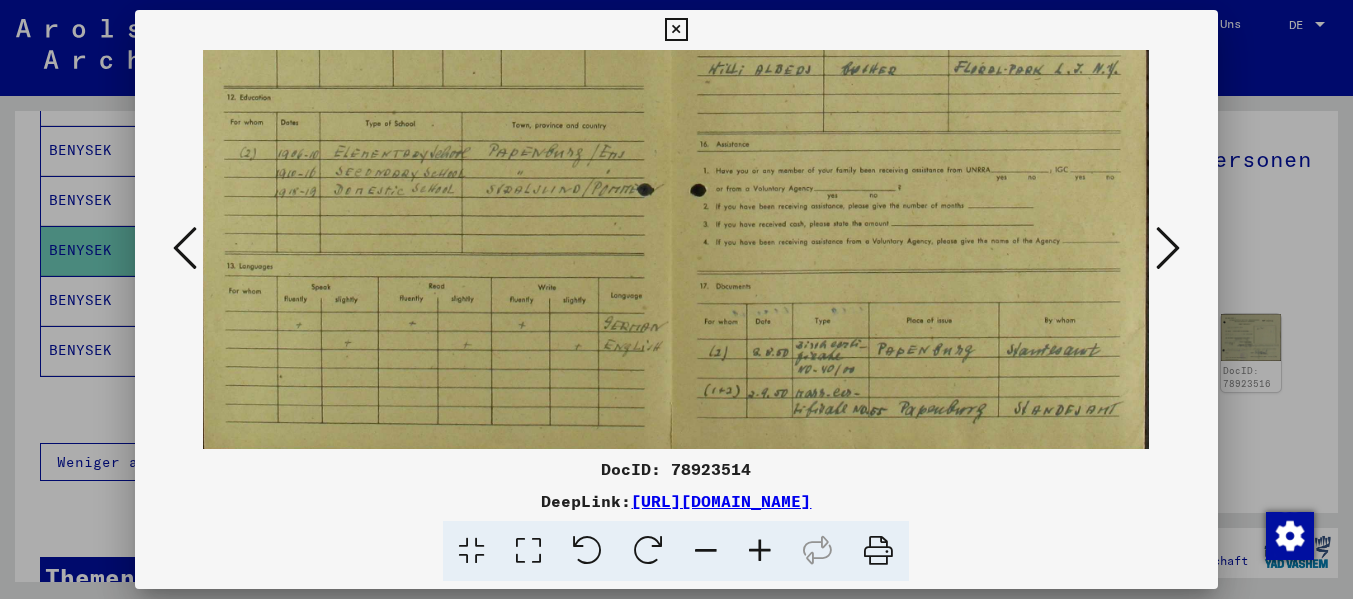 scroll, scrollTop: 348, scrollLeft: 8, axis: both 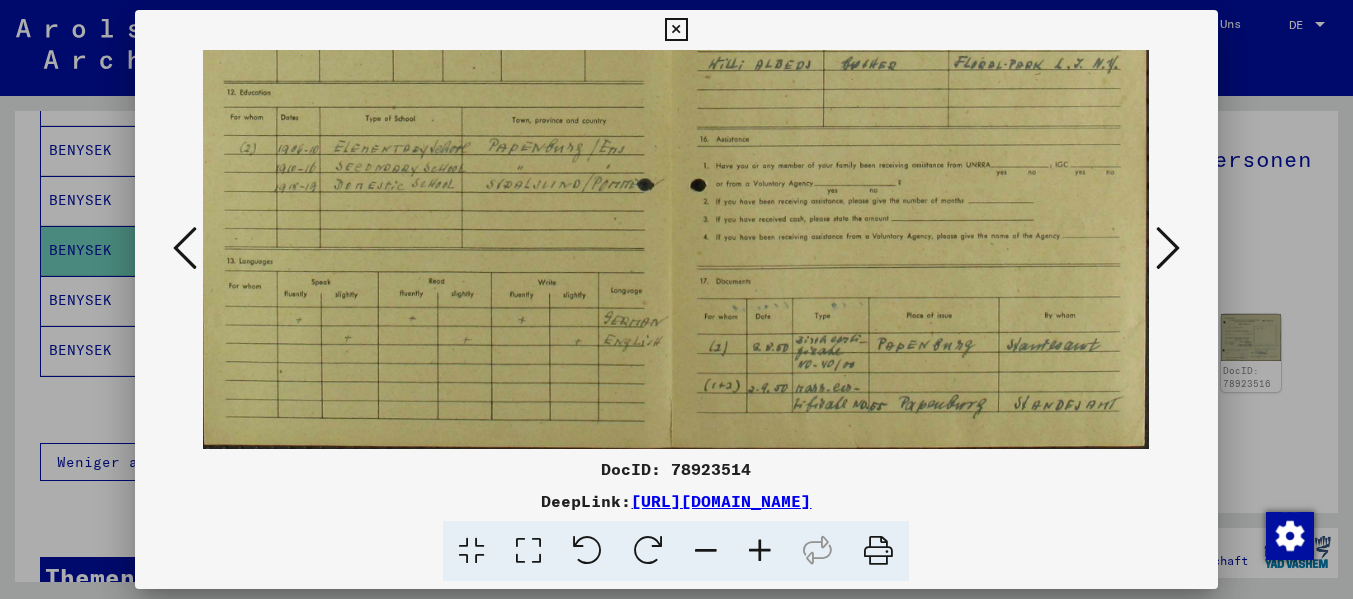 drag, startPoint x: 873, startPoint y: 315, endPoint x: 858, endPoint y: 140, distance: 175.64168 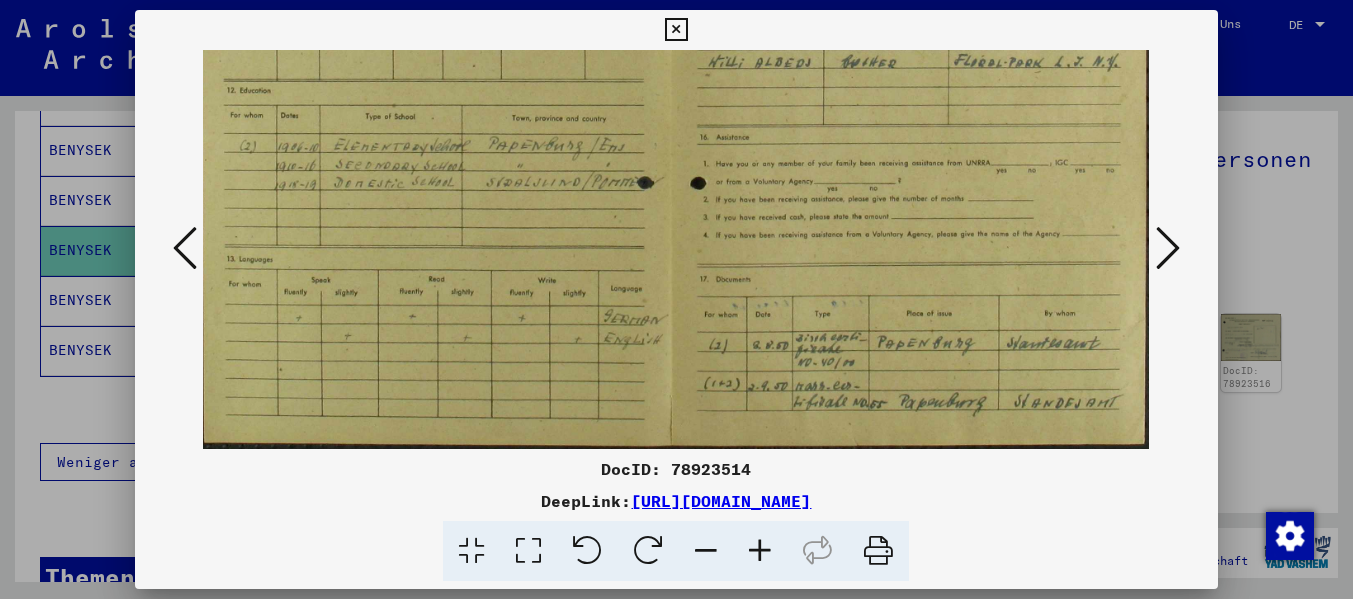 drag, startPoint x: 985, startPoint y: 326, endPoint x: 937, endPoint y: 333, distance: 48.507732 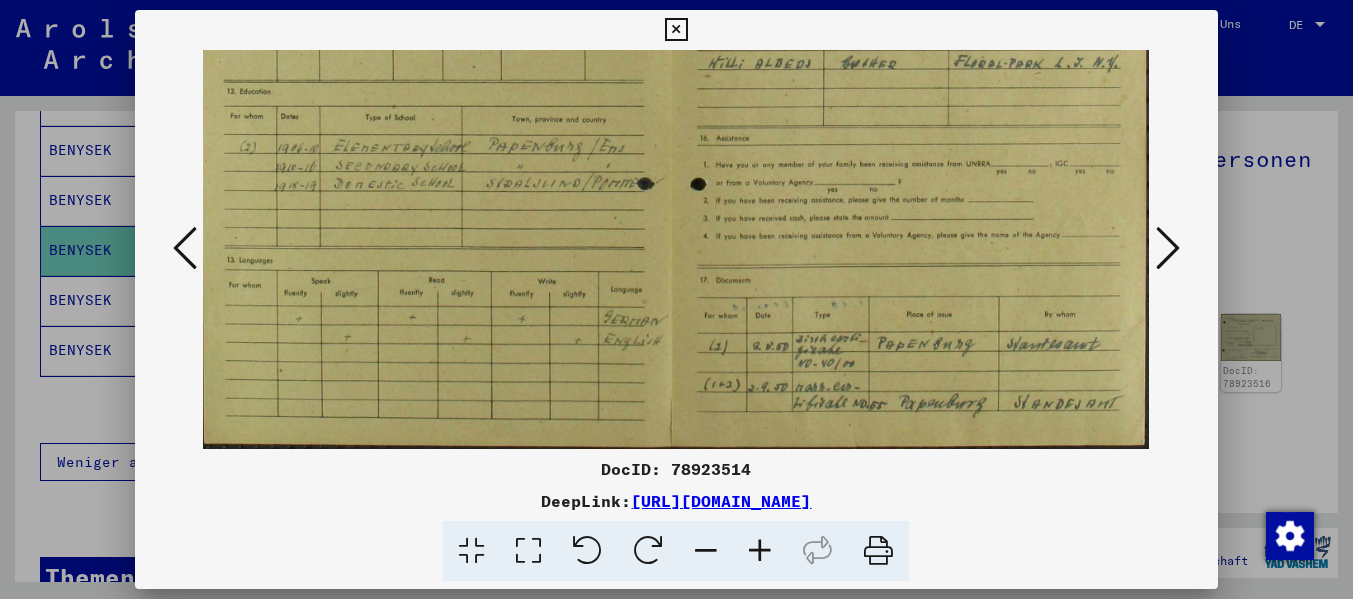 click at bounding box center (760, 551) 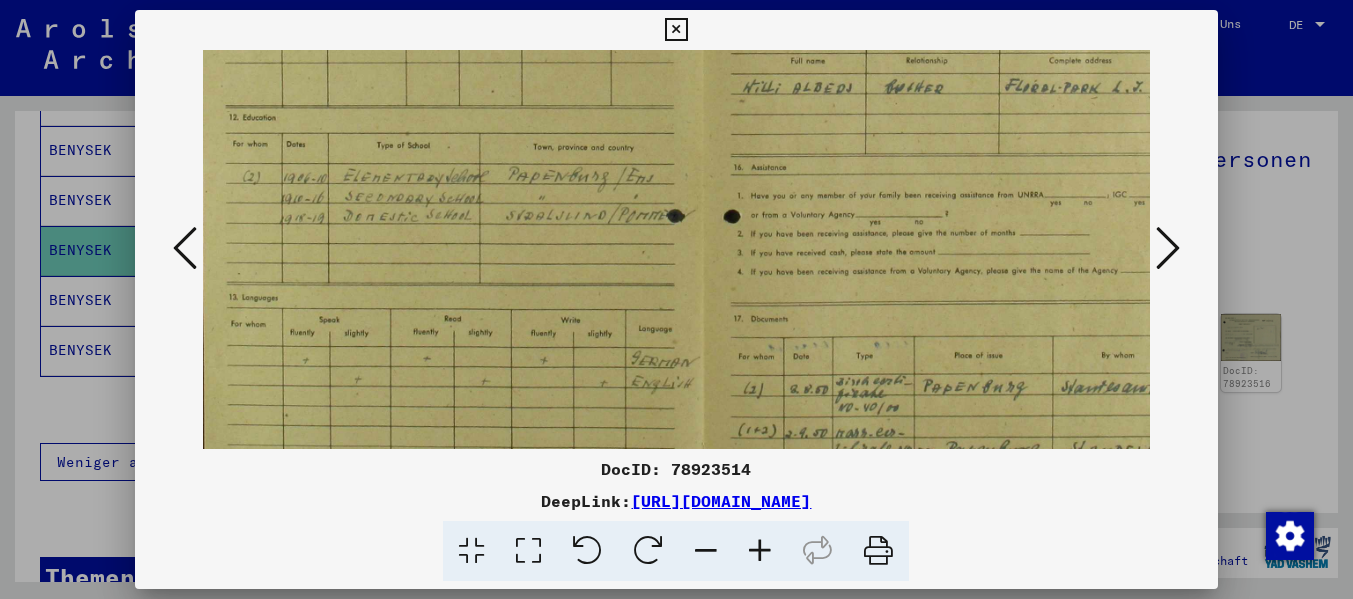 click at bounding box center (760, 551) 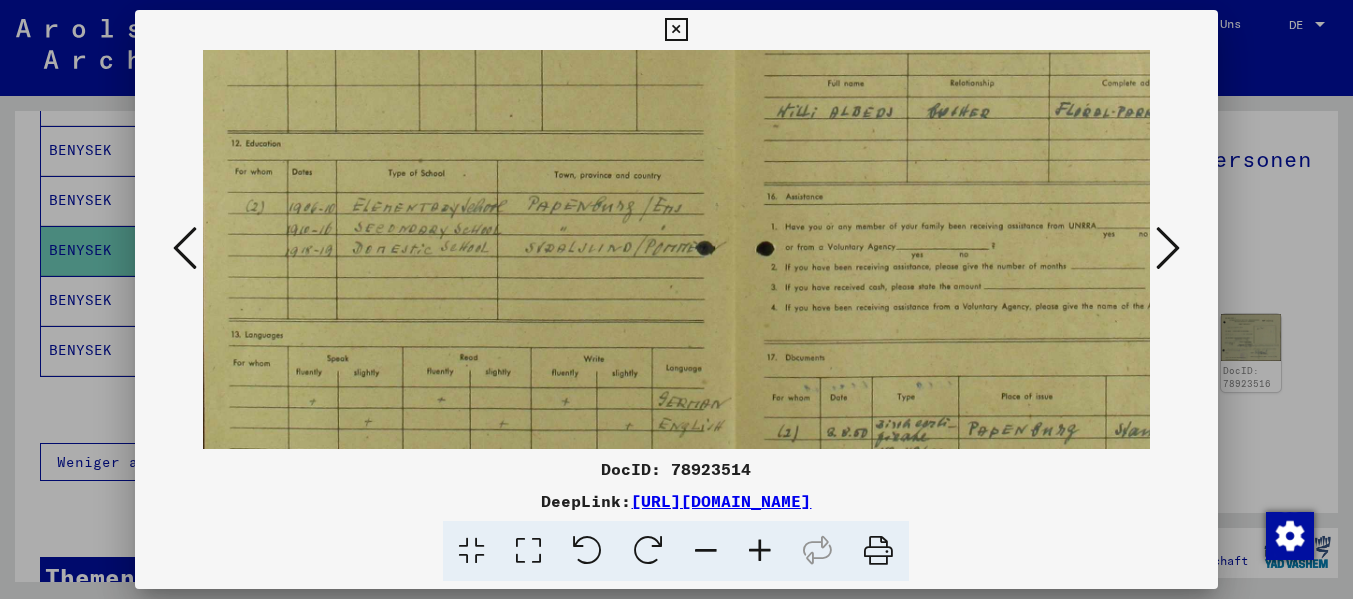 click at bounding box center [760, 551] 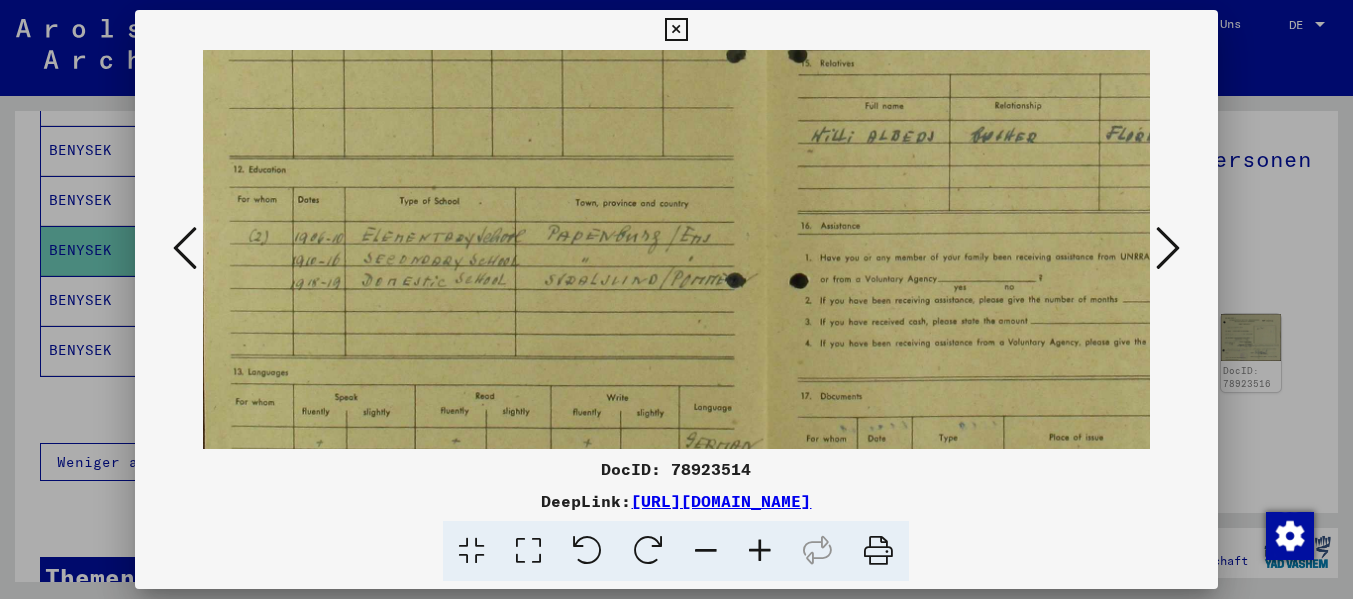 click at bounding box center [760, 551] 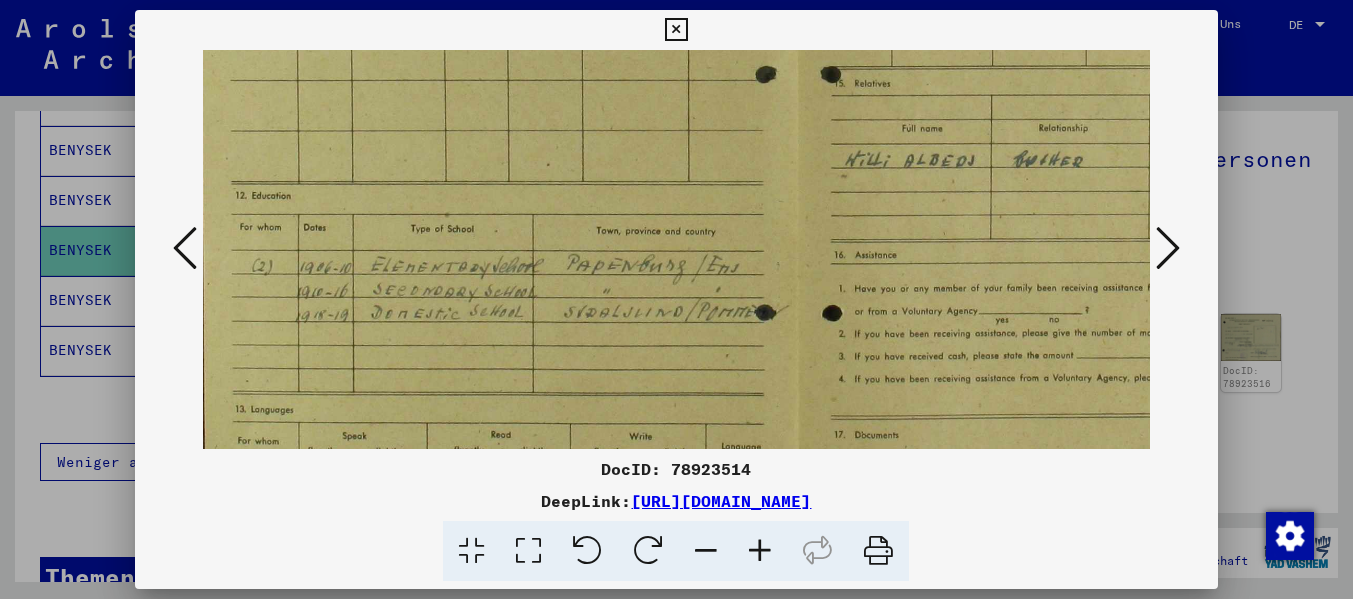 click at bounding box center (760, 551) 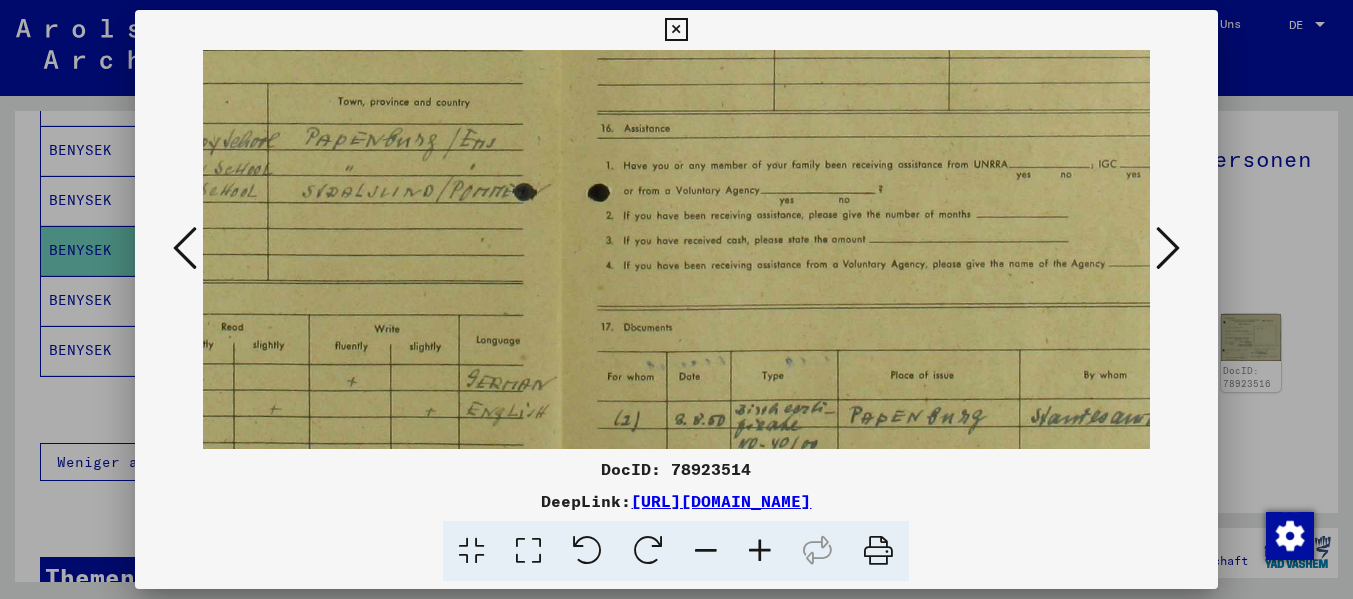 drag, startPoint x: 967, startPoint y: 353, endPoint x: 633, endPoint y: 152, distance: 389.81662 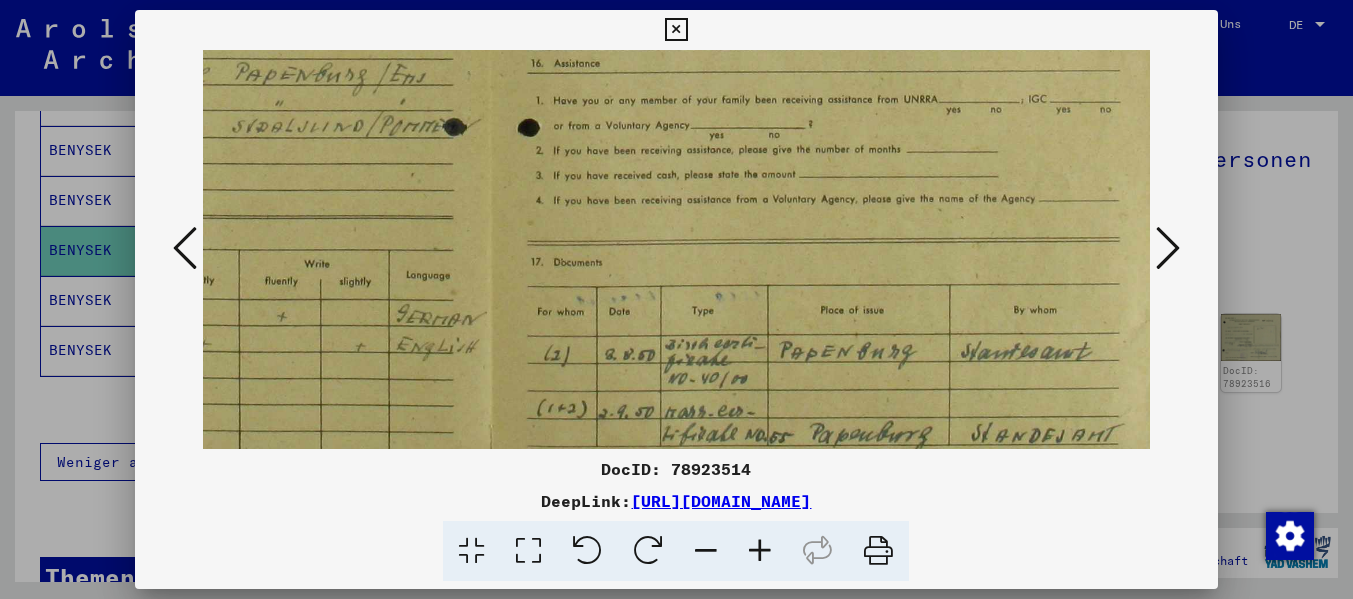 scroll, scrollTop: 650, scrollLeft: 390, axis: both 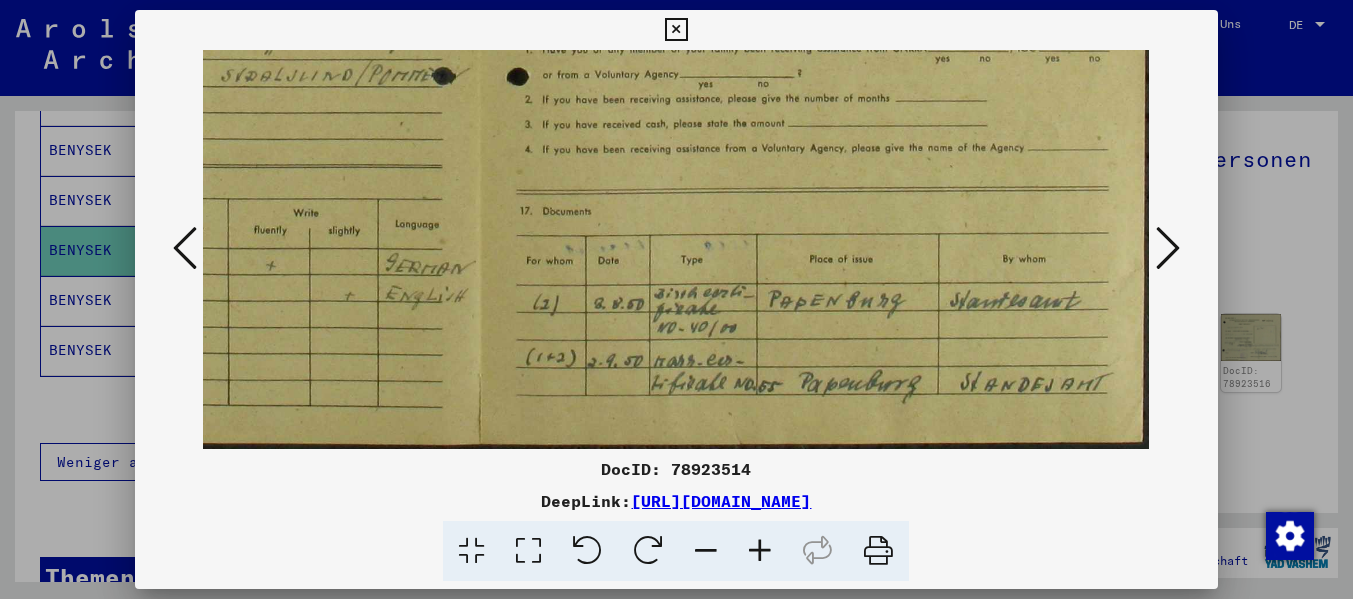 drag, startPoint x: 755, startPoint y: 271, endPoint x: 707, endPoint y: 161, distance: 120.01666 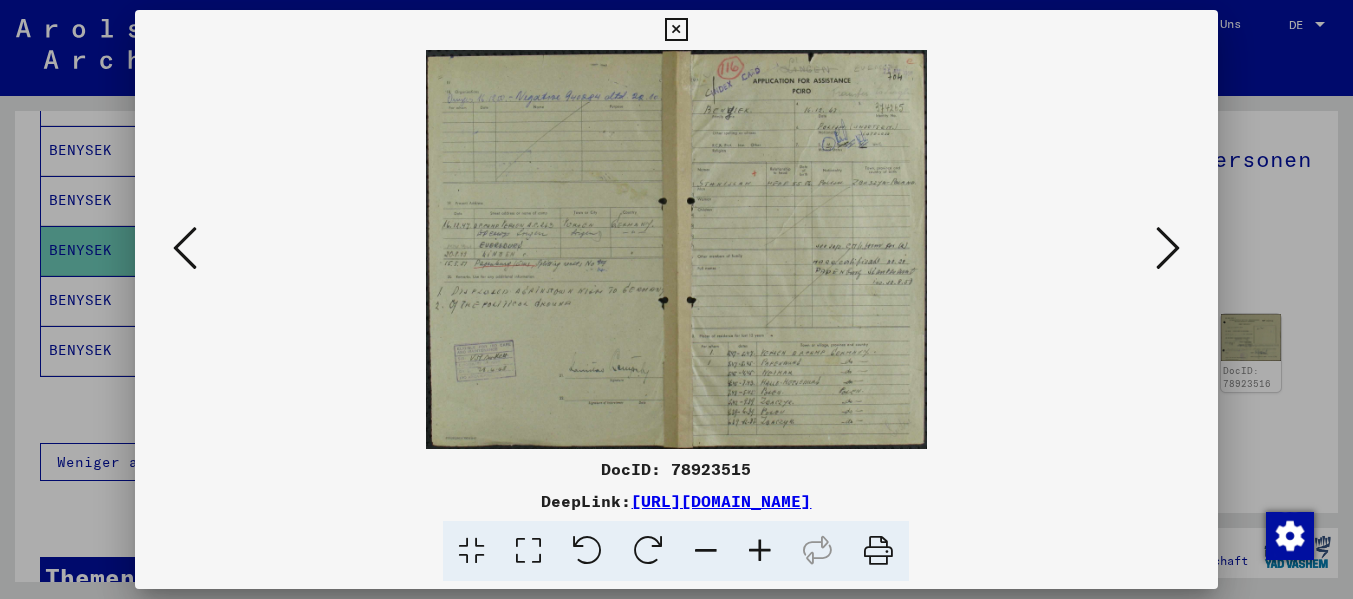 scroll, scrollTop: 0, scrollLeft: 0, axis: both 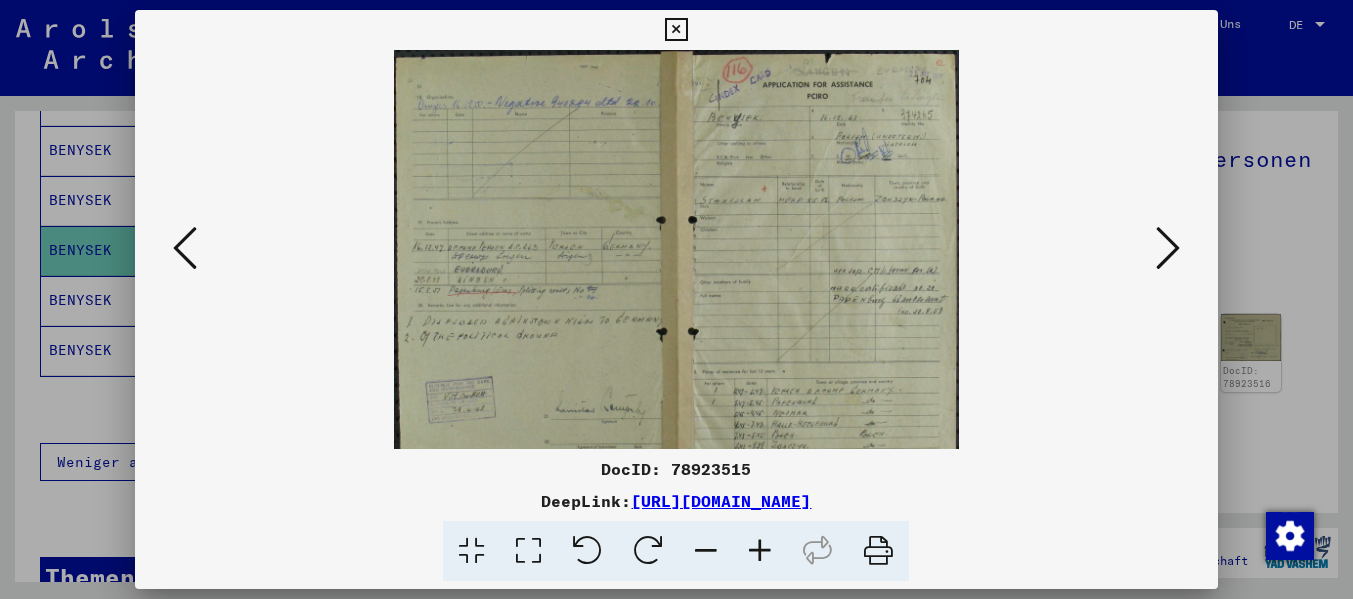 click at bounding box center (760, 551) 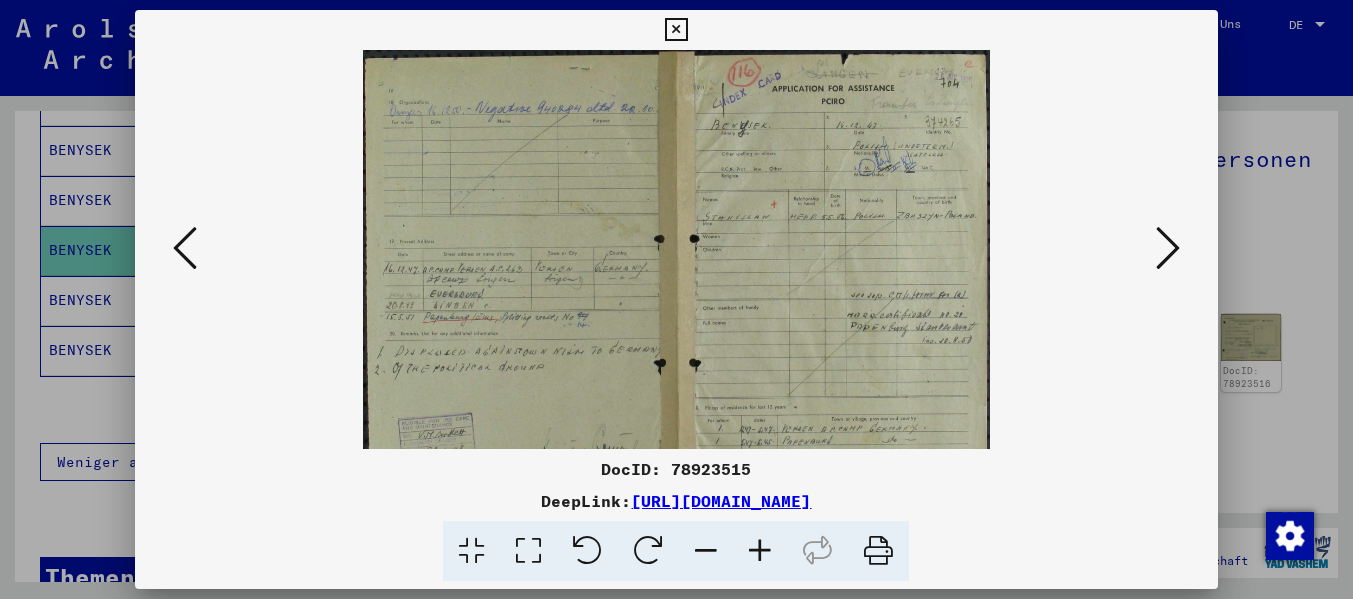 click at bounding box center (760, 551) 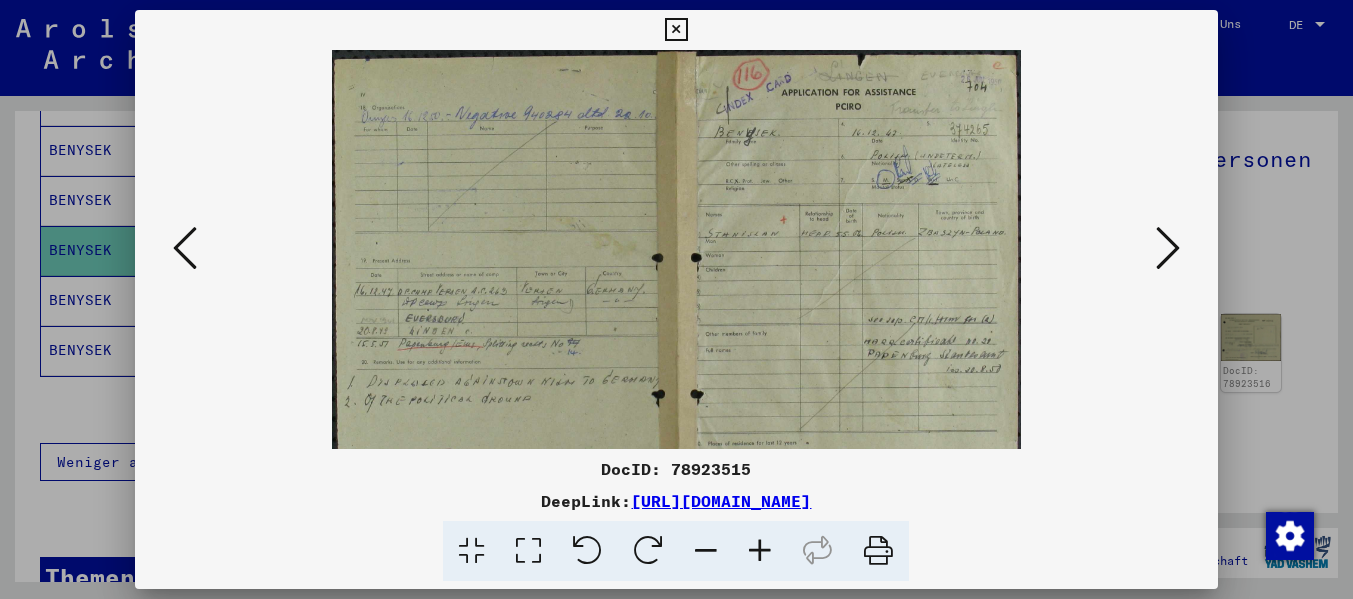 click at bounding box center [760, 551] 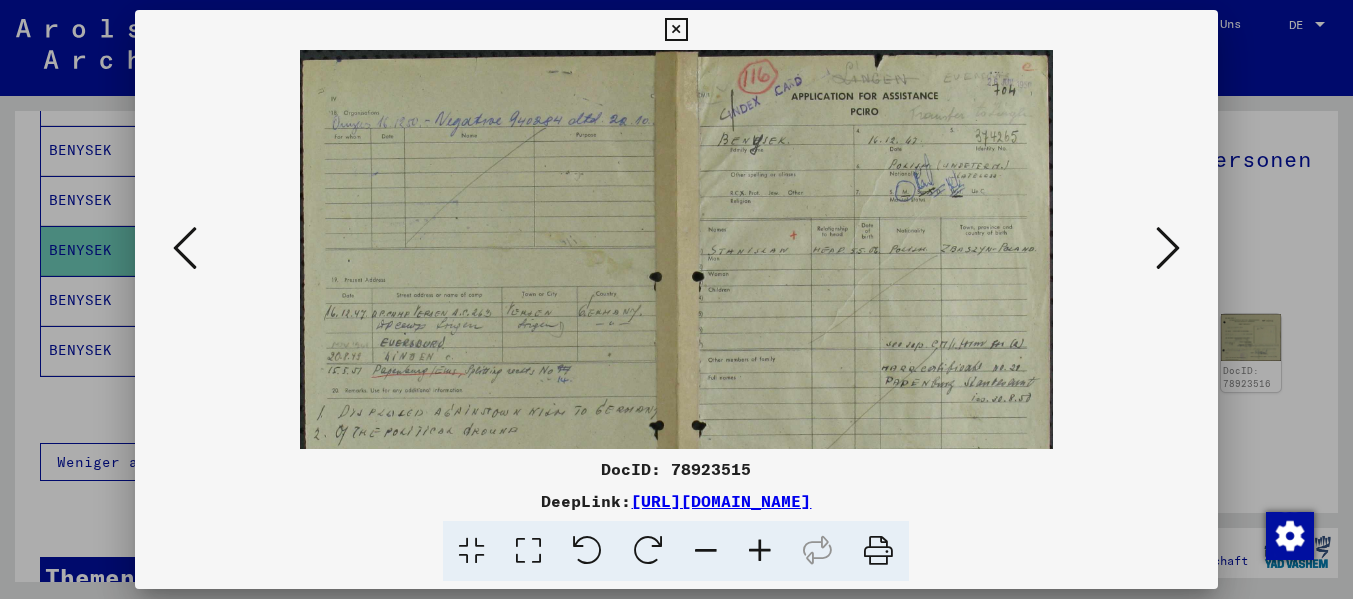 click at bounding box center [760, 551] 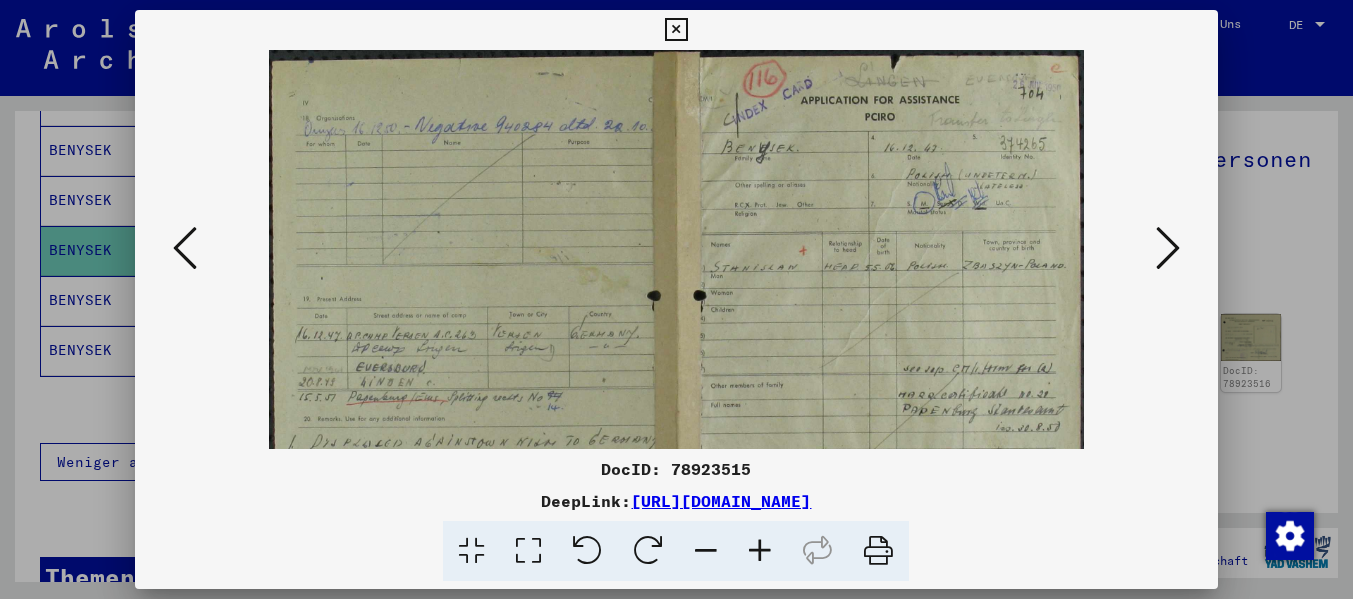 click at bounding box center [760, 551] 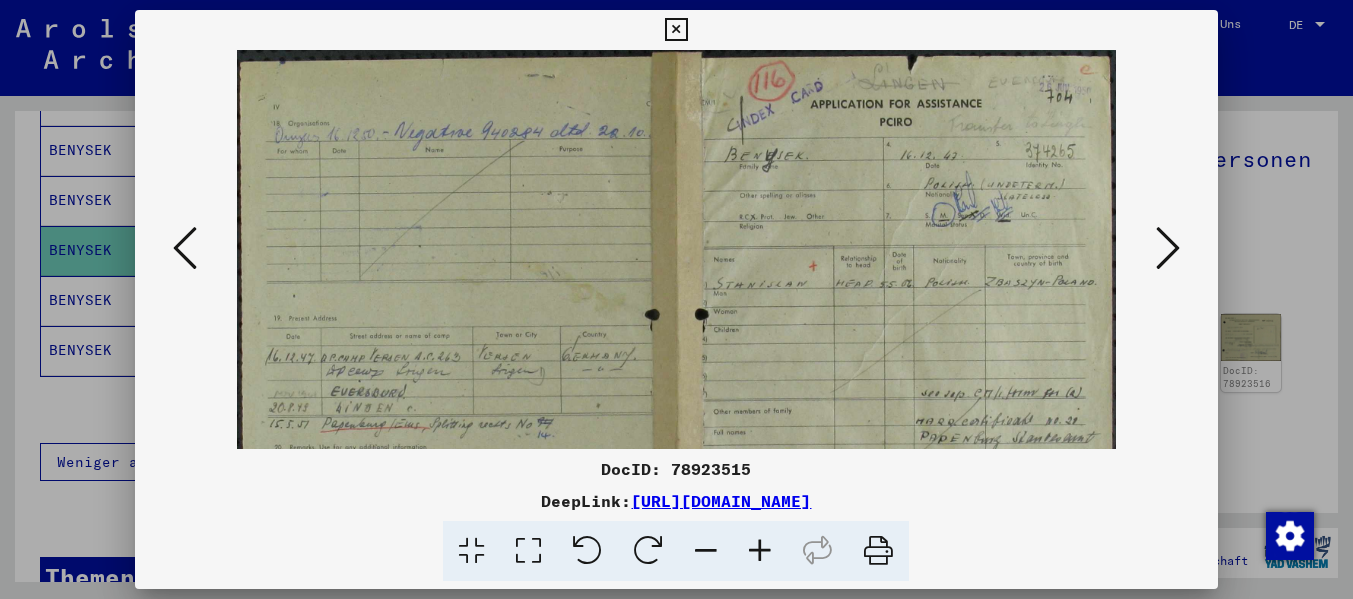 click at bounding box center (760, 551) 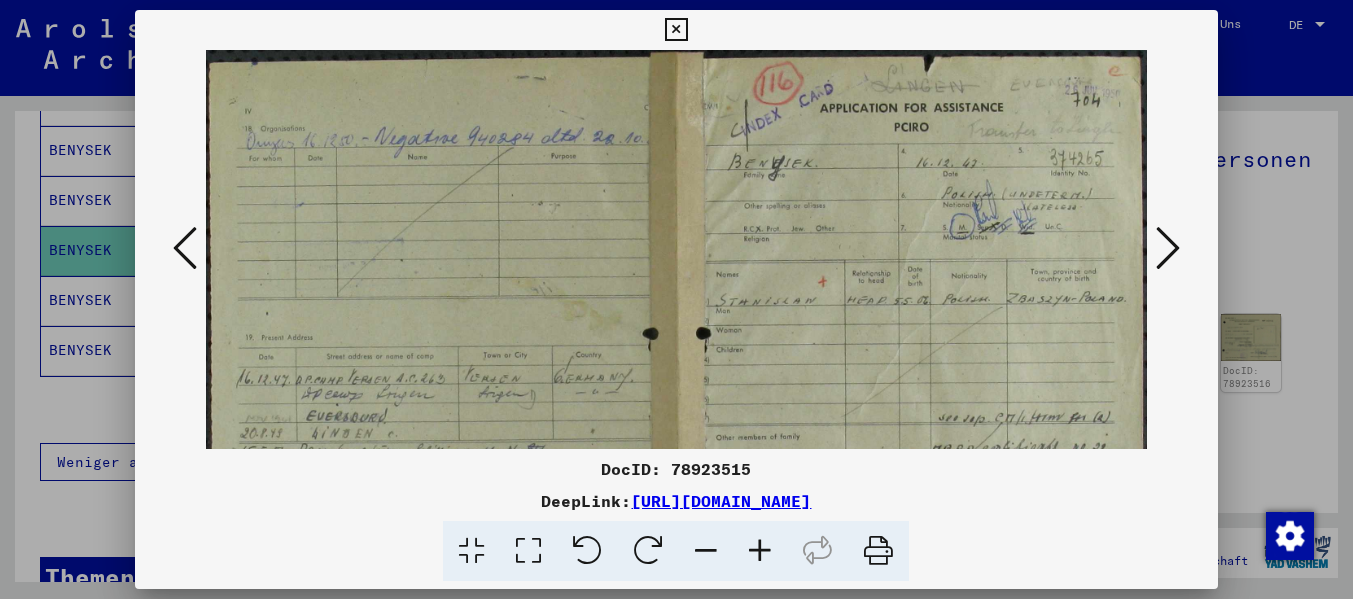 click at bounding box center [760, 551] 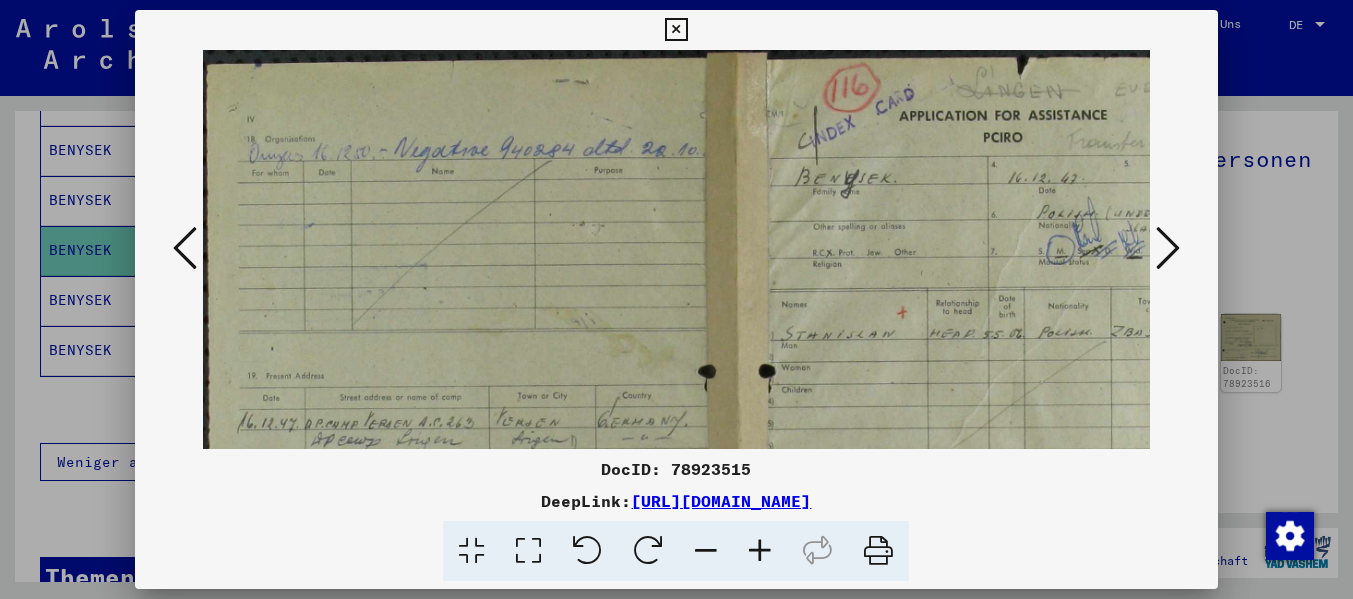 click at bounding box center (760, 551) 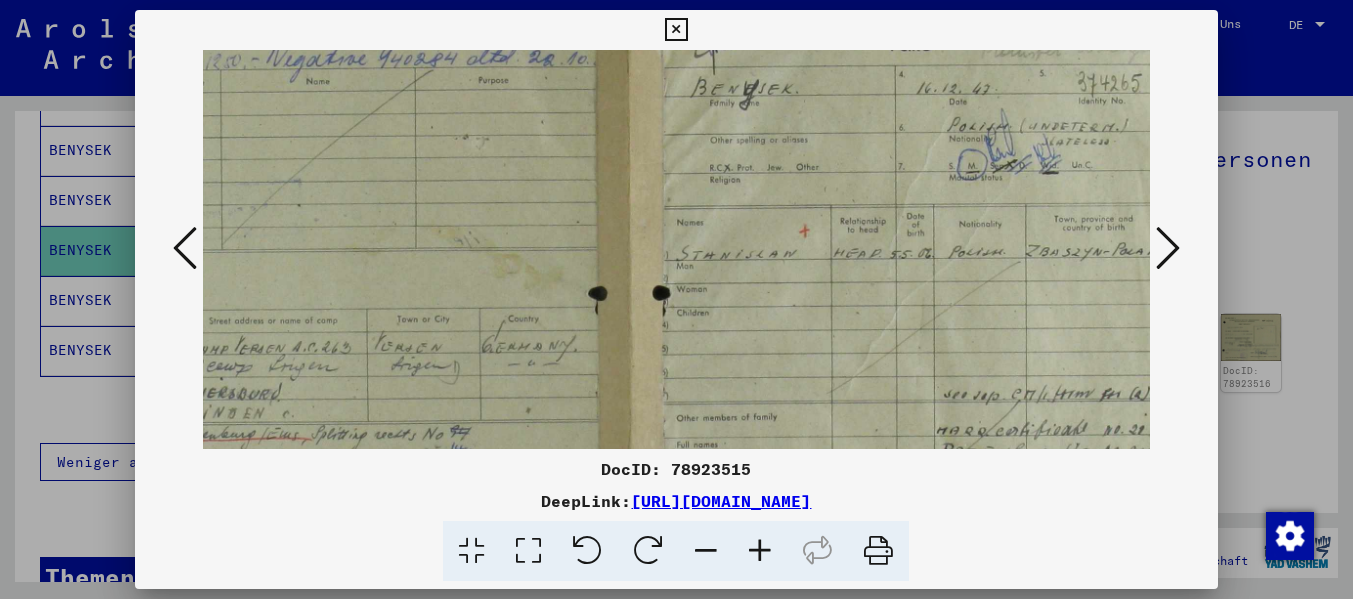 scroll, scrollTop: 109, scrollLeft: 173, axis: both 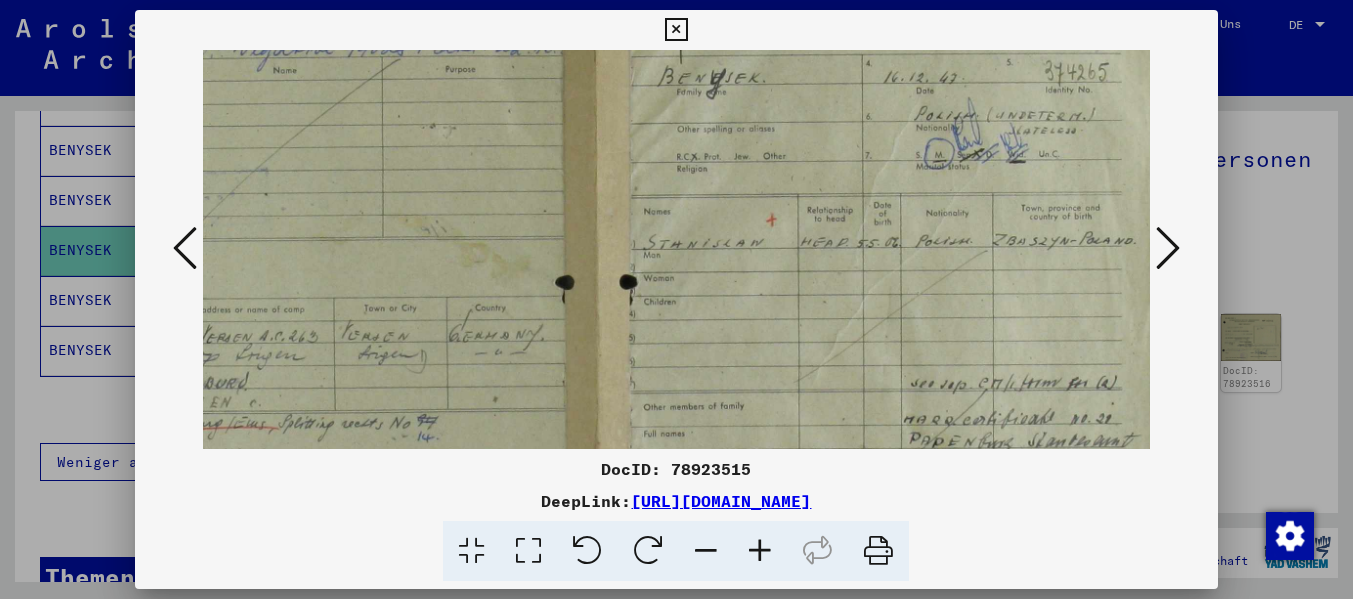 drag, startPoint x: 804, startPoint y: 293, endPoint x: 642, endPoint y: 204, distance: 184.83777 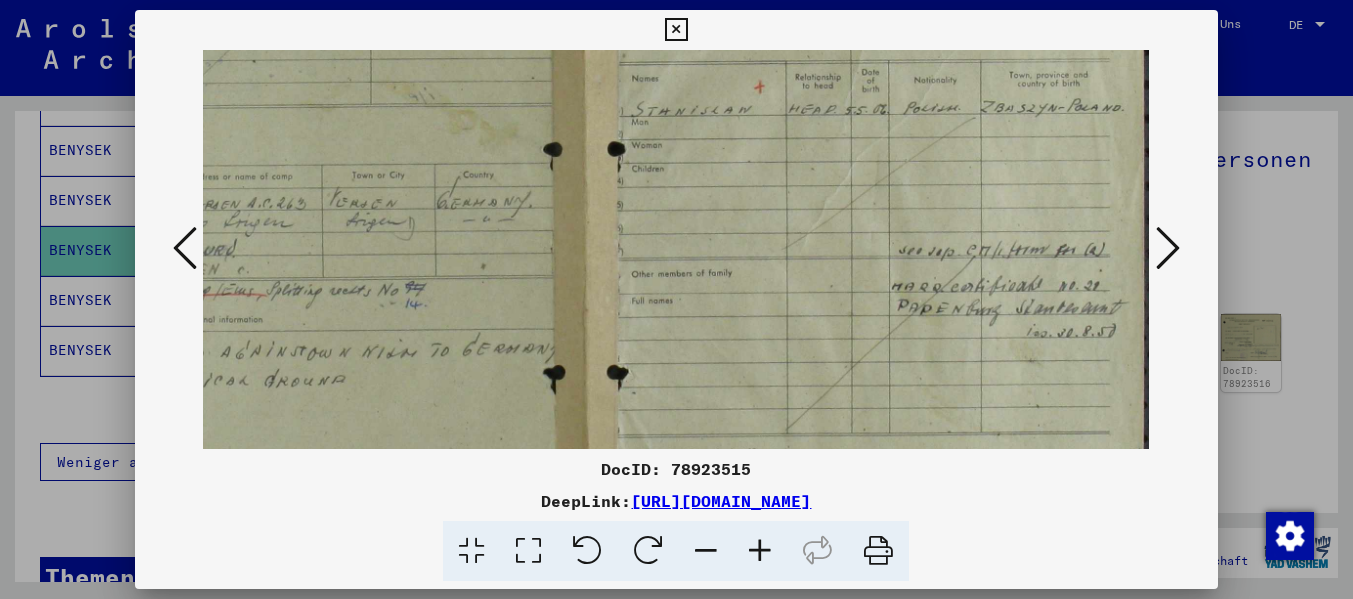 scroll, scrollTop: 246, scrollLeft: 184, axis: both 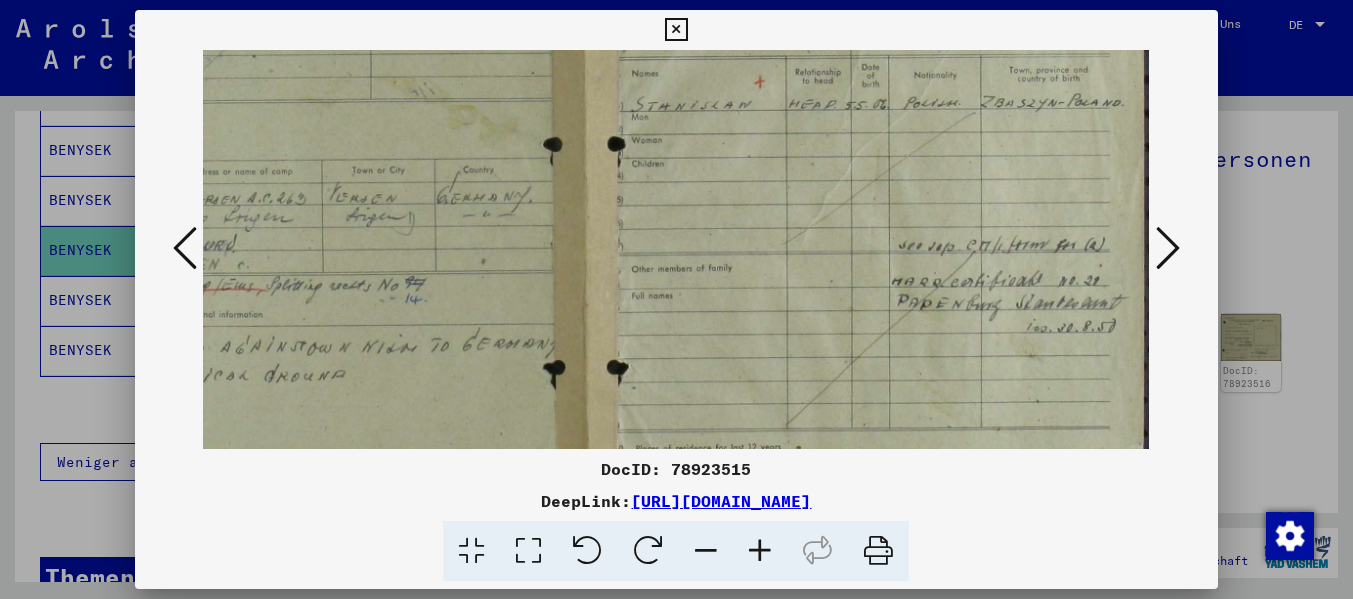 drag, startPoint x: 925, startPoint y: 299, endPoint x: 852, endPoint y: 162, distance: 155.2353 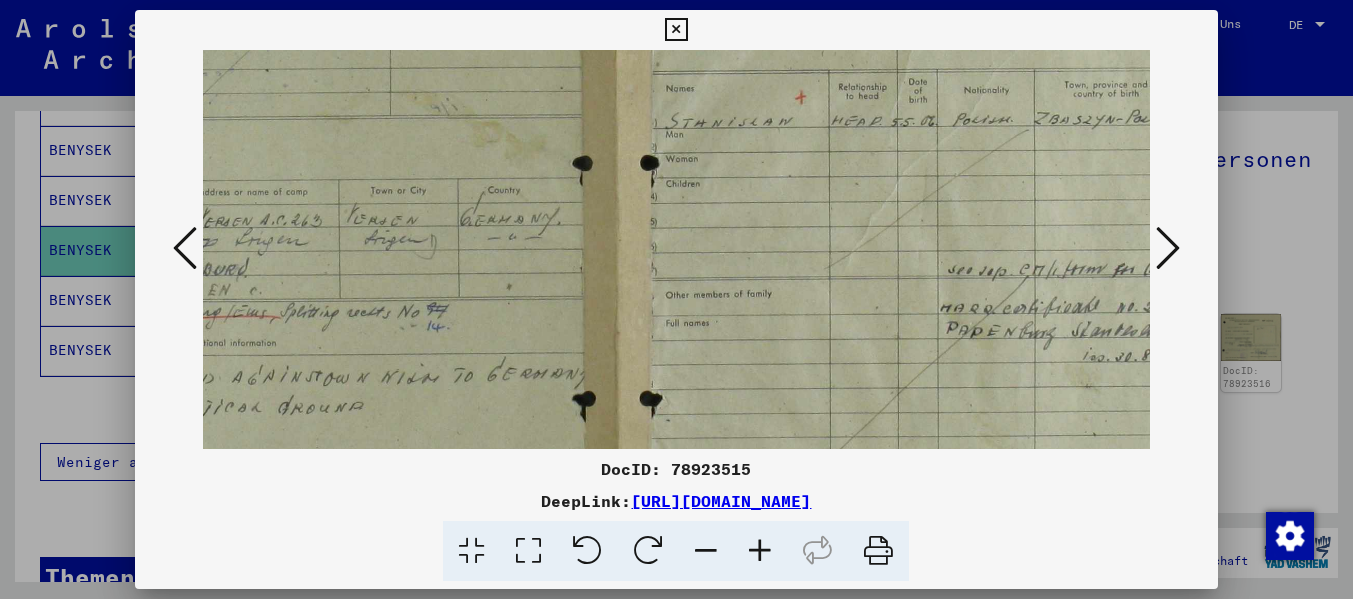 click at bounding box center (760, 551) 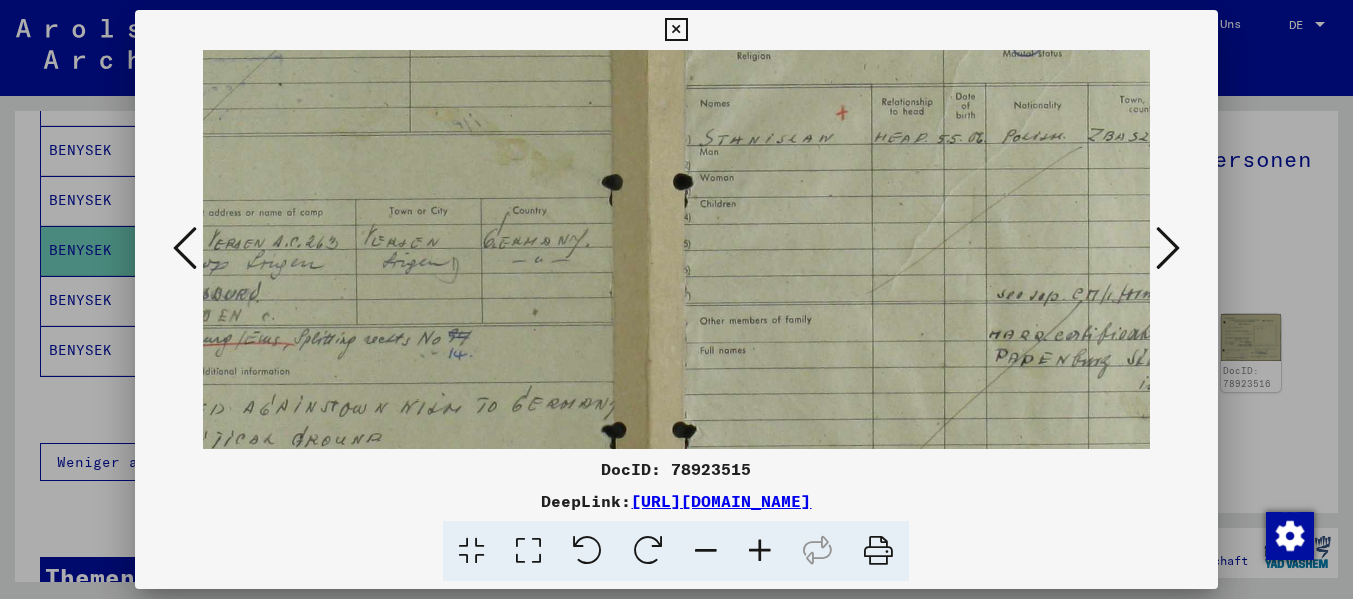 click at bounding box center [760, 551] 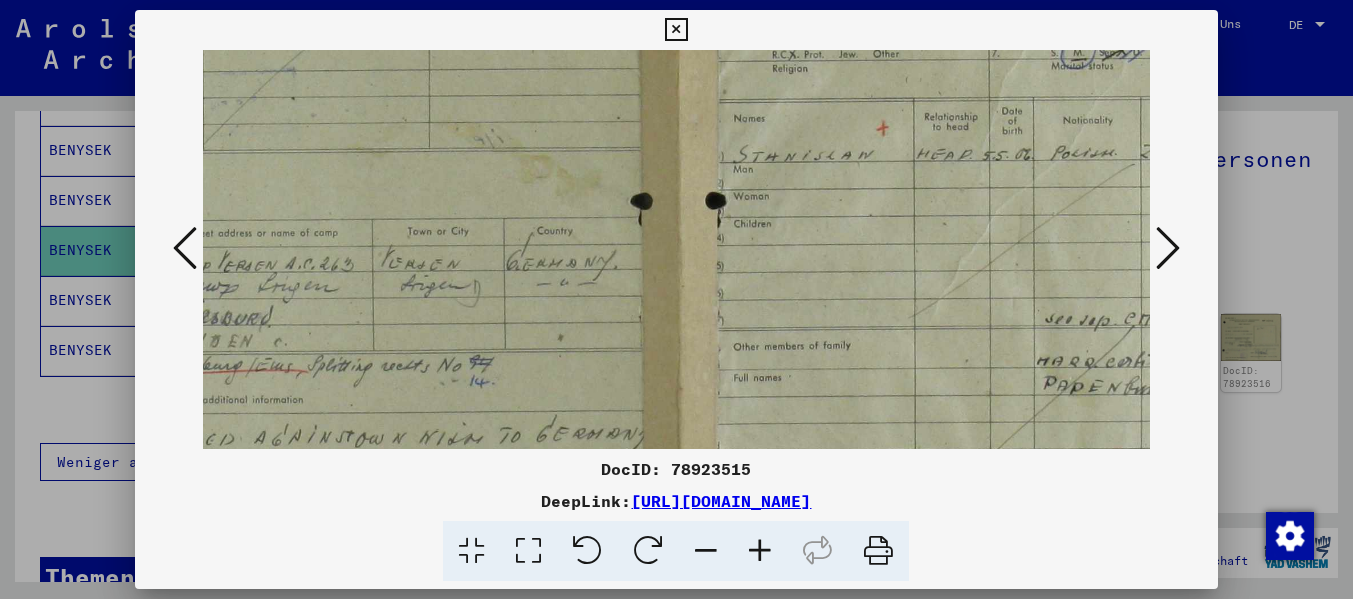 click at bounding box center [760, 551] 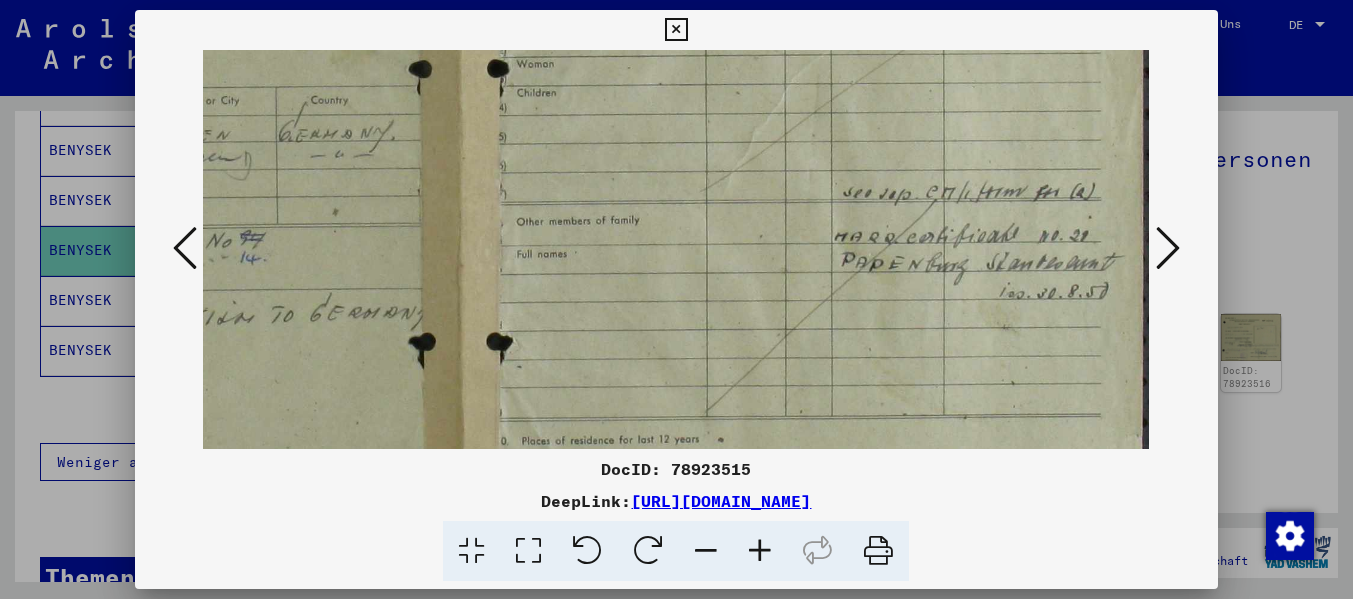 drag, startPoint x: 968, startPoint y: 352, endPoint x: 587, endPoint y: 213, distance: 405.5638 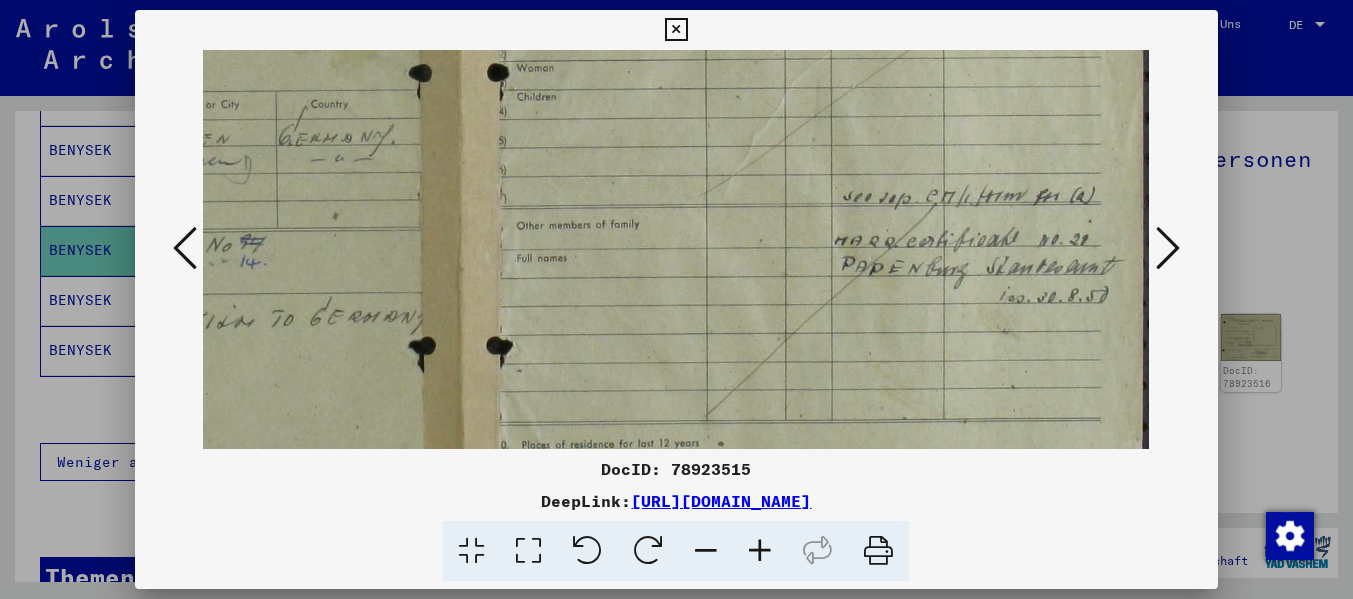 drag, startPoint x: 934, startPoint y: 269, endPoint x: 935, endPoint y: 289, distance: 20.024984 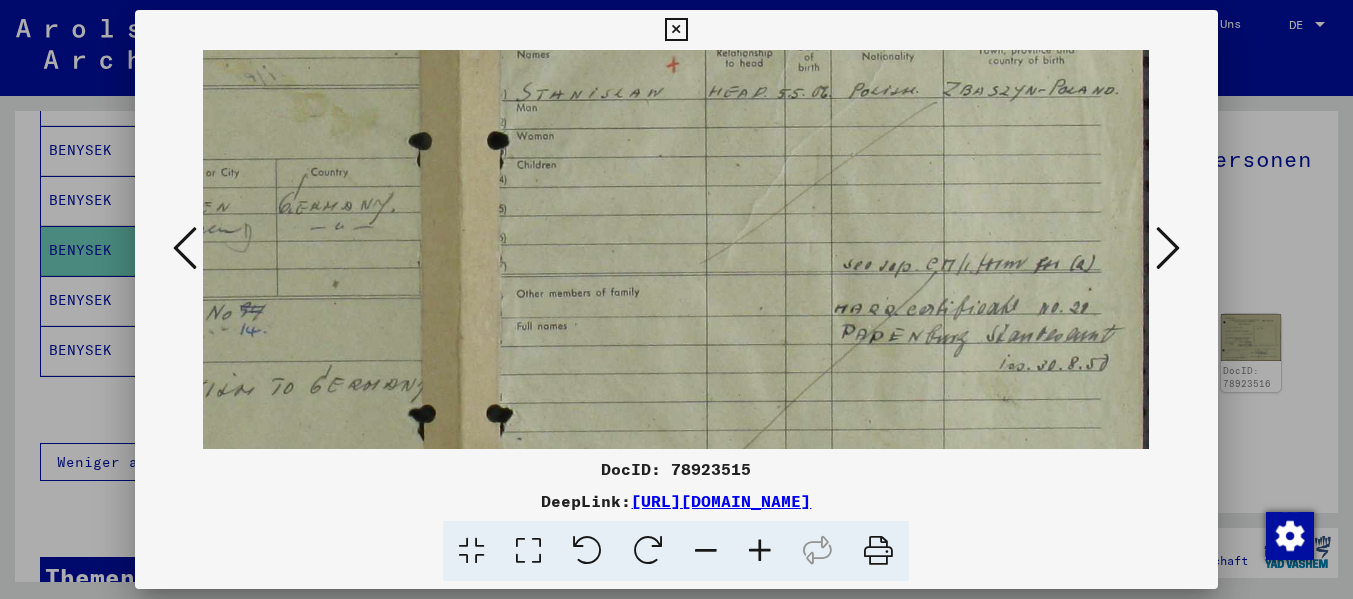 scroll, scrollTop: 321, scrollLeft: 435, axis: both 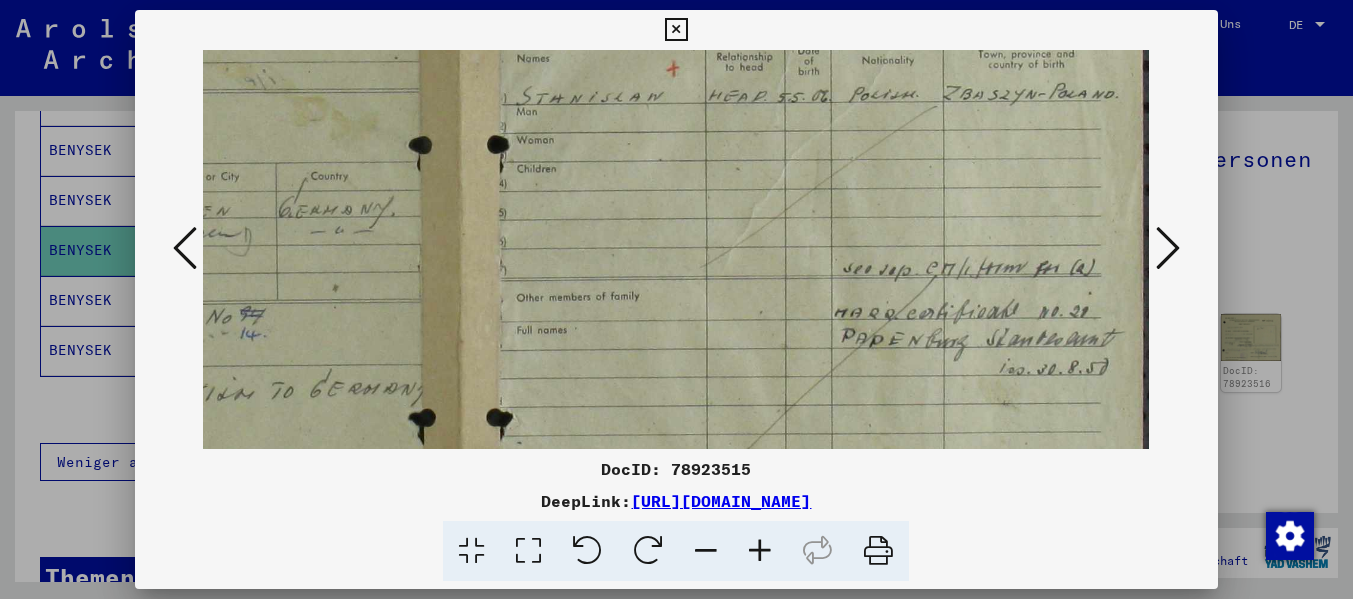 drag, startPoint x: 935, startPoint y: 289, endPoint x: 927, endPoint y: 344, distance: 55.578773 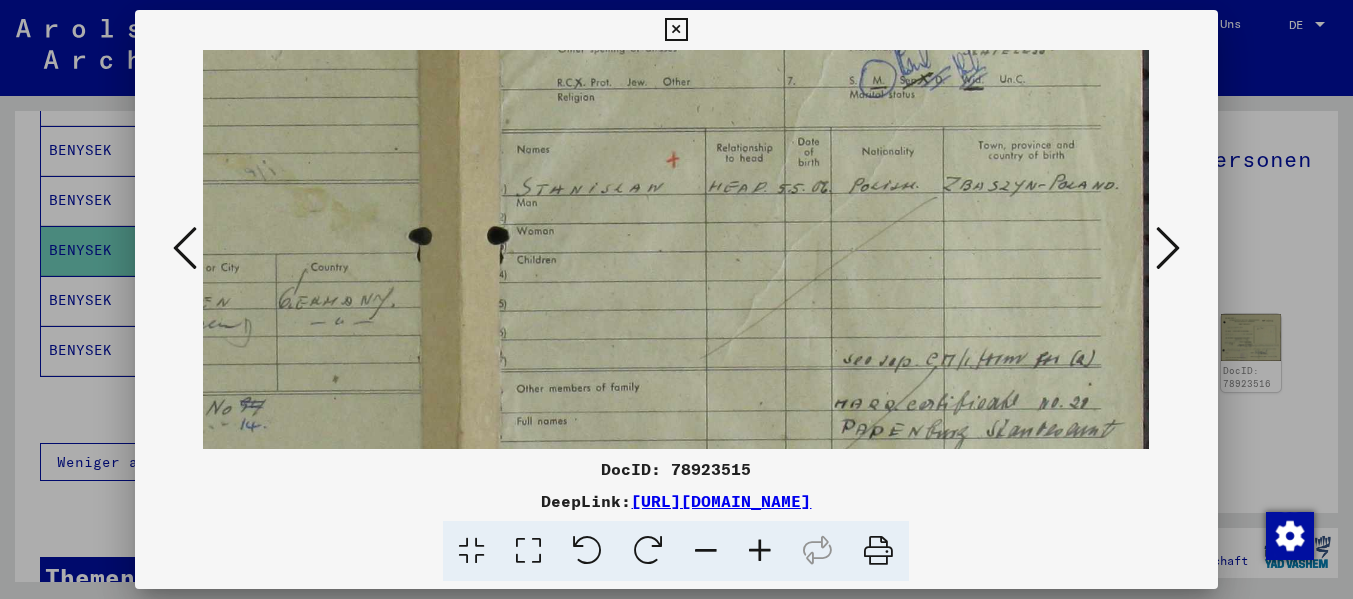 scroll, scrollTop: 227, scrollLeft: 435, axis: both 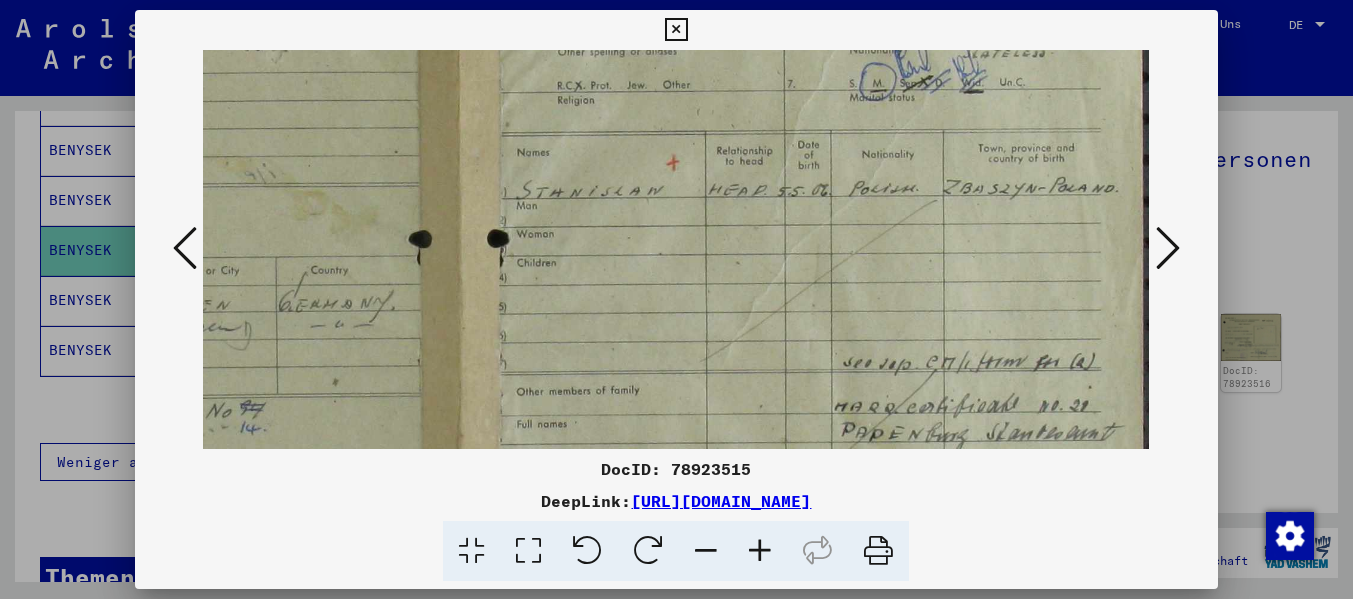 drag, startPoint x: 958, startPoint y: 222, endPoint x: 932, endPoint y: 316, distance: 97.52948 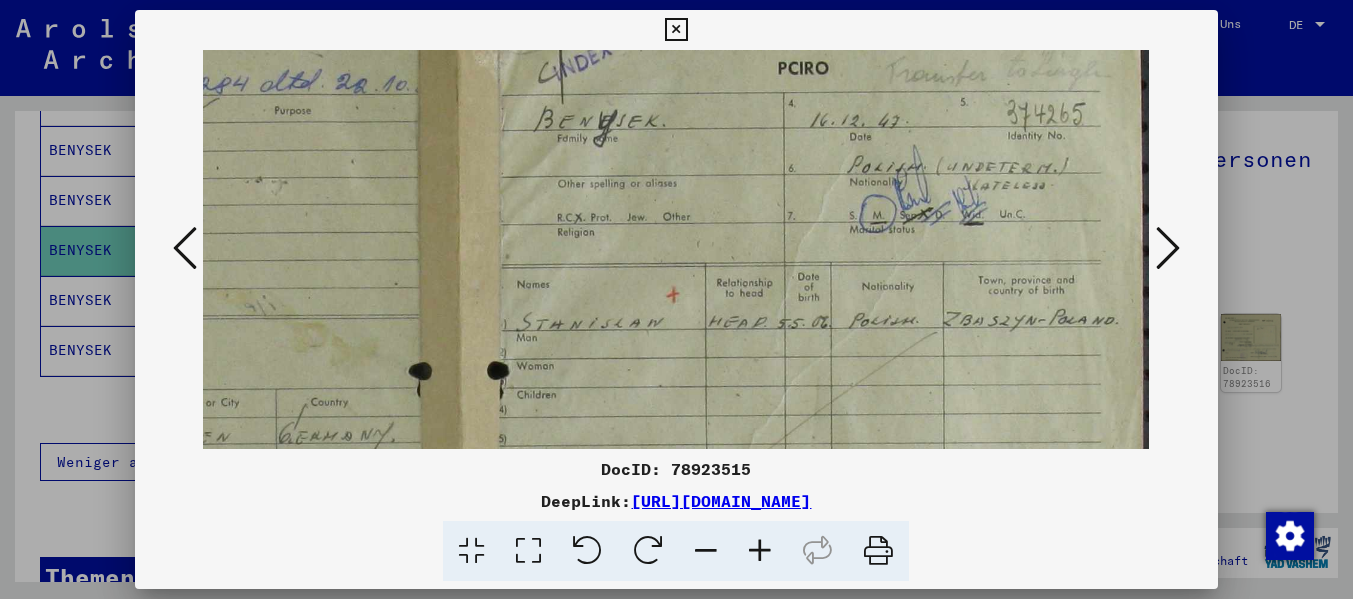 scroll, scrollTop: 64, scrollLeft: 435, axis: both 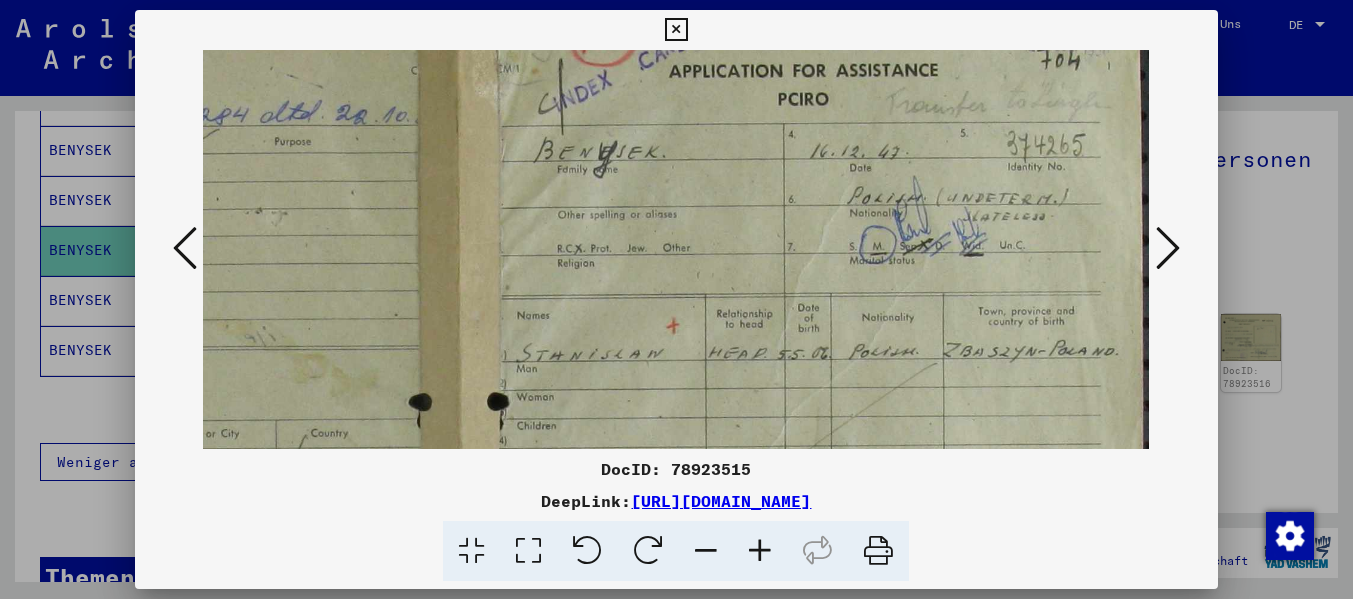 drag, startPoint x: 928, startPoint y: 262, endPoint x: 891, endPoint y: 396, distance: 139.01439 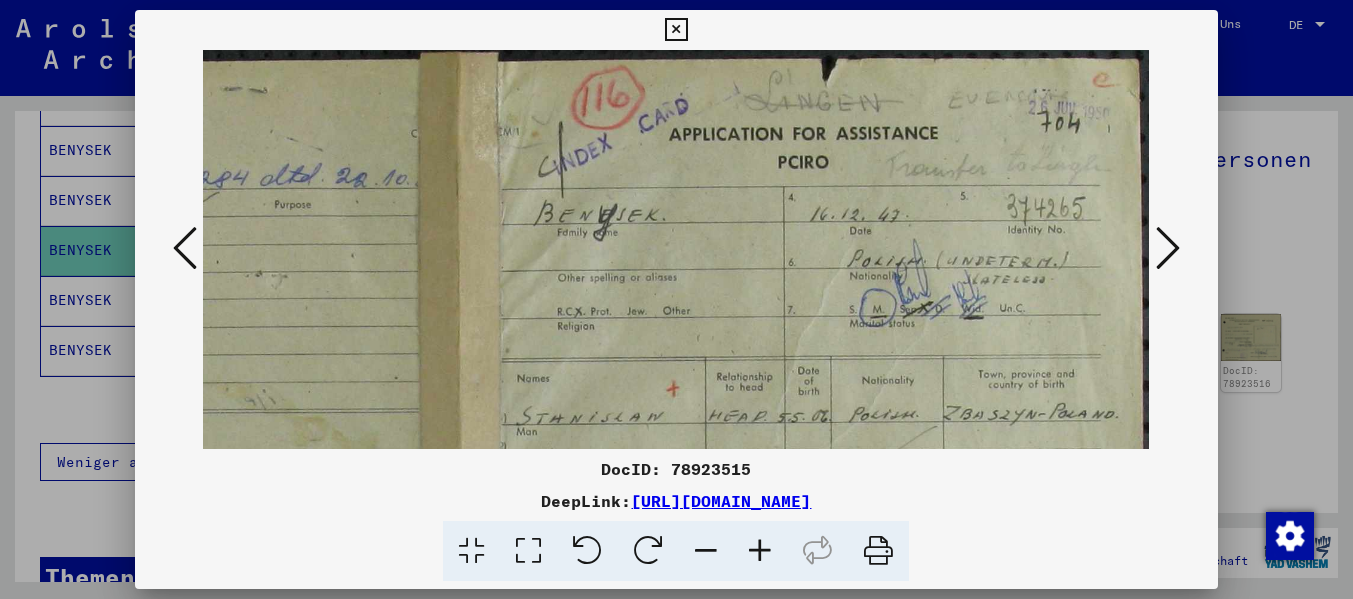 scroll, scrollTop: 0, scrollLeft: 435, axis: horizontal 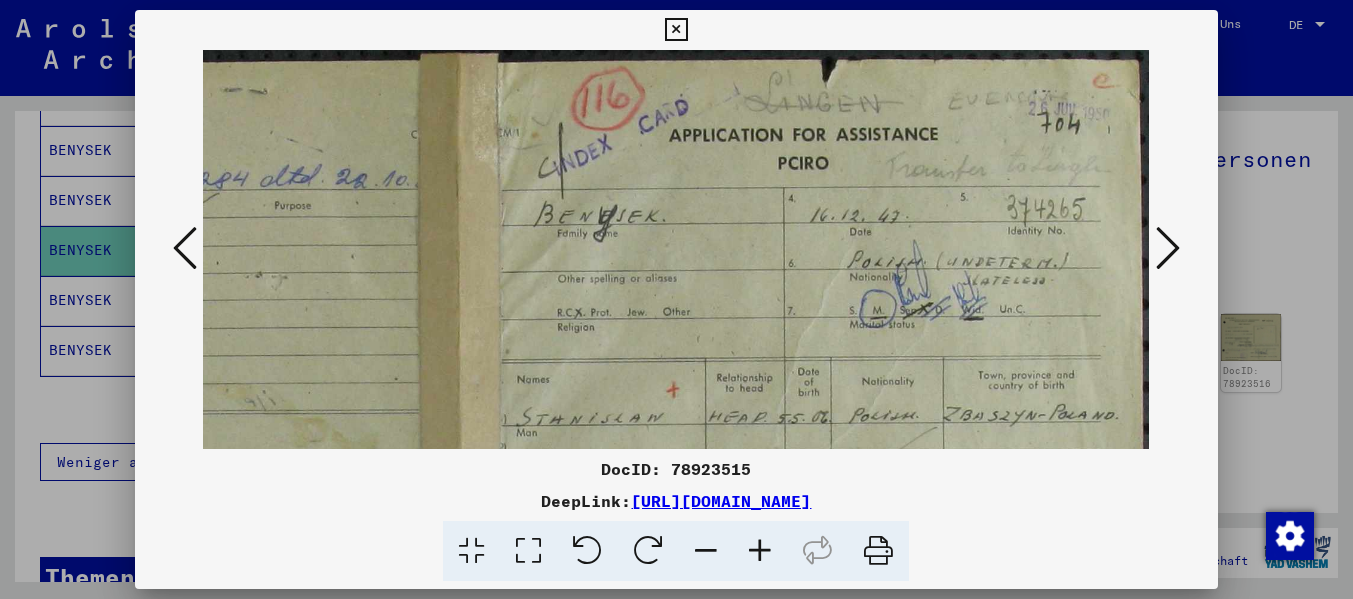 drag, startPoint x: 948, startPoint y: 254, endPoint x: 917, endPoint y: 336, distance: 87.66413 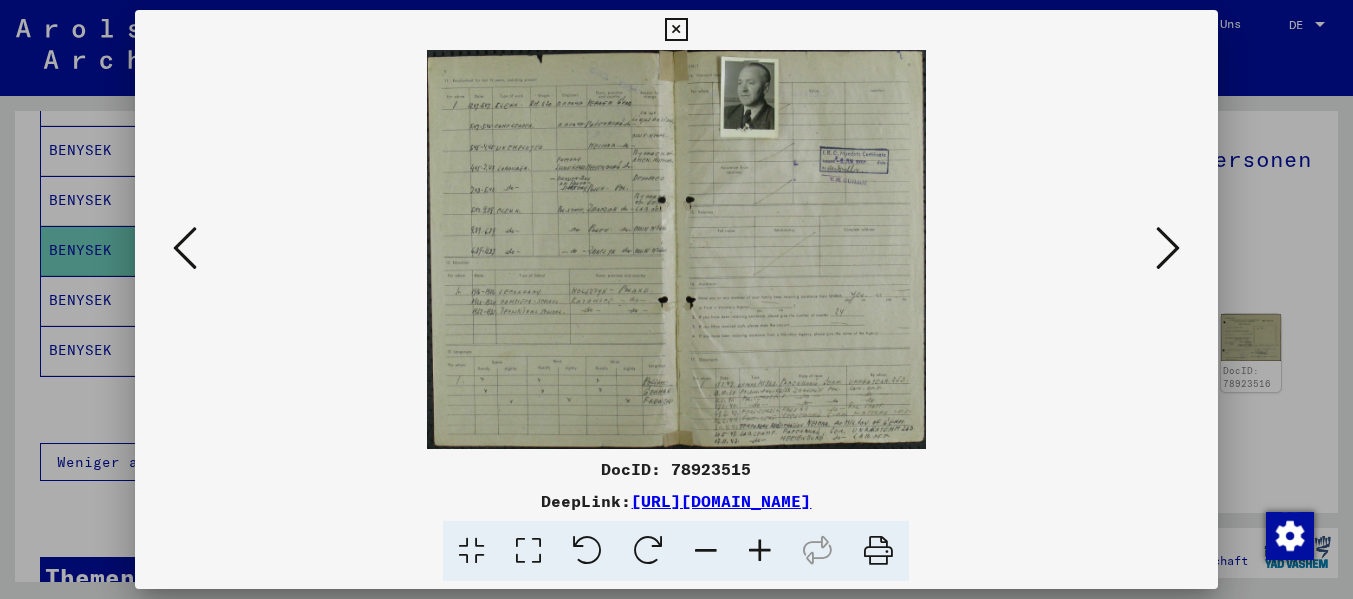 click at bounding box center [676, 30] 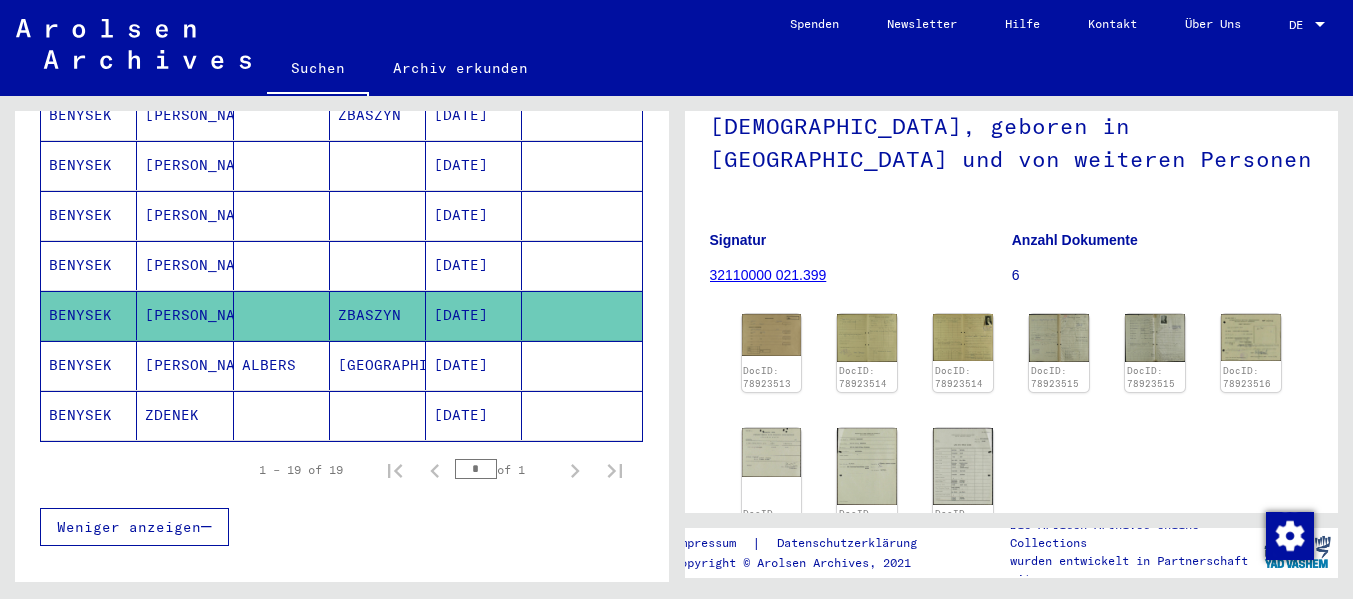 scroll, scrollTop: 900, scrollLeft: 0, axis: vertical 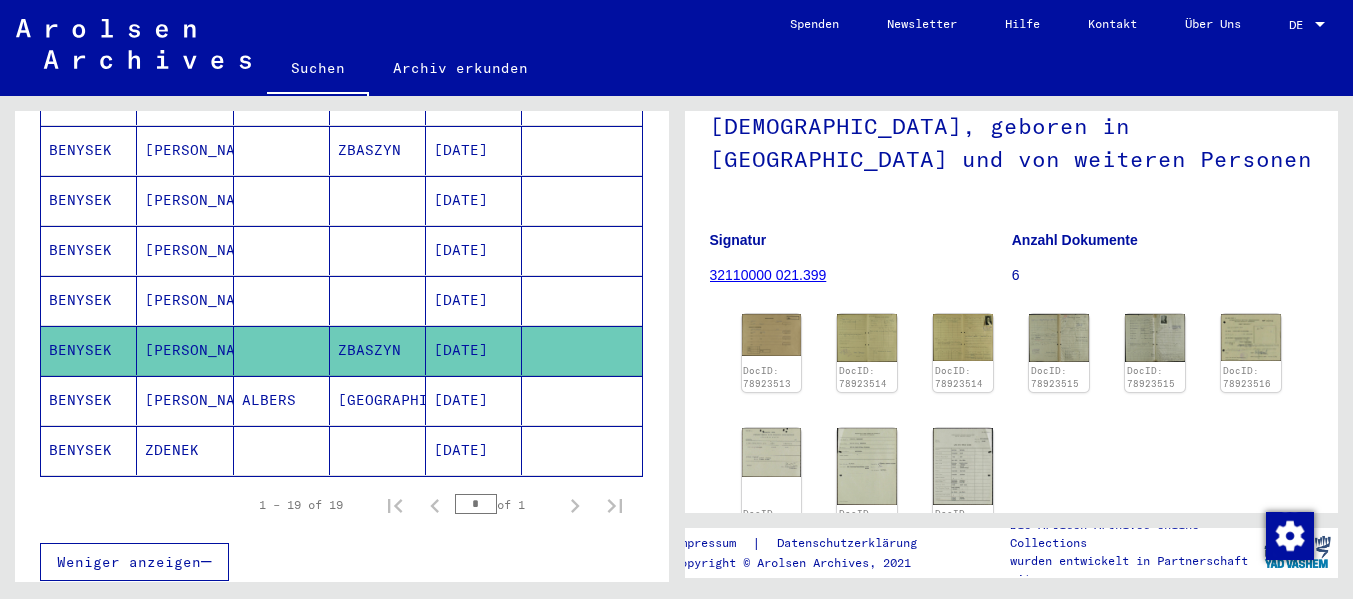 click on "[PERSON_NAME]" at bounding box center (185, 350) 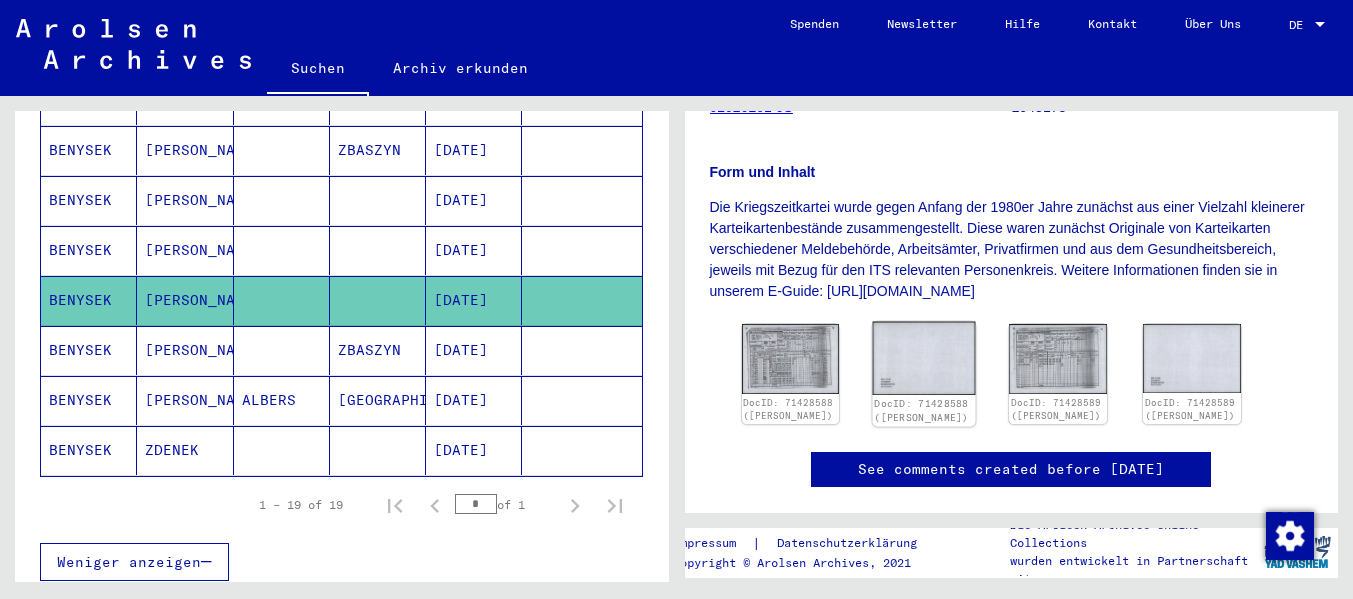 scroll, scrollTop: 415, scrollLeft: 0, axis: vertical 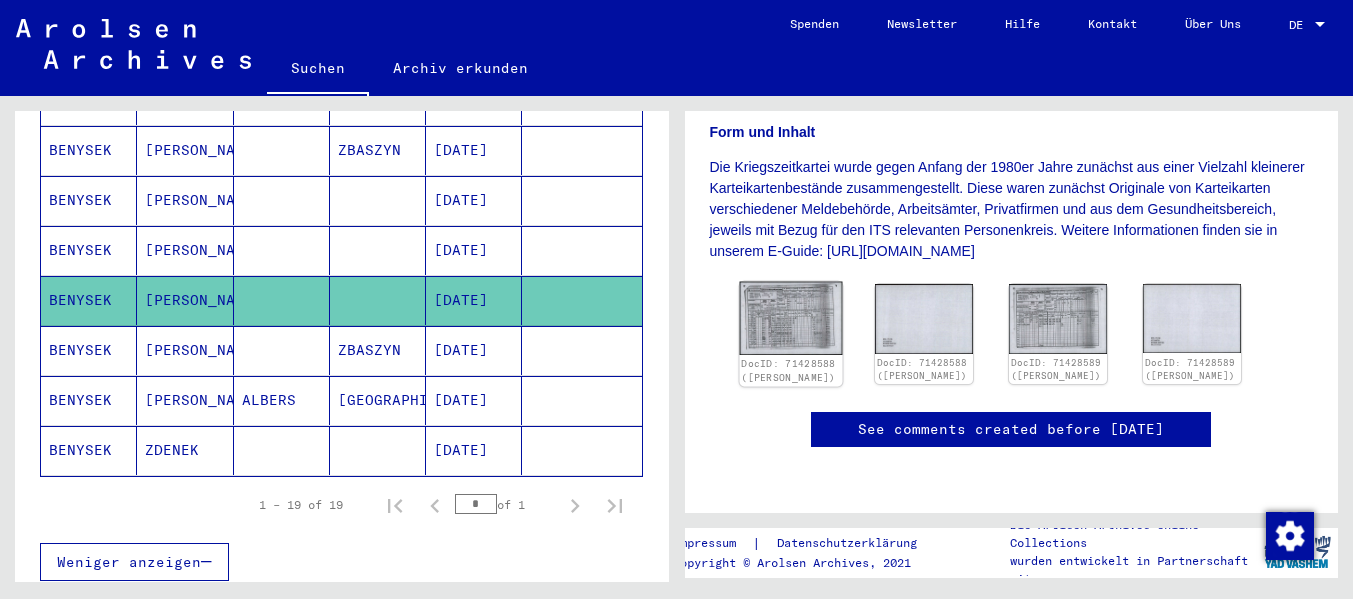 click 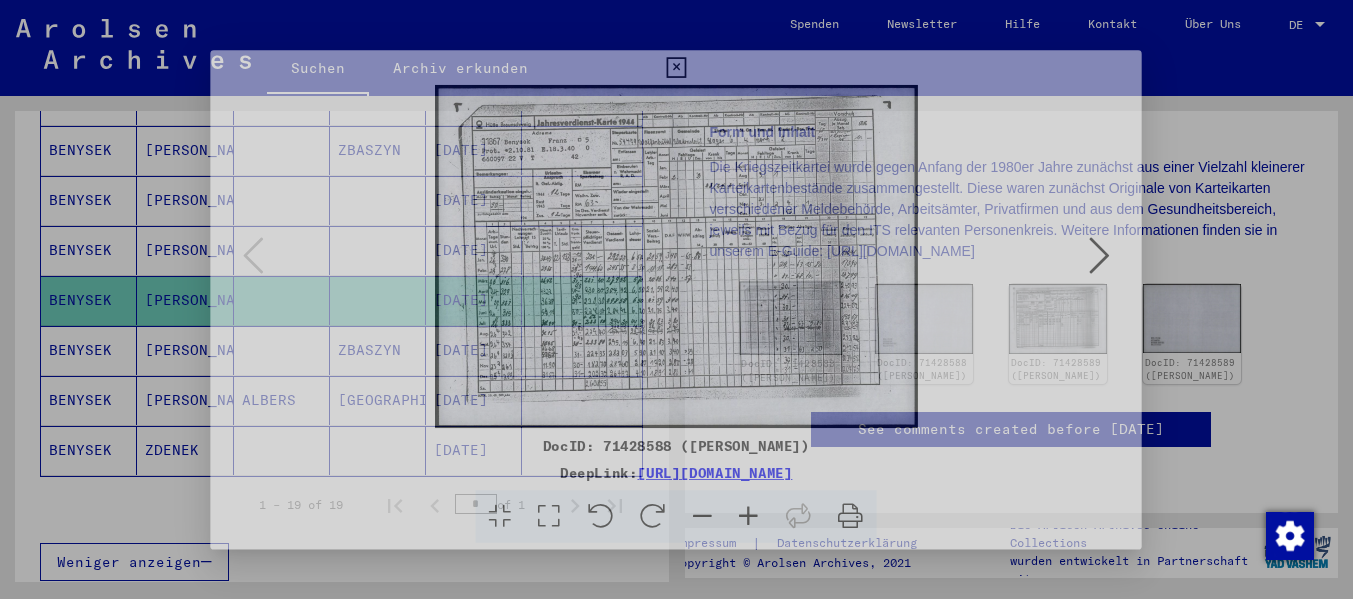scroll, scrollTop: 0, scrollLeft: 0, axis: both 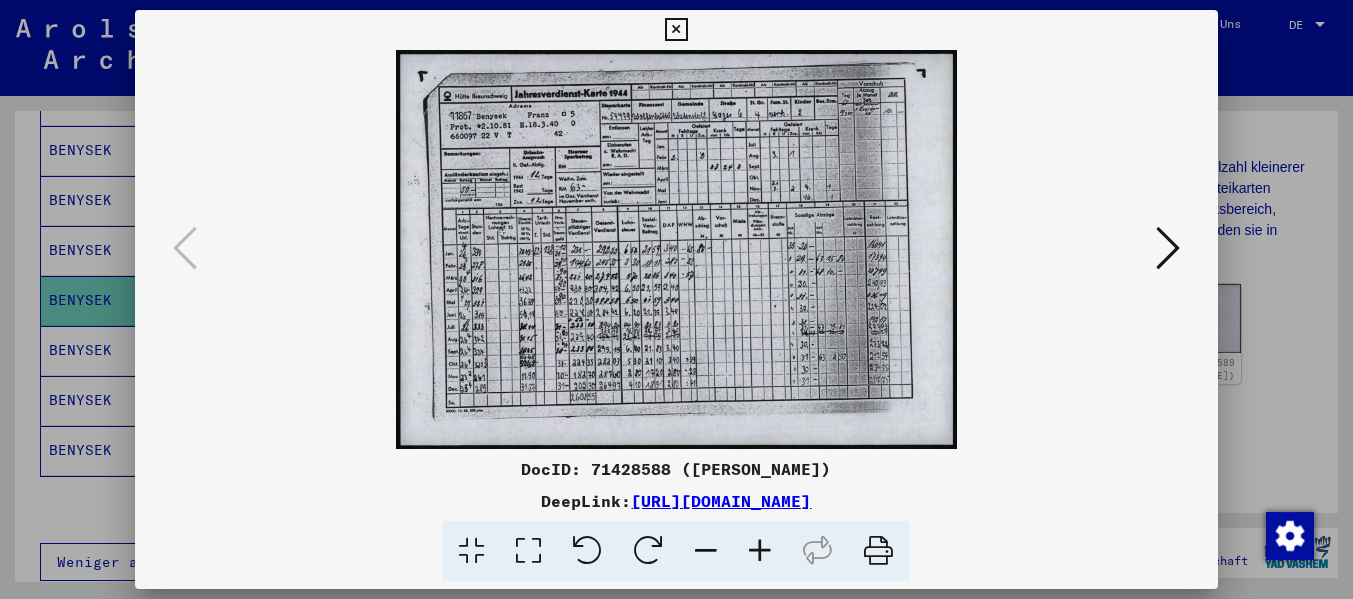 click at bounding box center (1168, 248) 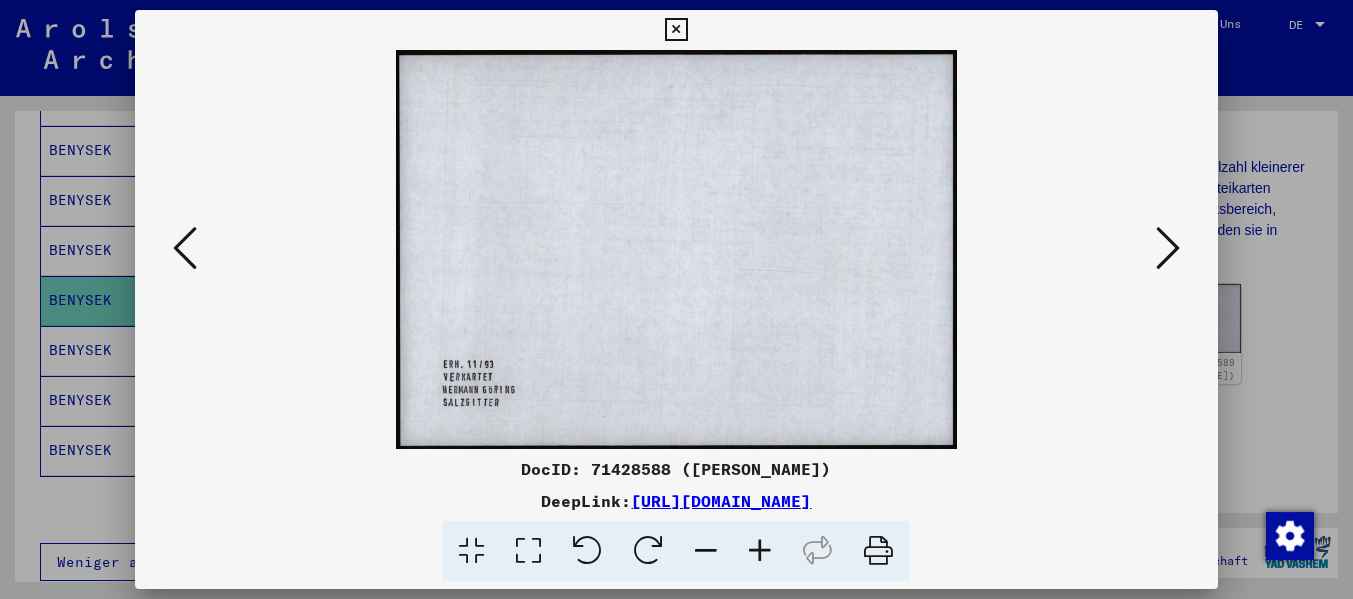 click at bounding box center (1168, 248) 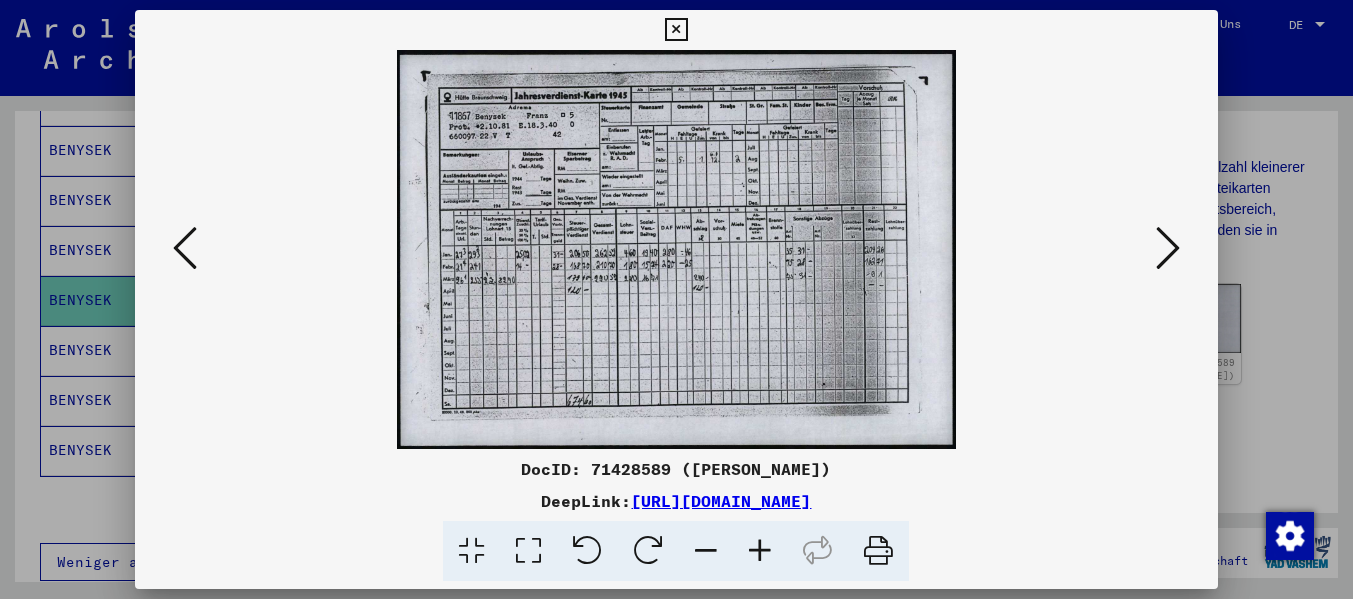 click at bounding box center (1168, 248) 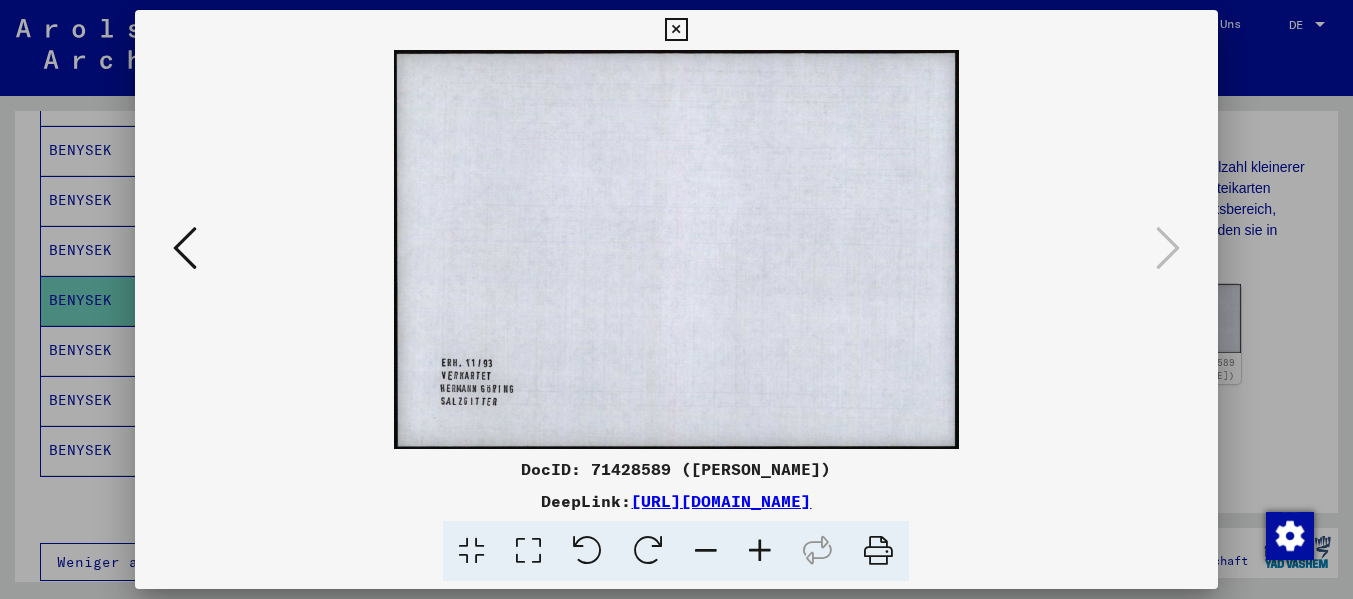 click at bounding box center (676, 30) 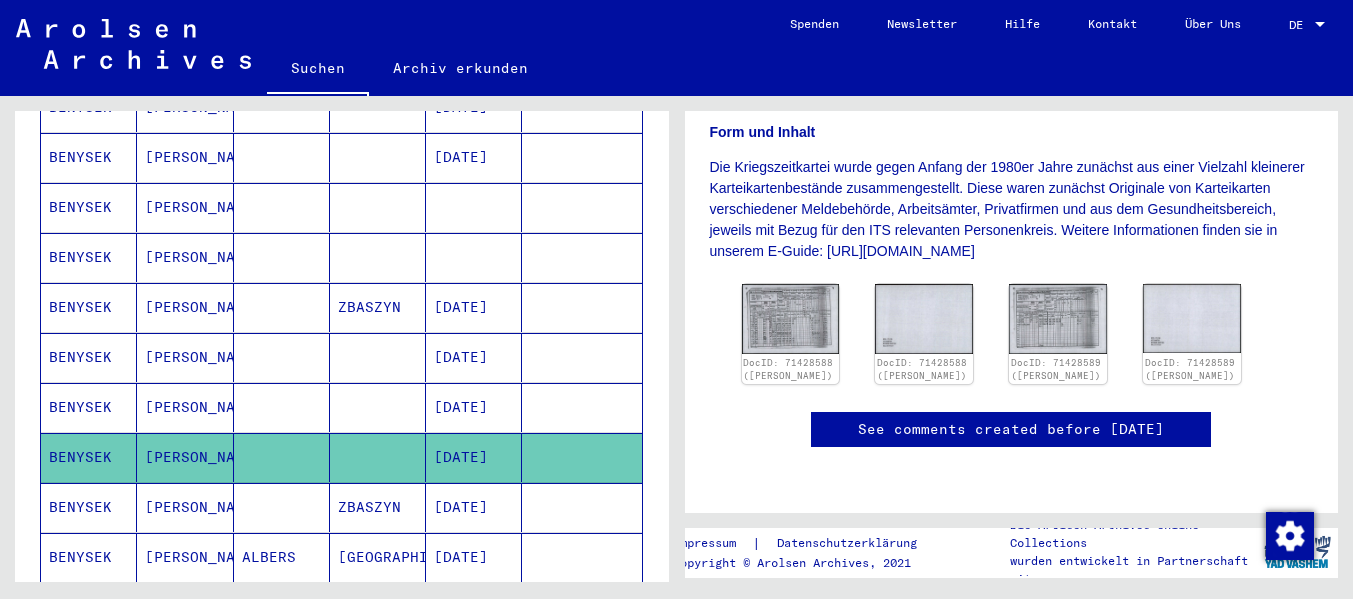 scroll, scrollTop: 700, scrollLeft: 0, axis: vertical 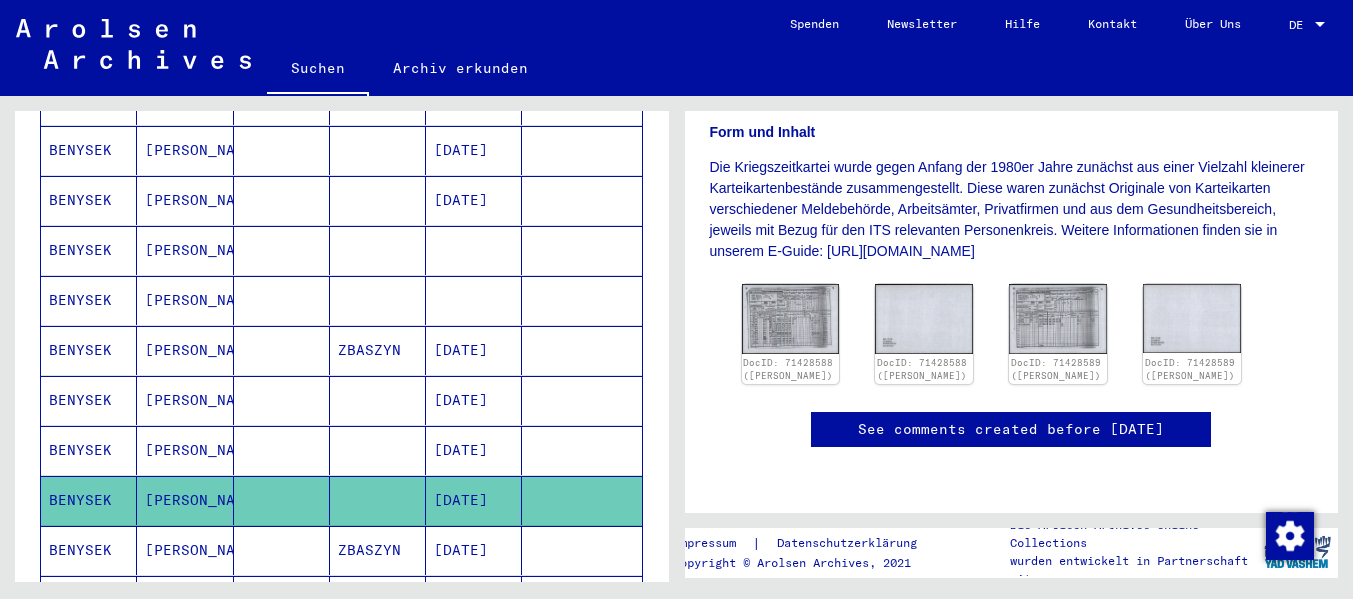 click on "[PERSON_NAME]" at bounding box center [185, 450] 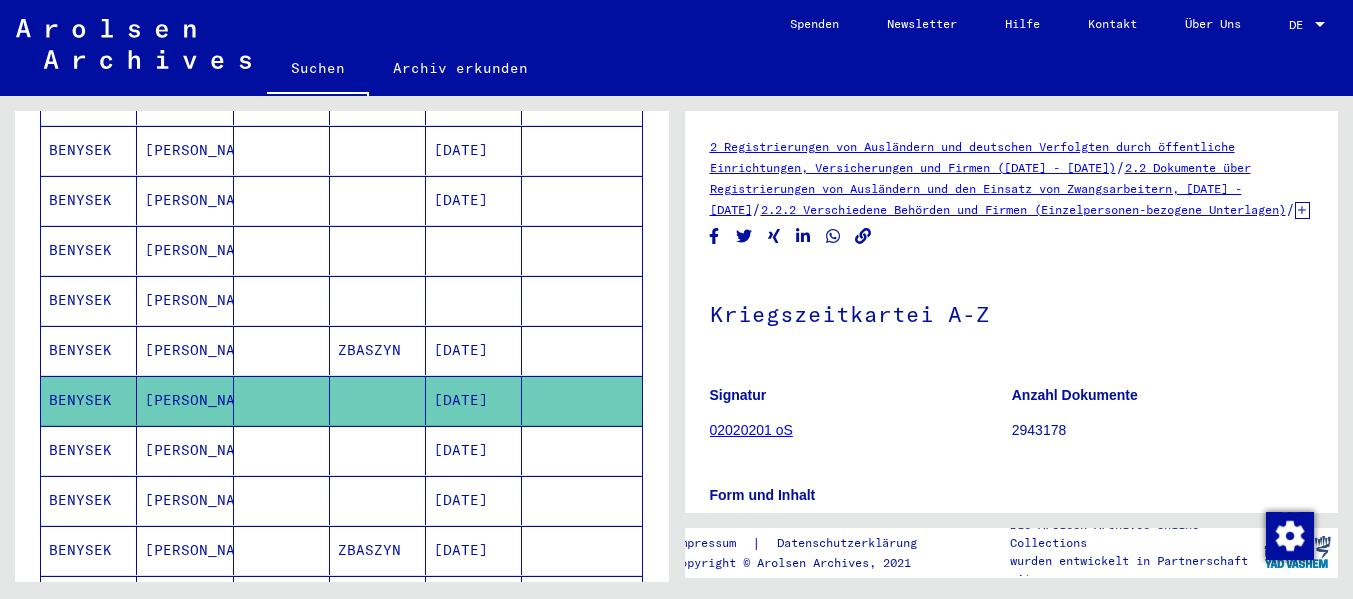 scroll, scrollTop: 300, scrollLeft: 0, axis: vertical 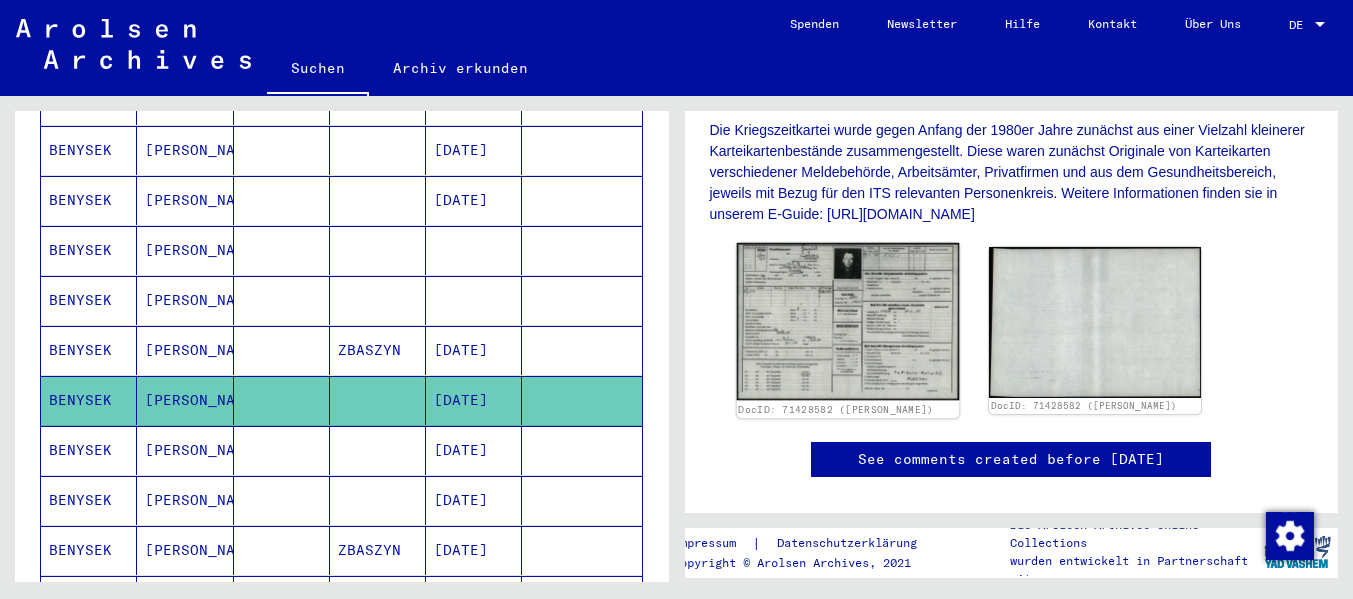 click 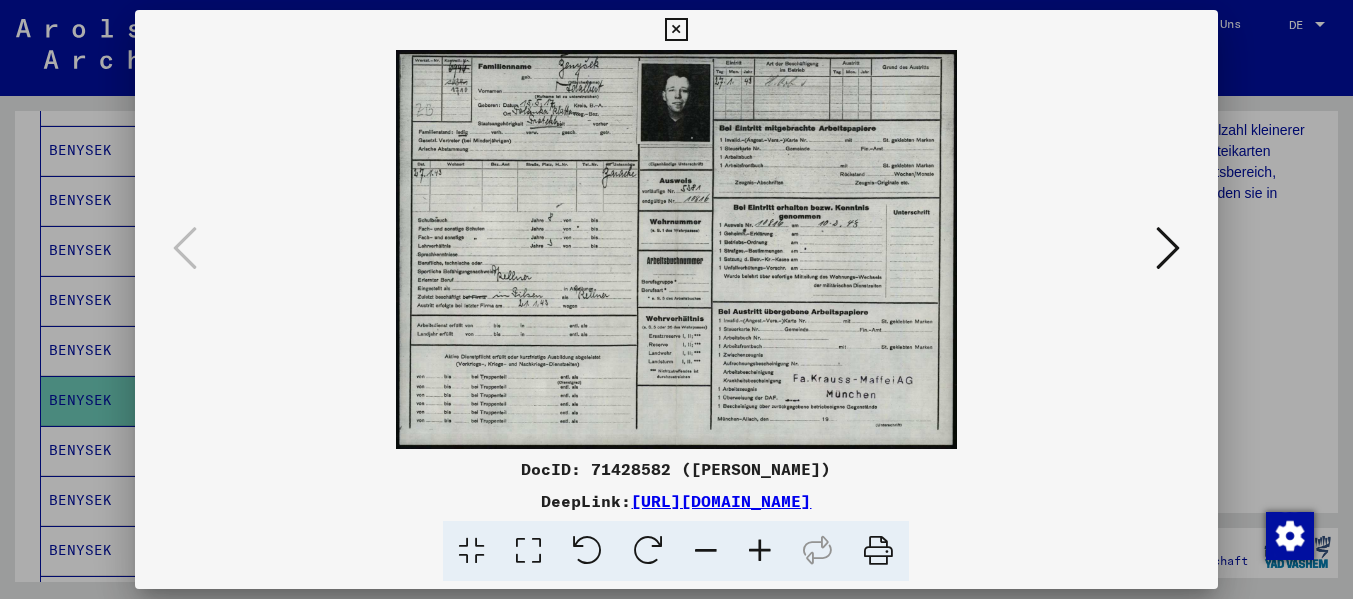 click at bounding box center [760, 551] 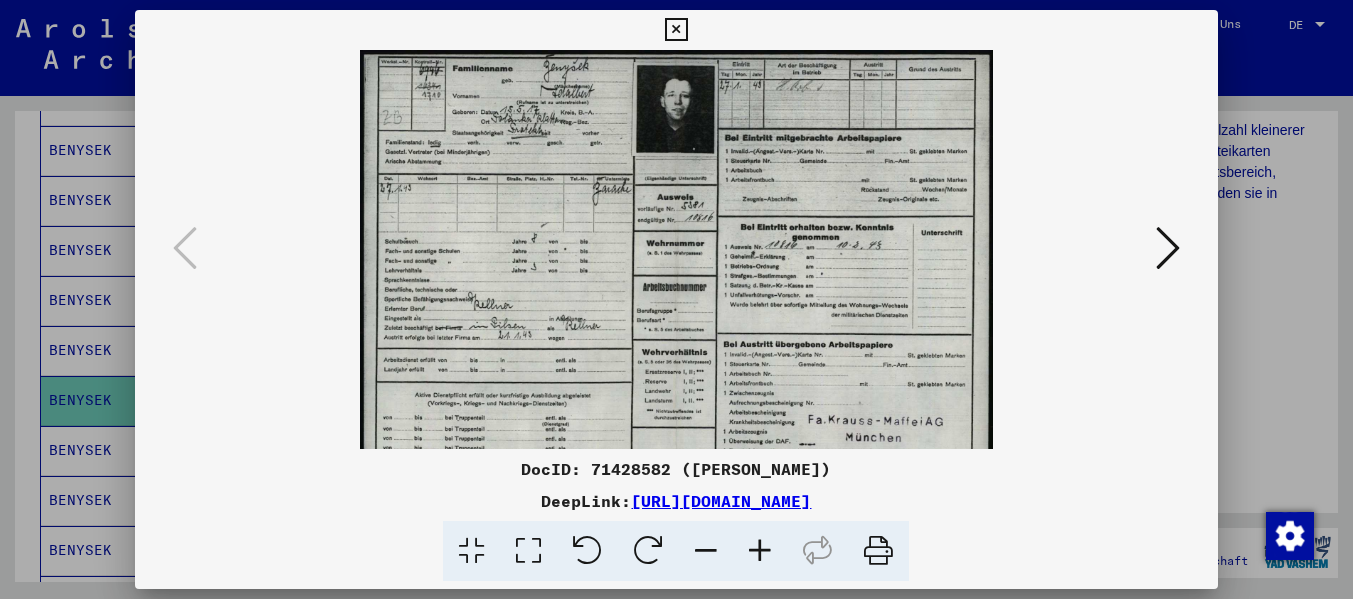 click at bounding box center [760, 551] 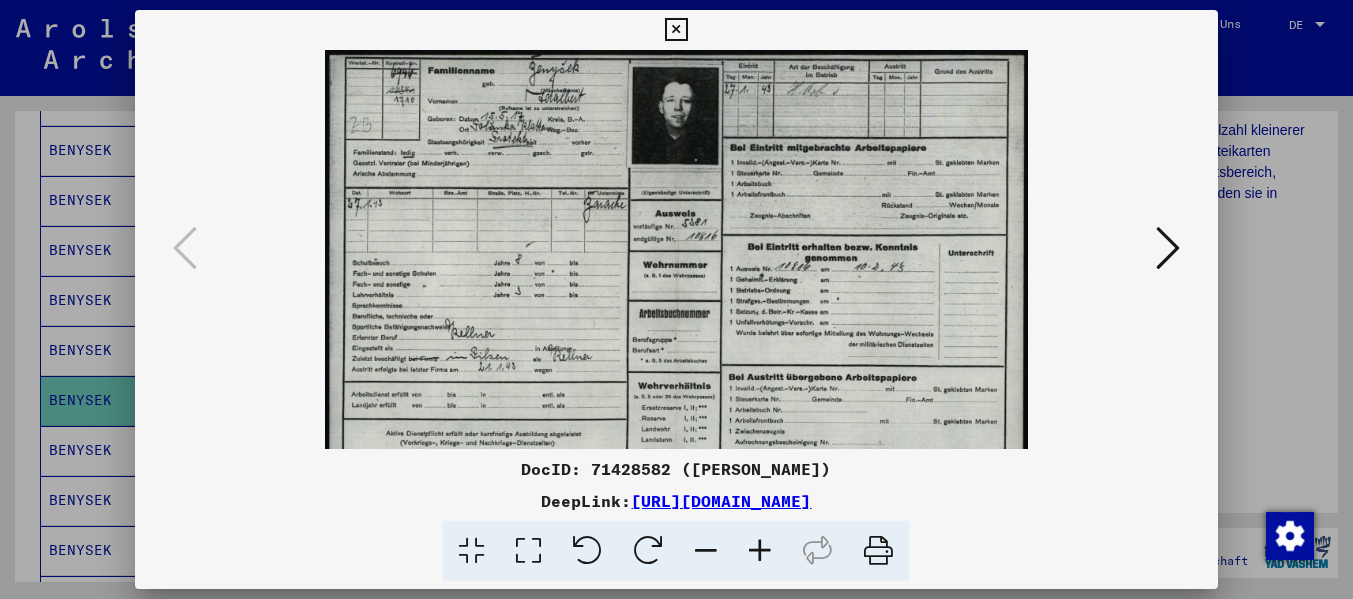 click at bounding box center [760, 551] 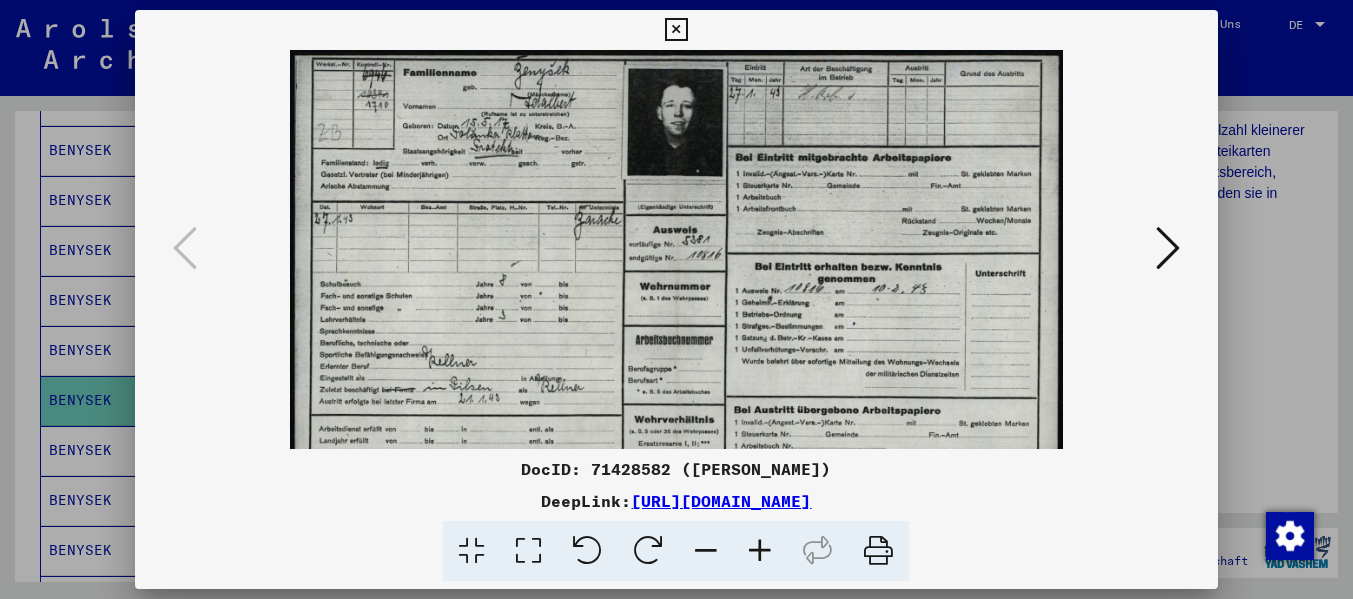 click at bounding box center [760, 551] 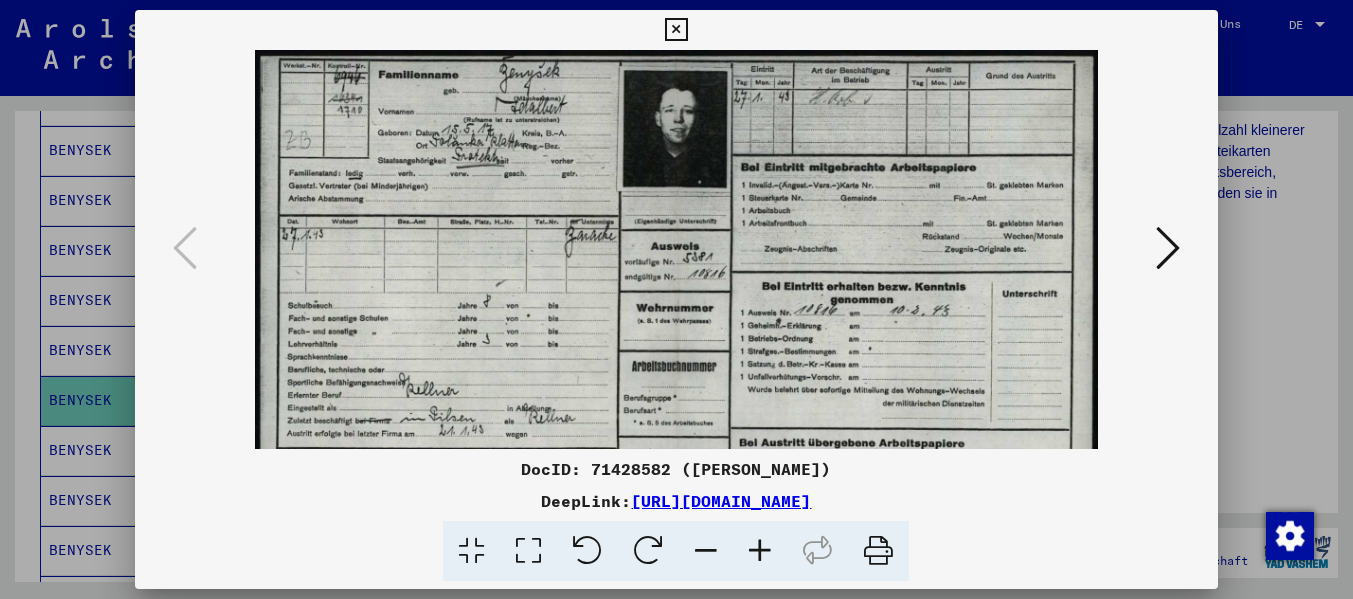 click at bounding box center [760, 551] 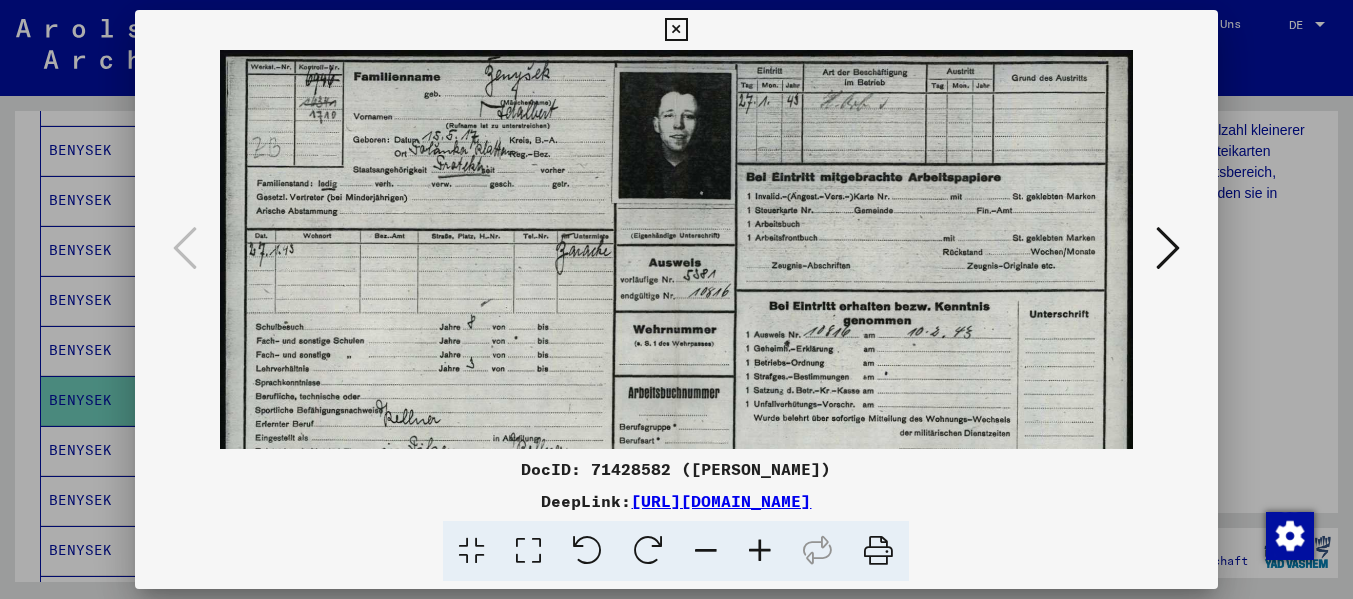 click at bounding box center [760, 551] 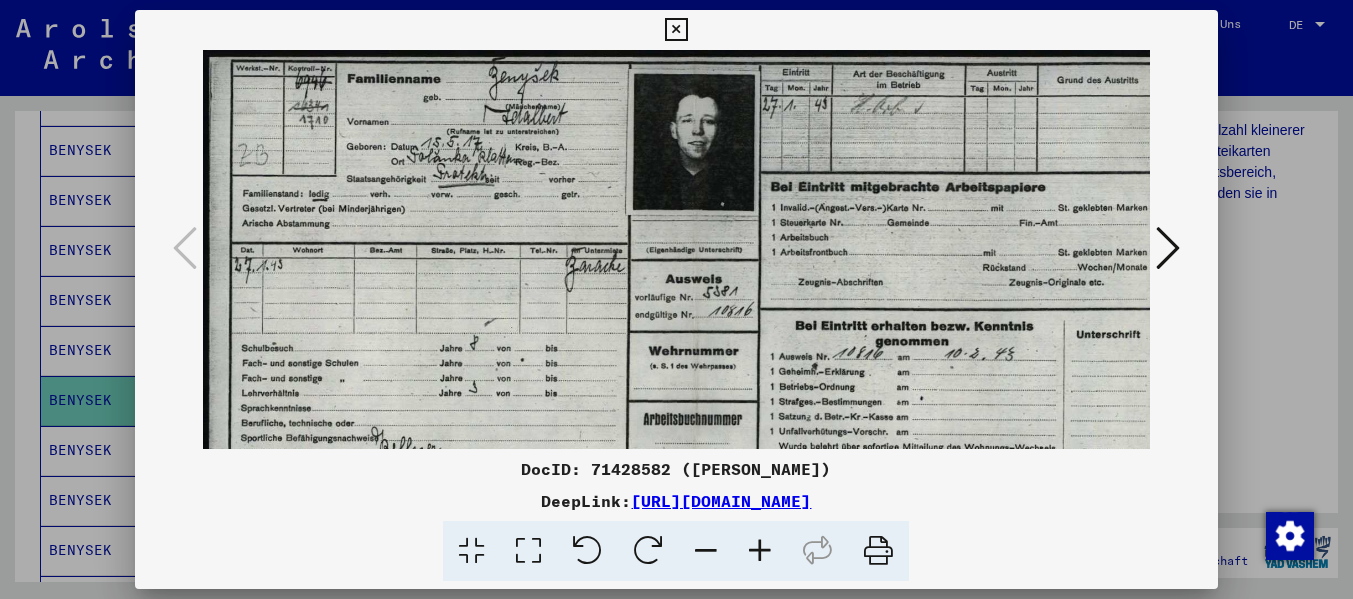 click at bounding box center (760, 551) 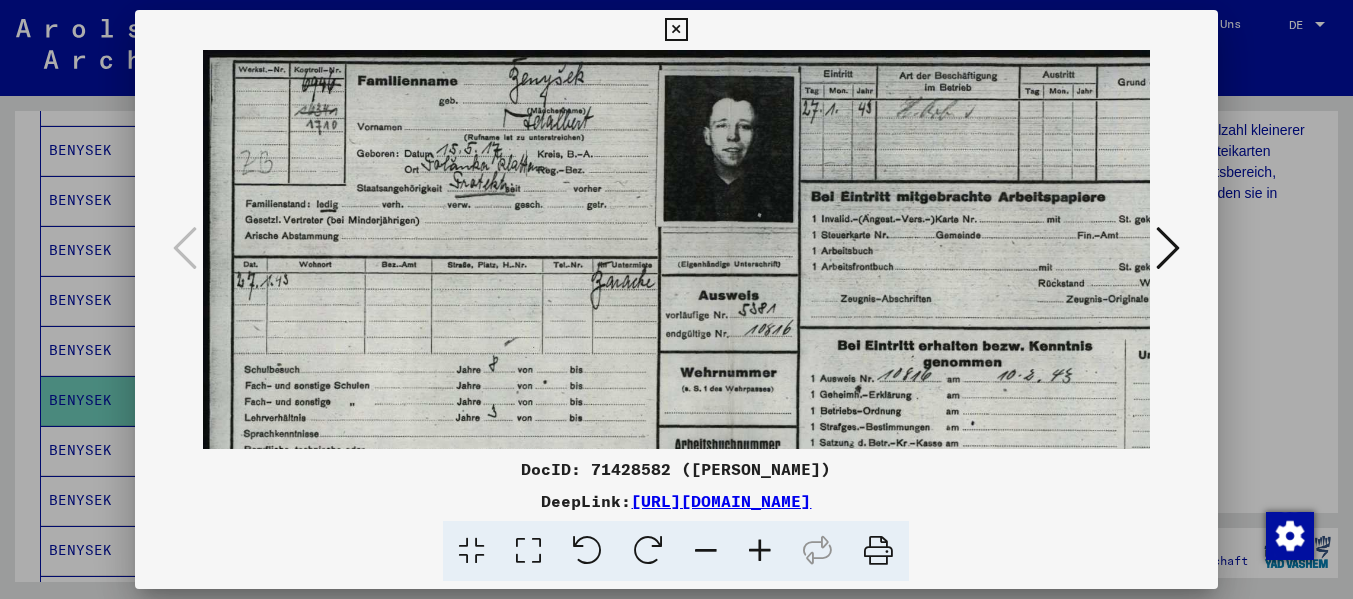 click at bounding box center (760, 551) 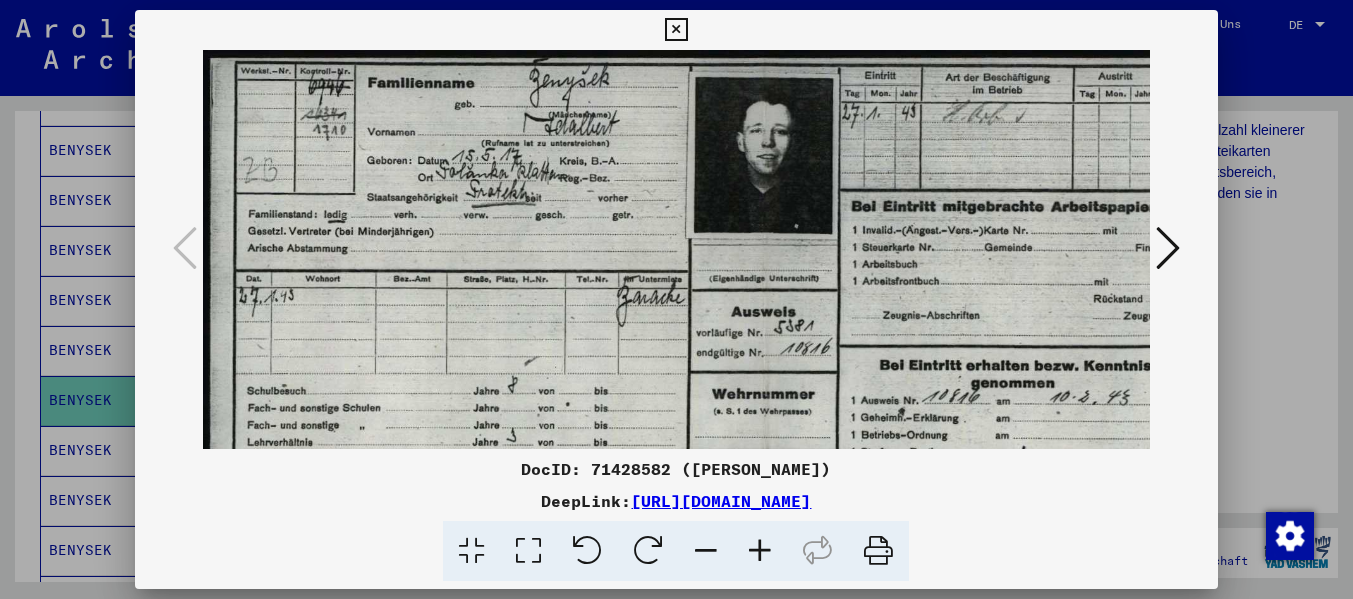 click at bounding box center (760, 551) 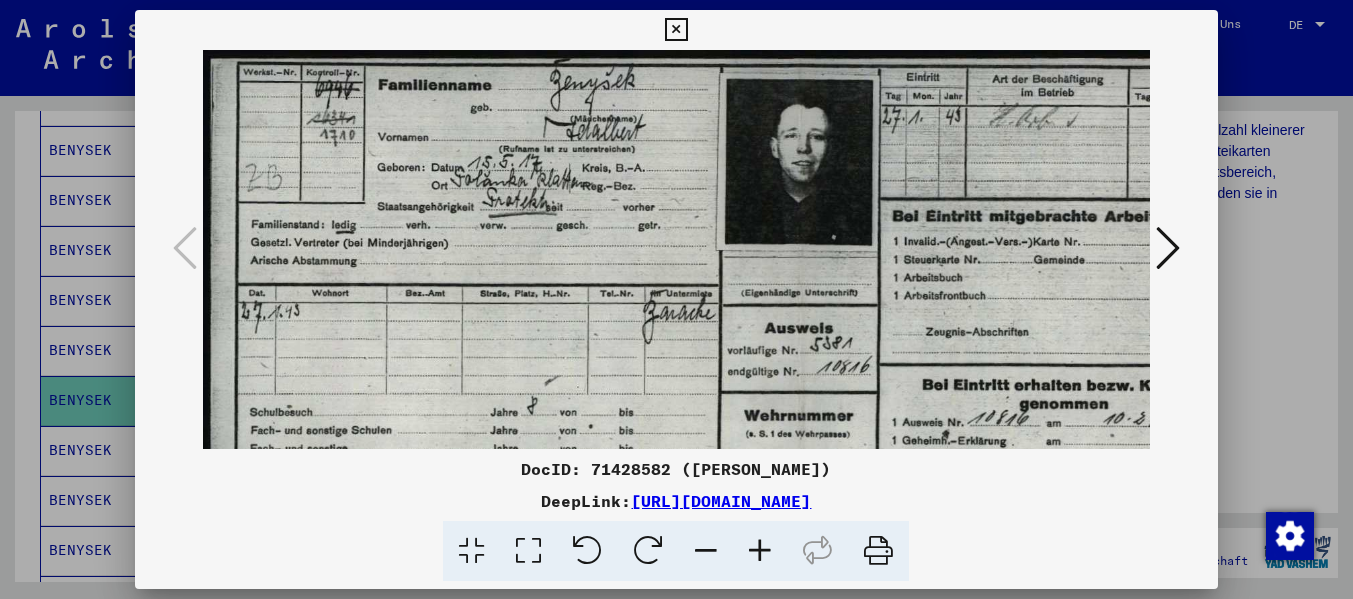 click at bounding box center [760, 551] 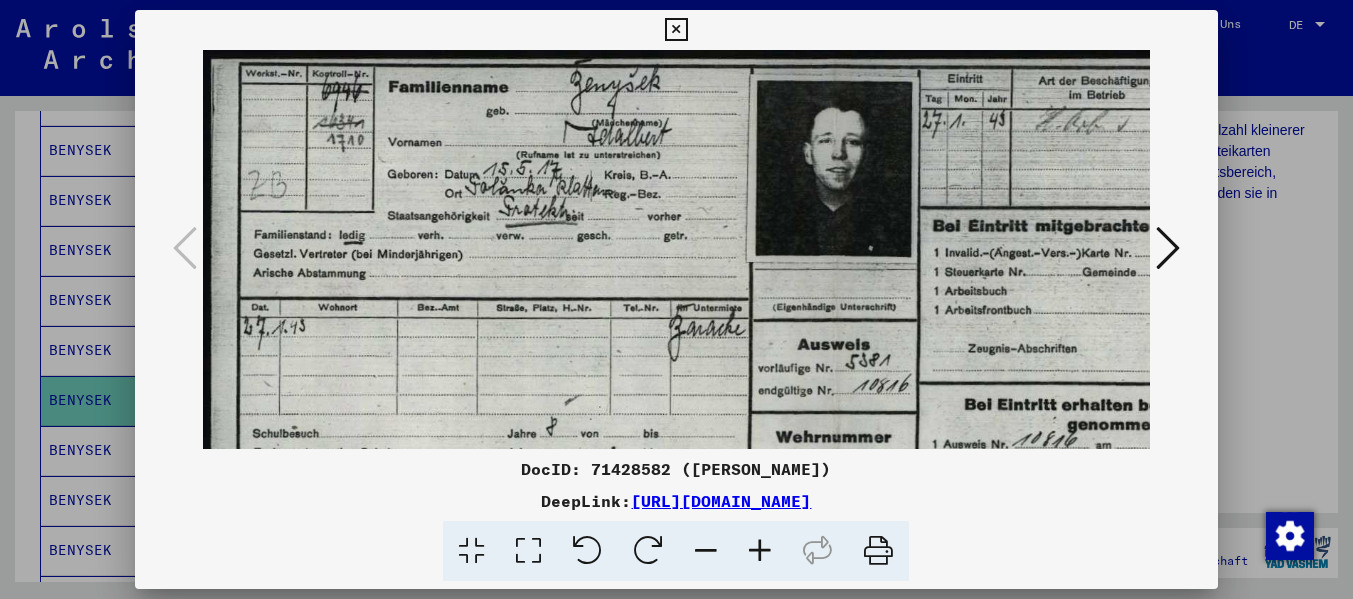 click at bounding box center (760, 551) 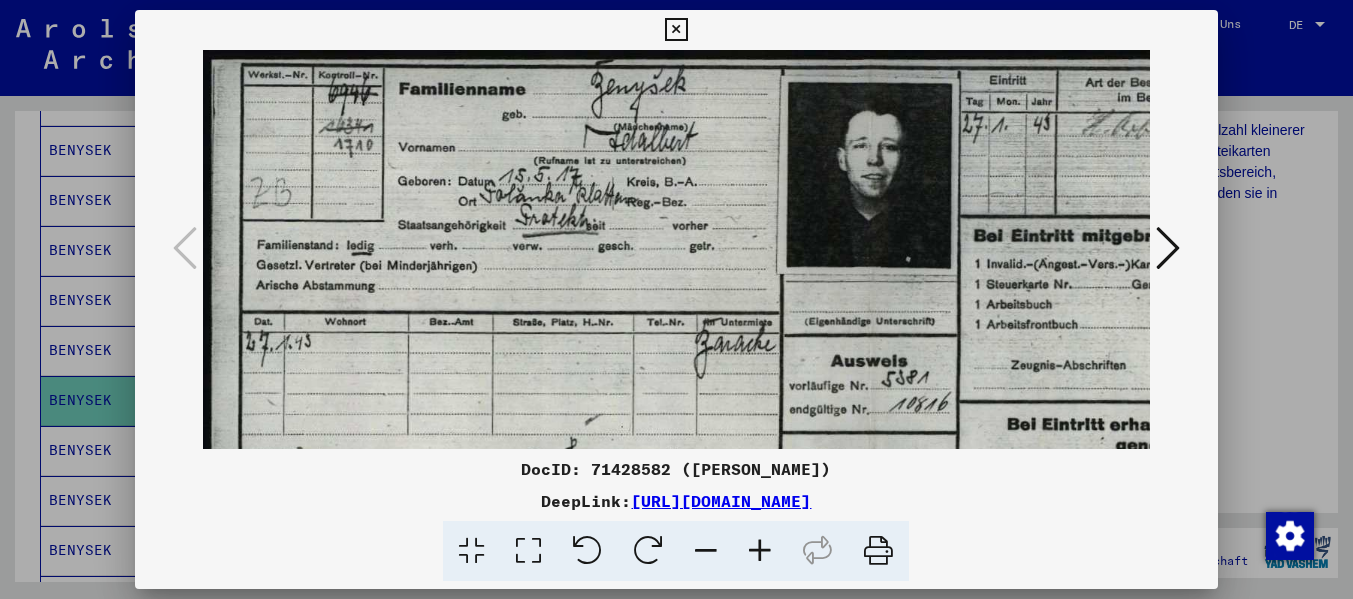 click at bounding box center (760, 551) 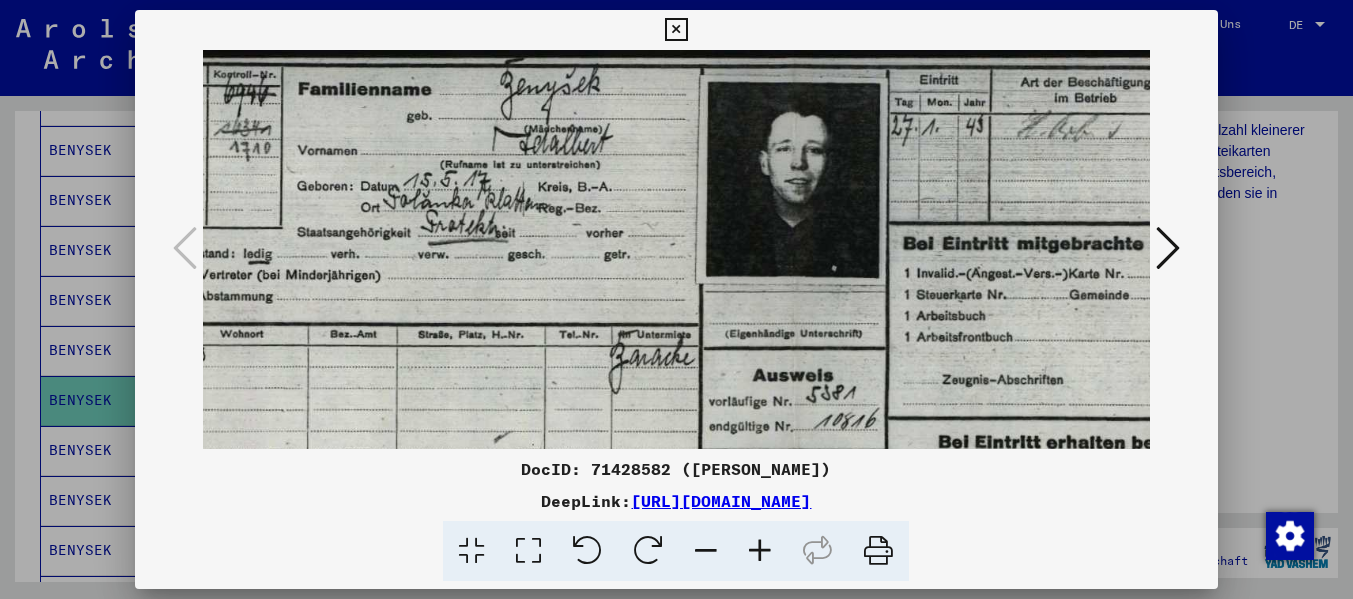scroll, scrollTop: 20, scrollLeft: 0, axis: vertical 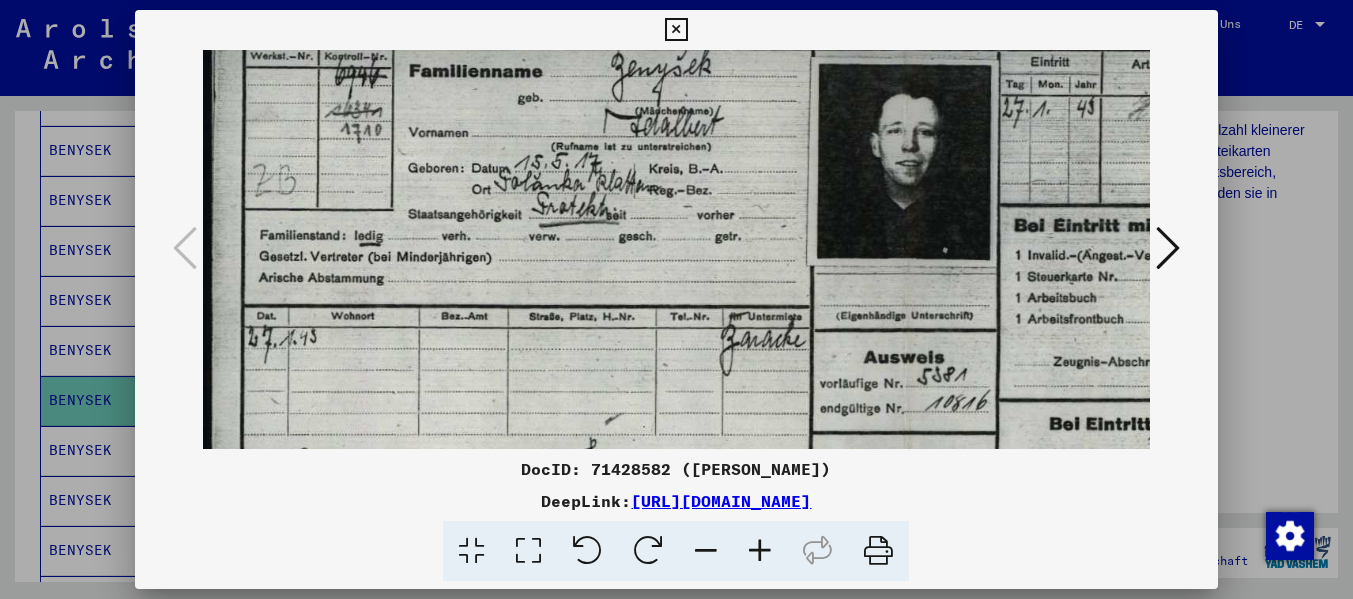 drag, startPoint x: 704, startPoint y: 264, endPoint x: 902, endPoint y: 388, distance: 233.62363 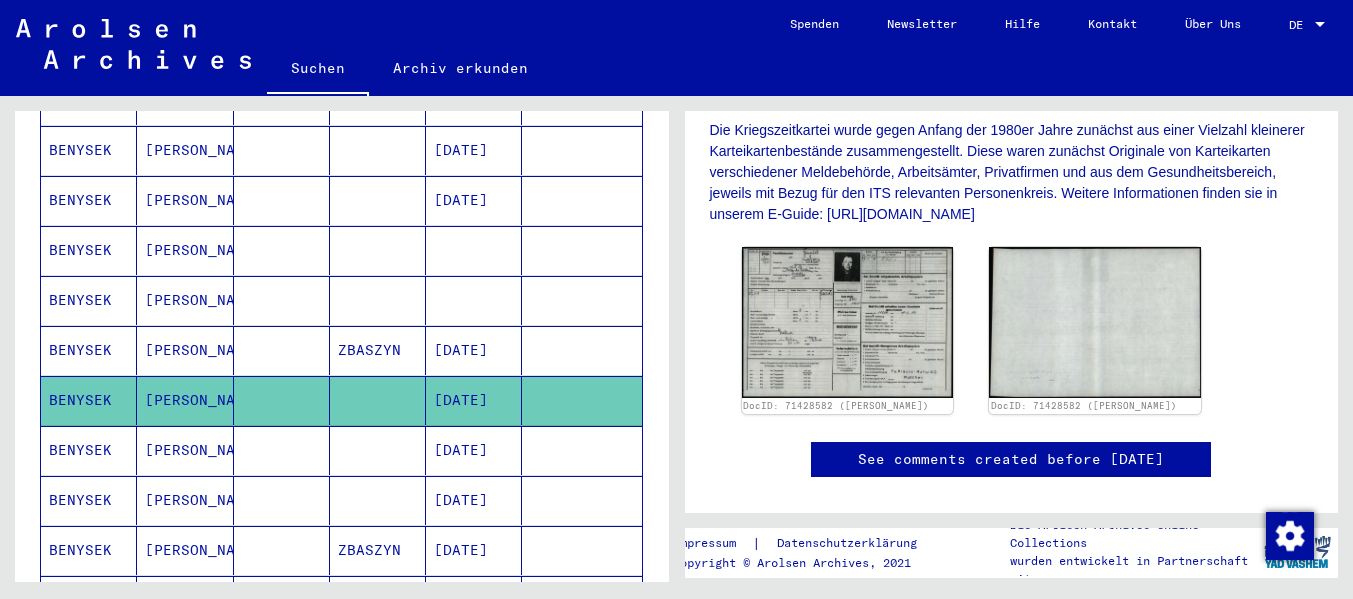 click on "[PERSON_NAME]" at bounding box center (185, 350) 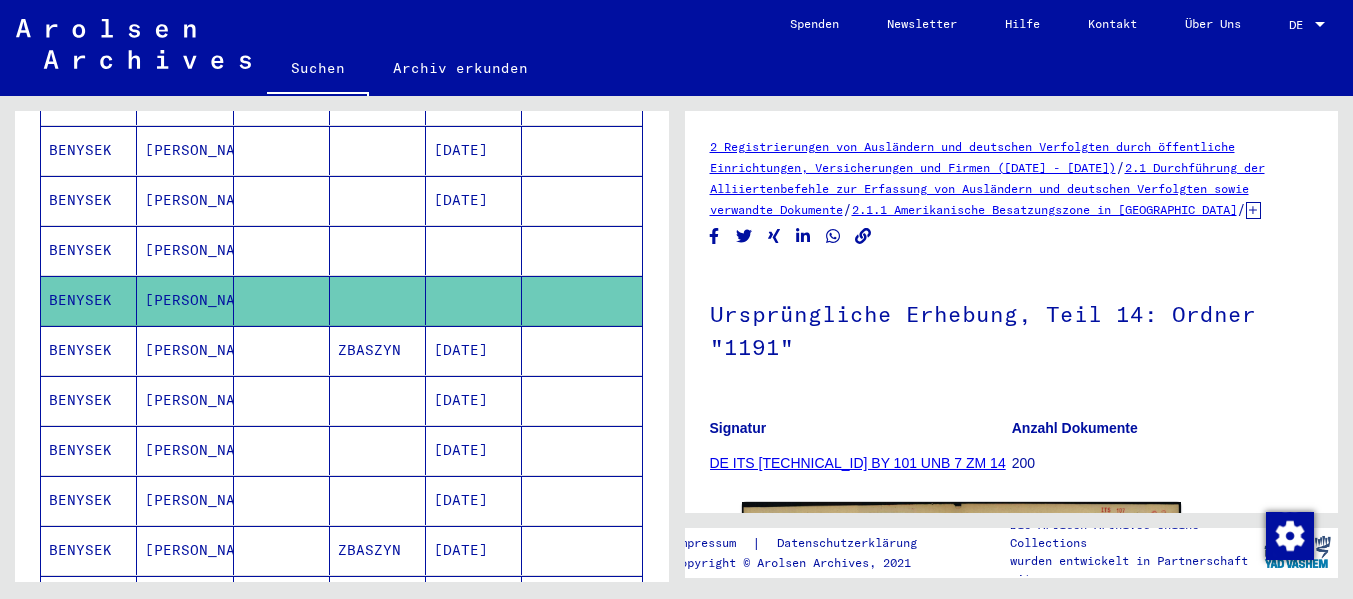 scroll, scrollTop: 400, scrollLeft: 0, axis: vertical 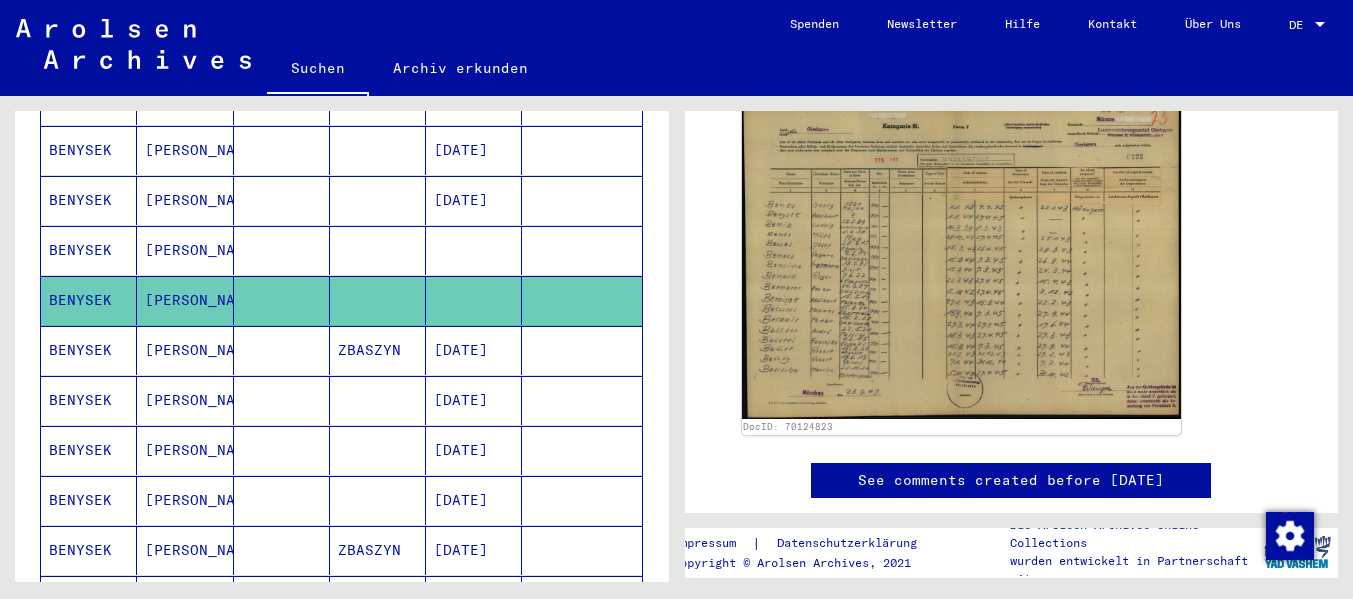 click on "[PERSON_NAME]" at bounding box center [185, 300] 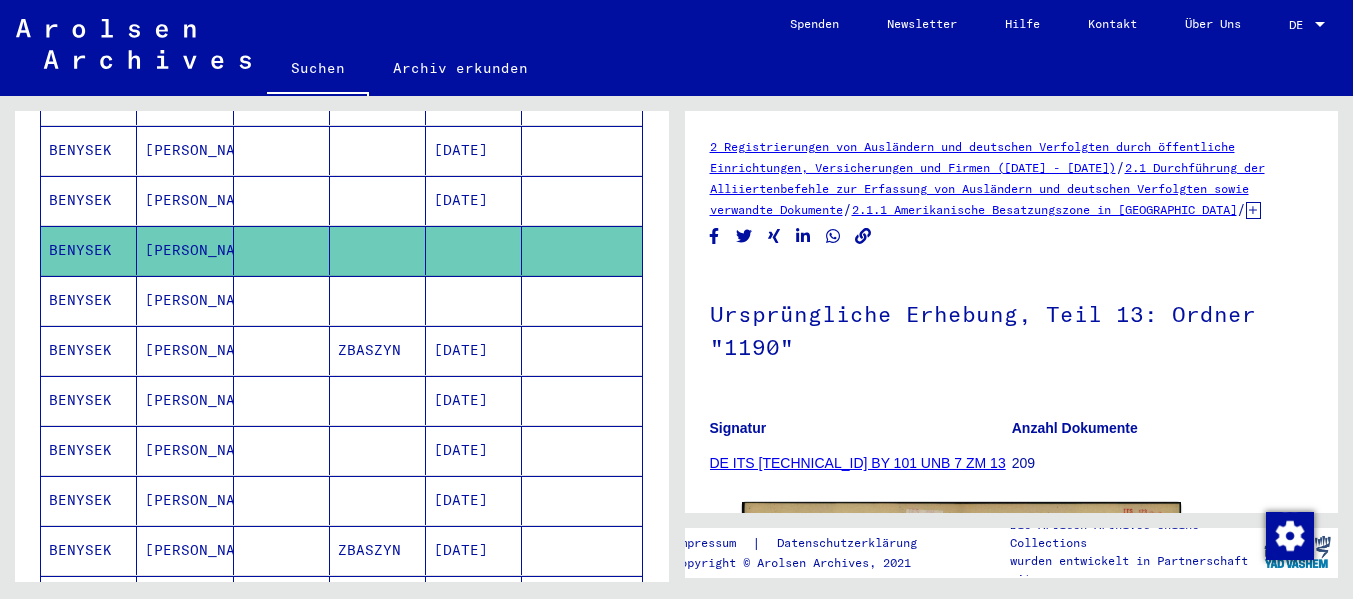 scroll, scrollTop: 500, scrollLeft: 0, axis: vertical 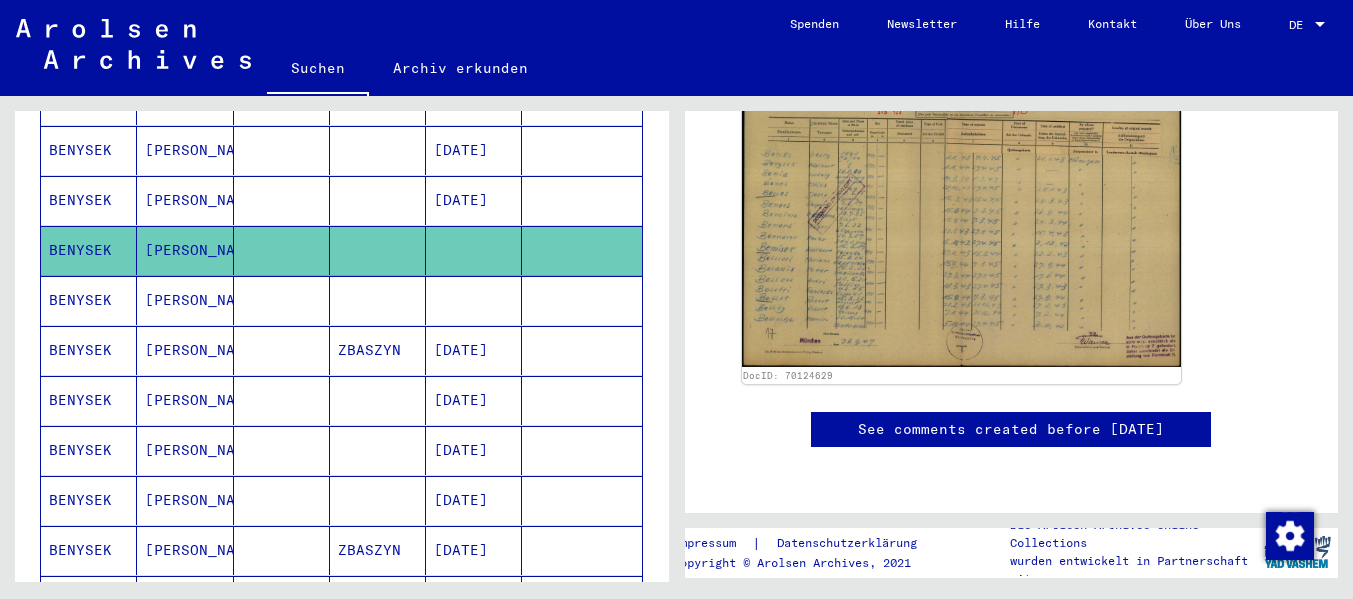 click on "[PERSON_NAME]" at bounding box center (185, 250) 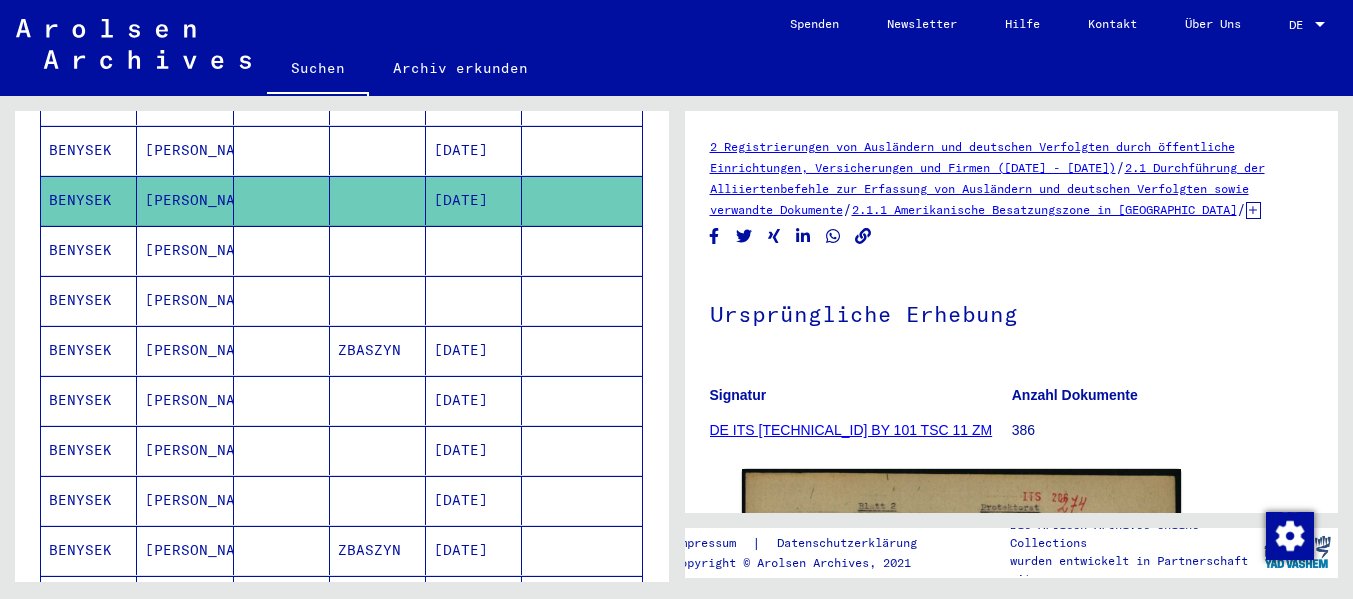 scroll, scrollTop: 300, scrollLeft: 0, axis: vertical 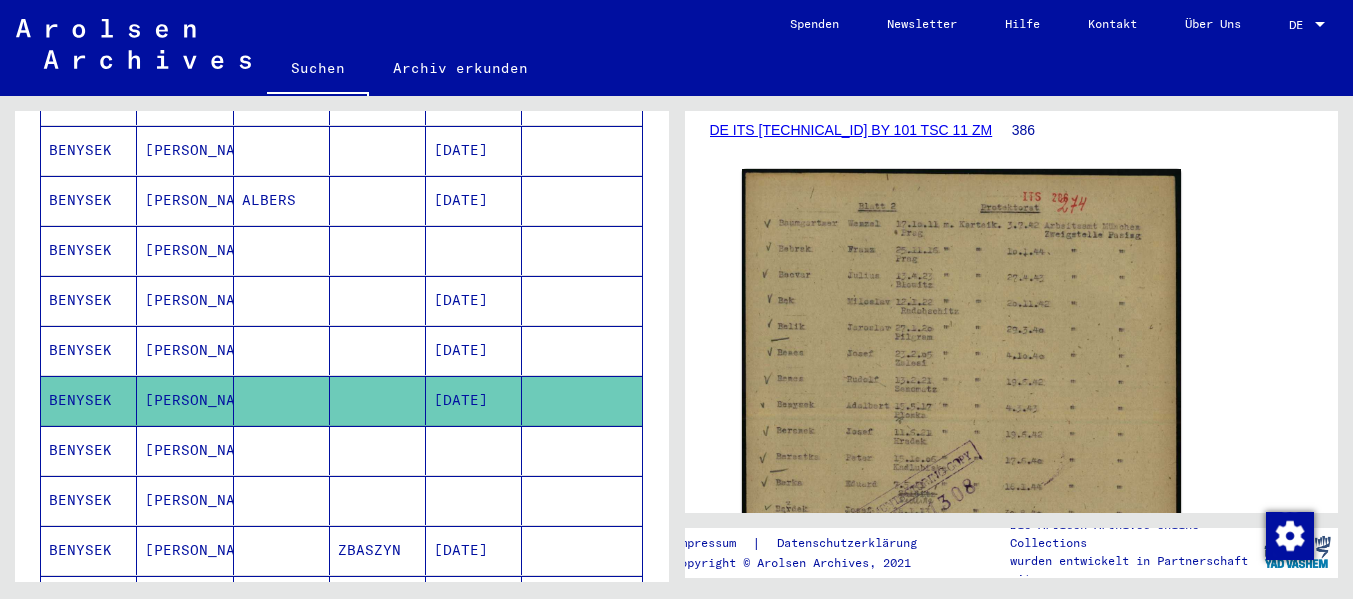 click on "[PERSON_NAME]" at bounding box center [185, 300] 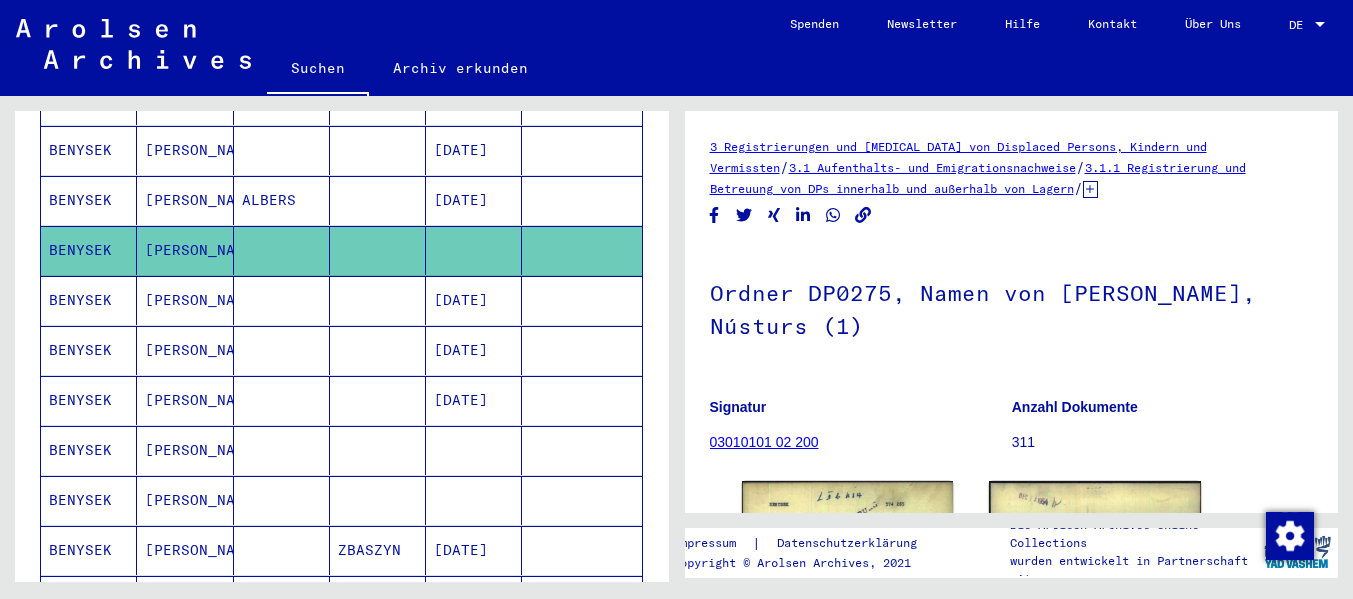 scroll, scrollTop: 0, scrollLeft: 0, axis: both 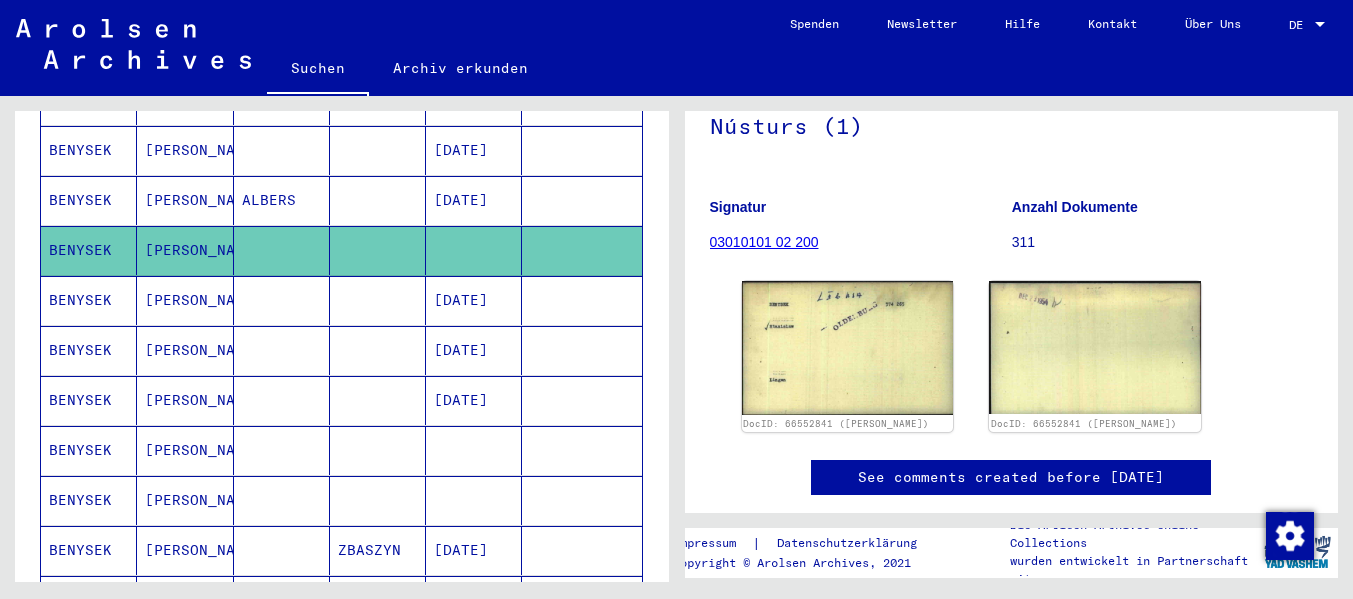 click on "ALBERS" at bounding box center (282, 250) 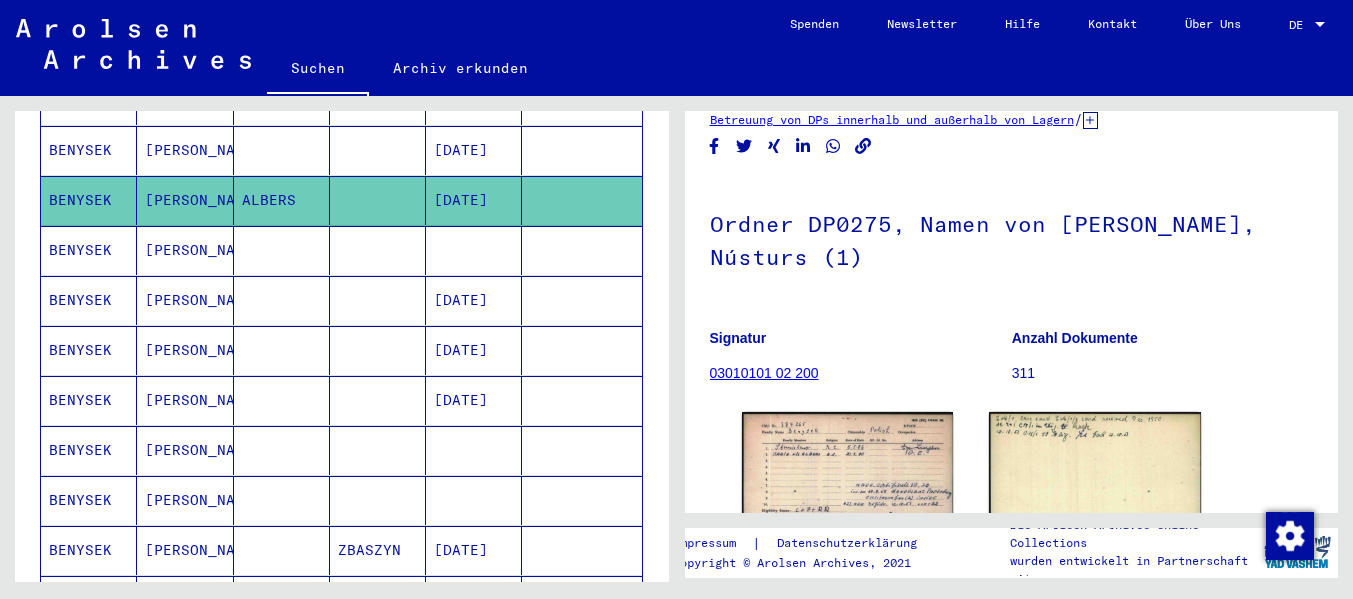 scroll, scrollTop: 200, scrollLeft: 0, axis: vertical 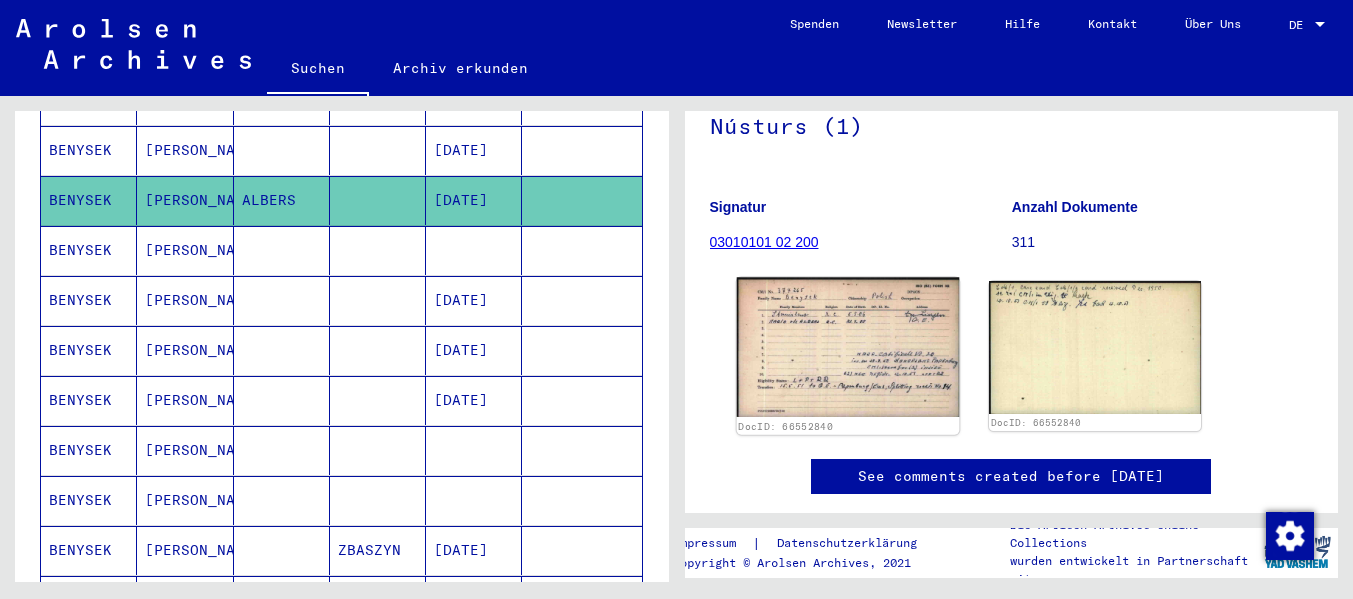 click 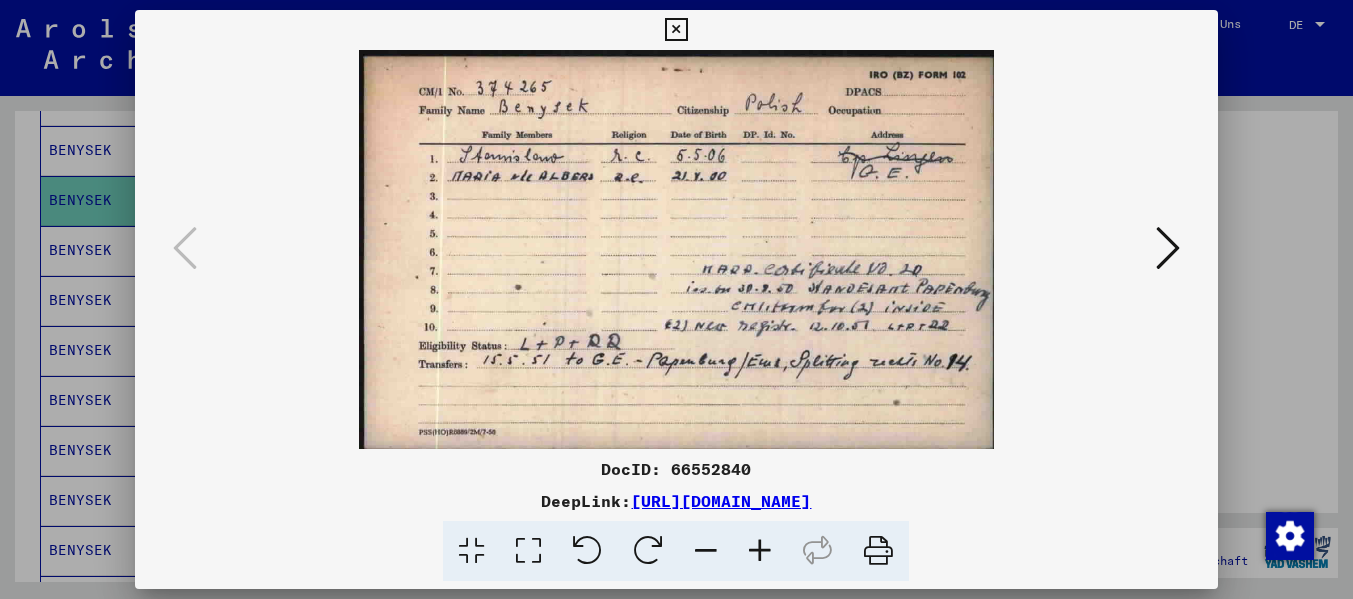 click at bounding box center (1168, 248) 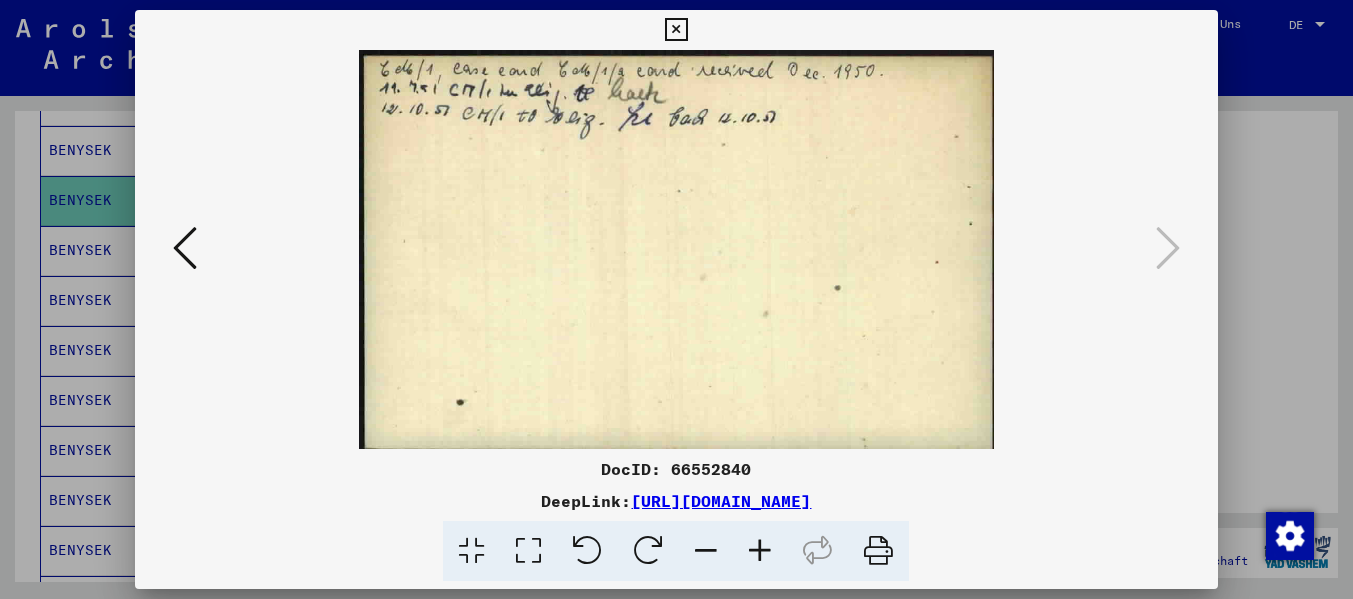 click at bounding box center [676, 30] 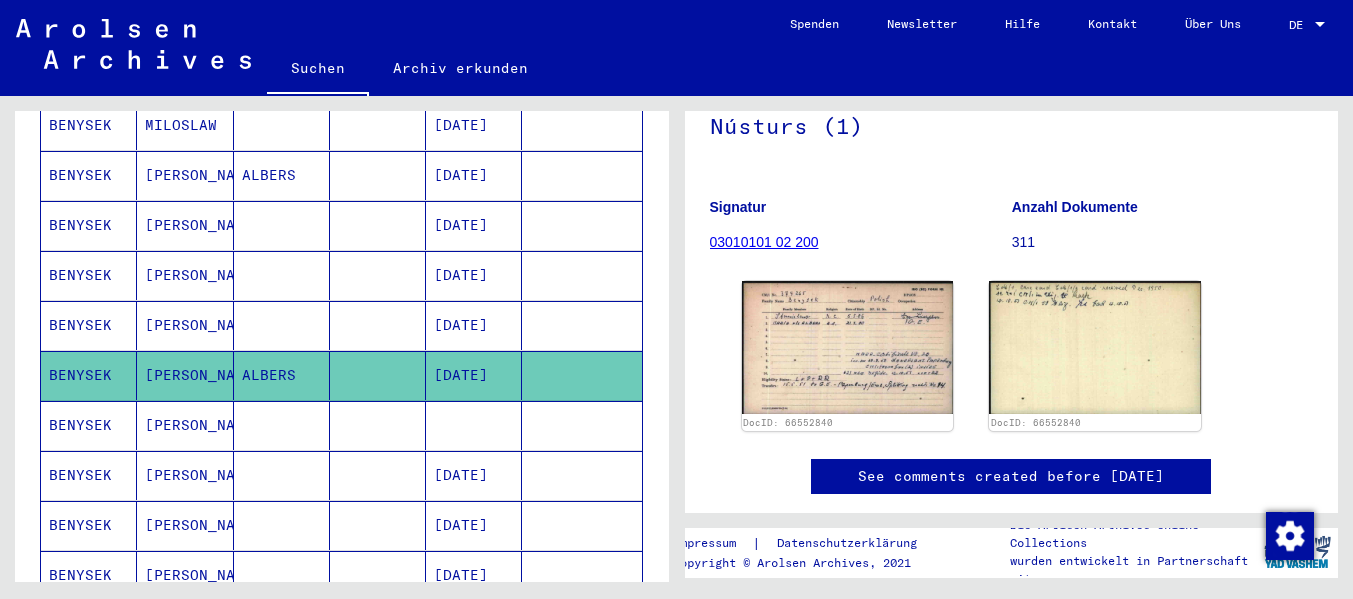 scroll, scrollTop: 300, scrollLeft: 0, axis: vertical 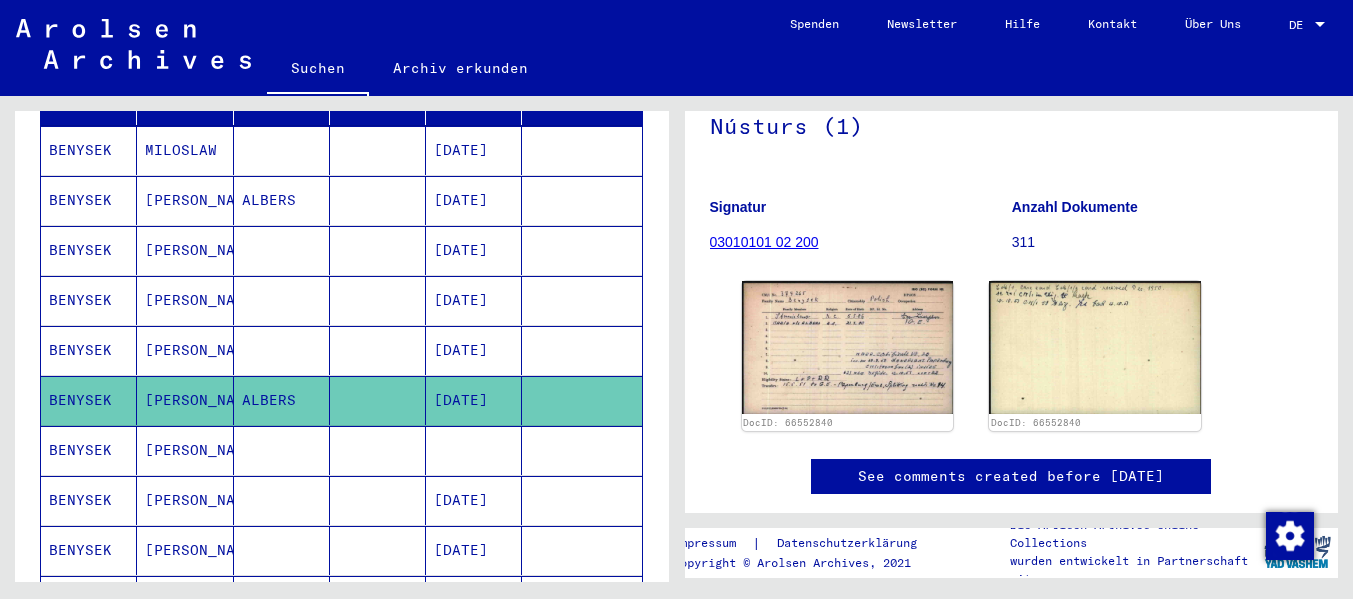 click on "ALBERS" at bounding box center (282, 250) 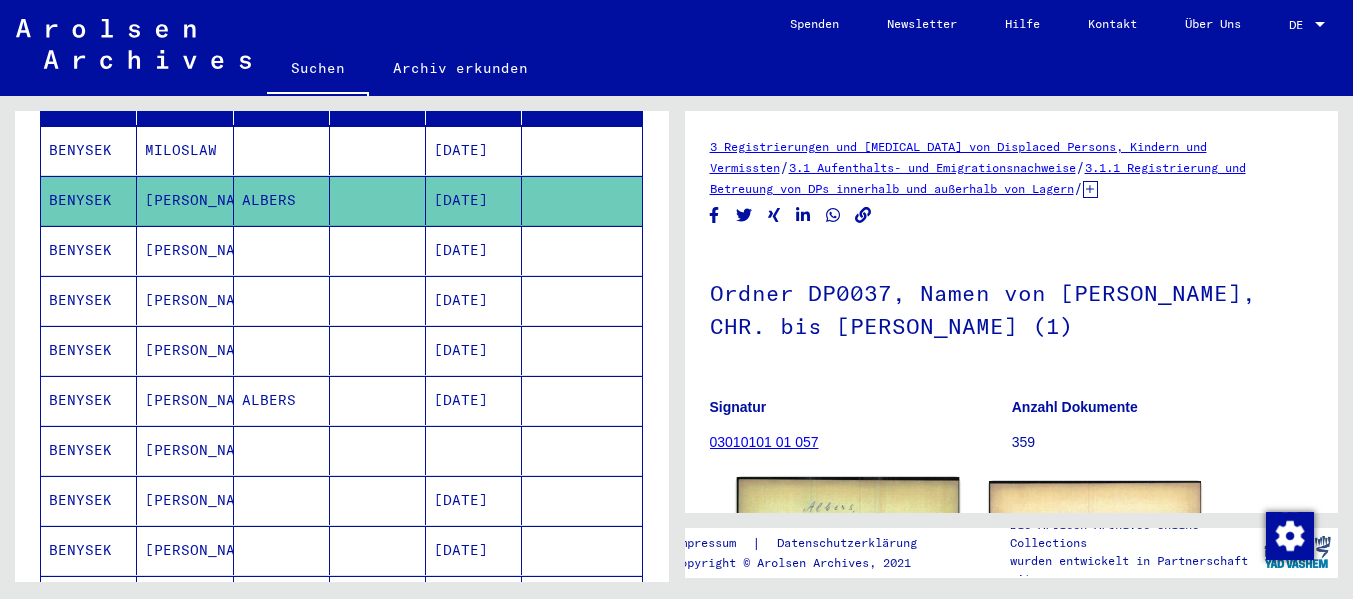 scroll, scrollTop: 300, scrollLeft: 0, axis: vertical 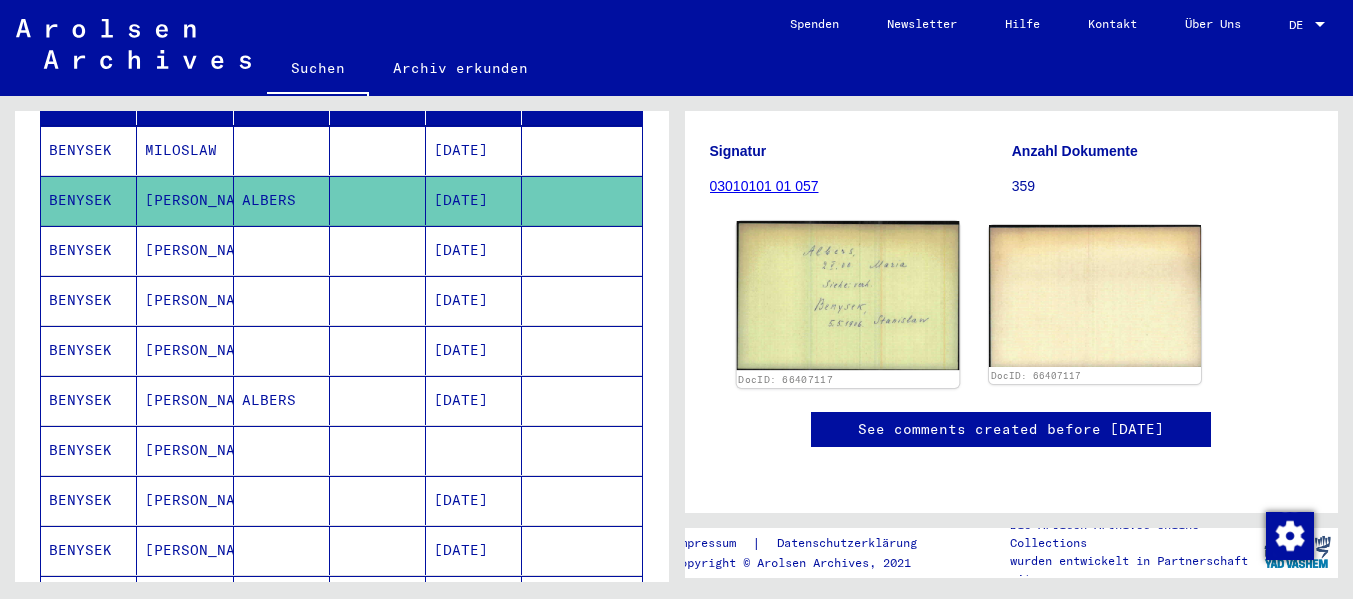 click 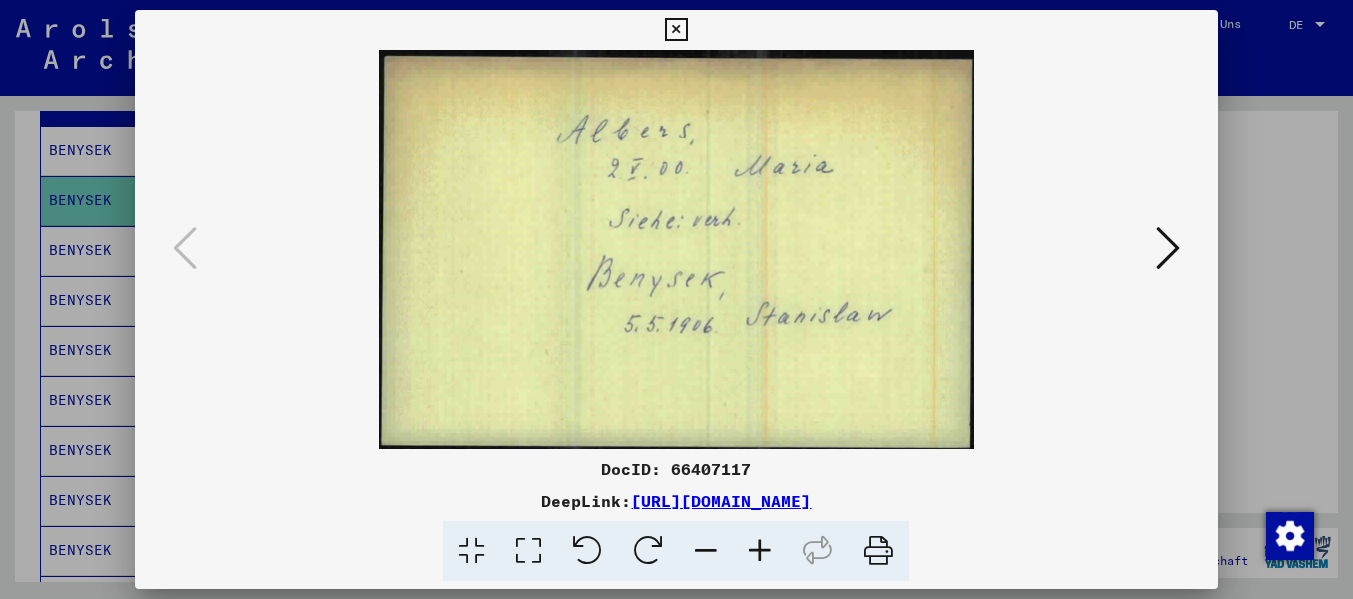 click at bounding box center [1168, 248] 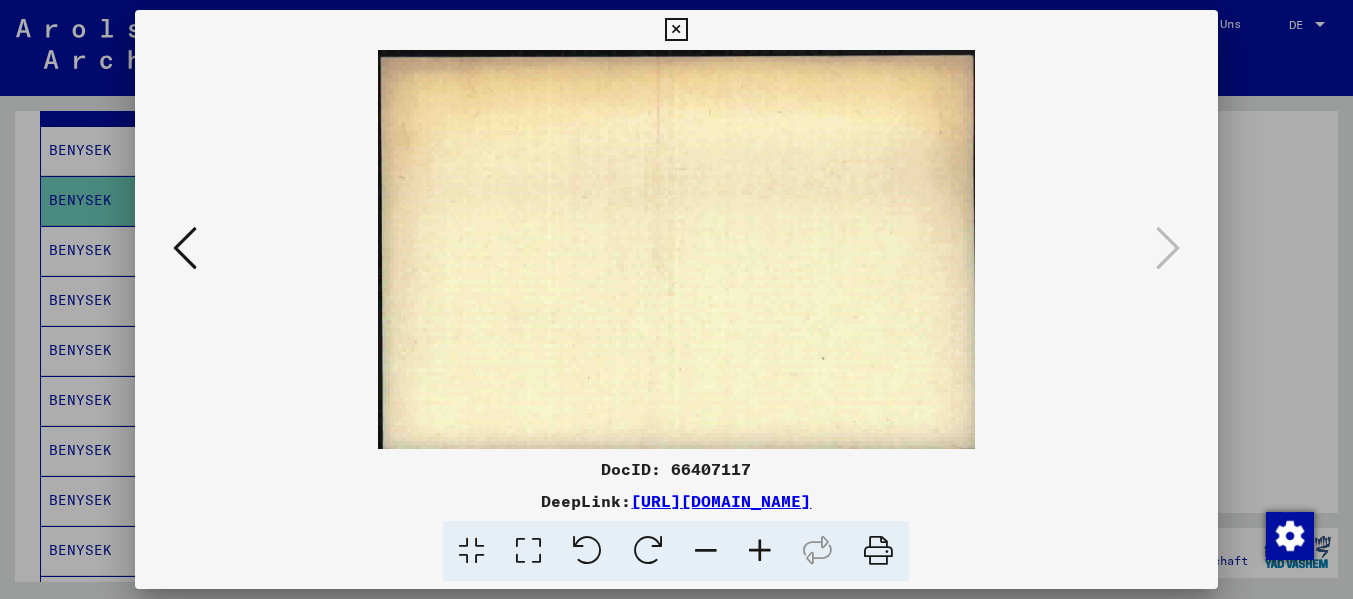 click at bounding box center [676, 30] 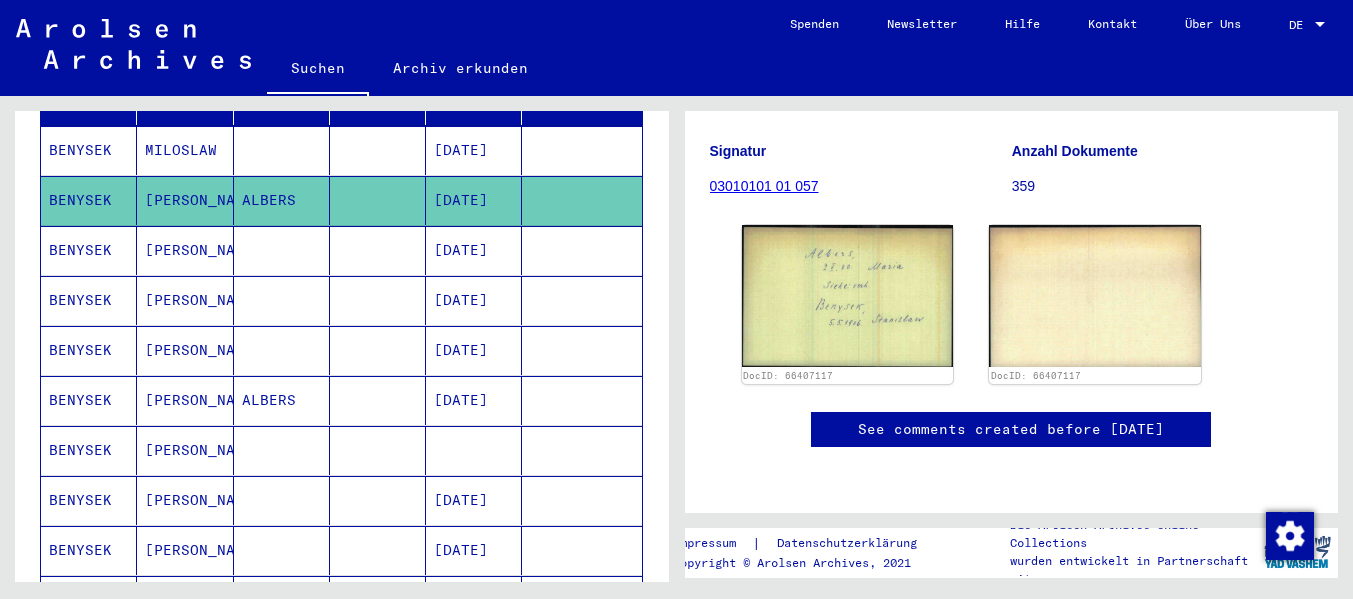 click at bounding box center (282, 300) 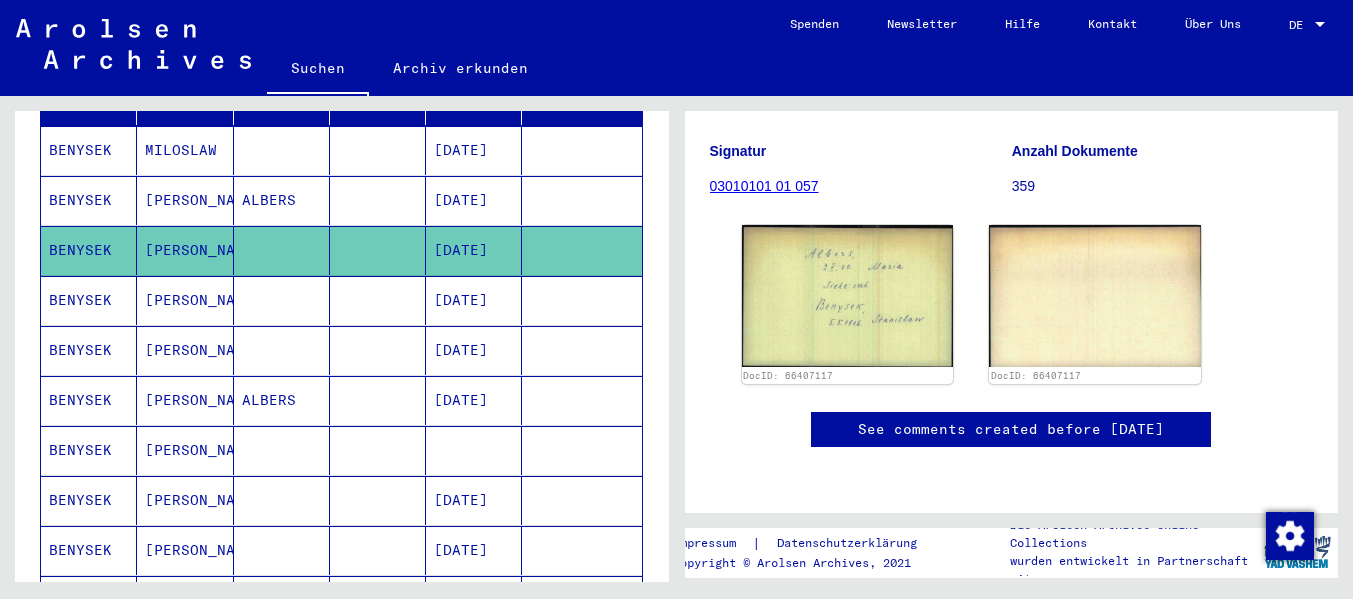 click 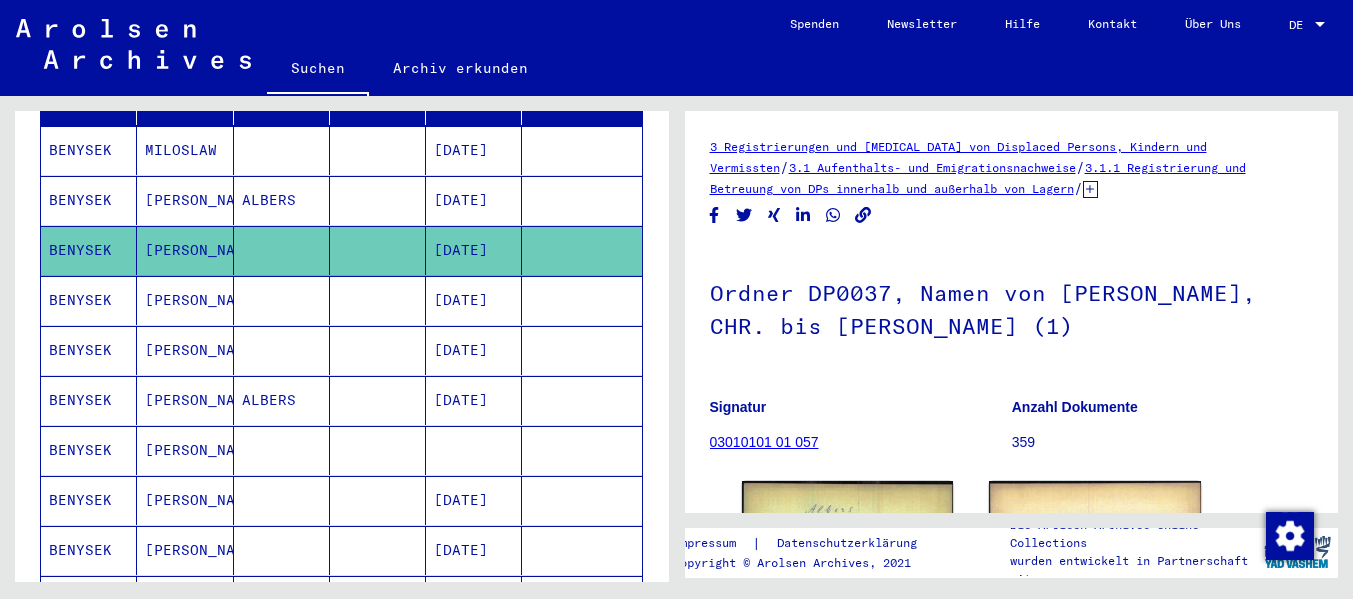 scroll, scrollTop: 100, scrollLeft: 0, axis: vertical 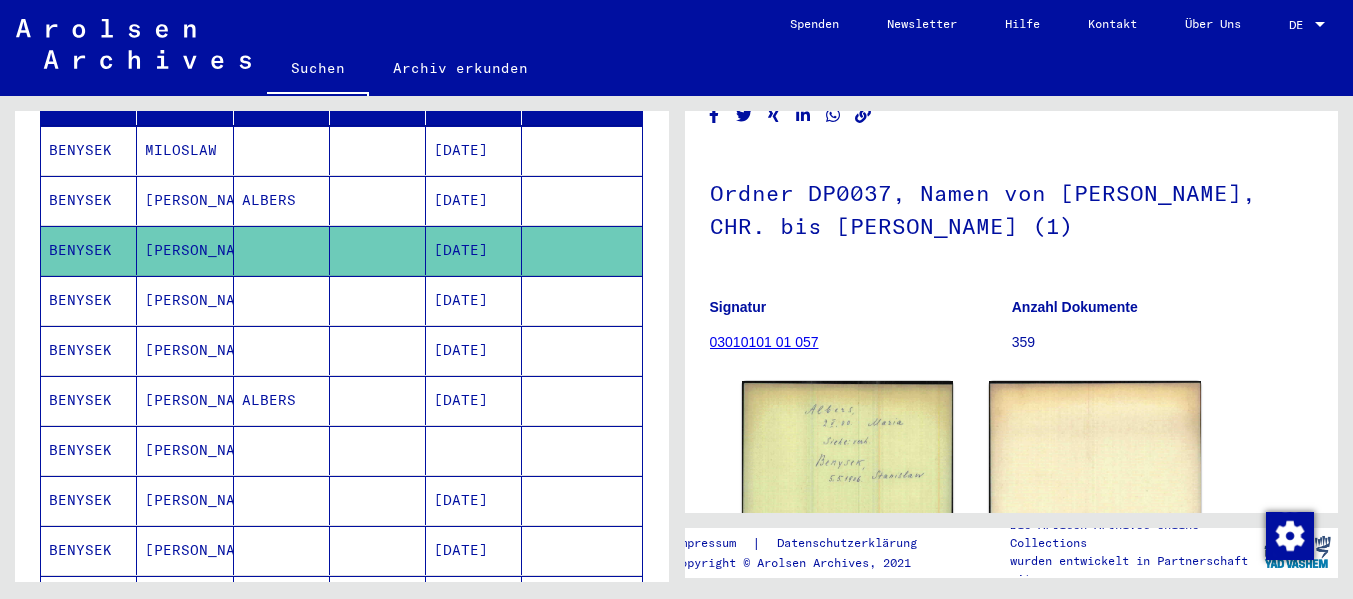 click on "[PERSON_NAME]" 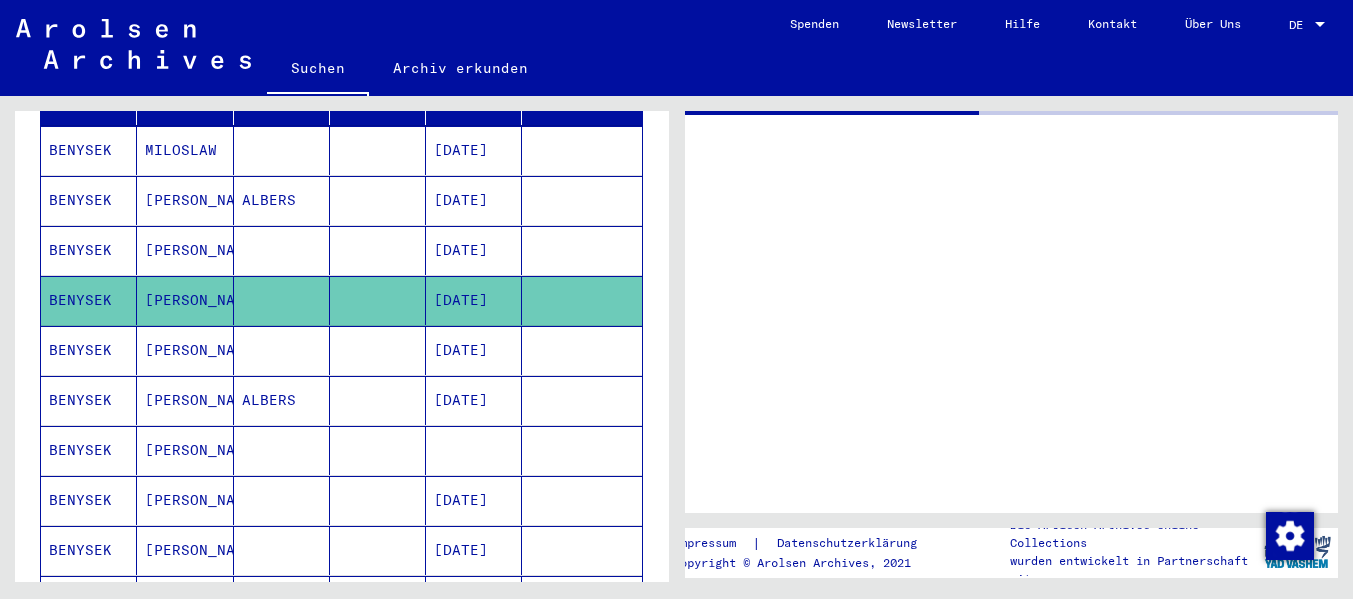 scroll, scrollTop: 0, scrollLeft: 0, axis: both 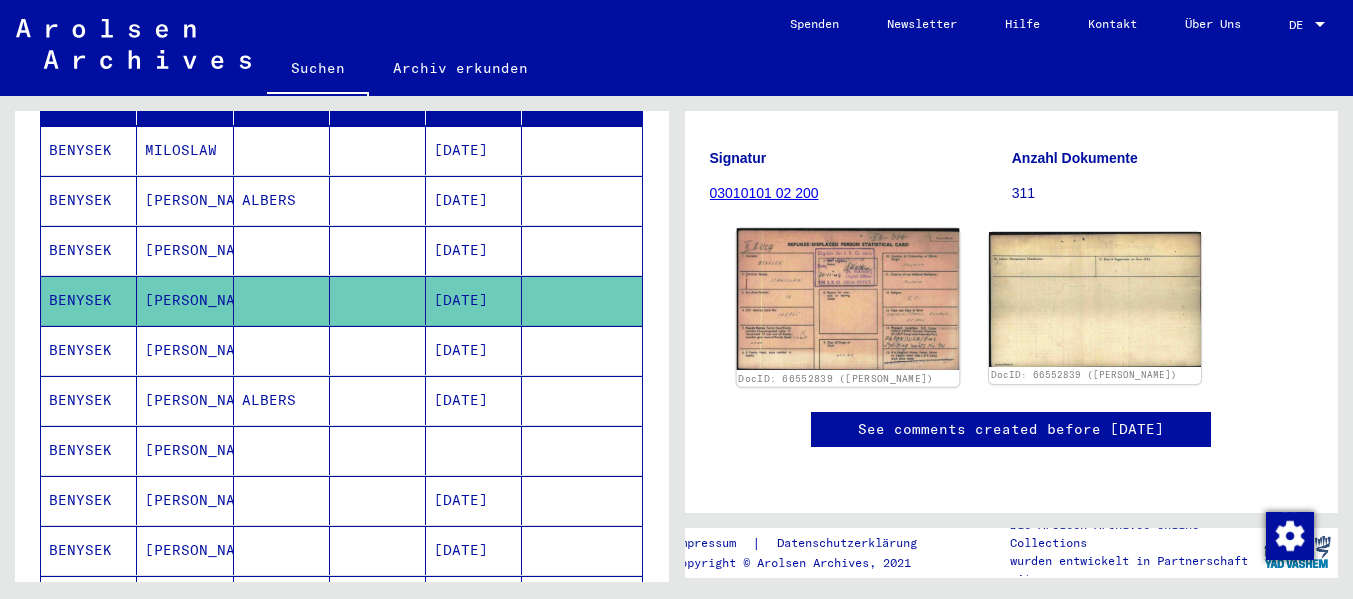 click 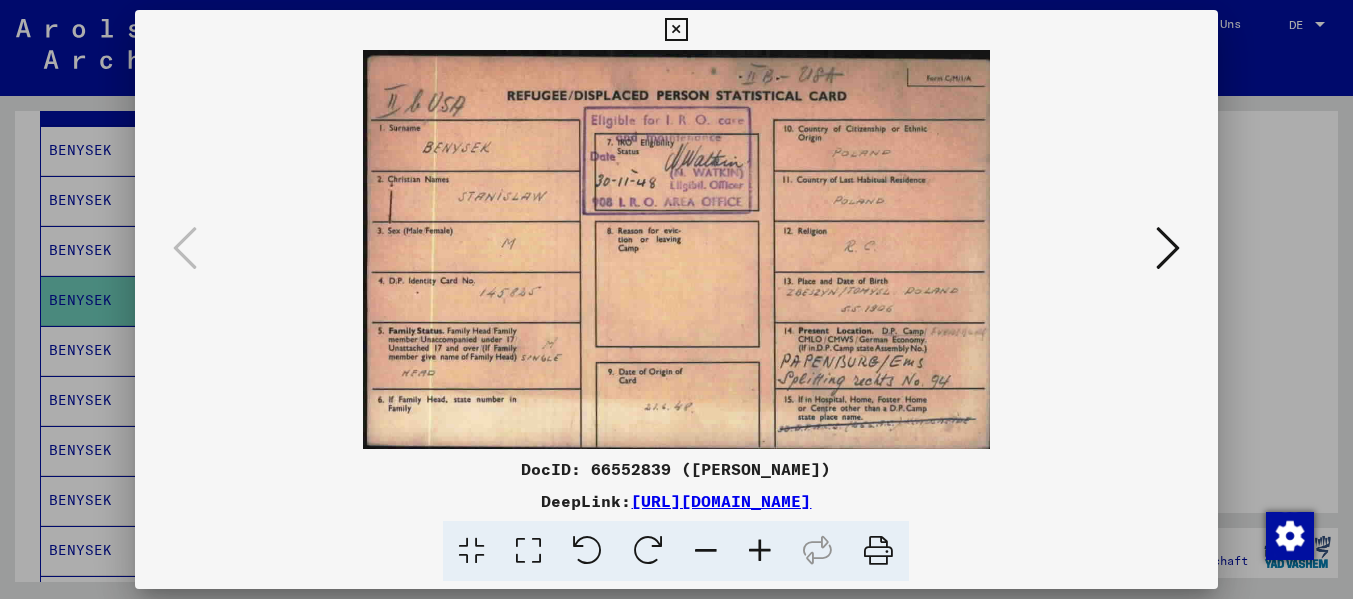 click at bounding box center [760, 551] 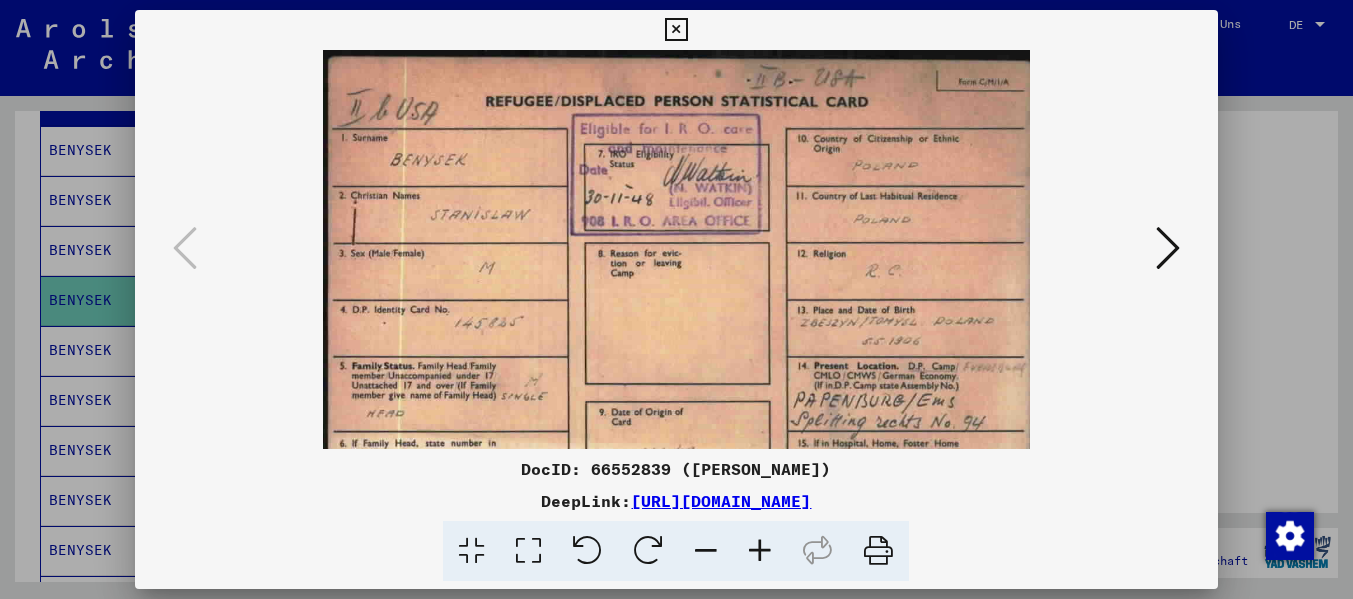 click at bounding box center (760, 551) 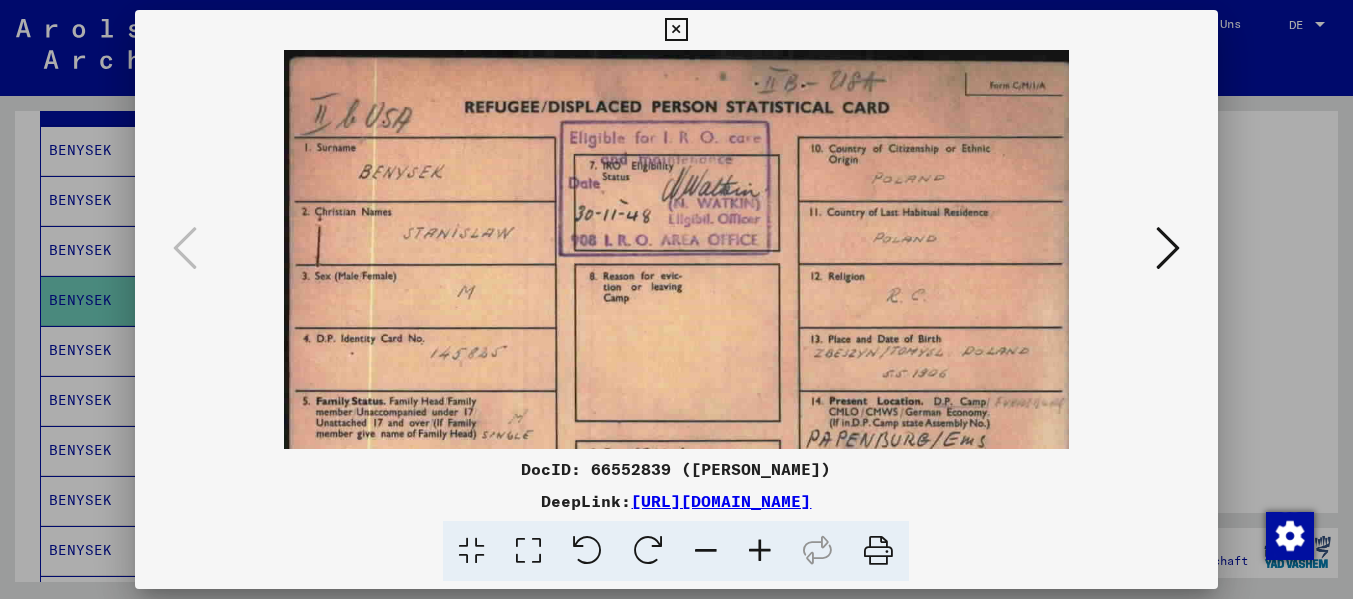 click at bounding box center [760, 551] 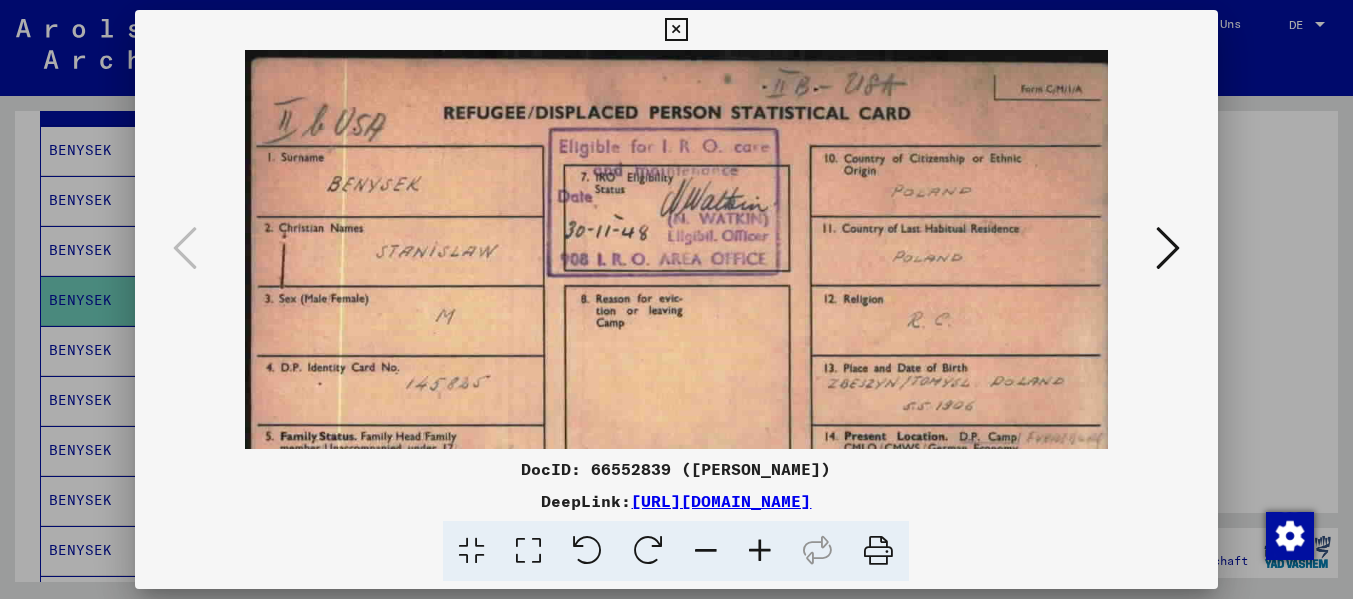 click at bounding box center (760, 551) 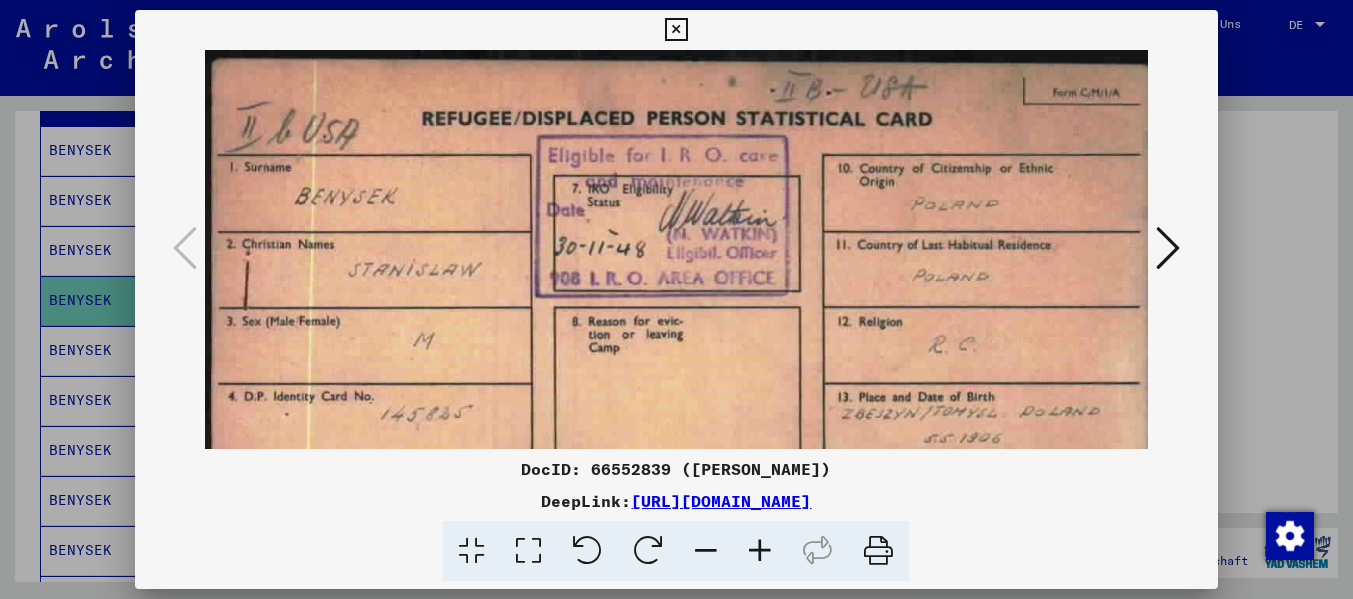 click at bounding box center [760, 551] 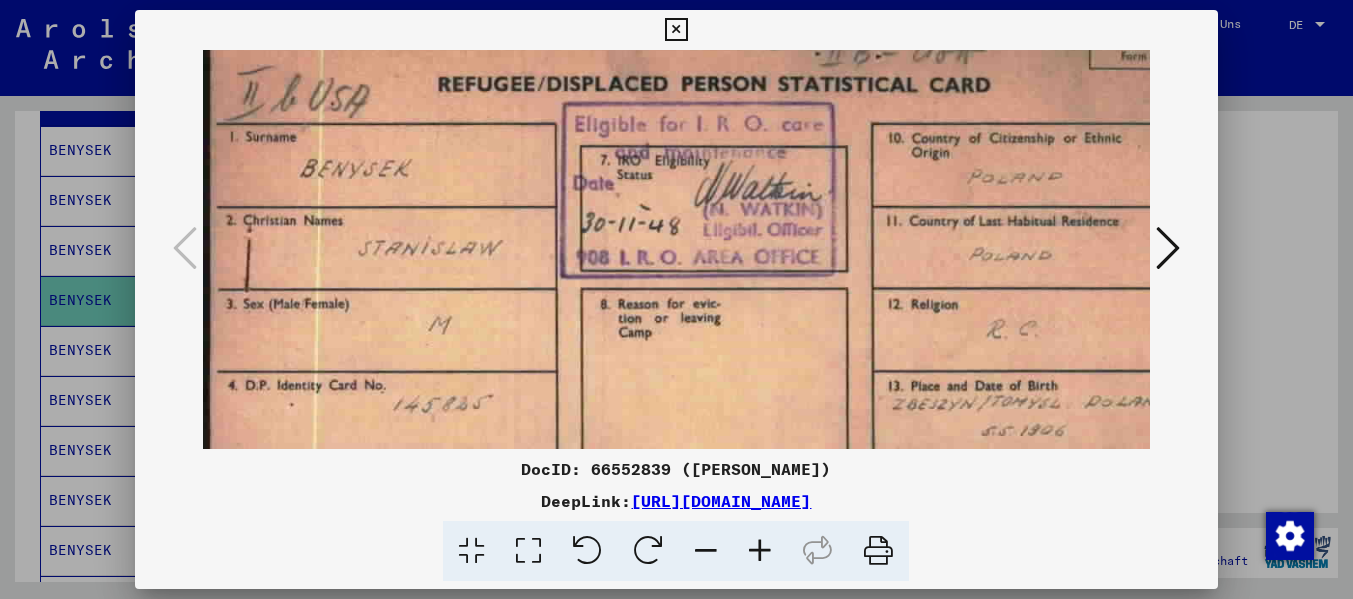 scroll, scrollTop: 67, scrollLeft: 0, axis: vertical 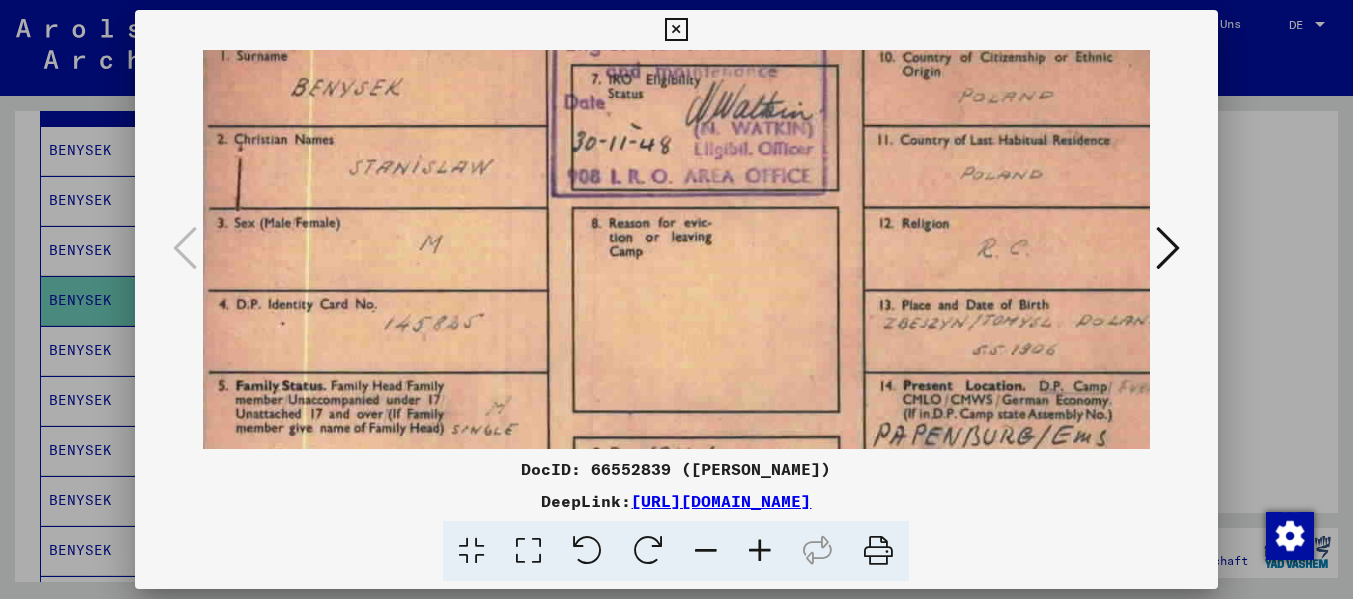 drag, startPoint x: 731, startPoint y: 363, endPoint x: 723, endPoint y: 205, distance: 158.20241 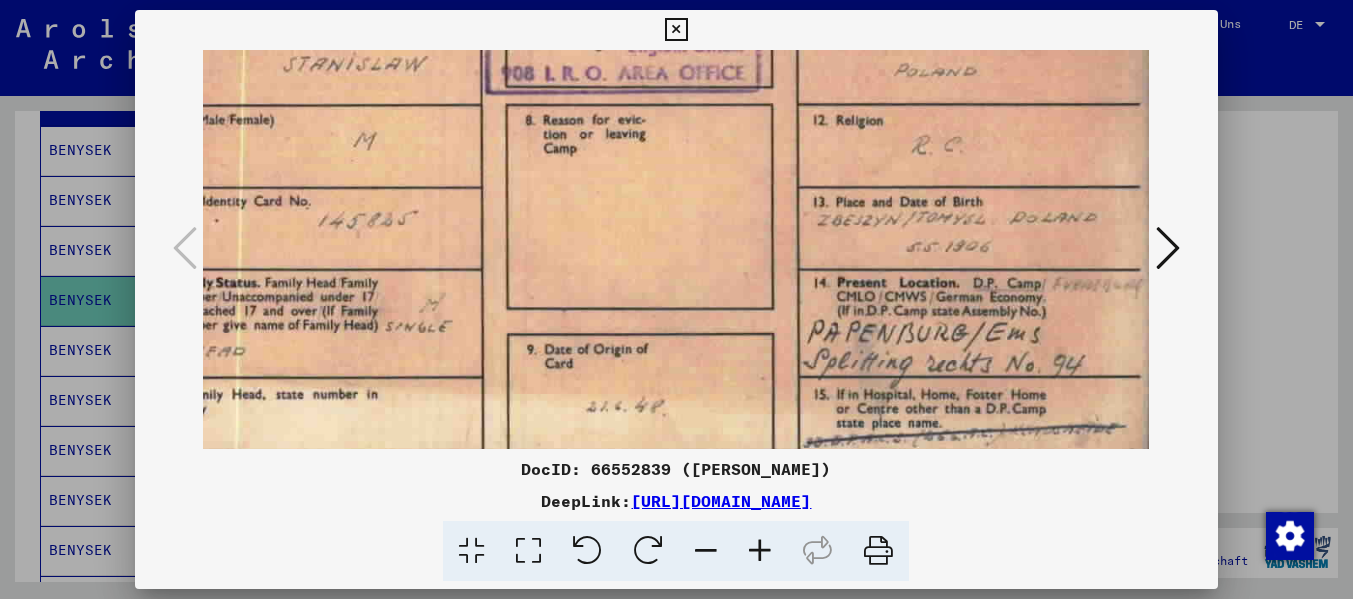 drag, startPoint x: 837, startPoint y: 308, endPoint x: 666, endPoint y: 238, distance: 184.77283 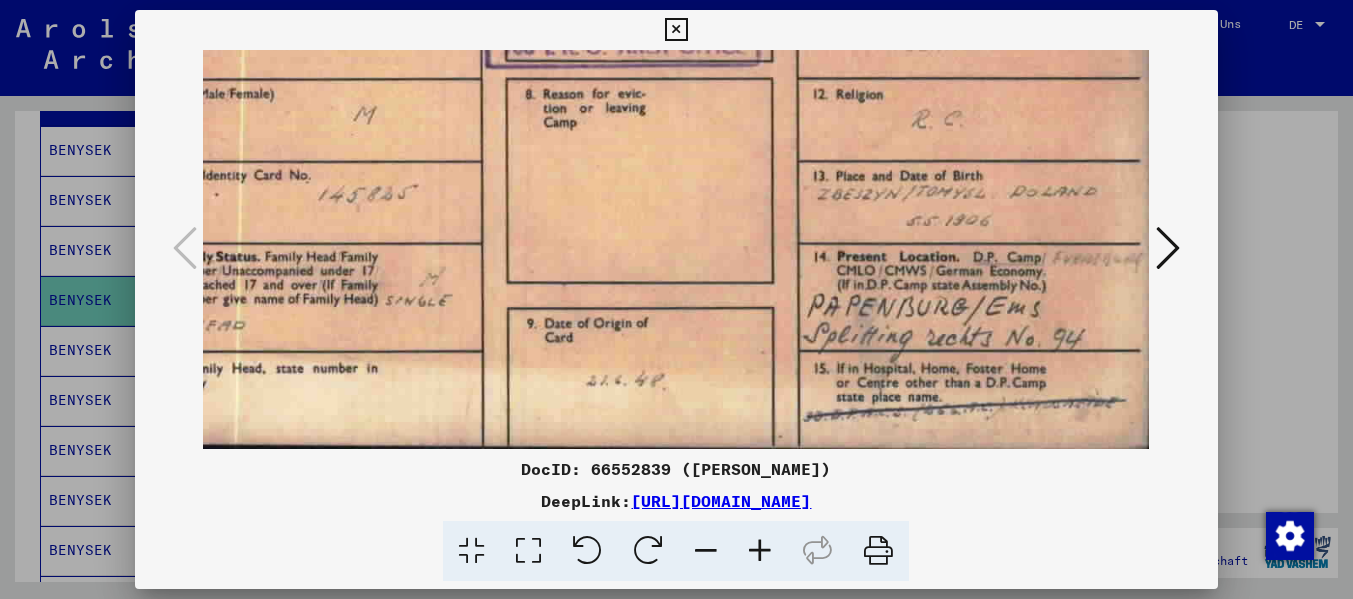 drag, startPoint x: 904, startPoint y: 333, endPoint x: 853, endPoint y: 260, distance: 89.050545 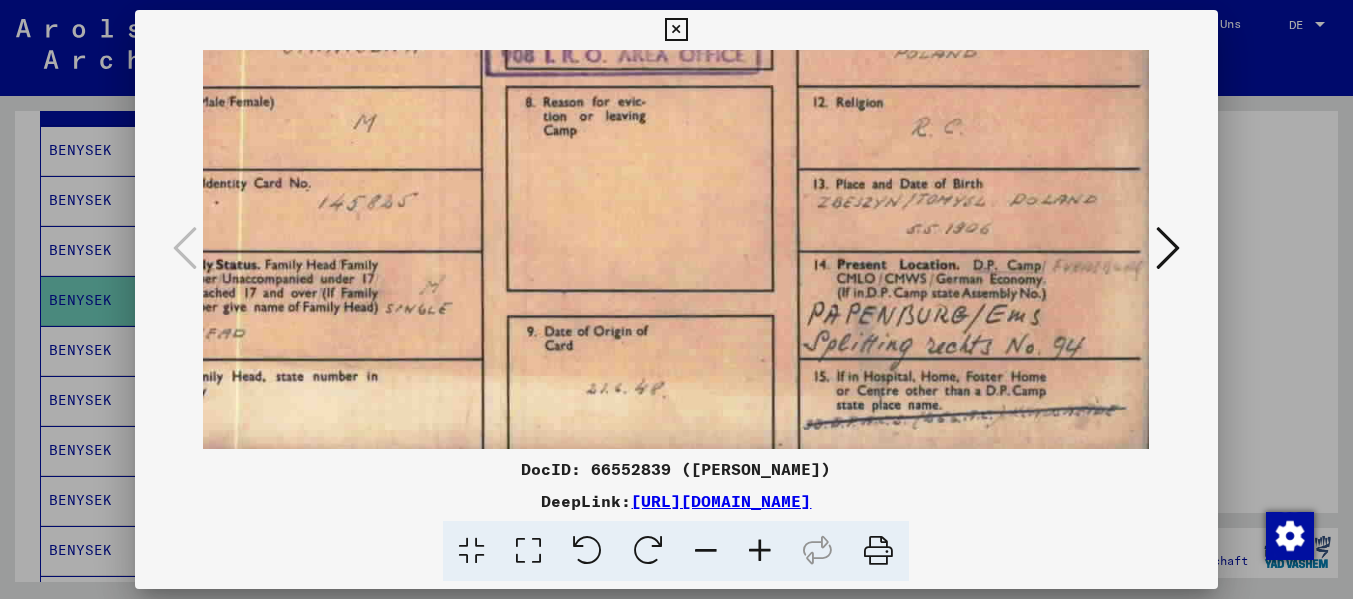 scroll, scrollTop: 240, scrollLeft: 75, axis: both 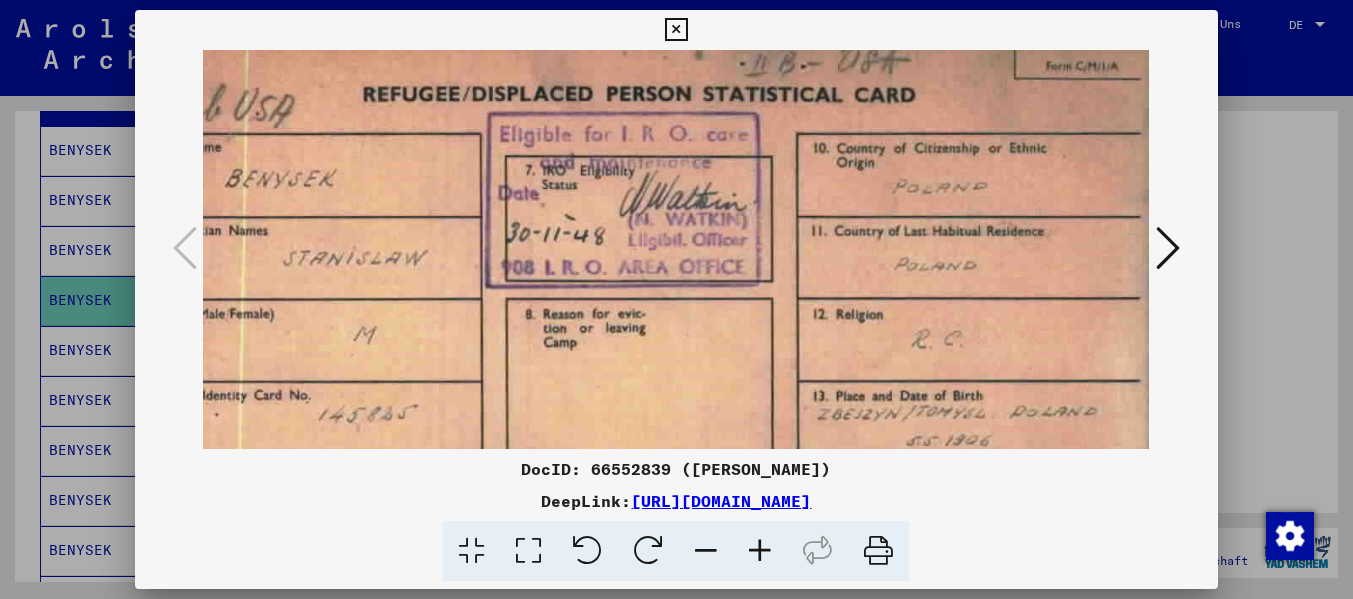 drag, startPoint x: 839, startPoint y: 214, endPoint x: 772, endPoint y: 434, distance: 229.97609 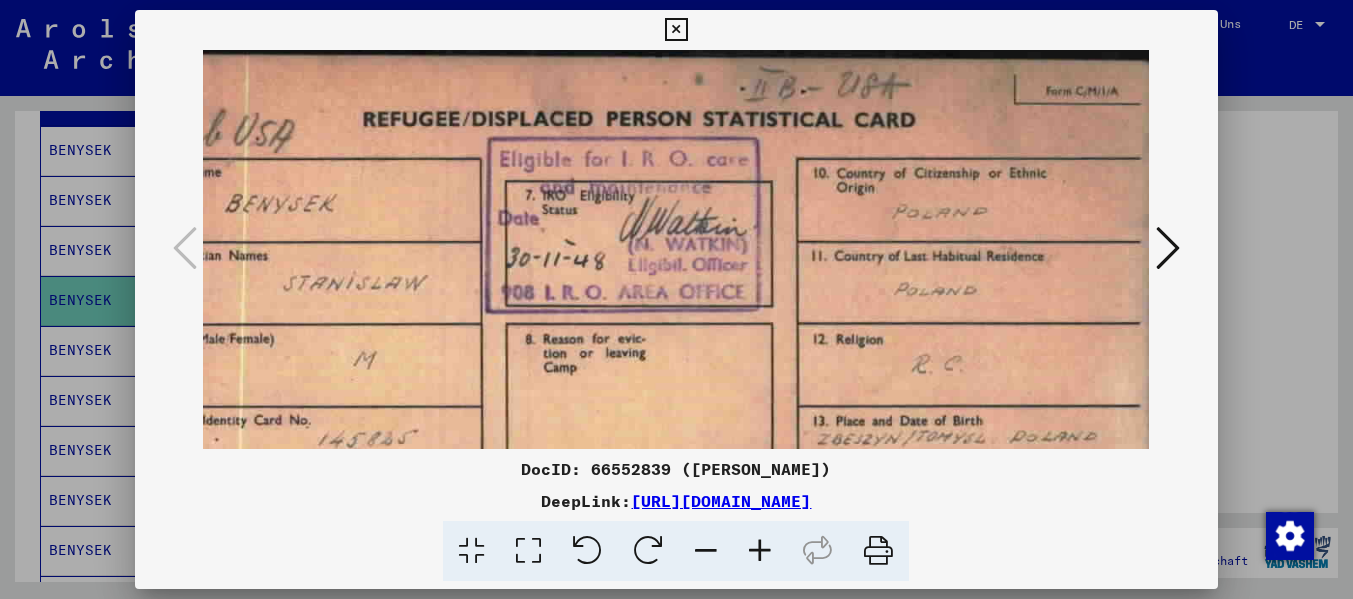 scroll, scrollTop: 0, scrollLeft: 75, axis: horizontal 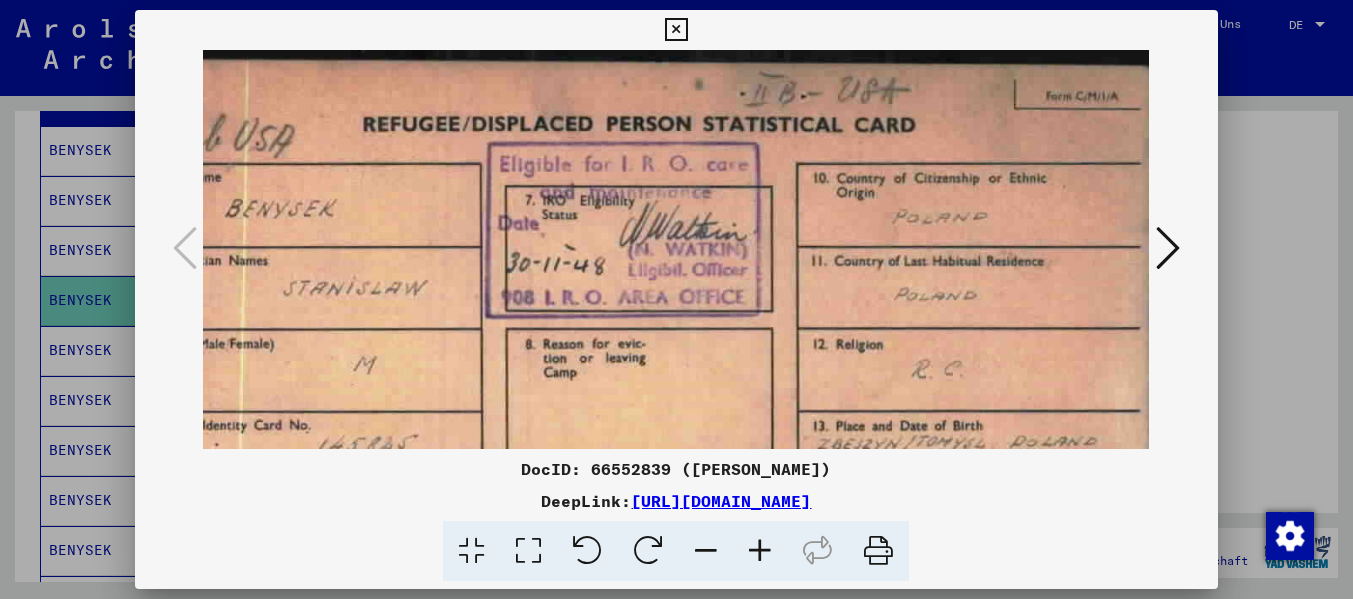 drag, startPoint x: 755, startPoint y: 222, endPoint x: 724, endPoint y: 301, distance: 84.8646 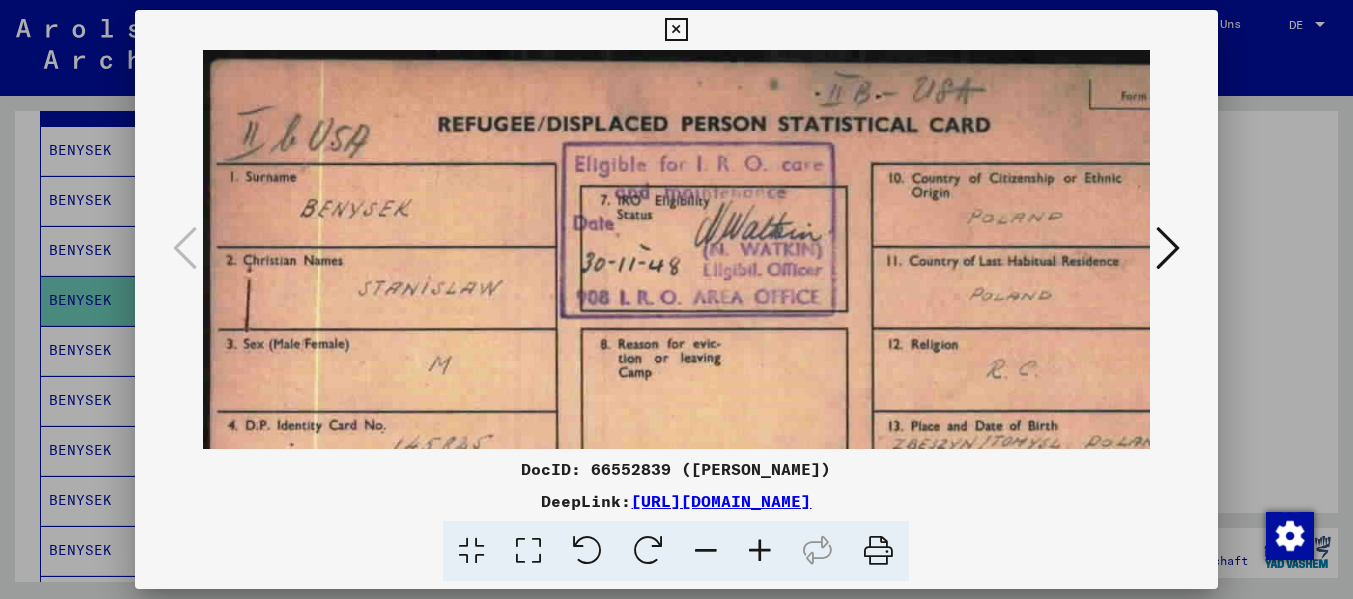 scroll, scrollTop: 1, scrollLeft: 0, axis: vertical 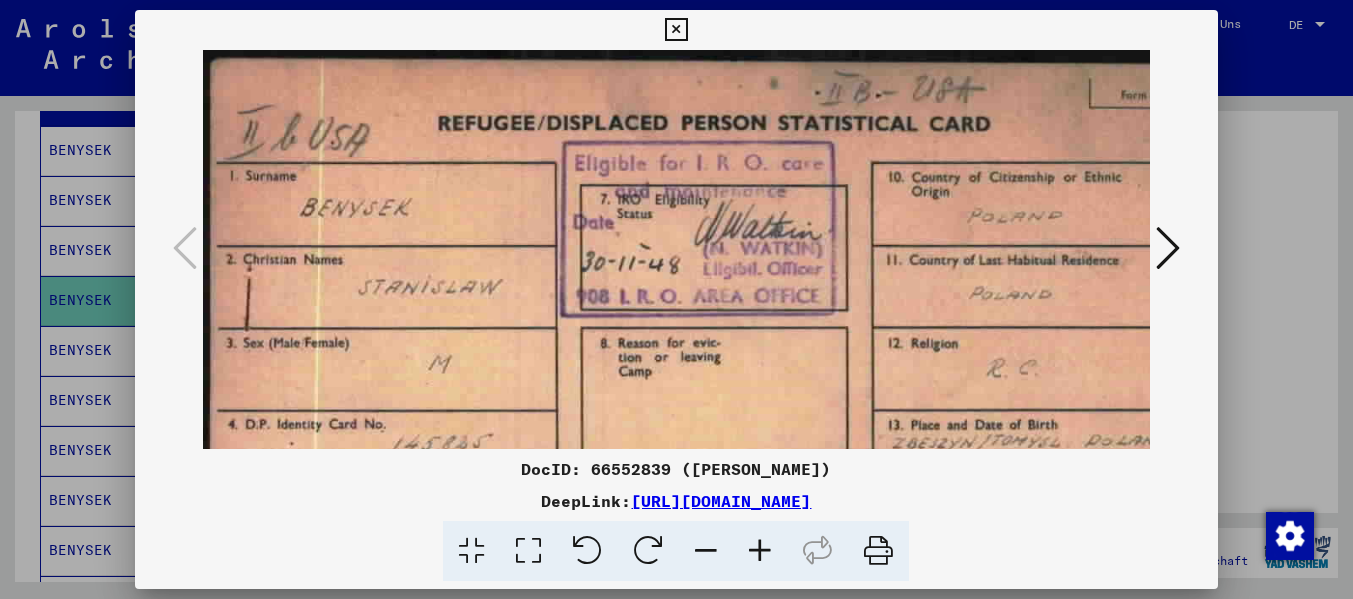 drag, startPoint x: 583, startPoint y: 199, endPoint x: 920, endPoint y: 212, distance: 337.25064 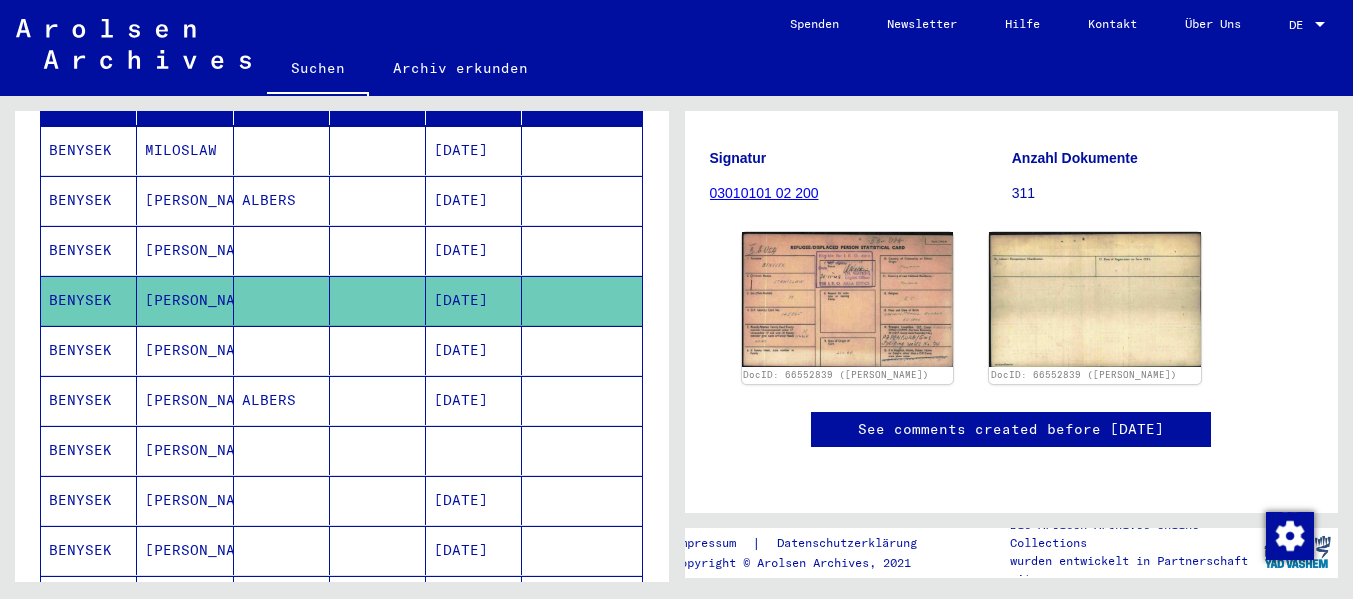 click on "[PERSON_NAME]" at bounding box center [185, 400] 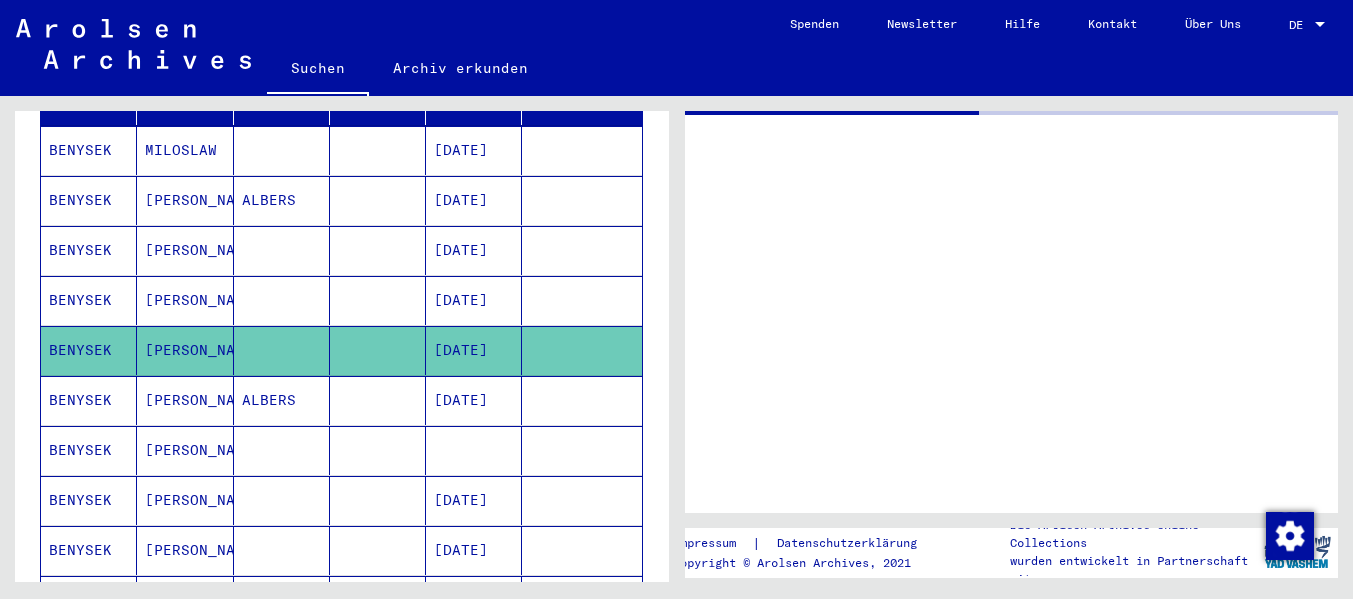 scroll, scrollTop: 0, scrollLeft: 0, axis: both 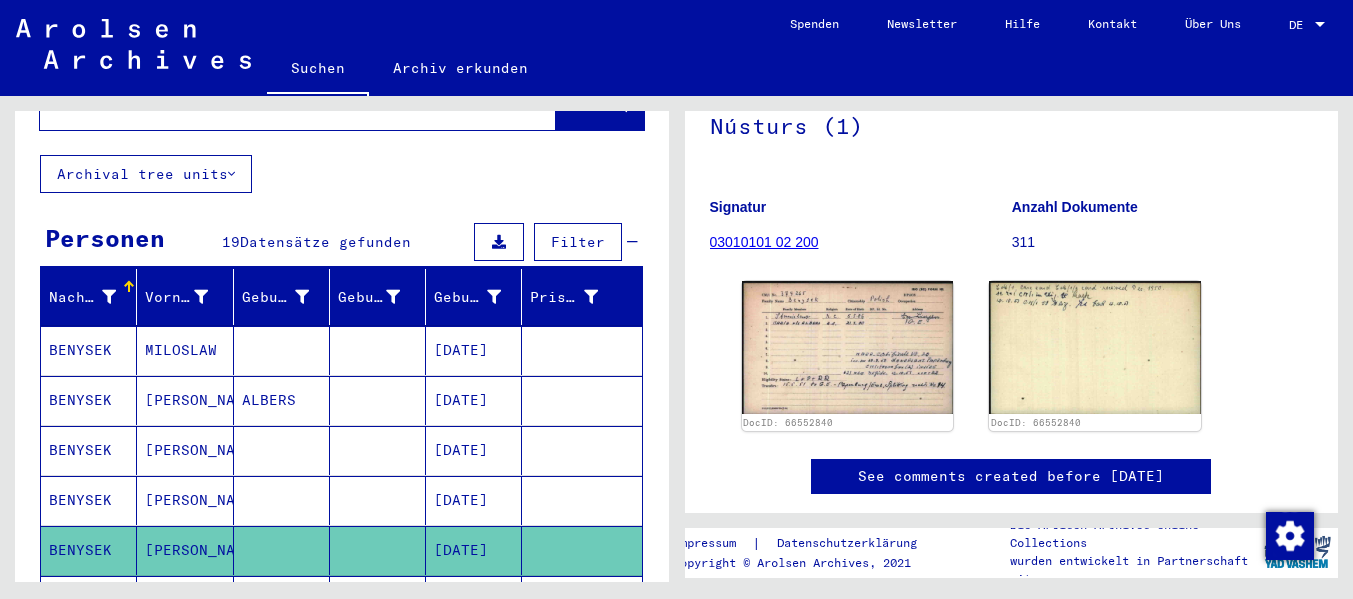click on "MILOSLAW" at bounding box center [185, 400] 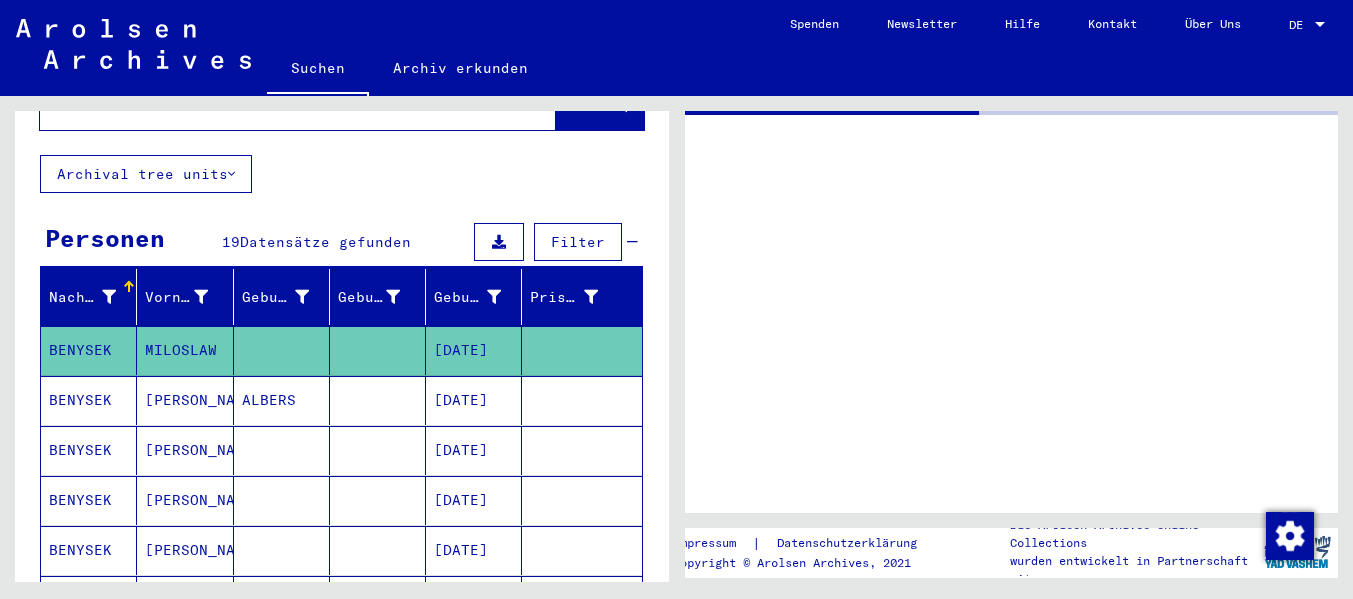 scroll, scrollTop: 0, scrollLeft: 0, axis: both 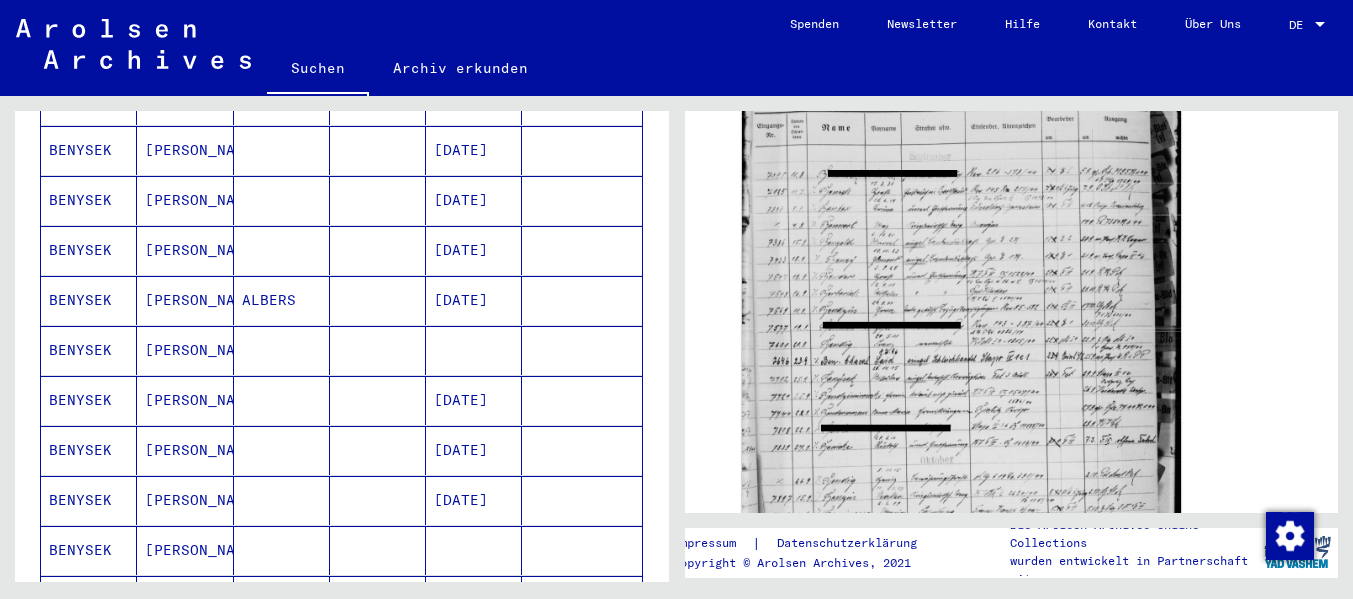 click on "[PERSON_NAME]" at bounding box center (185, 400) 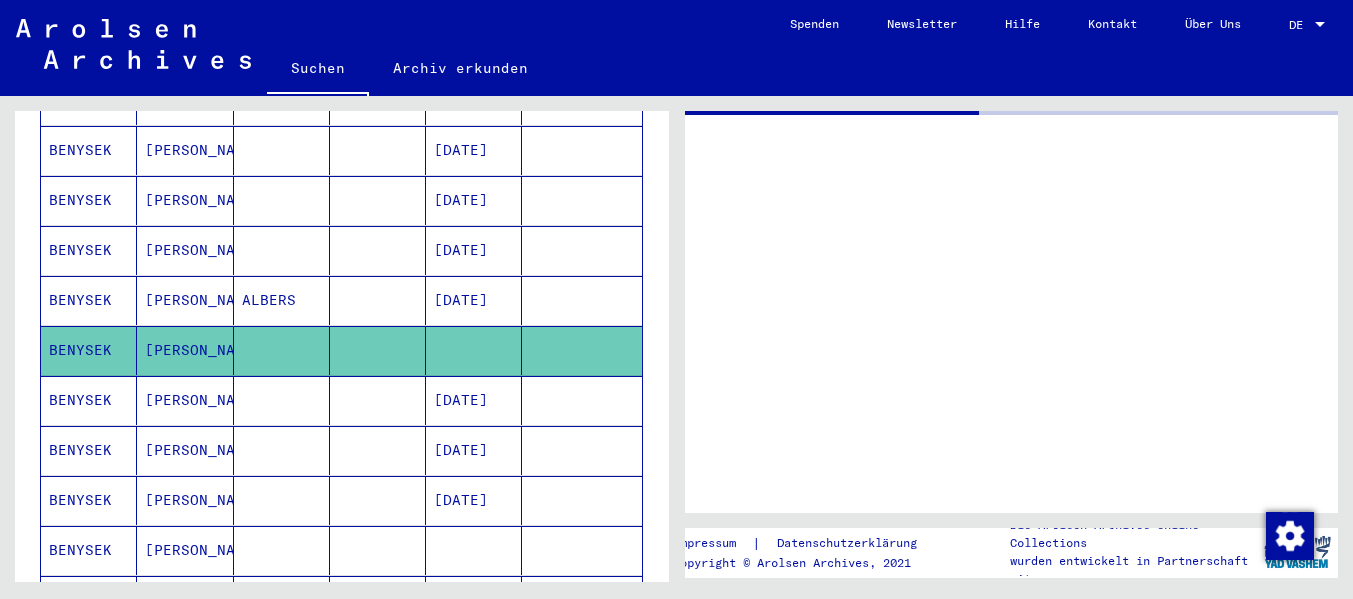 scroll, scrollTop: 0, scrollLeft: 0, axis: both 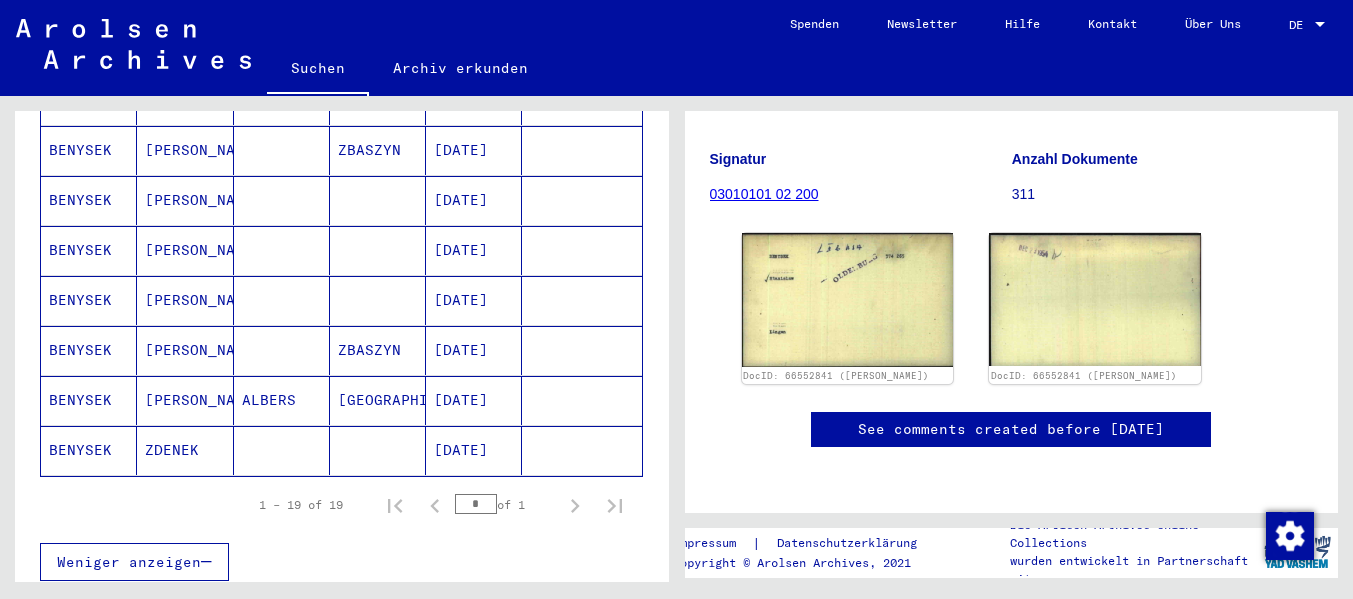 click on "ZBASZYN" at bounding box center (378, 400) 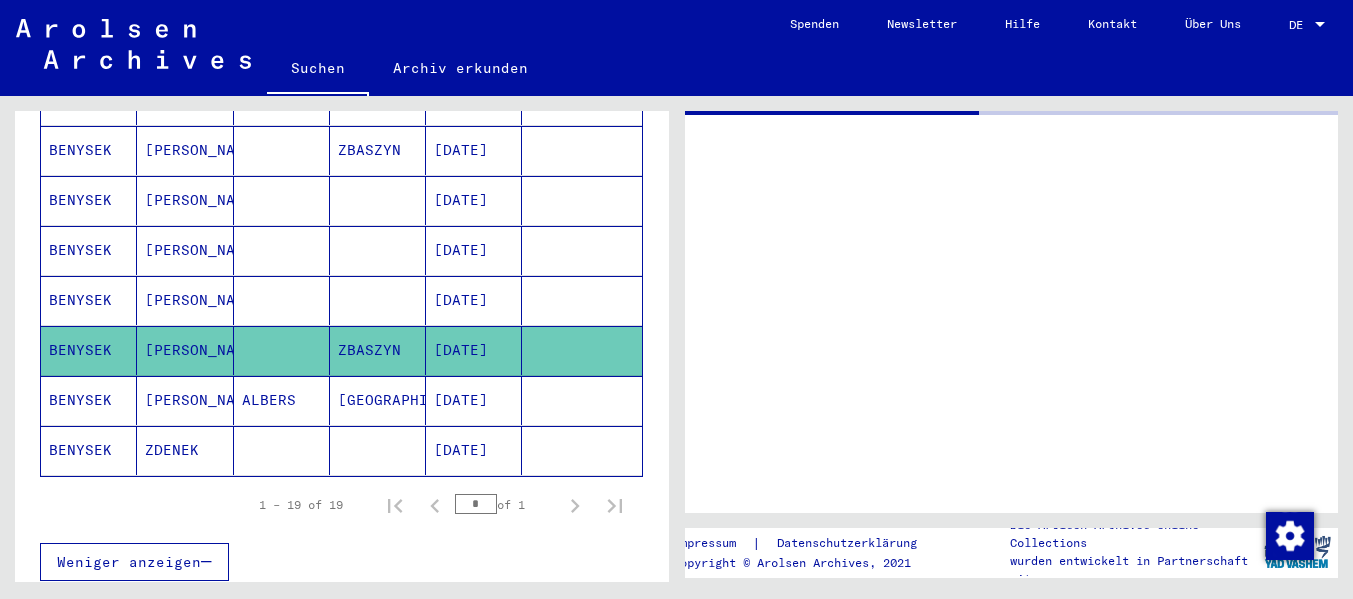 scroll, scrollTop: 0, scrollLeft: 0, axis: both 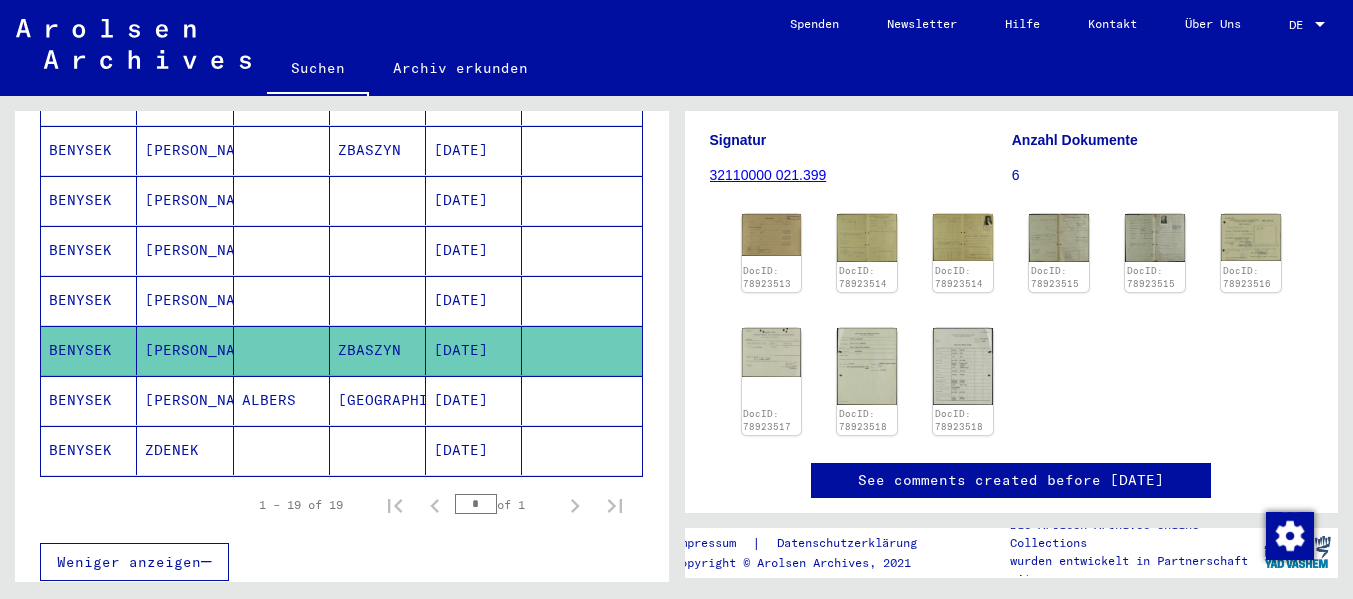 click on "[GEOGRAPHIC_DATA]" at bounding box center (378, 450) 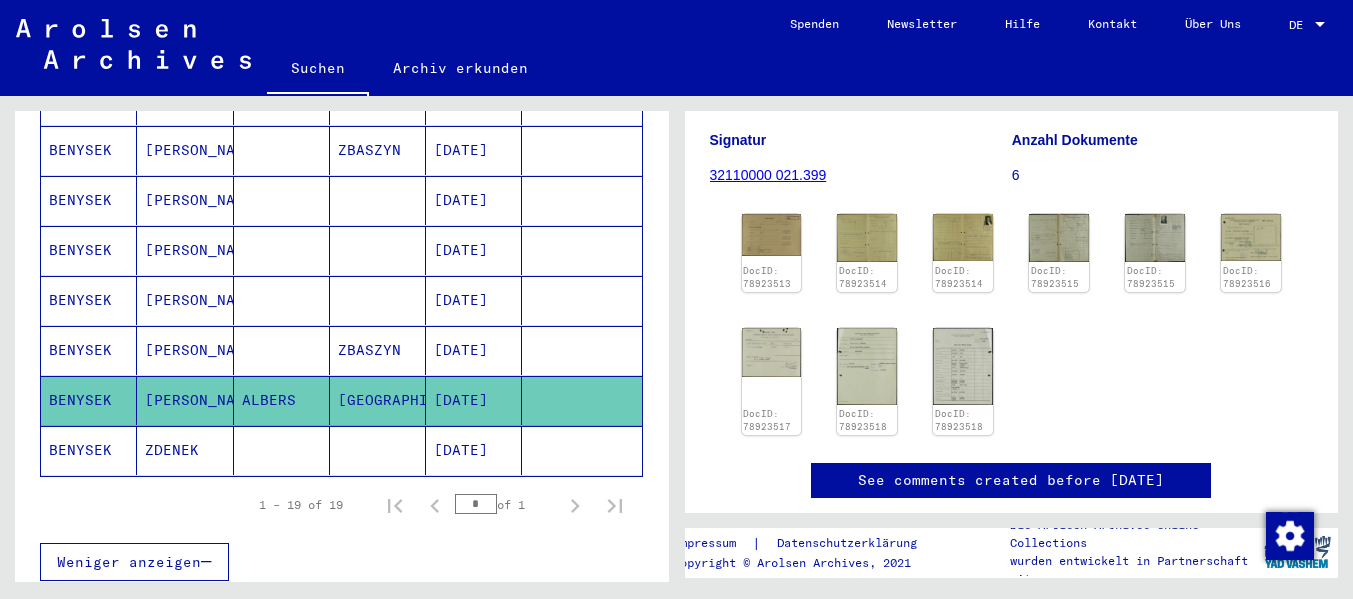 click on "[GEOGRAPHIC_DATA]" 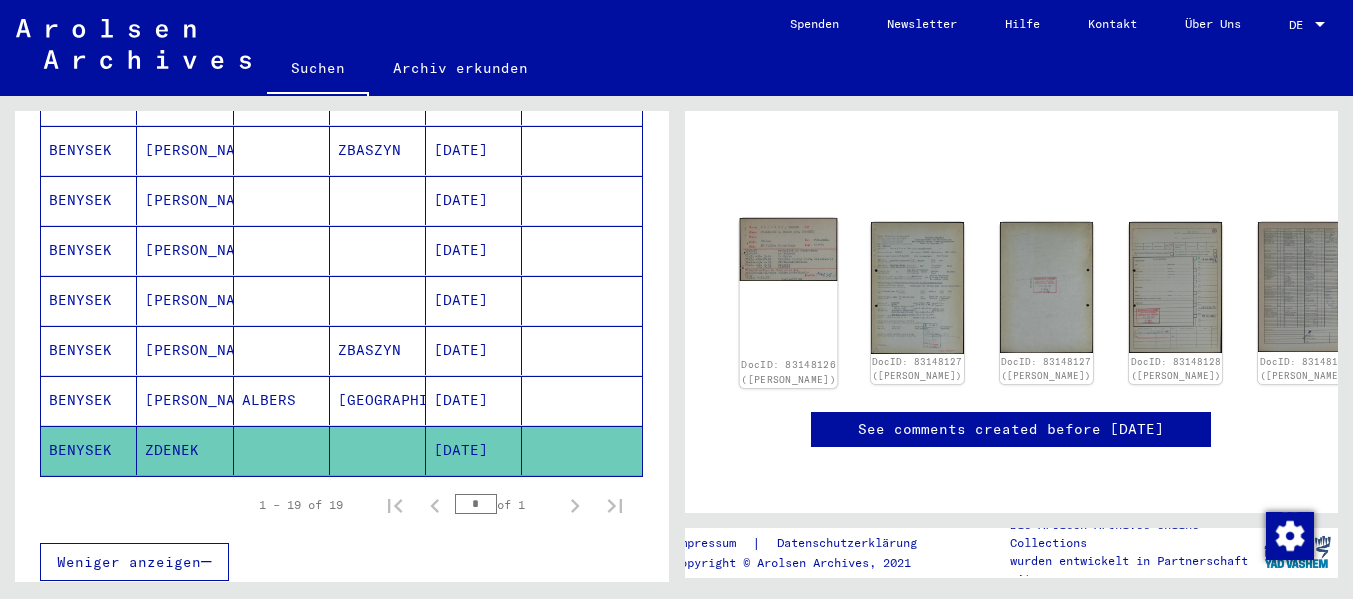 click 